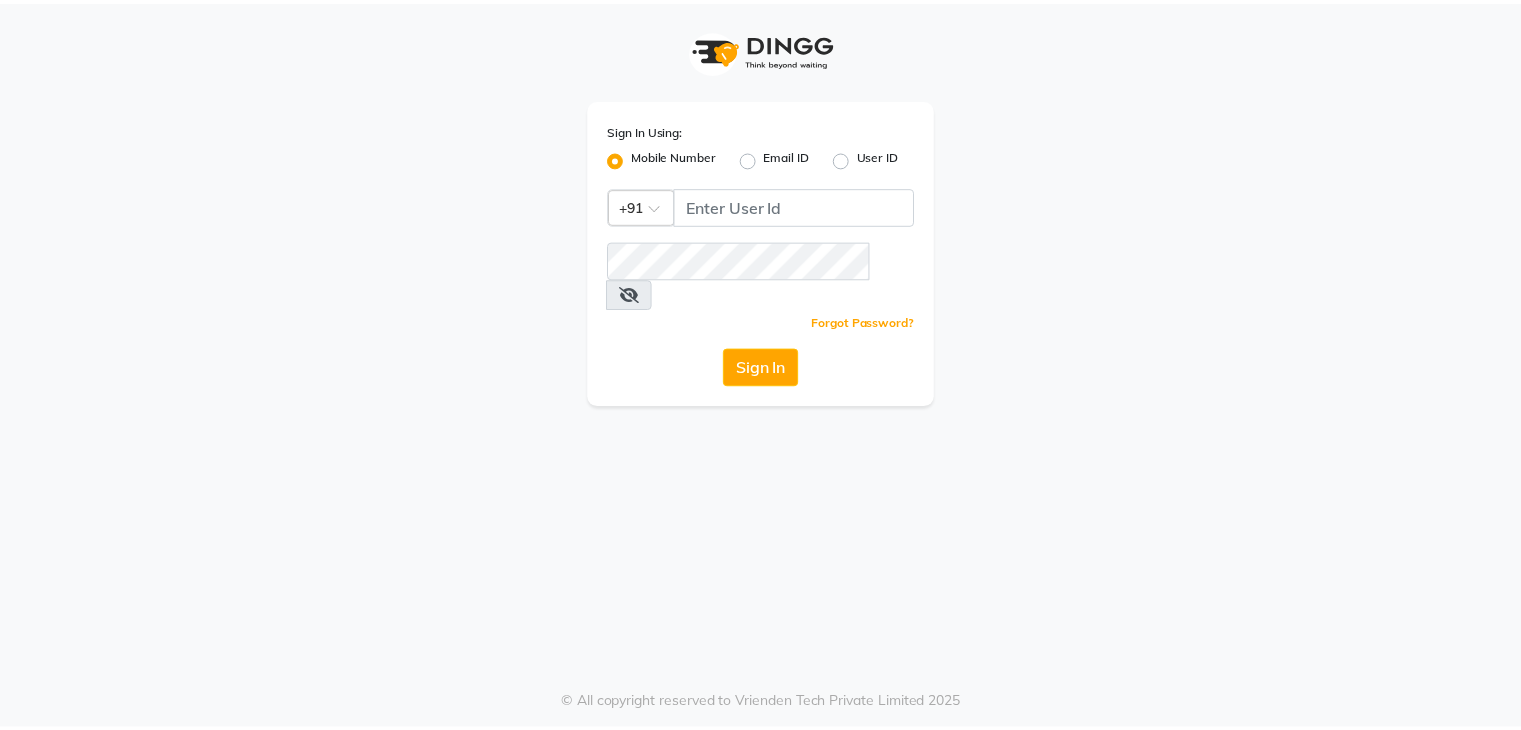 scroll, scrollTop: 0, scrollLeft: 0, axis: both 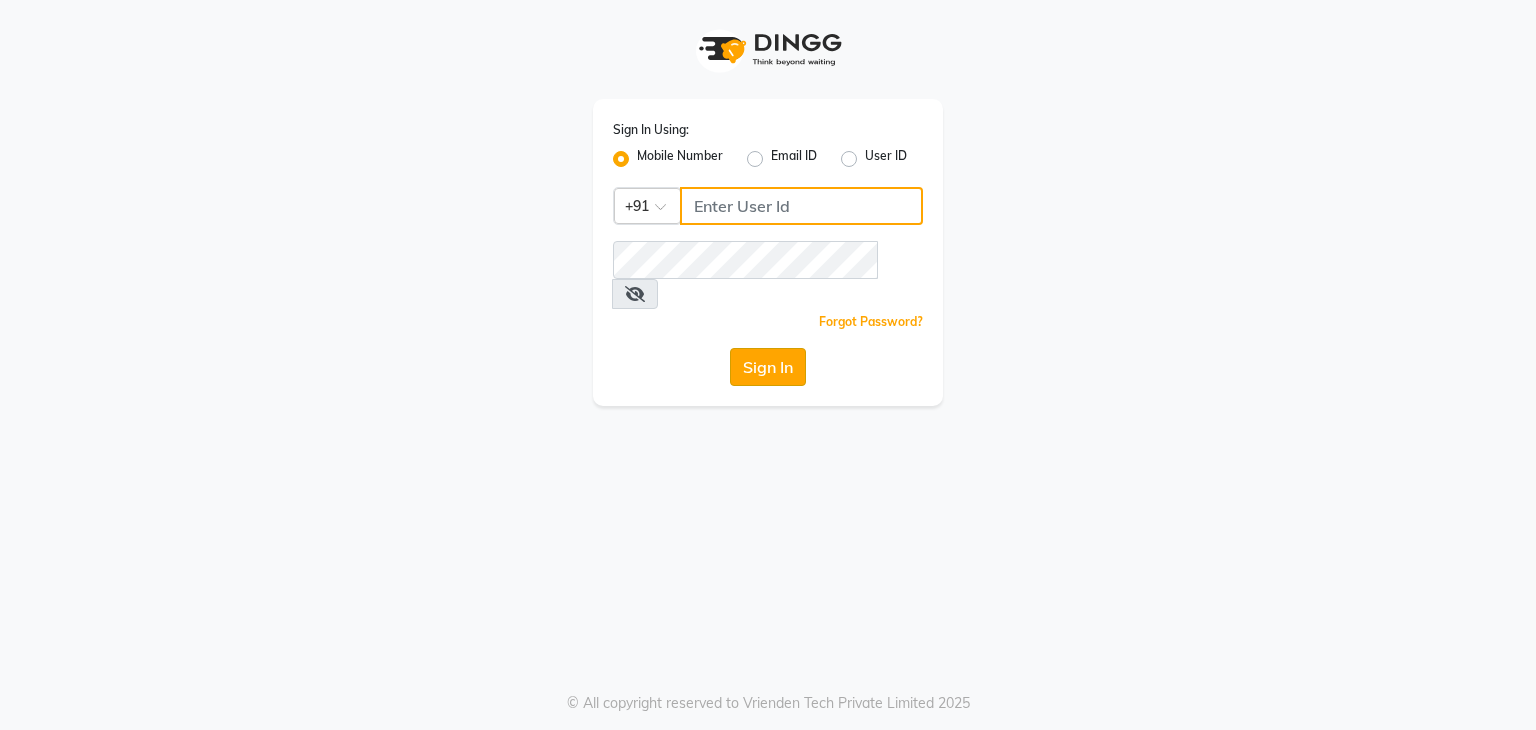 type on "9029010592" 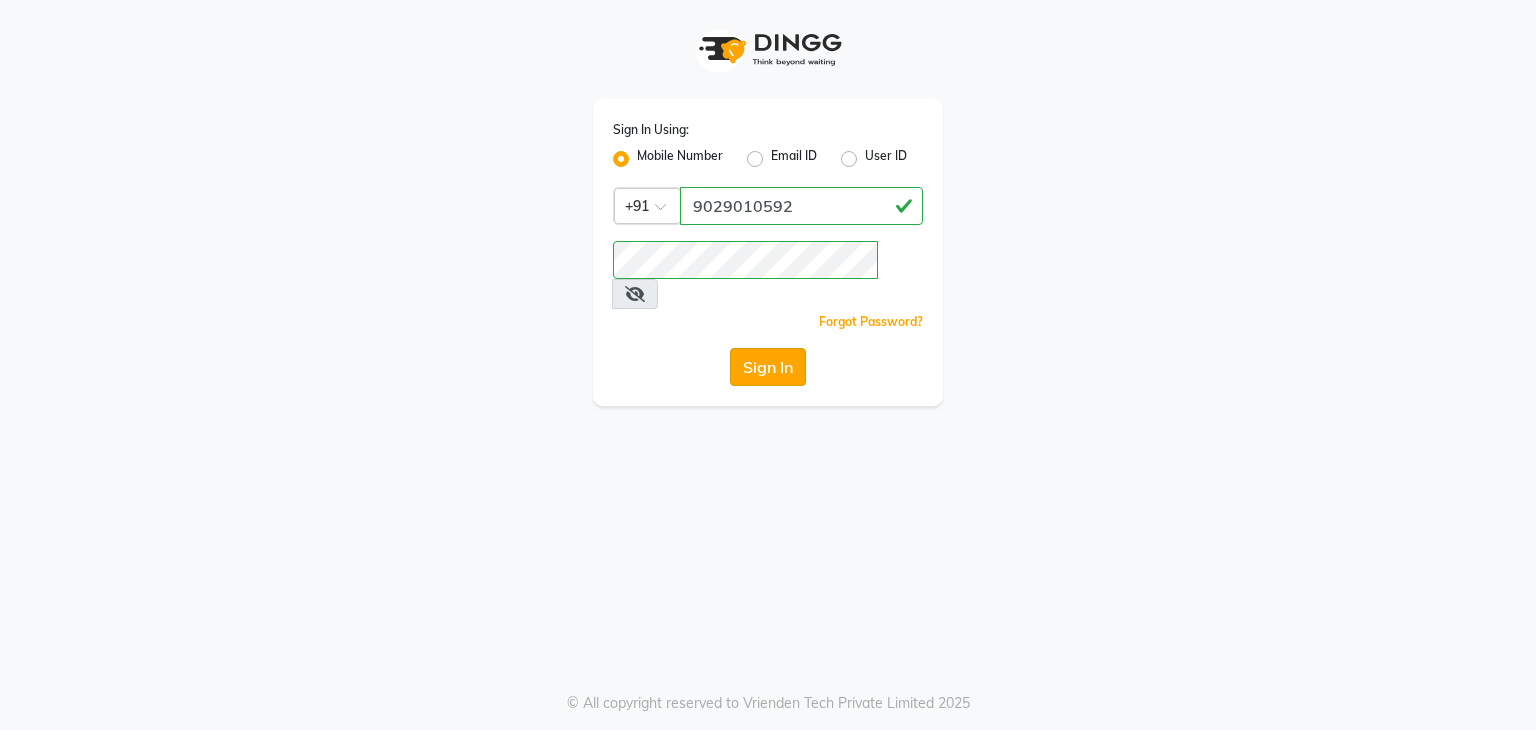 click on "Sign In" 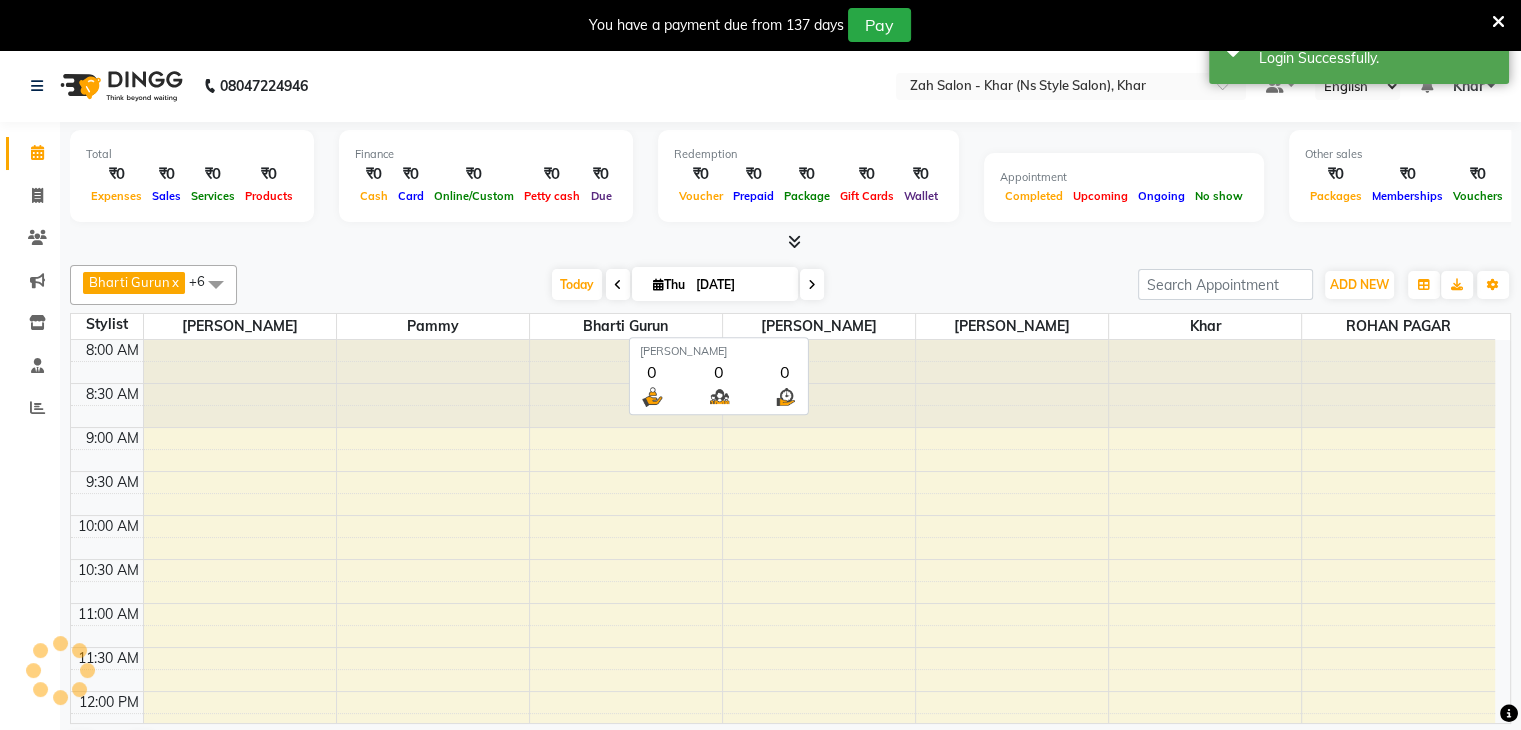 scroll, scrollTop: 0, scrollLeft: 0, axis: both 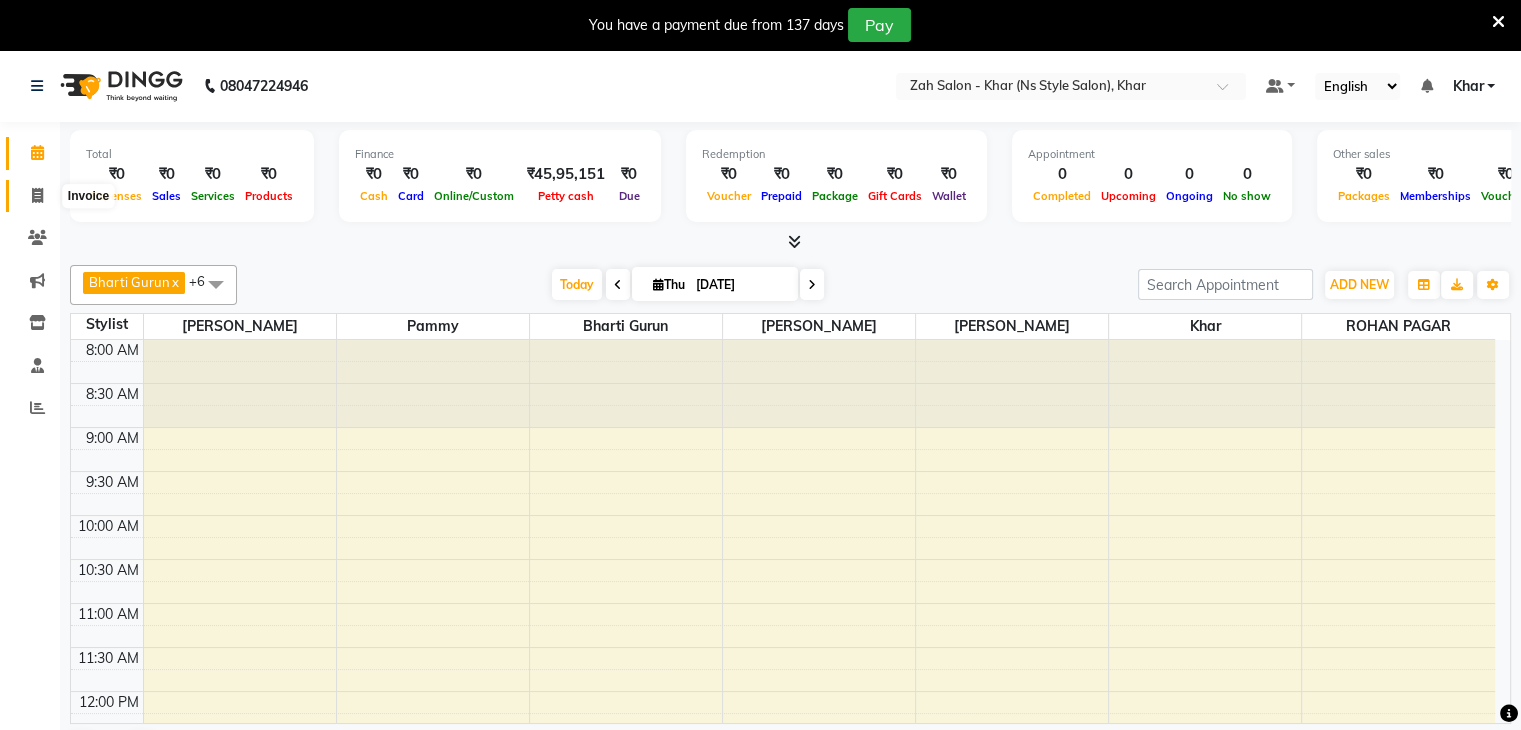 click 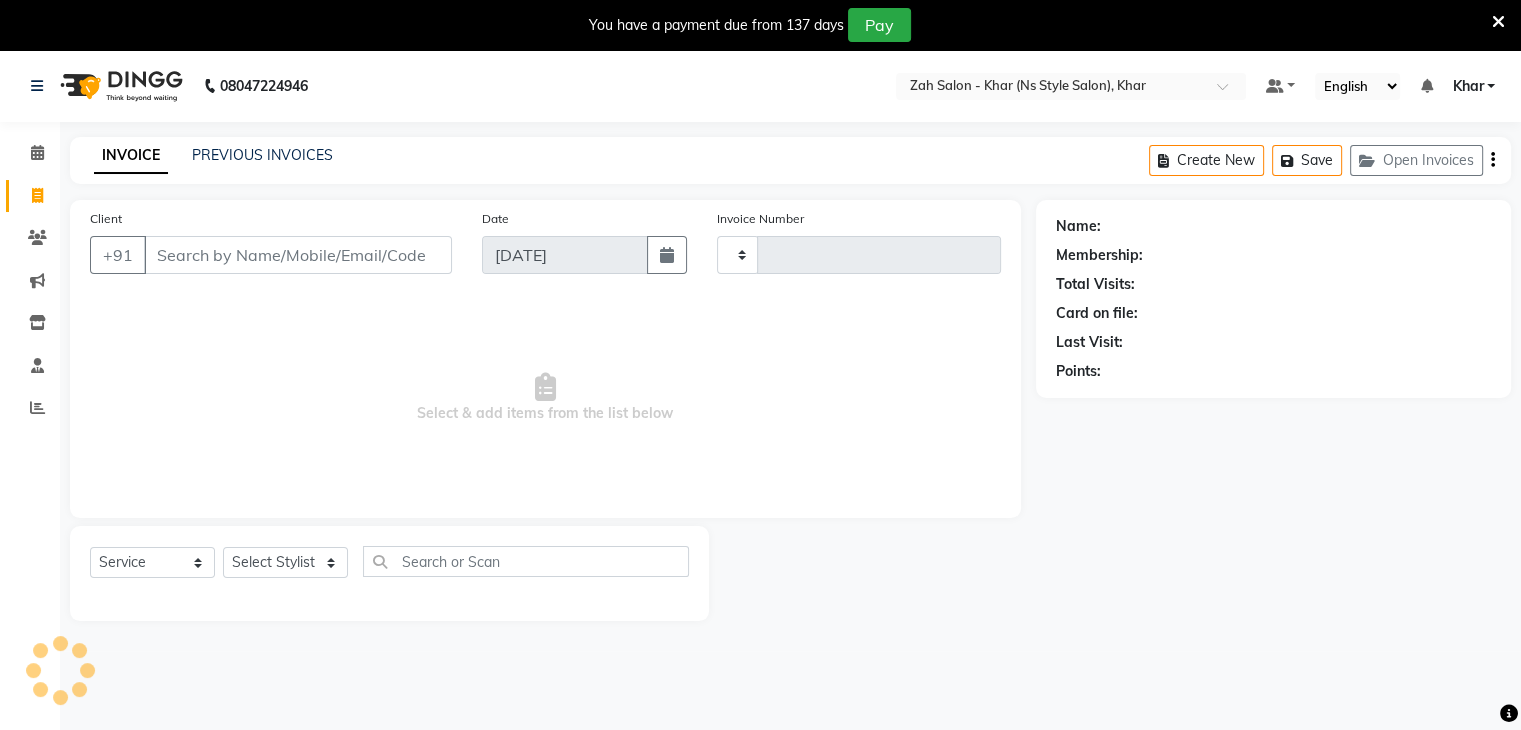 type on "0777" 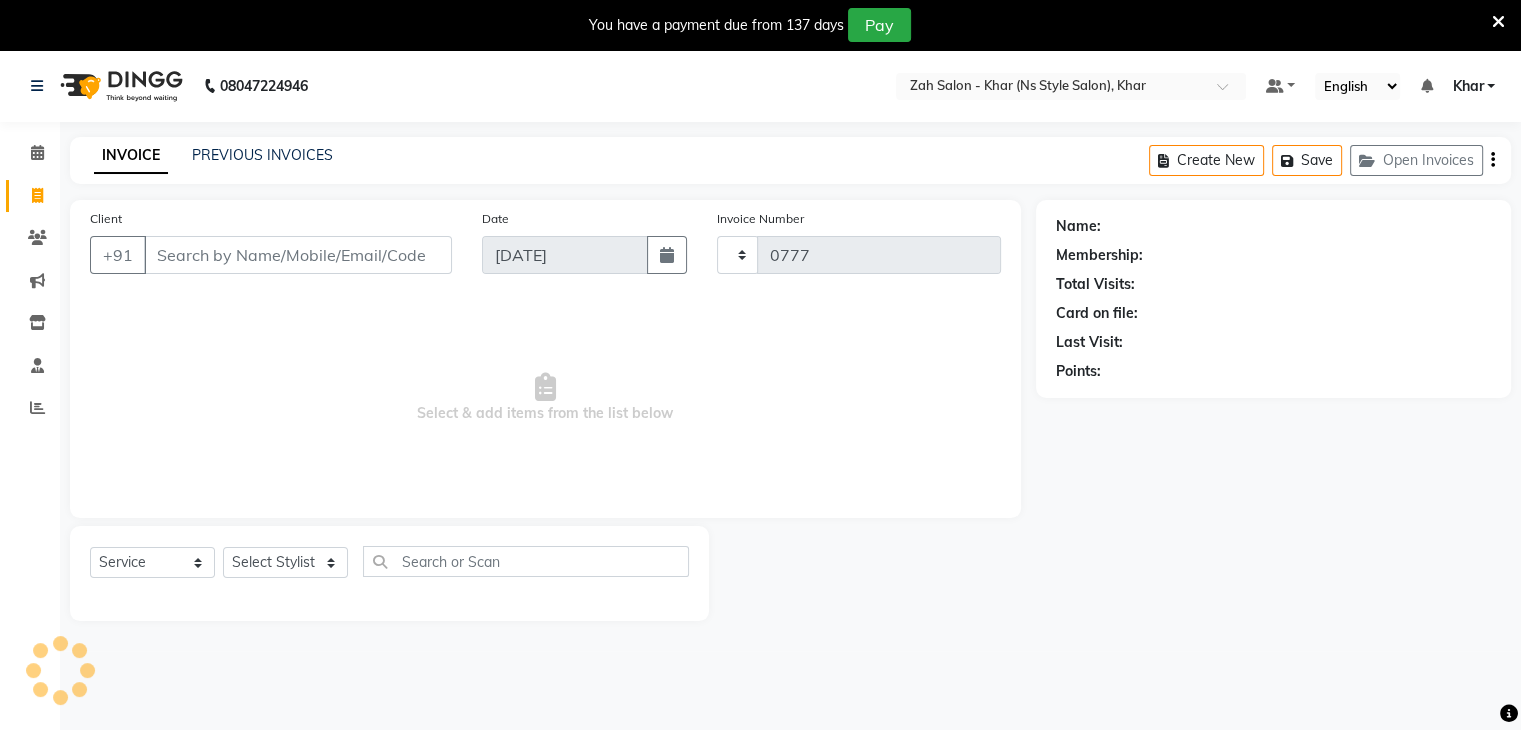 select on "5619" 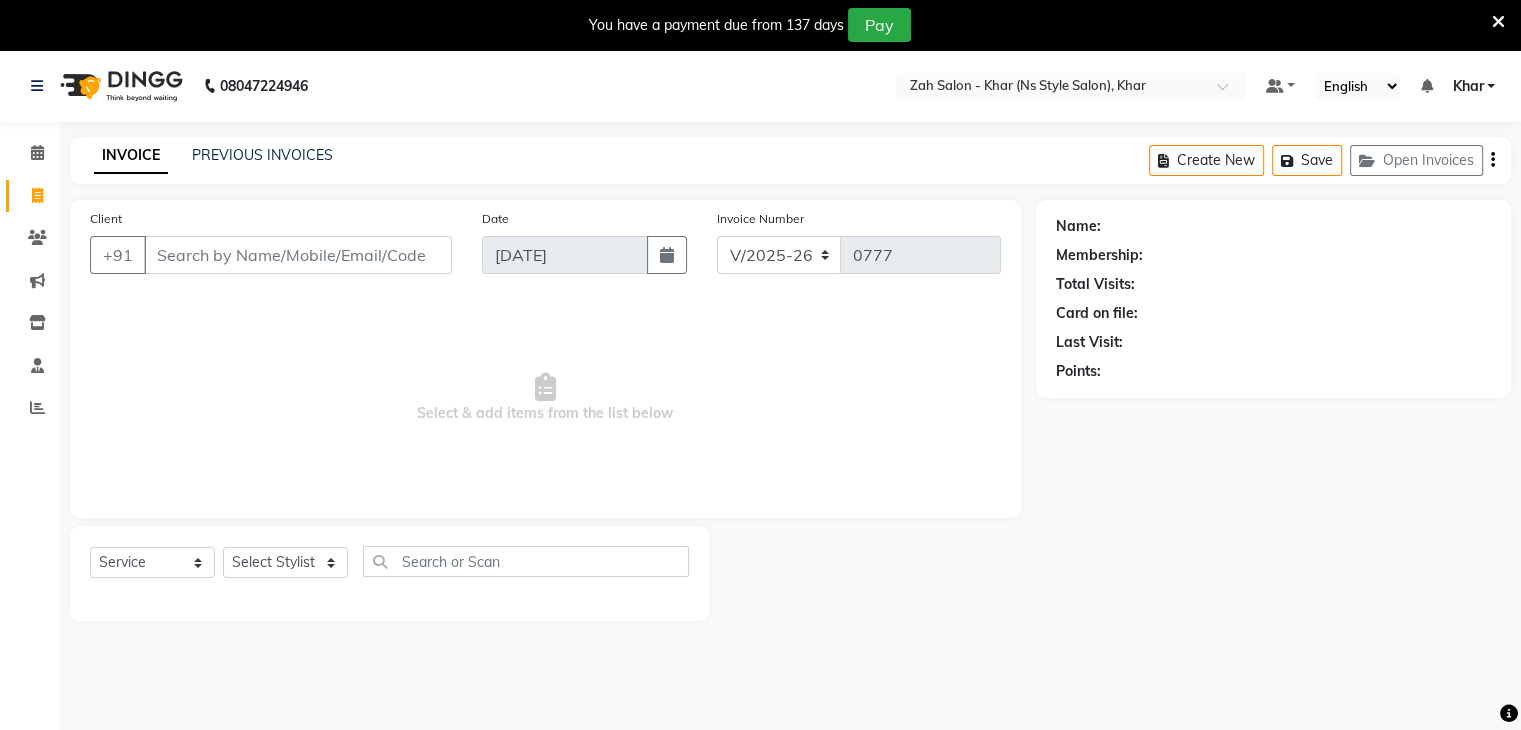 click on "Client" at bounding box center (298, 255) 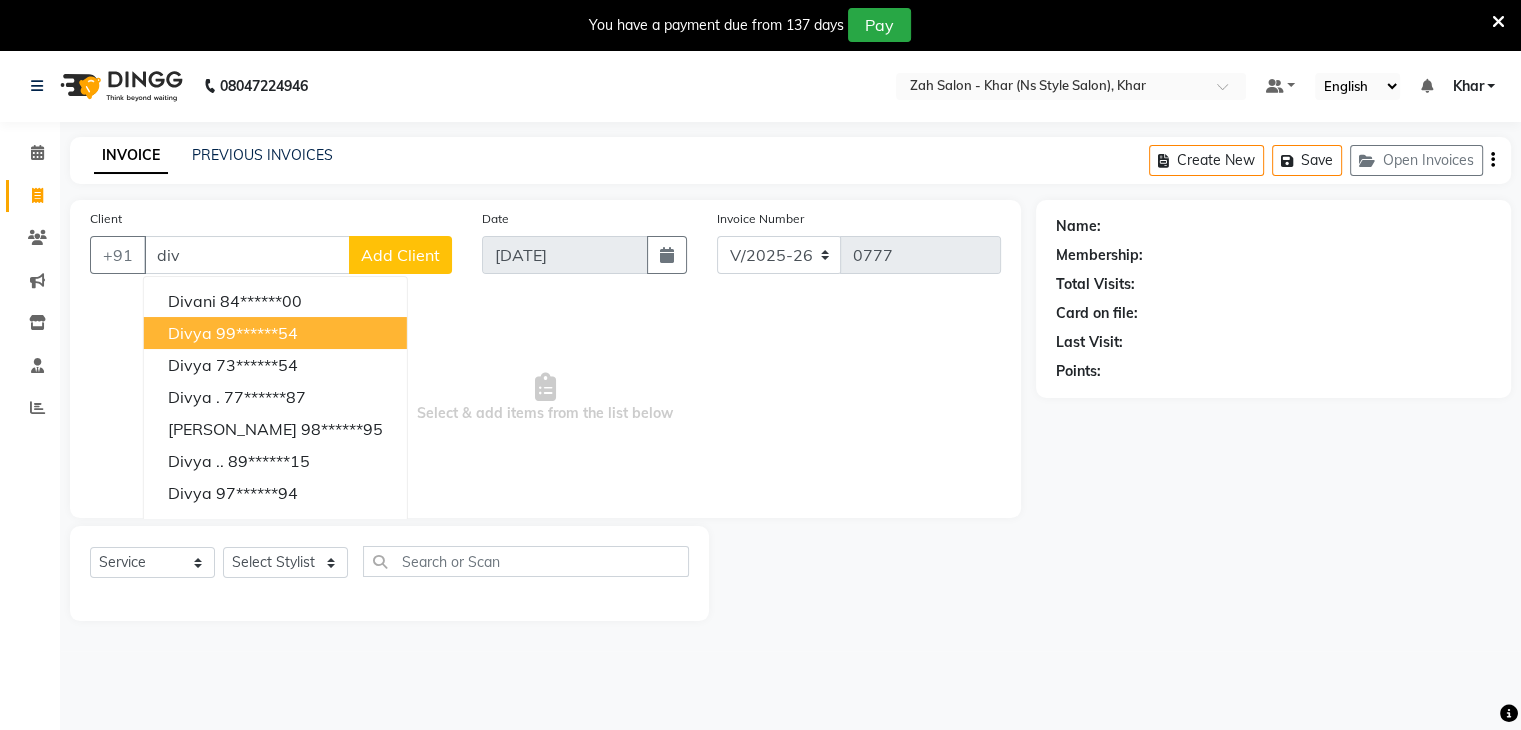 click on "99******54" at bounding box center (257, 333) 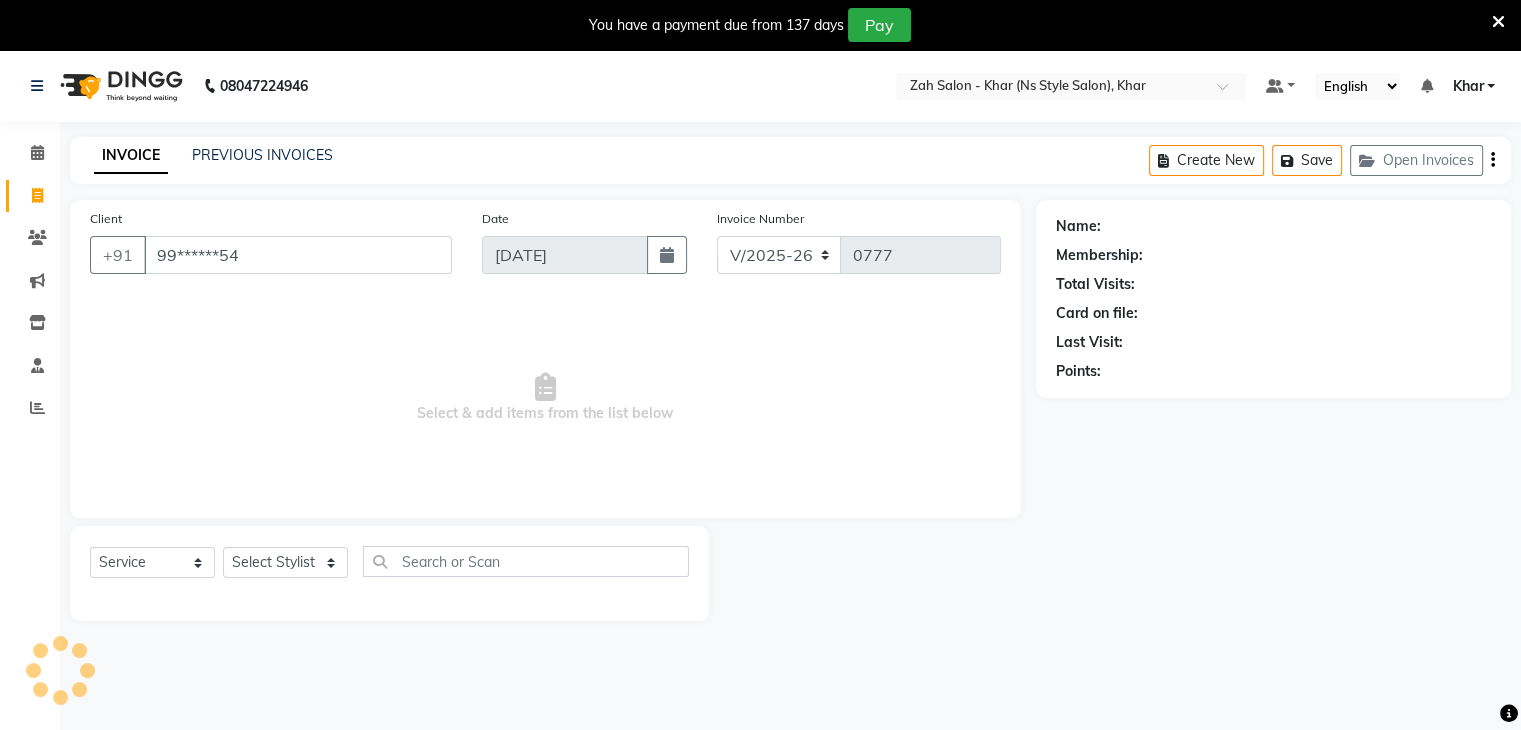 type on "99******54" 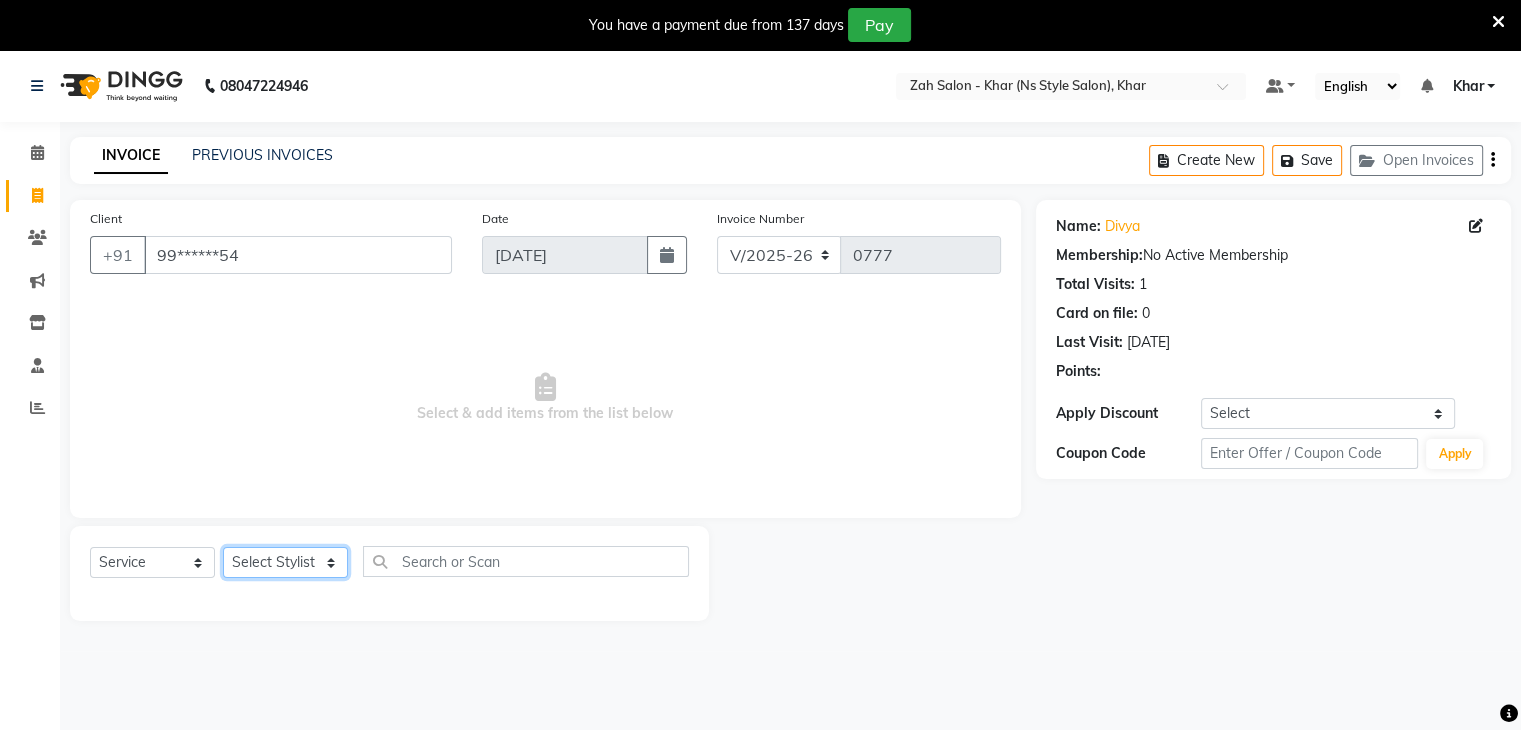 click on "Select Stylist Bharti Gurun [PERSON_NAME] [PERSON_NAME] Khar [PERSON_NAME] PAGAR [PERSON_NAME]" 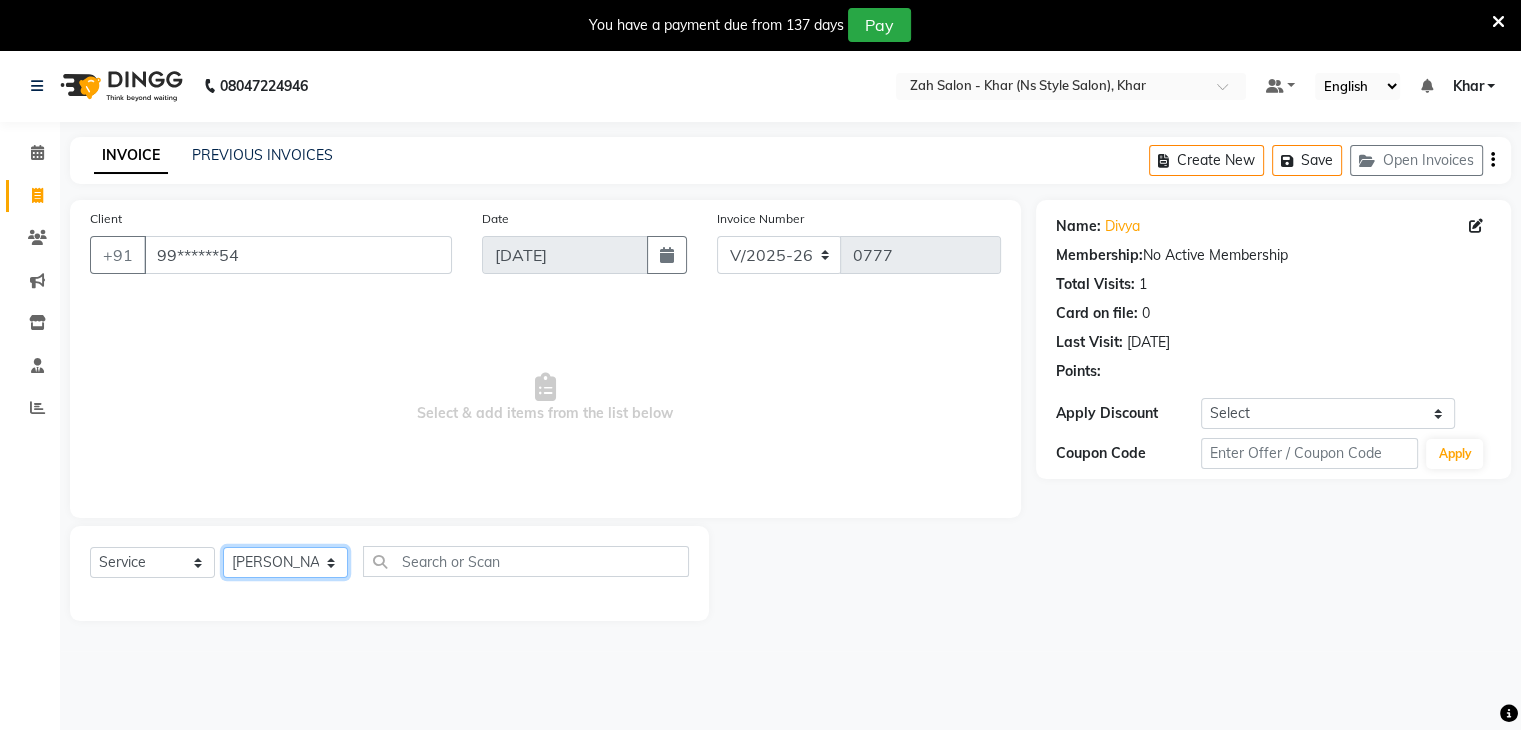 click on "Select Stylist Bharti Gurun [PERSON_NAME] [PERSON_NAME] Khar [PERSON_NAME] PAGAR [PERSON_NAME]" 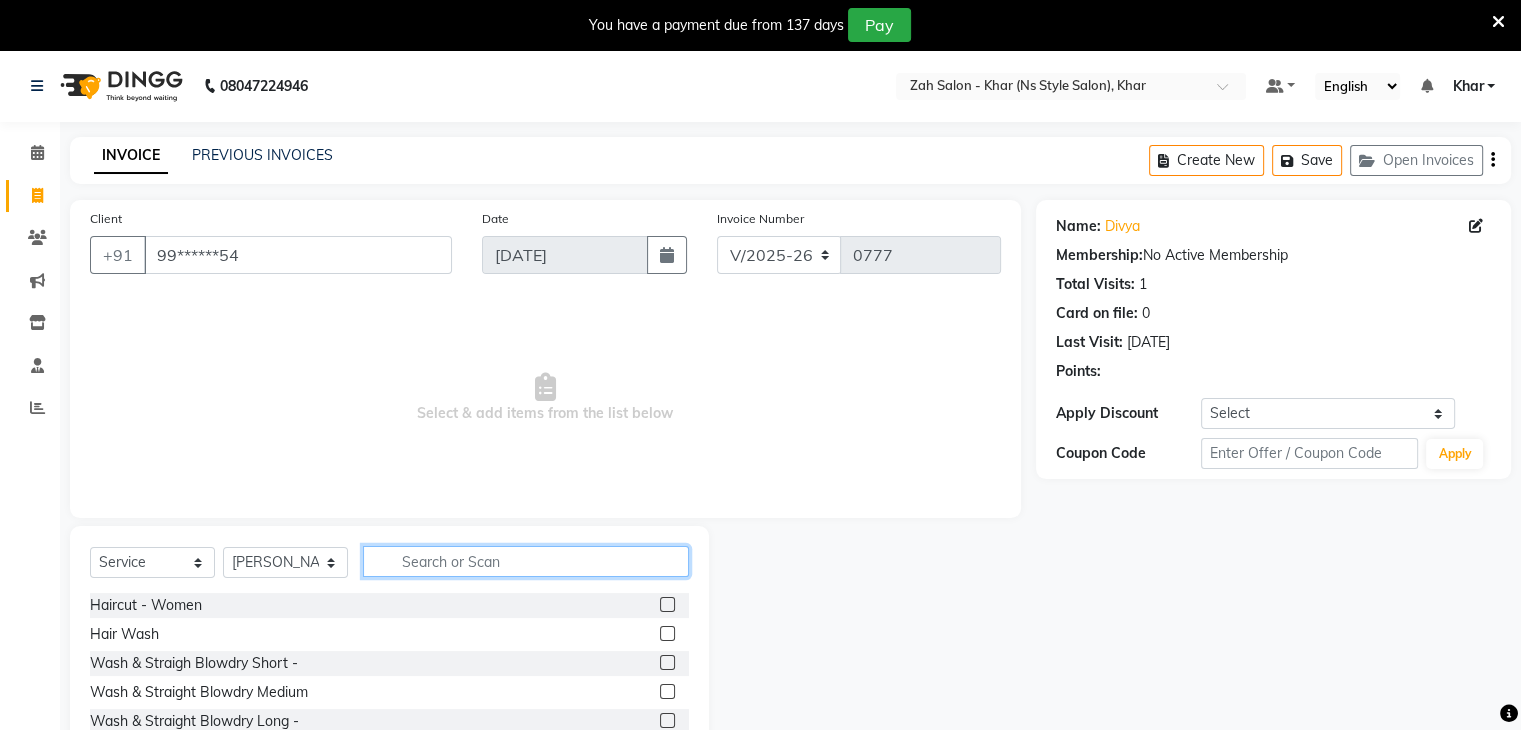 click 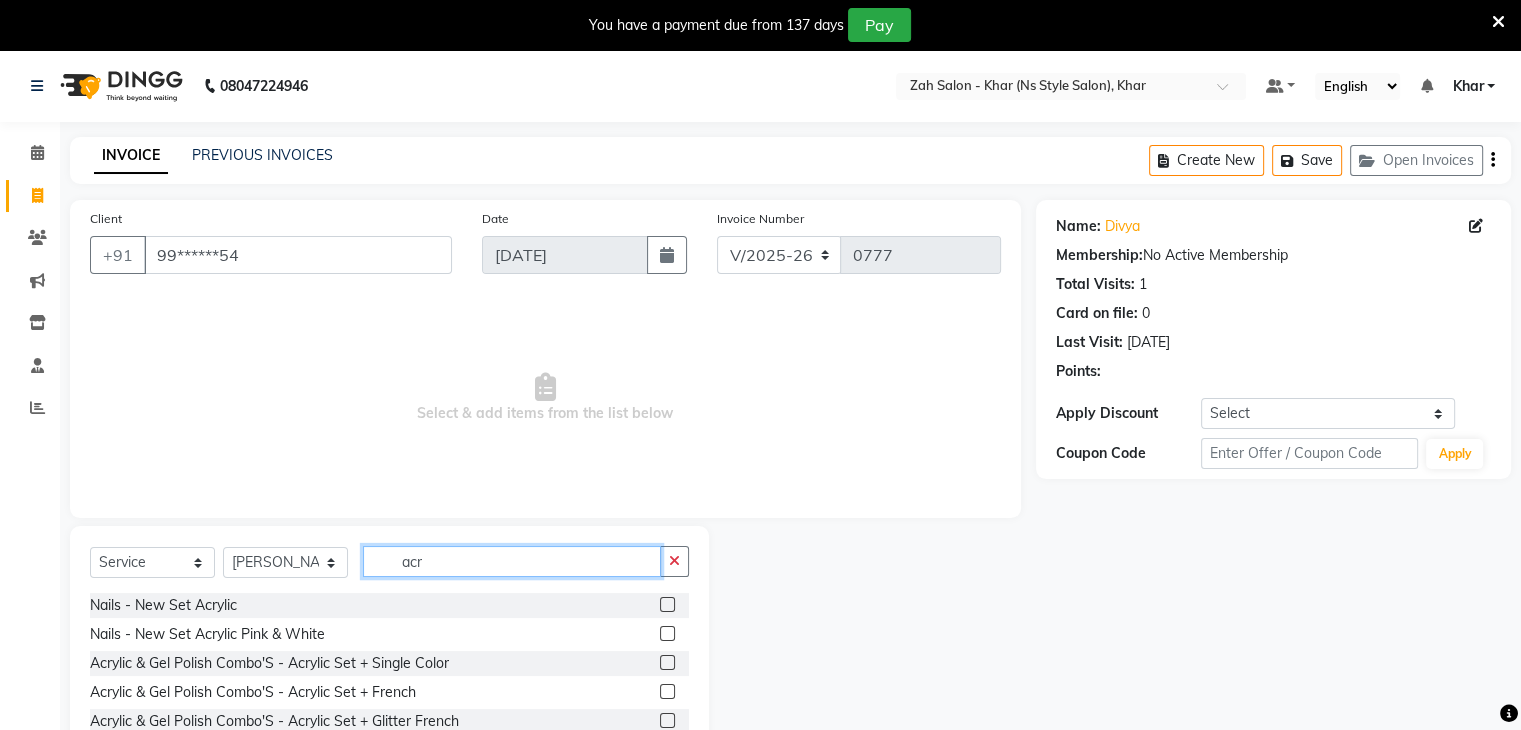 type on "acr" 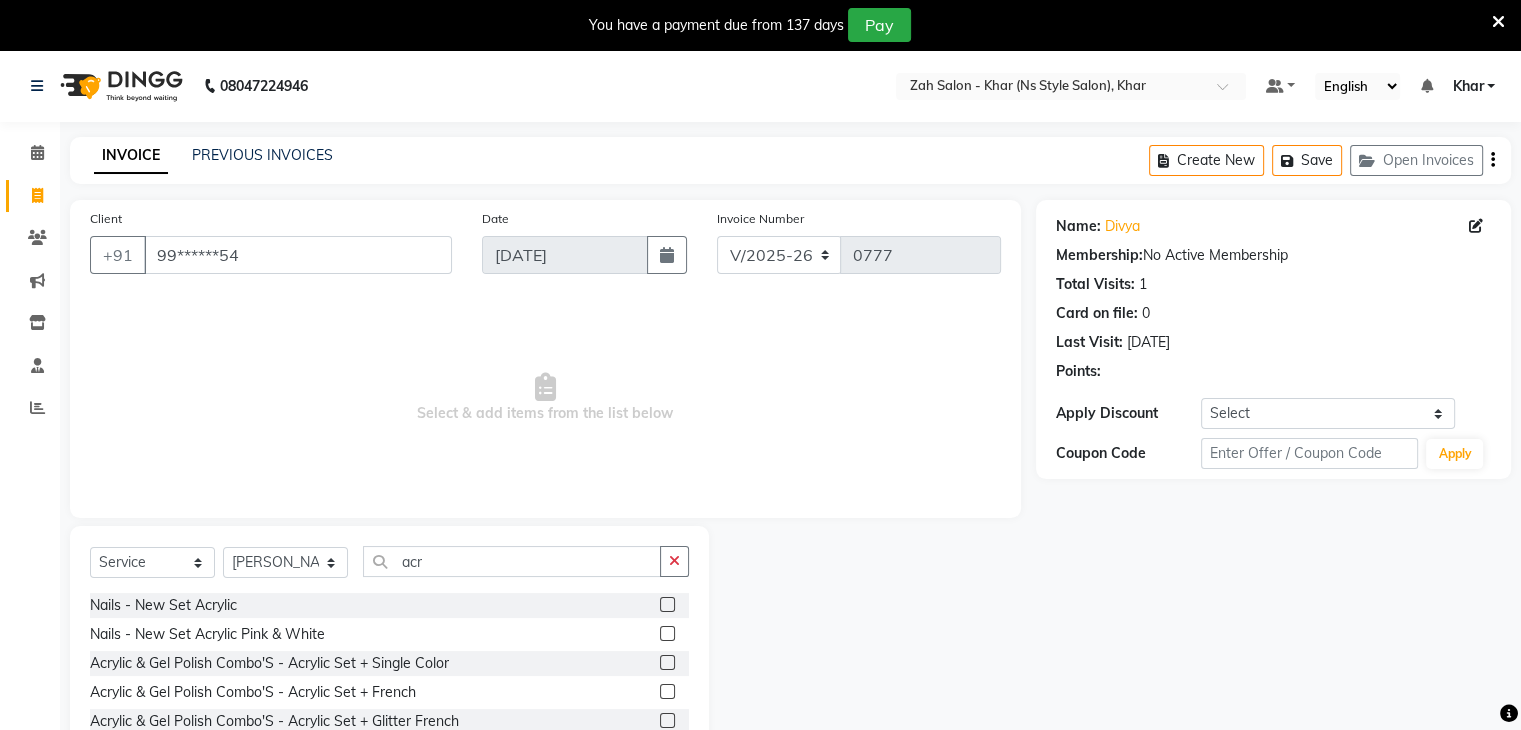 click 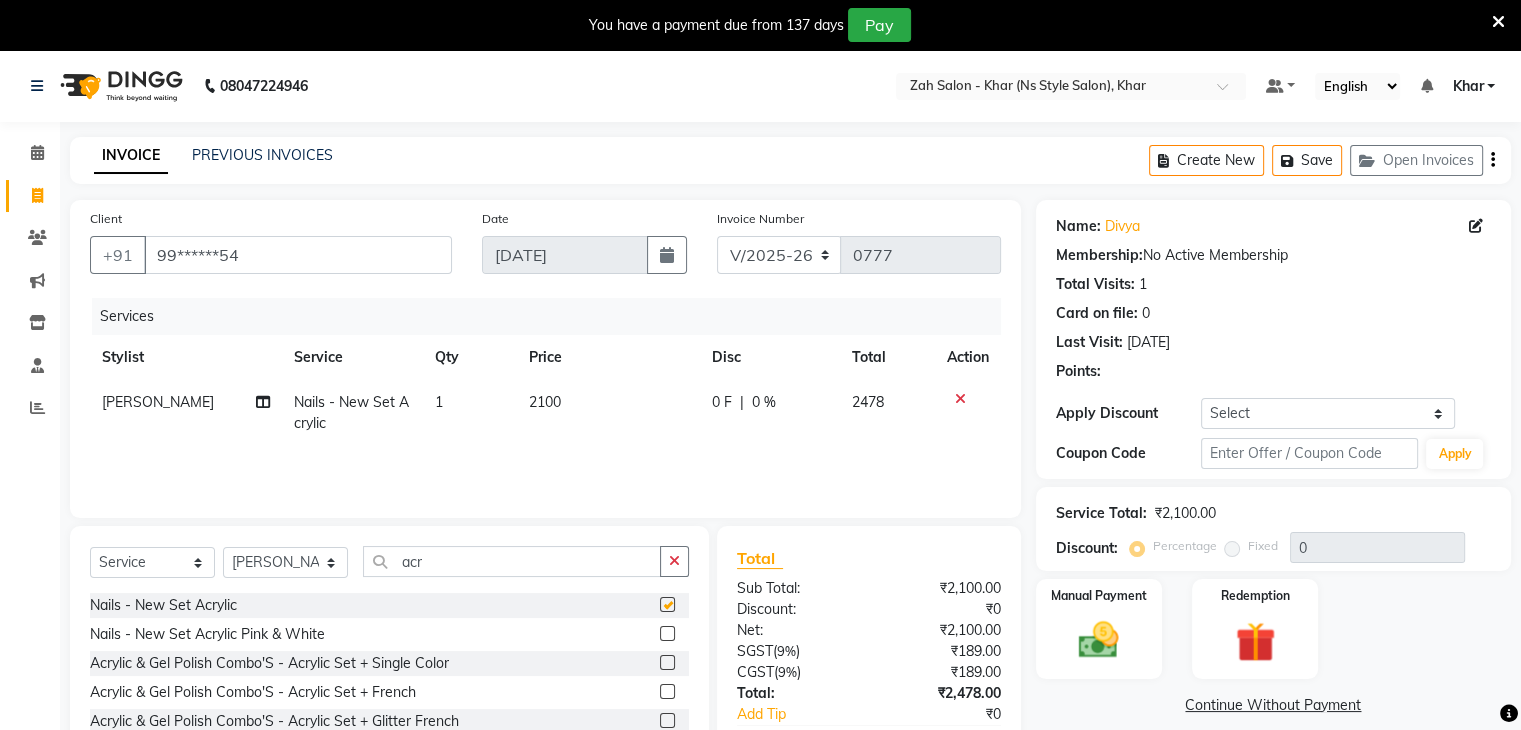 checkbox on "false" 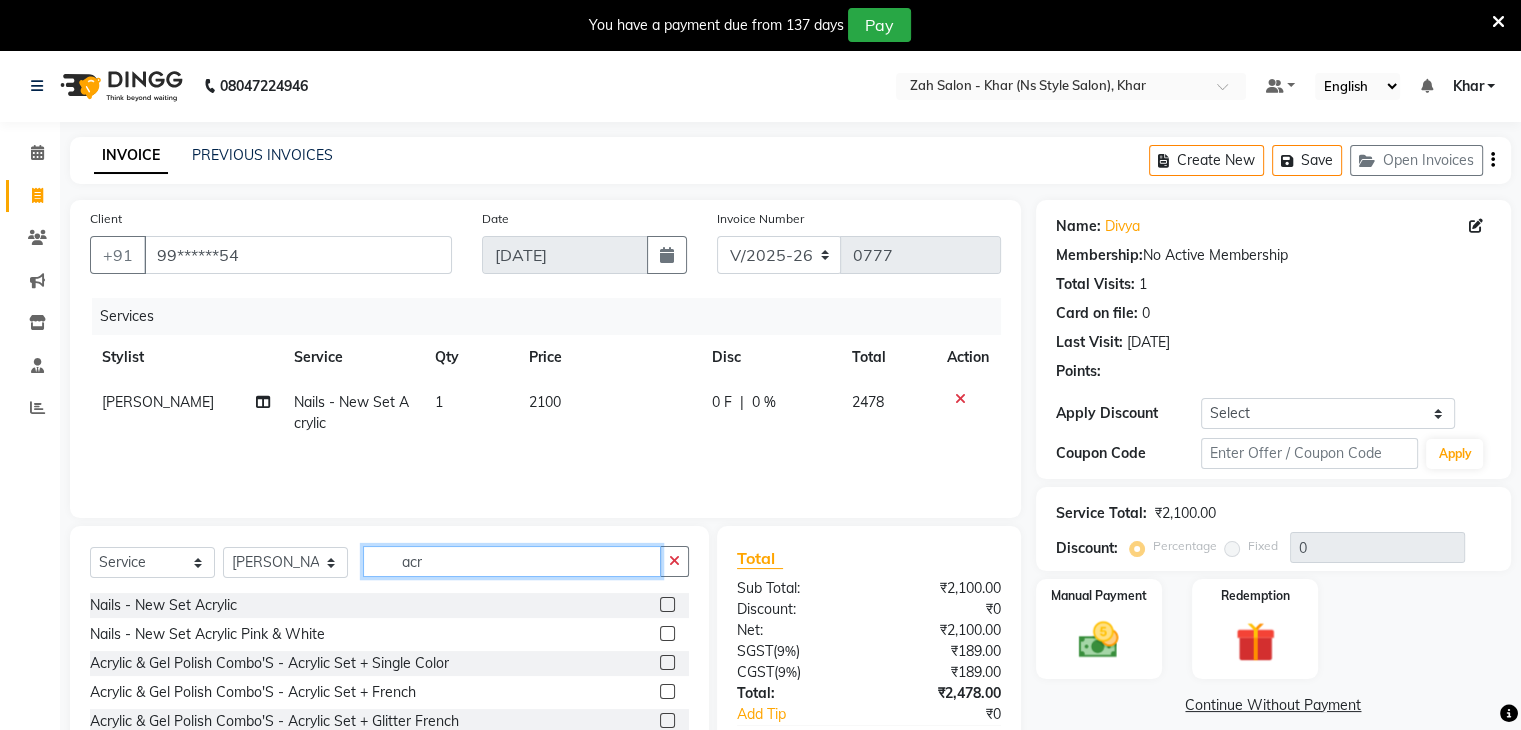click on "acr" 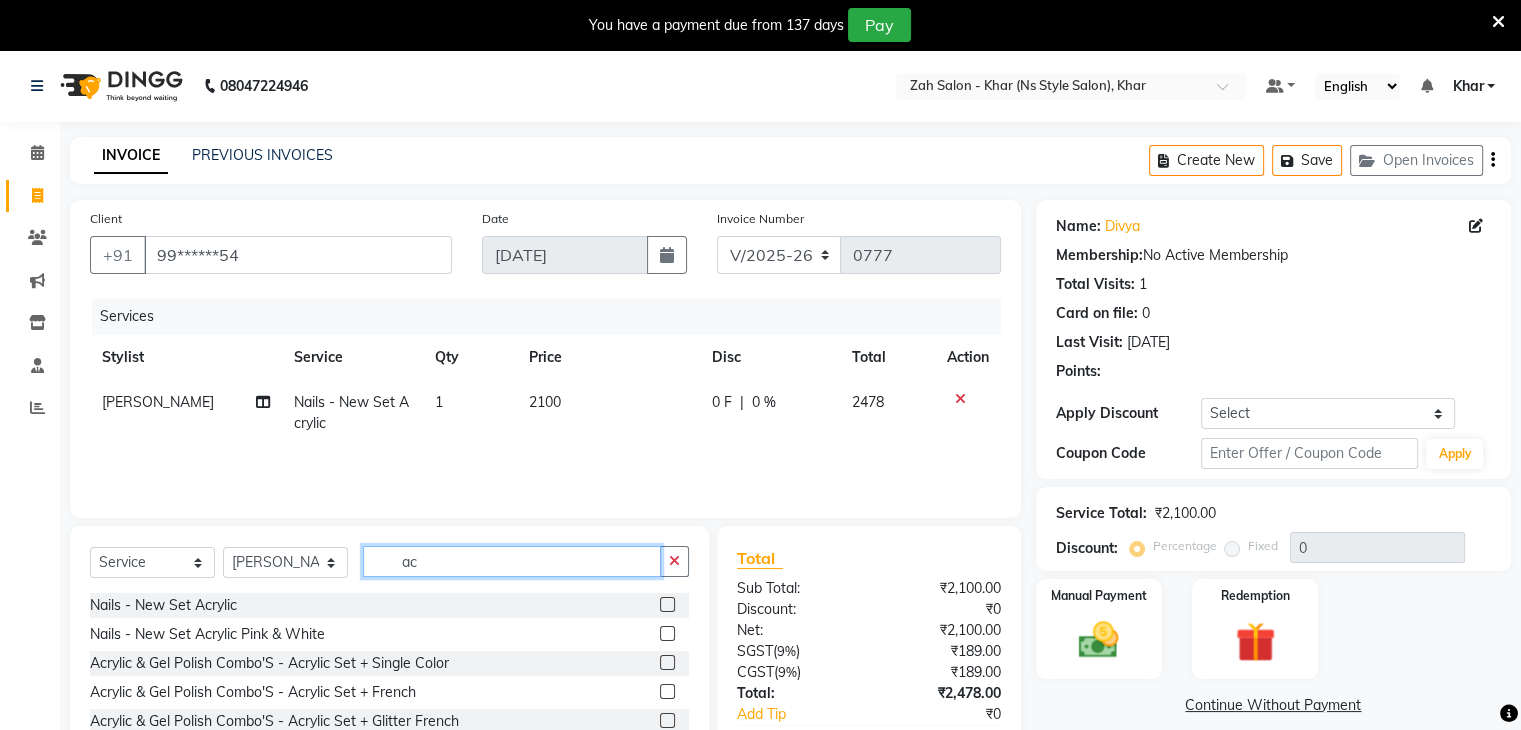 type on "a" 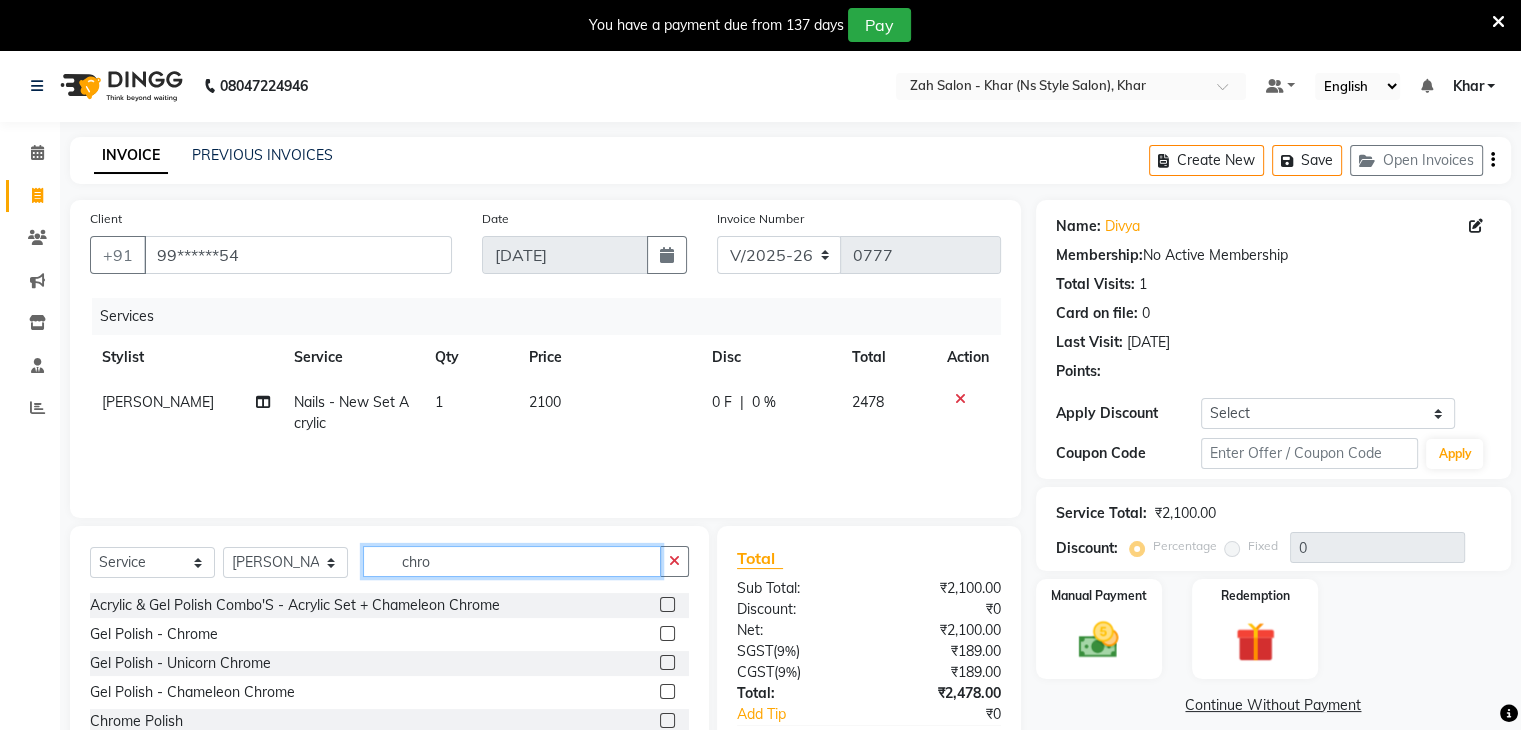 type on "chro" 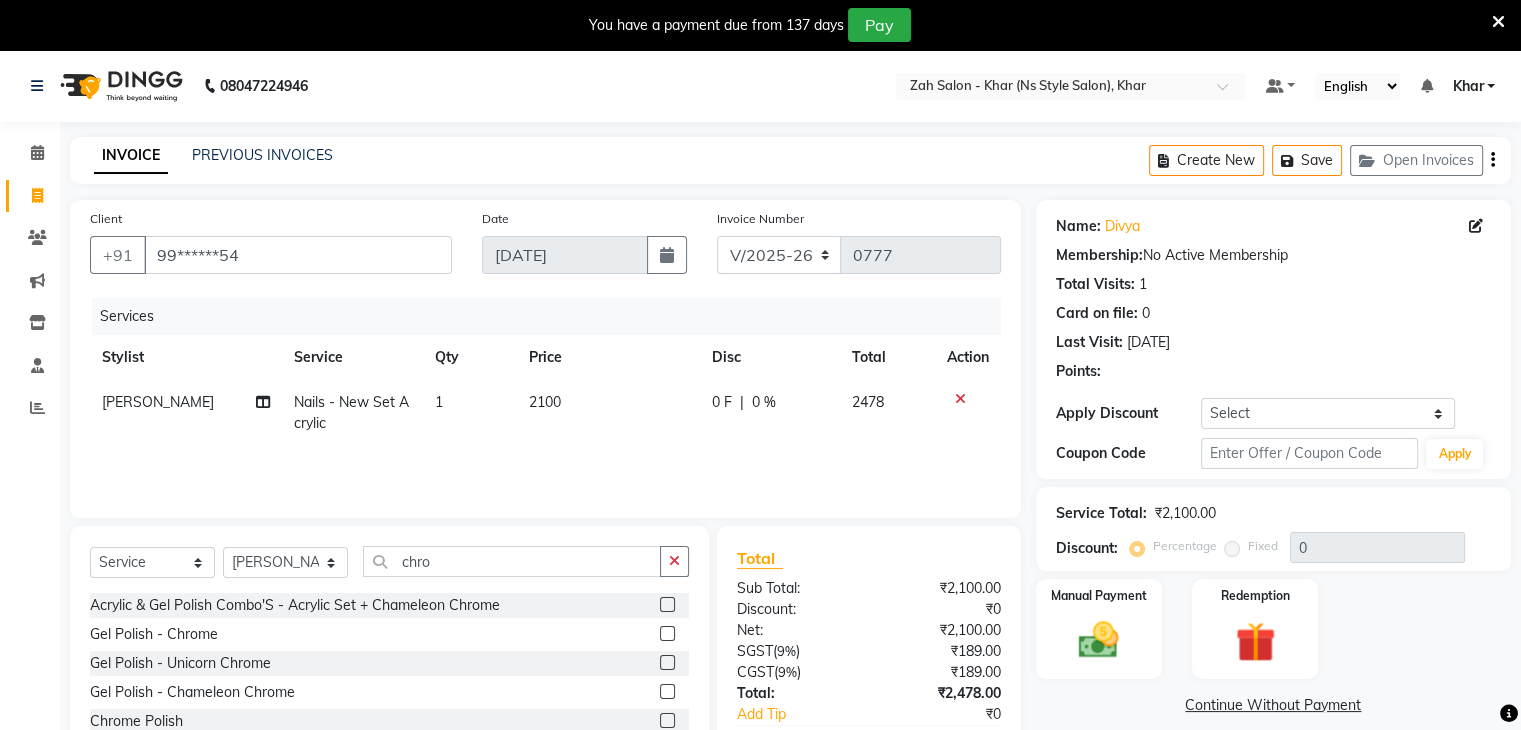 click 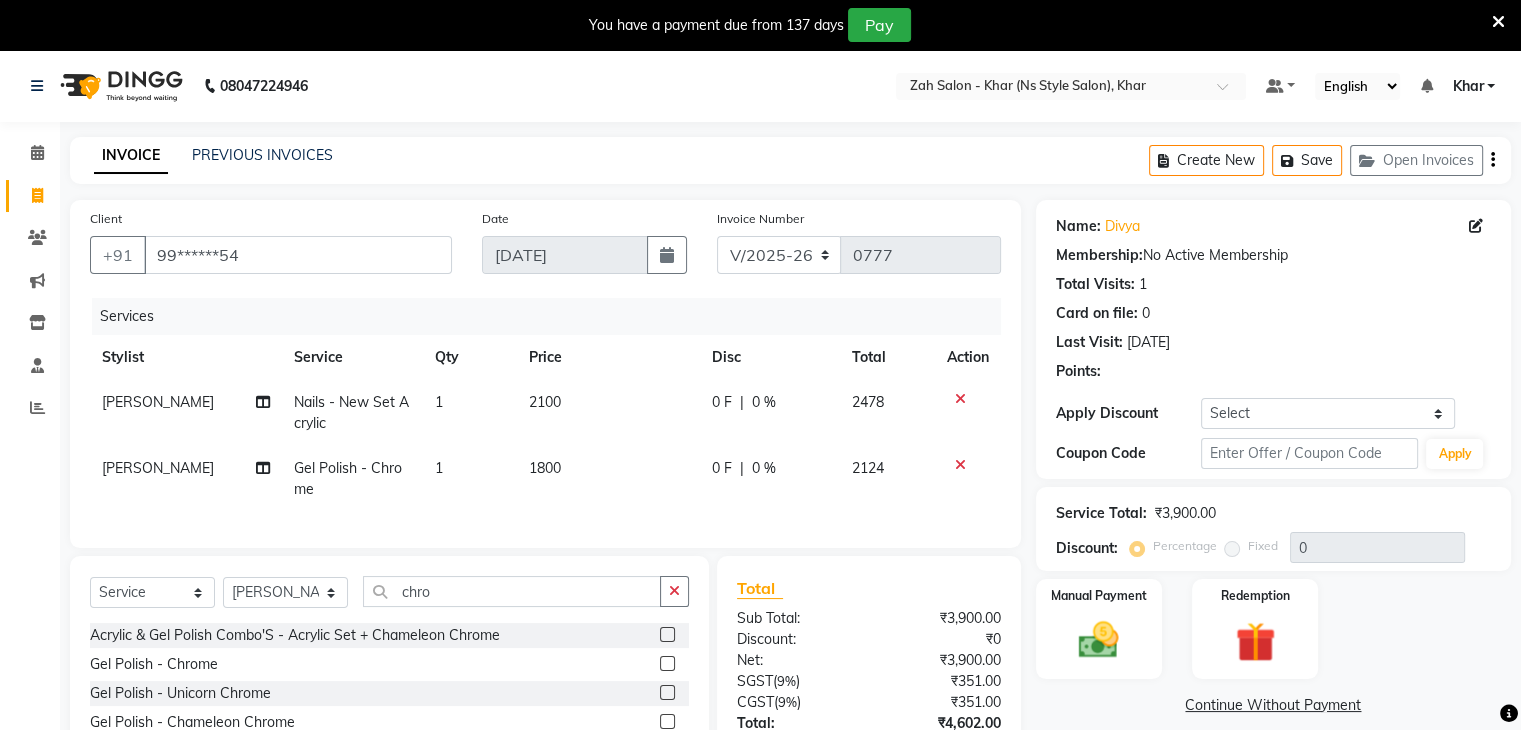 click 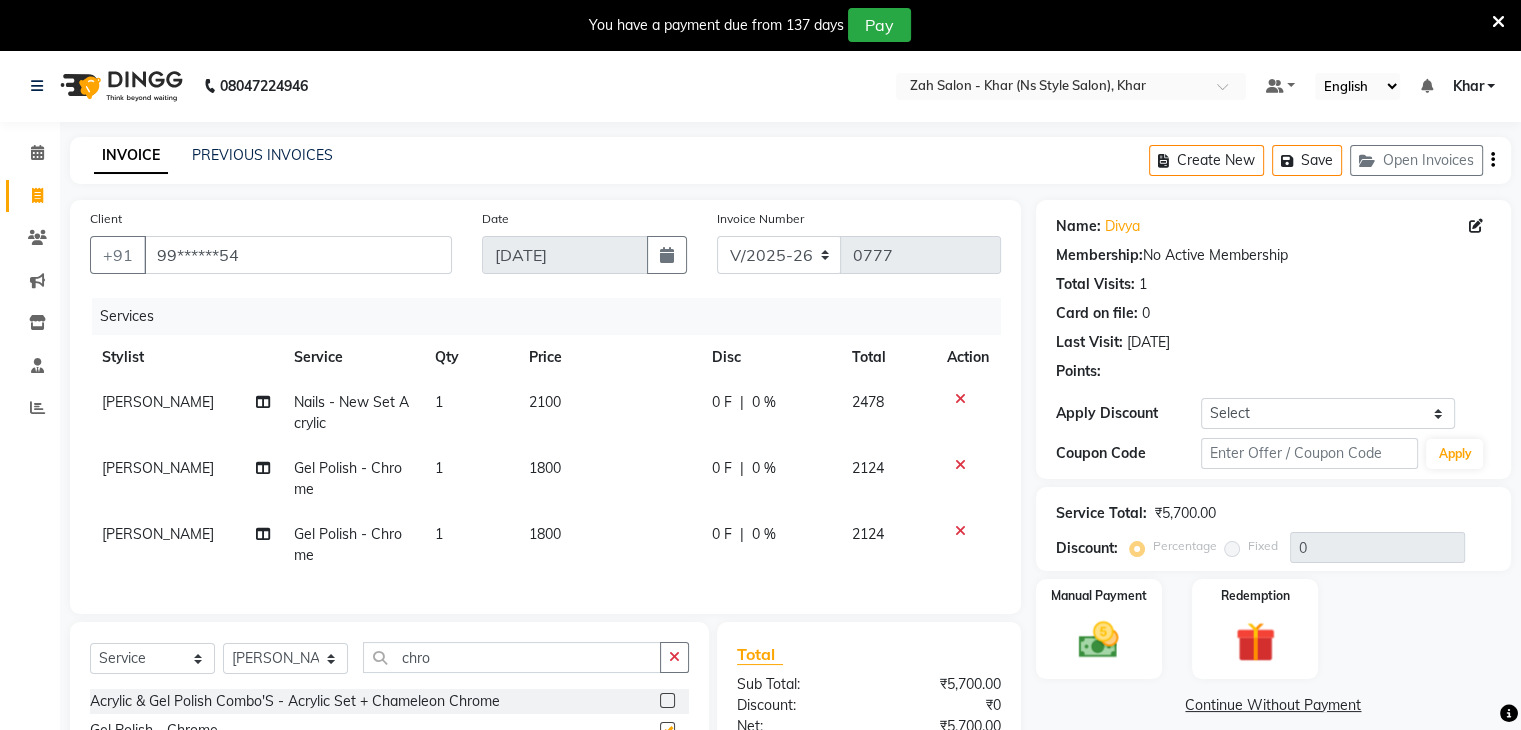checkbox on "false" 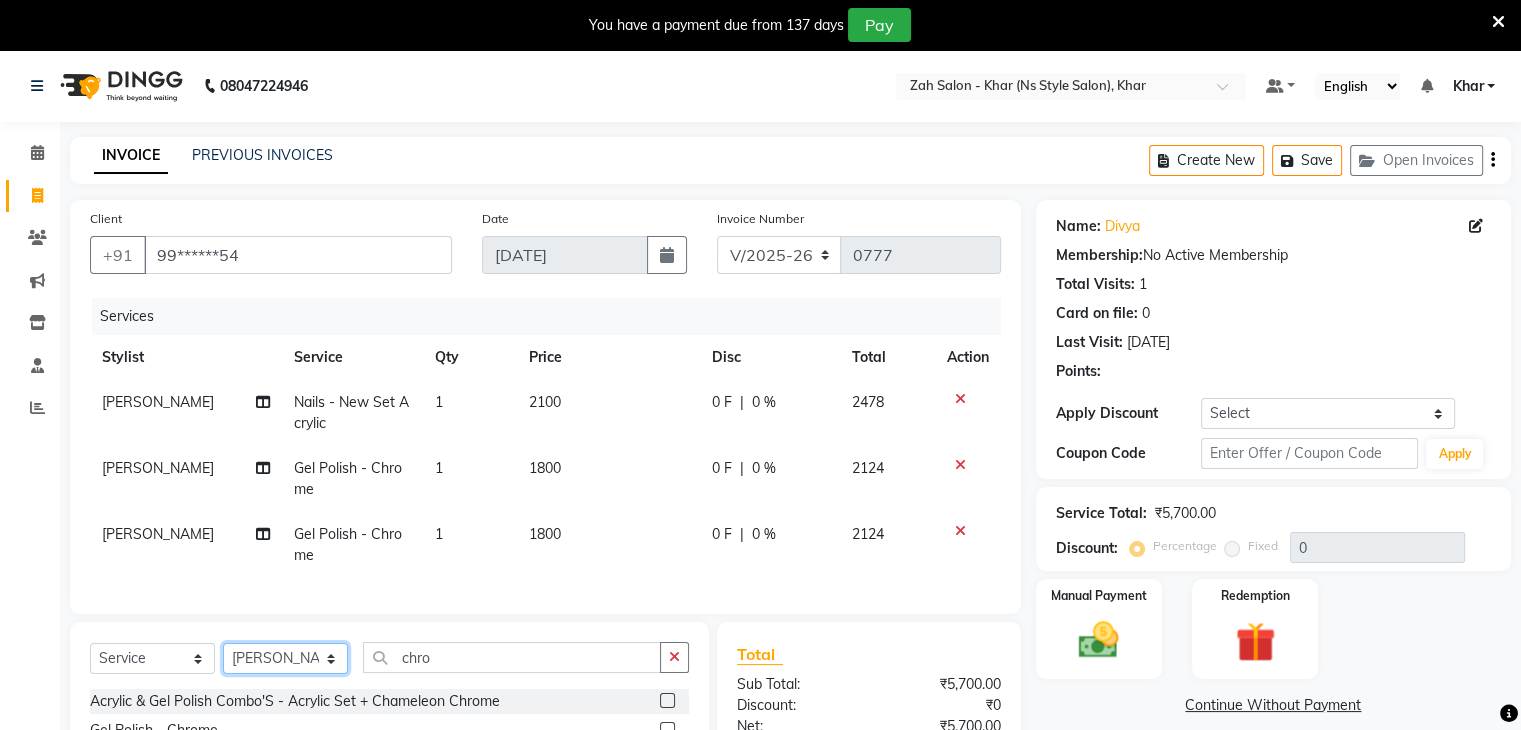 click on "Select Stylist Bharti Gurun [PERSON_NAME] [PERSON_NAME] Khar [PERSON_NAME] PAGAR [PERSON_NAME]" 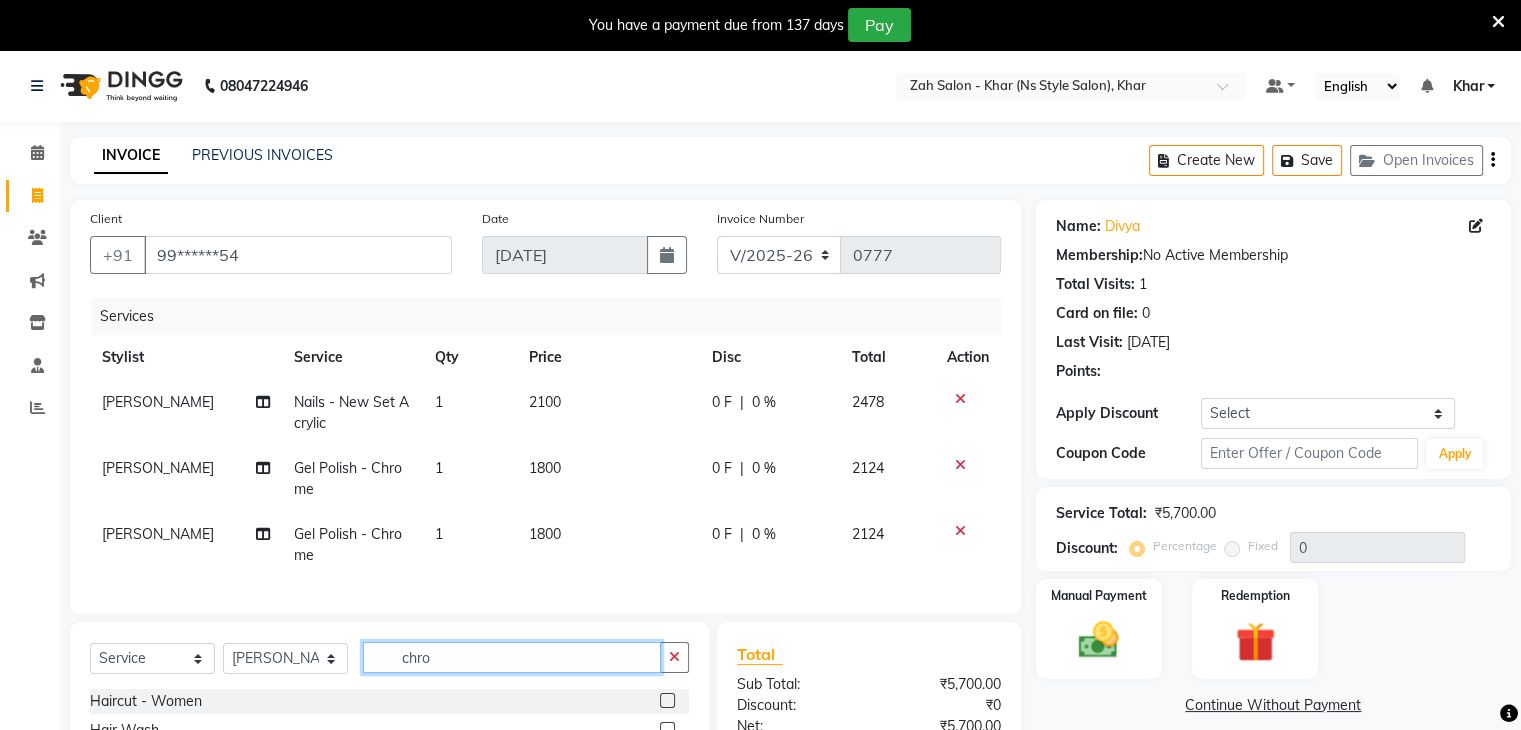 click on "chro" 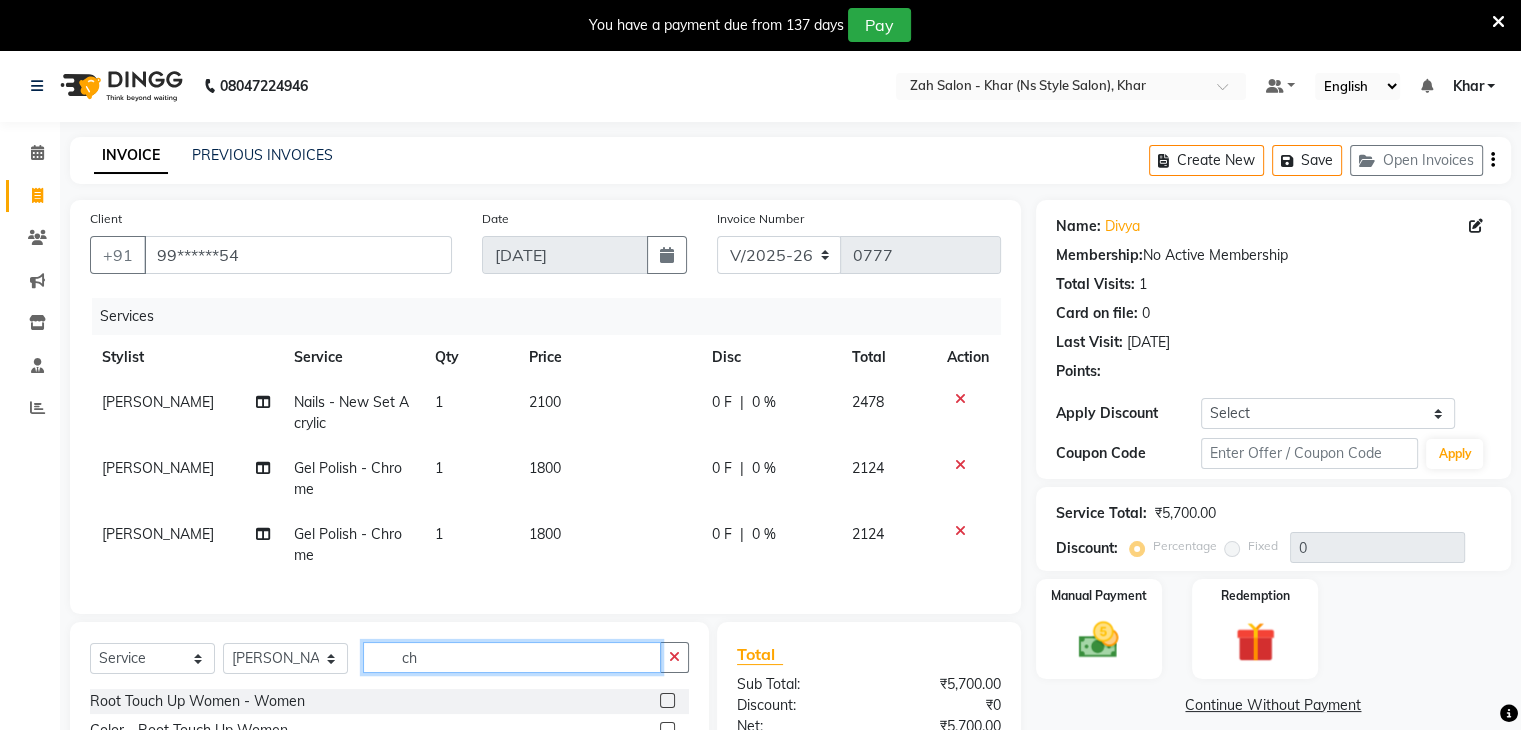 type on "c" 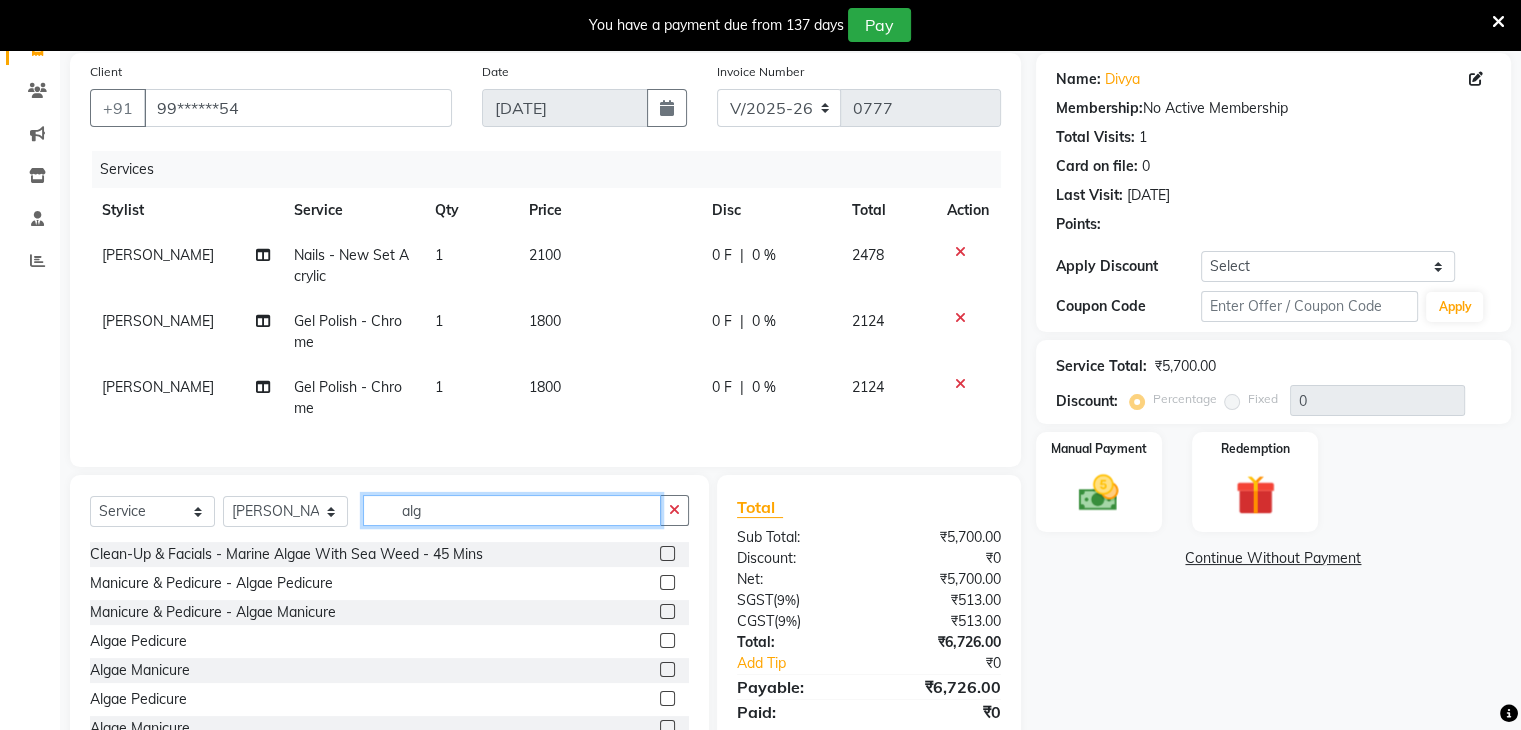scroll, scrollTop: 160, scrollLeft: 0, axis: vertical 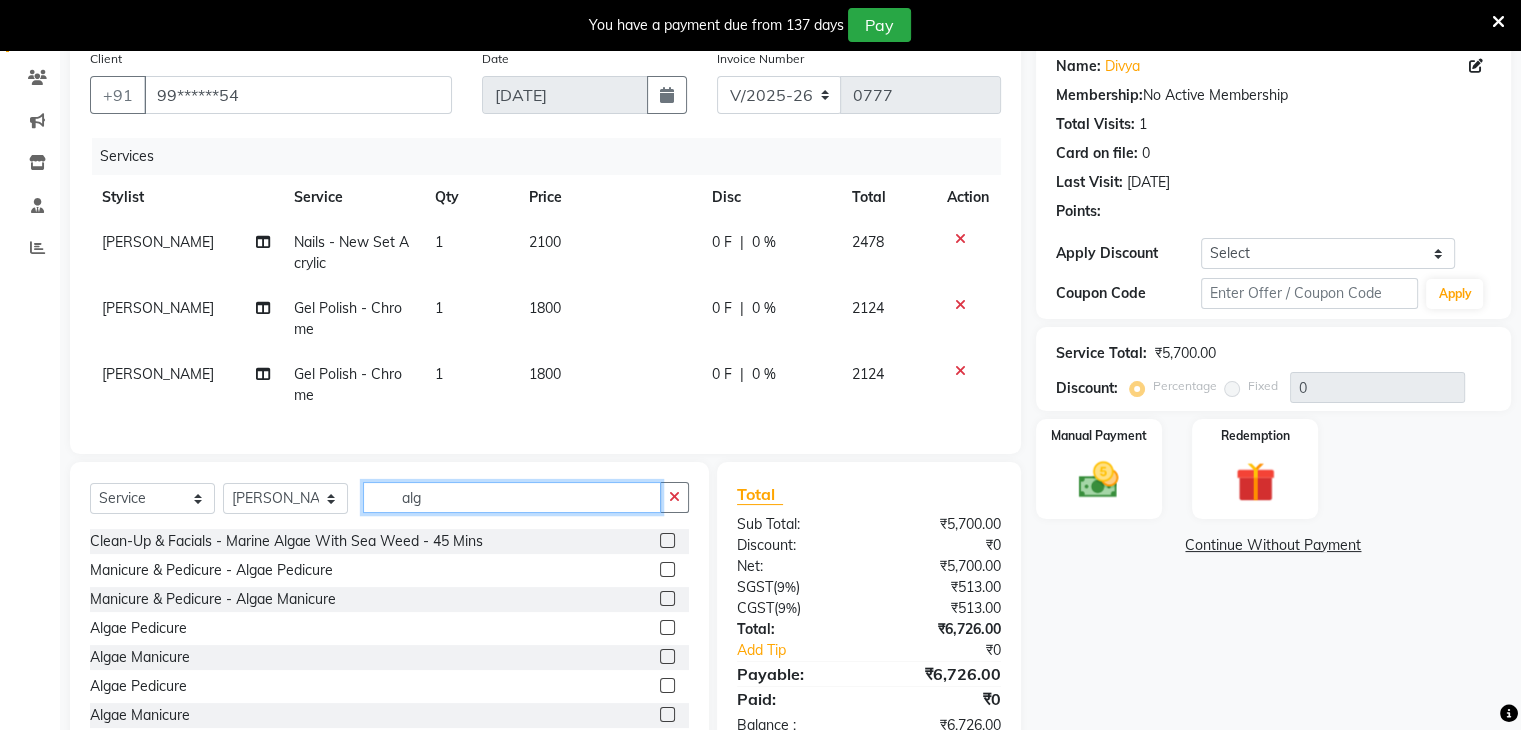 type on "alg" 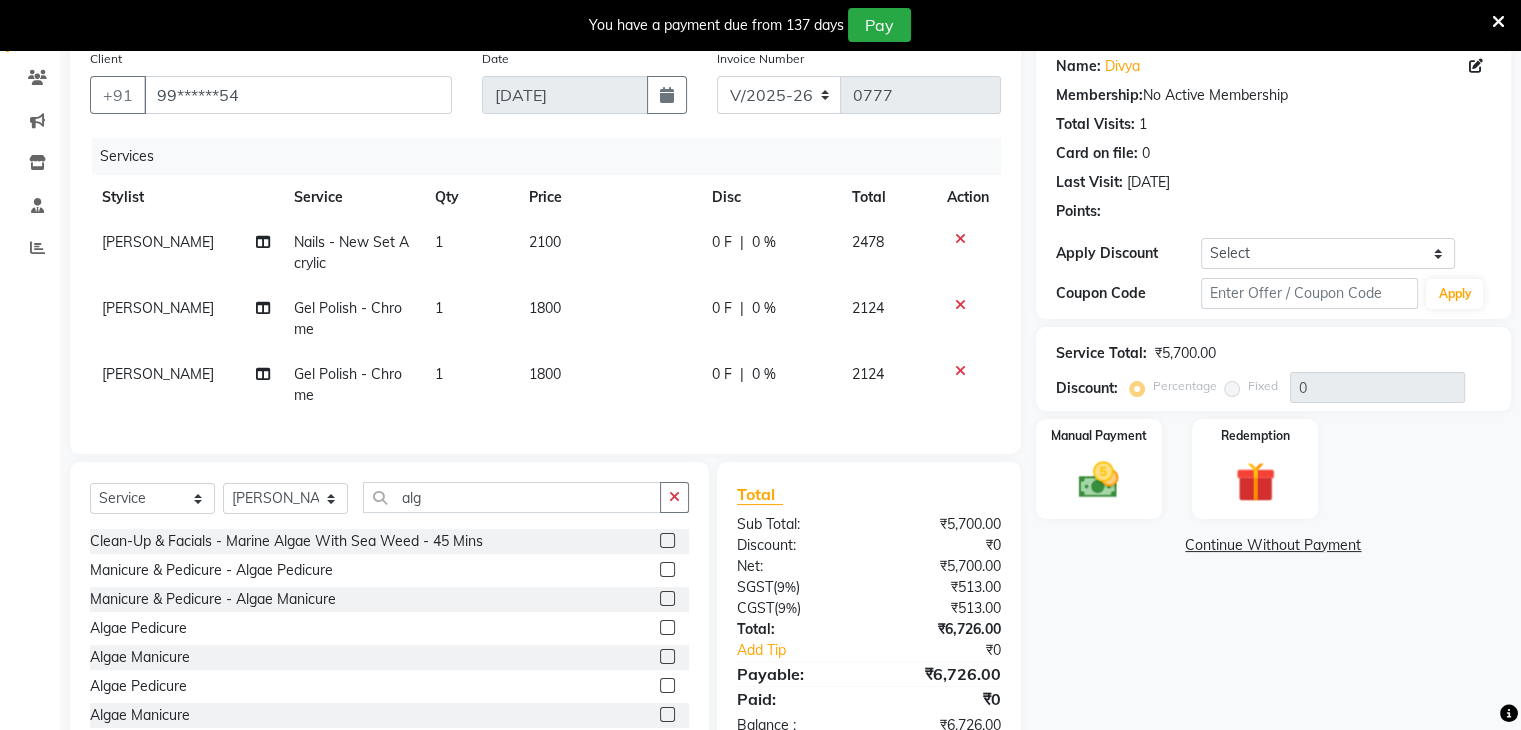 click 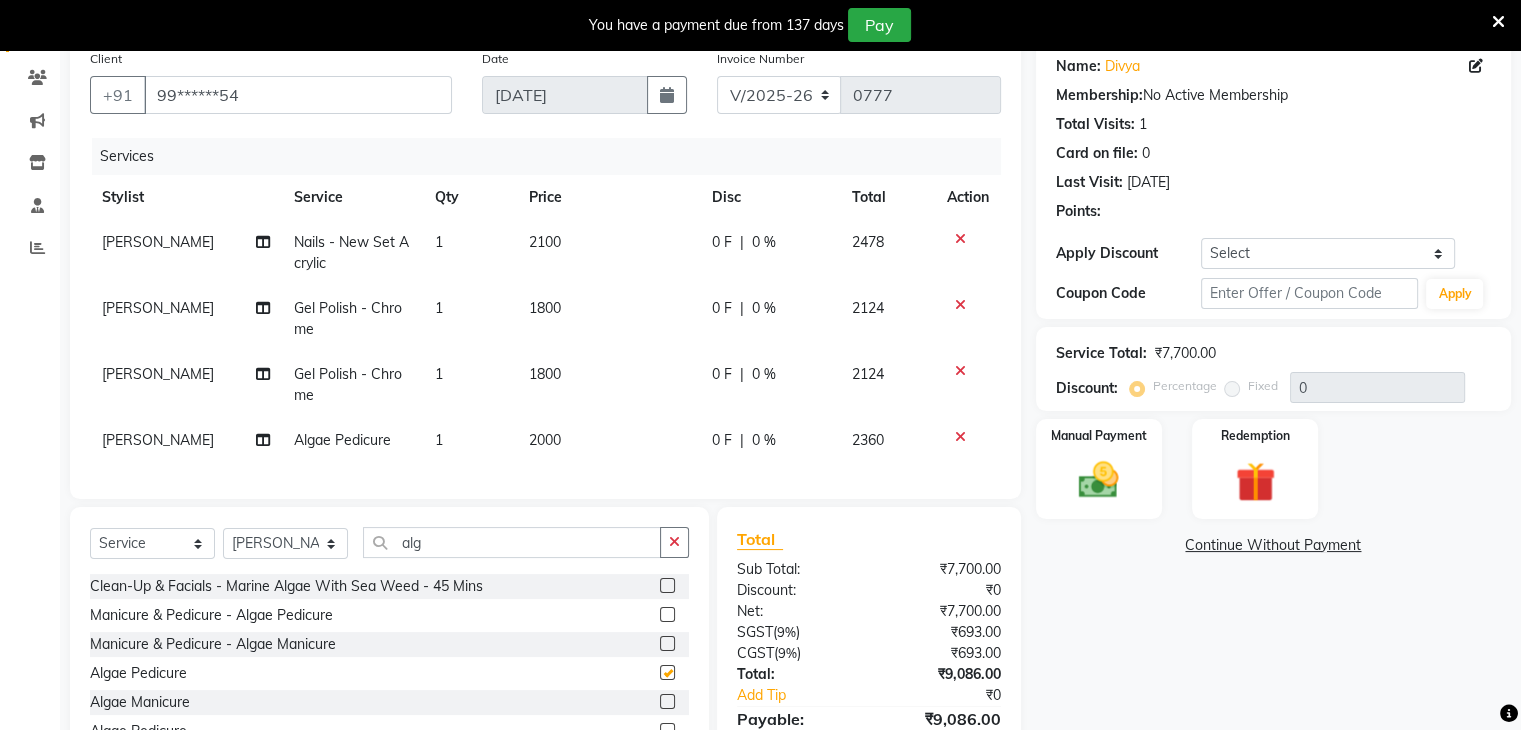 checkbox on "false" 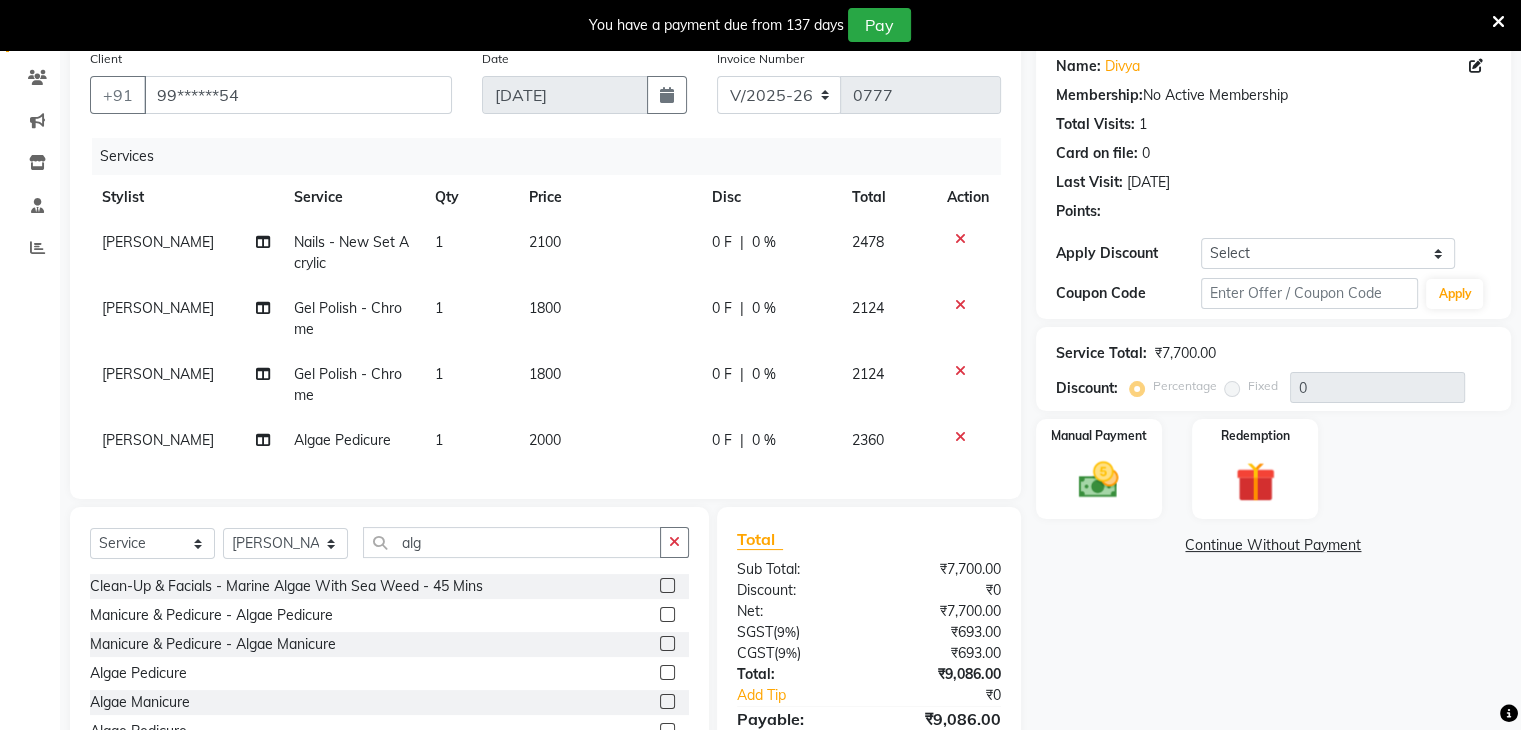 click 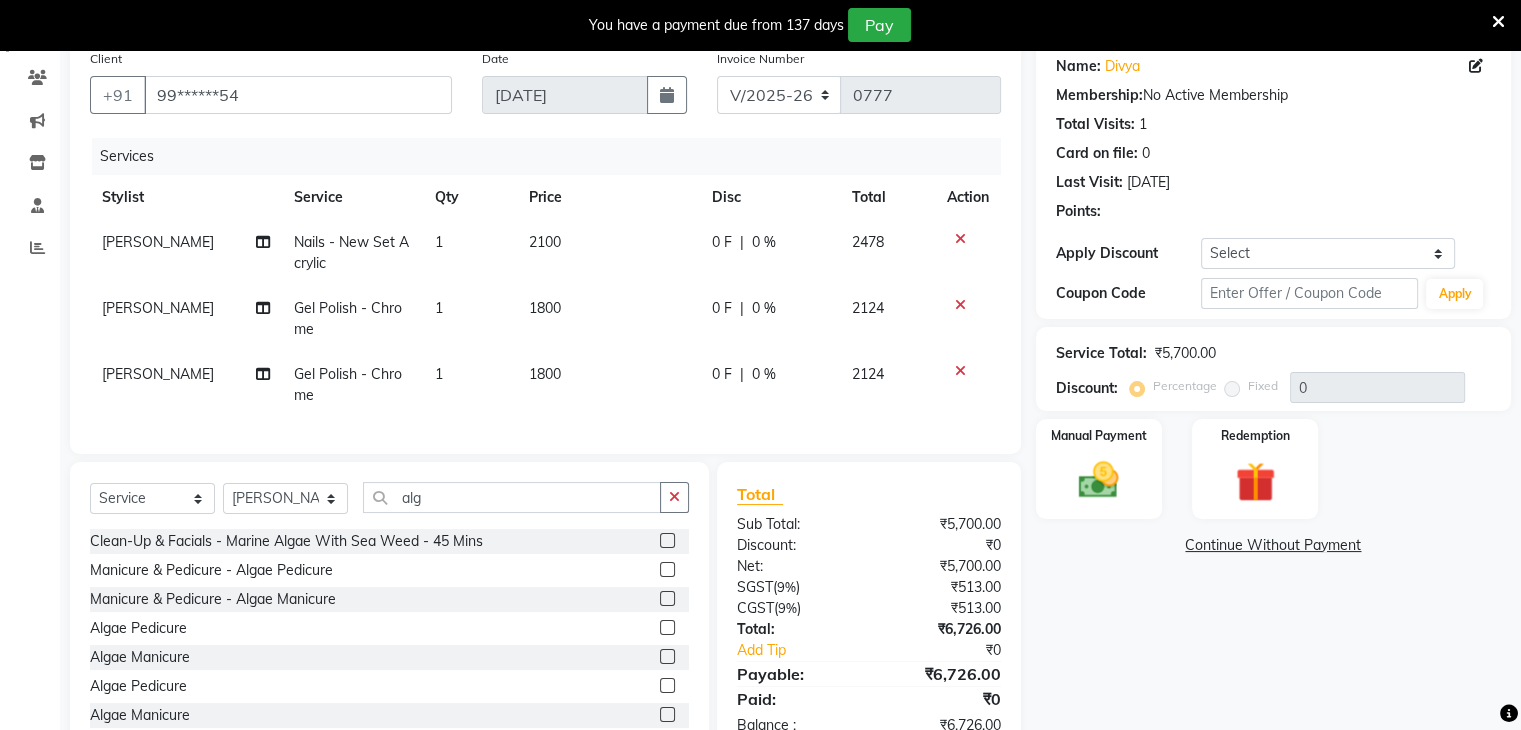 click 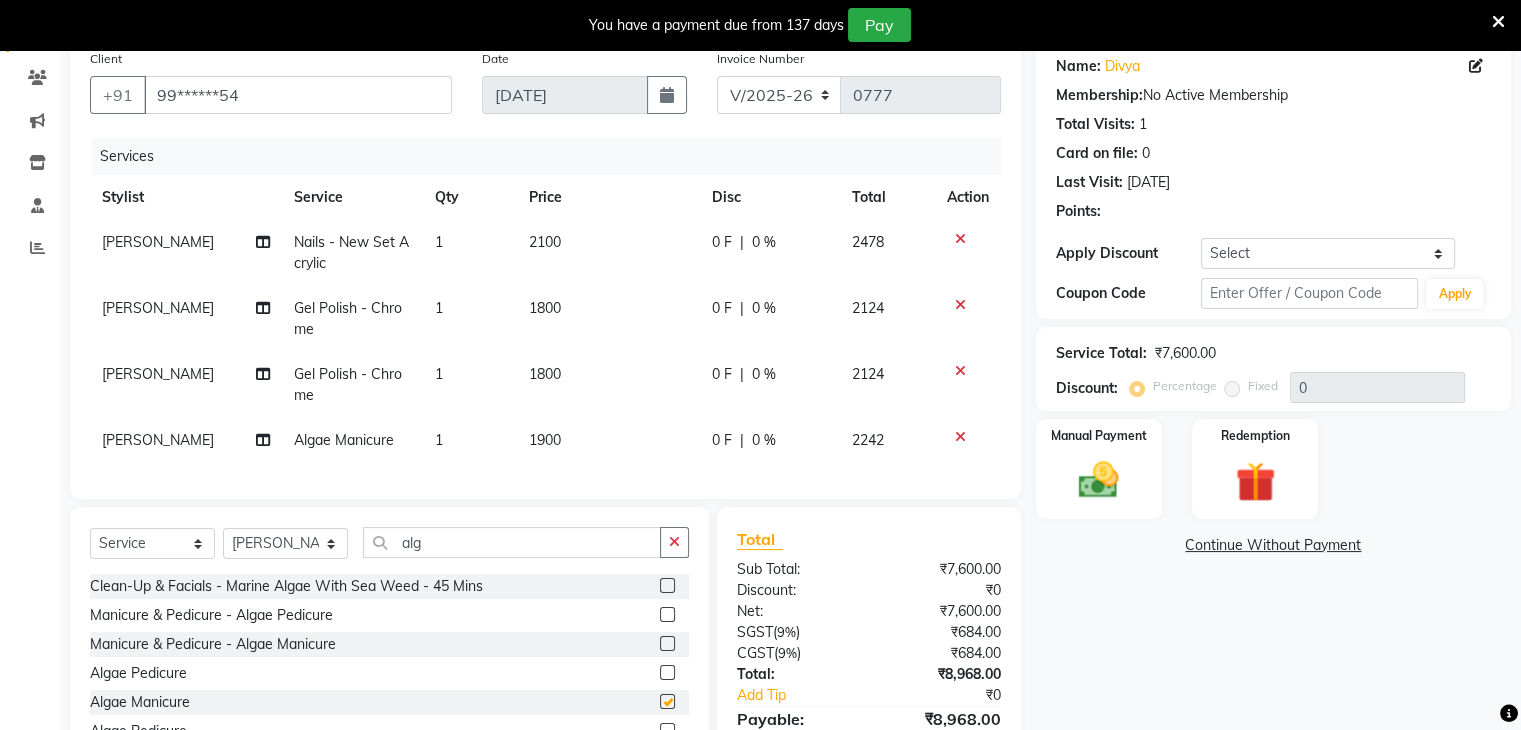 checkbox on "false" 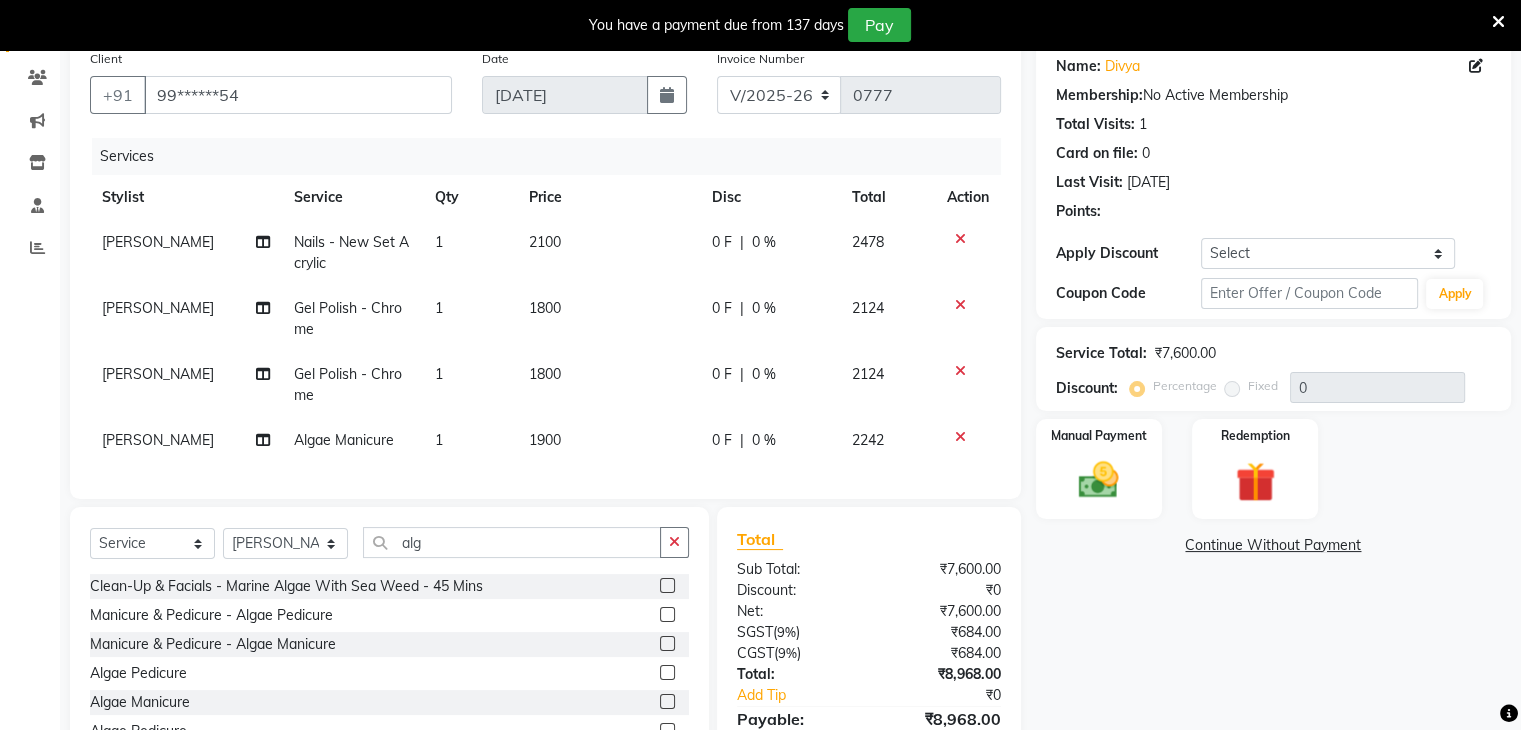 click 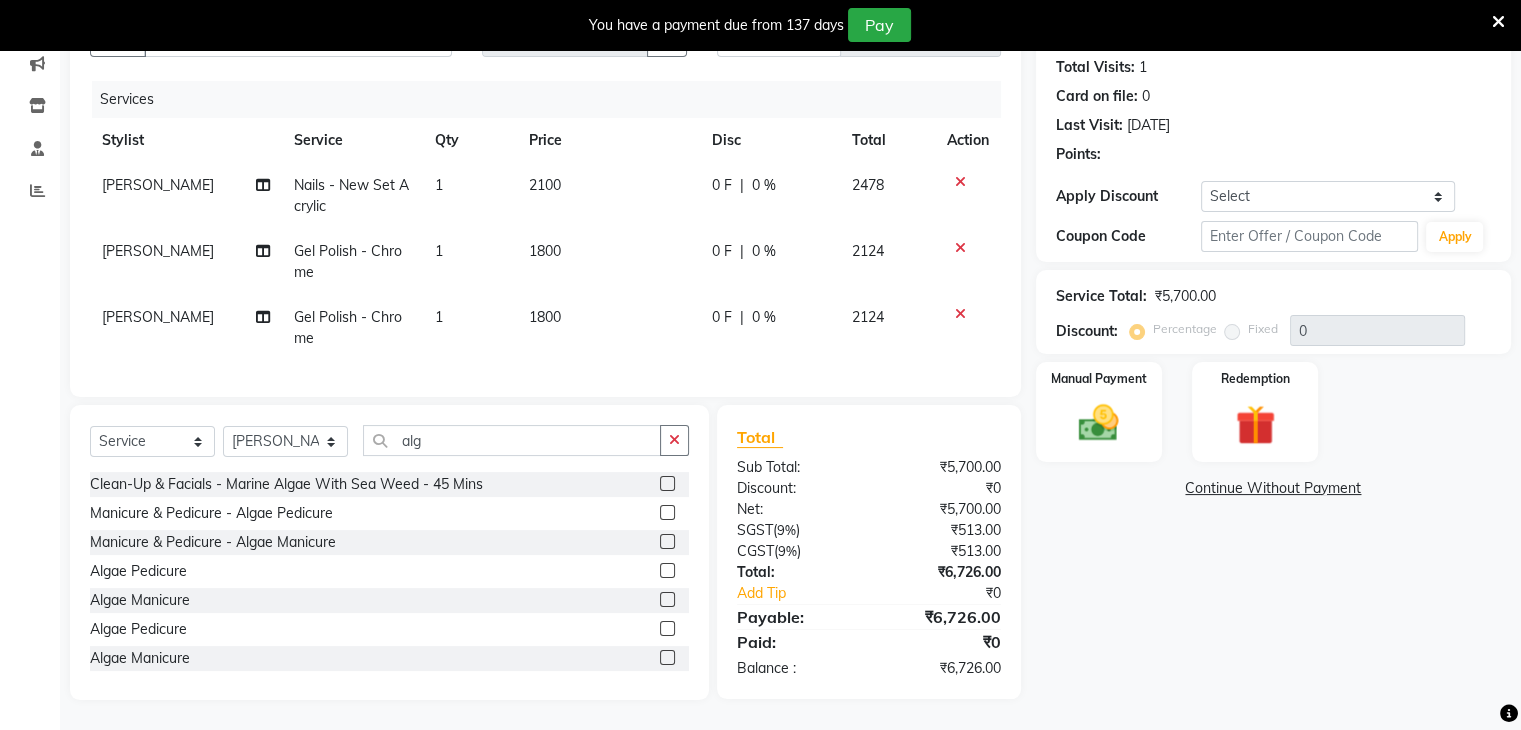 scroll, scrollTop: 233, scrollLeft: 0, axis: vertical 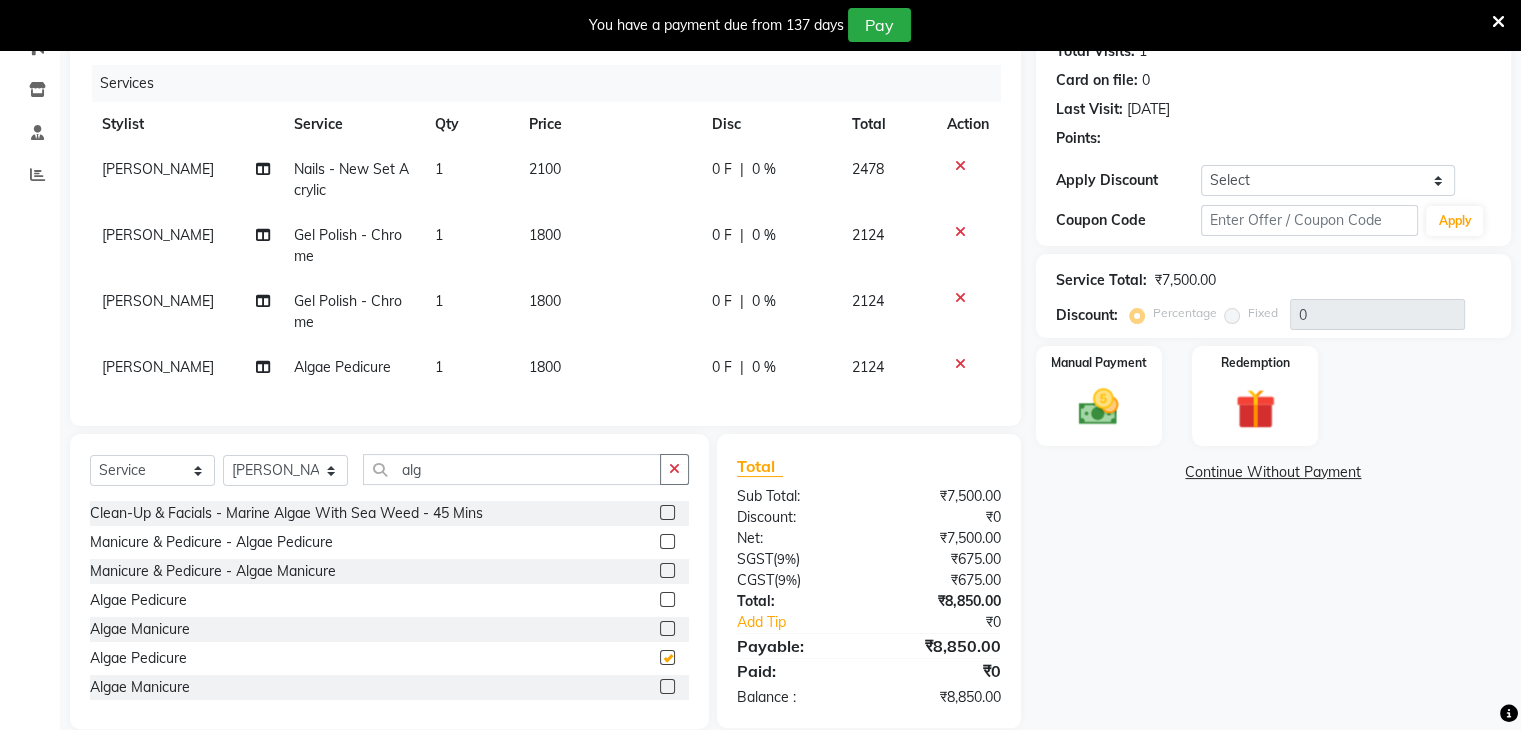 checkbox on "false" 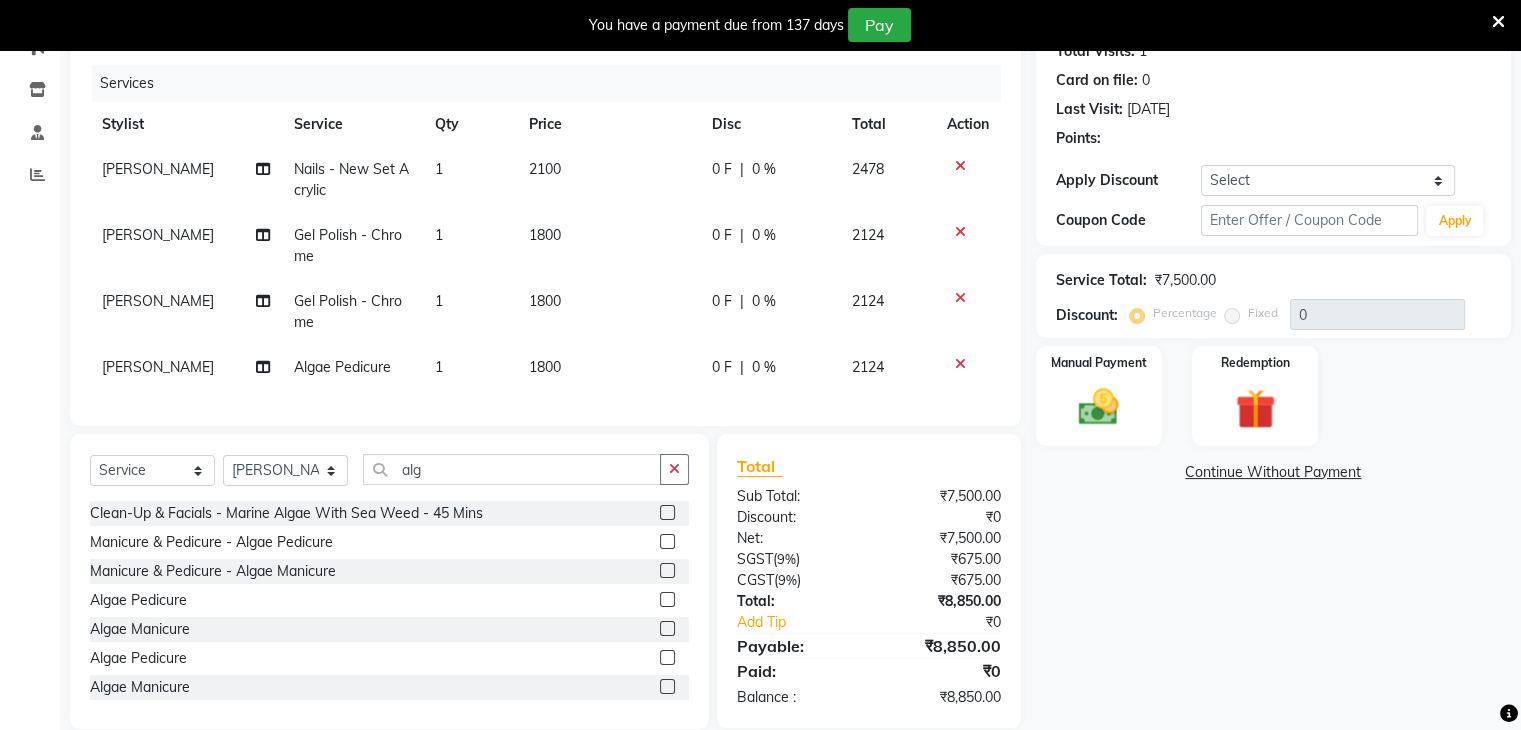 click 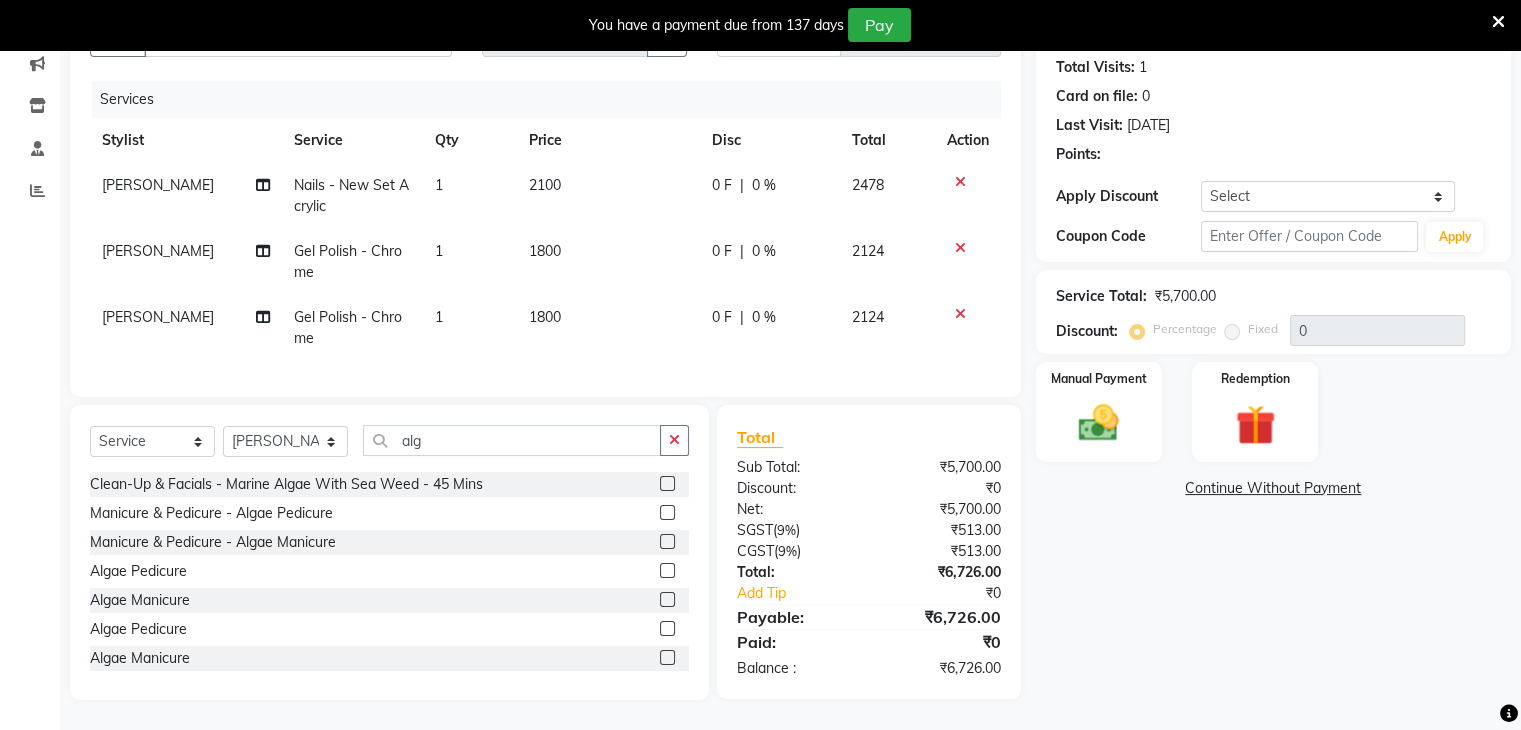 click 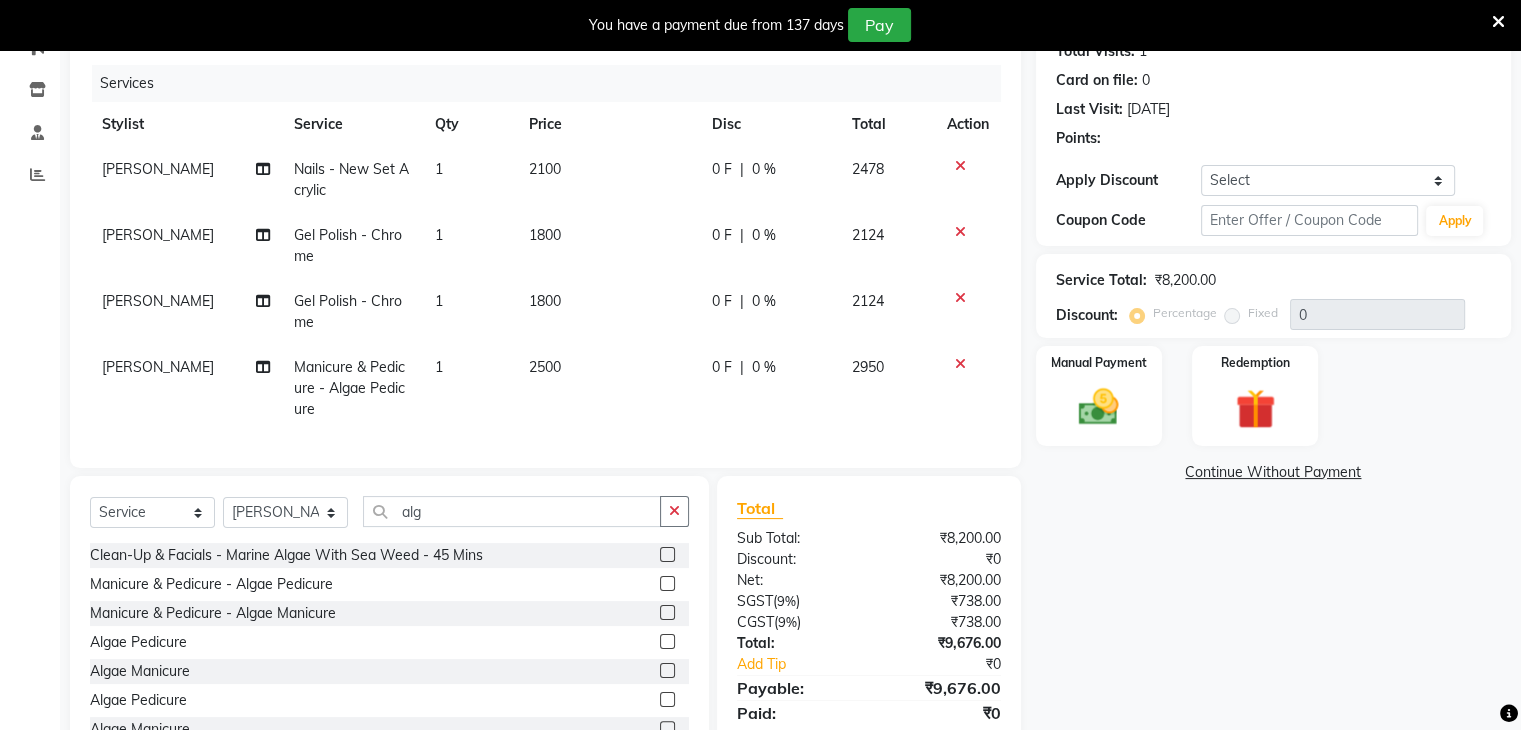 click 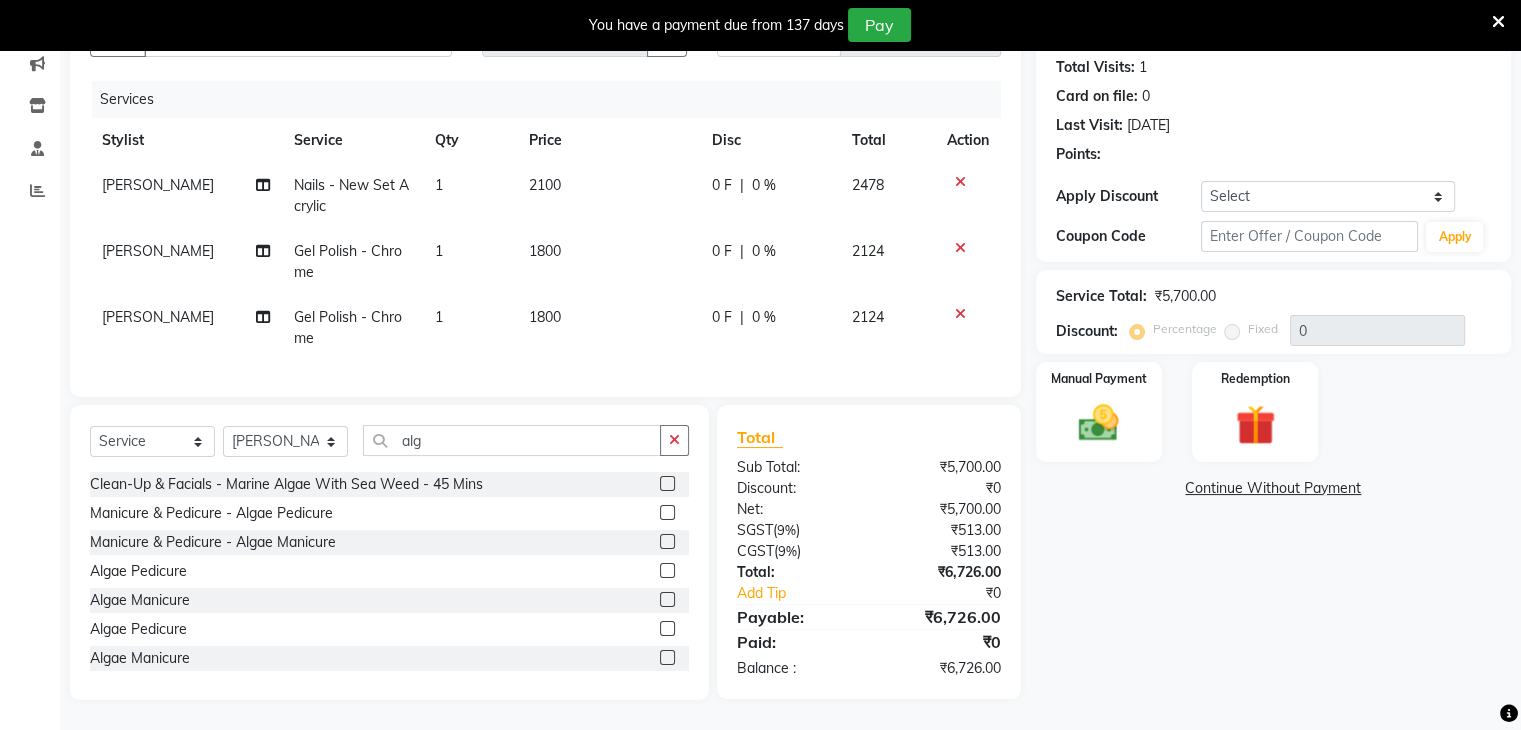 scroll, scrollTop: 3, scrollLeft: 0, axis: vertical 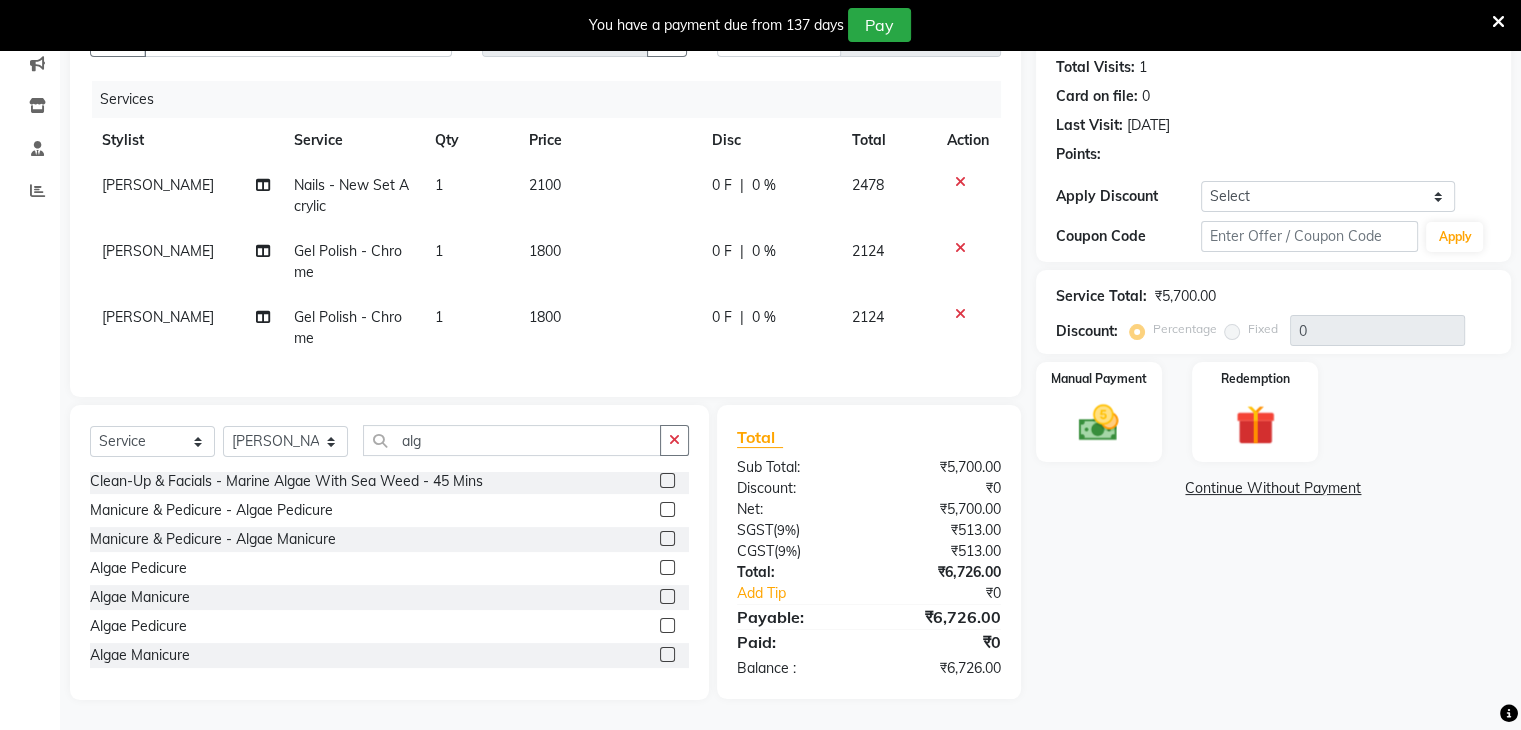 click 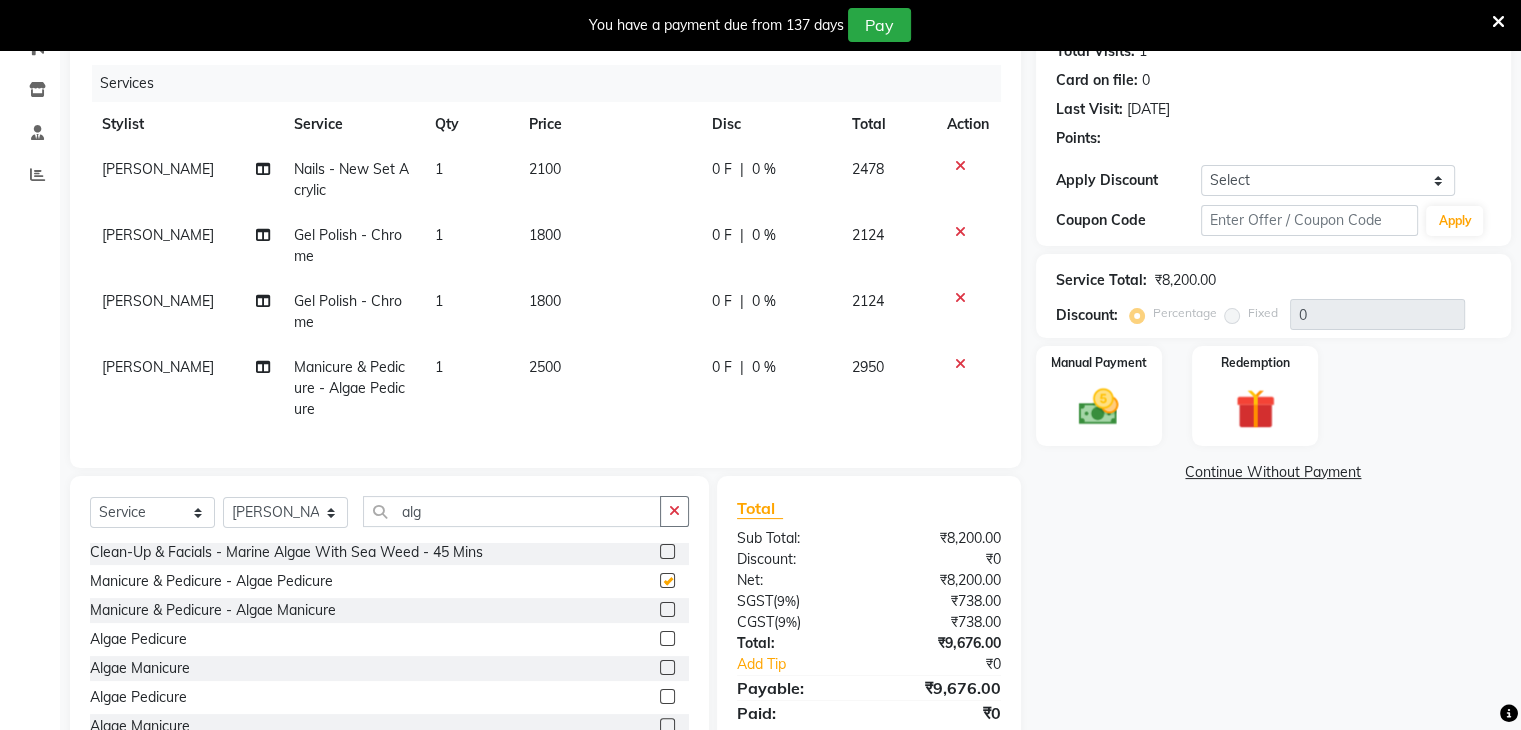 checkbox on "false" 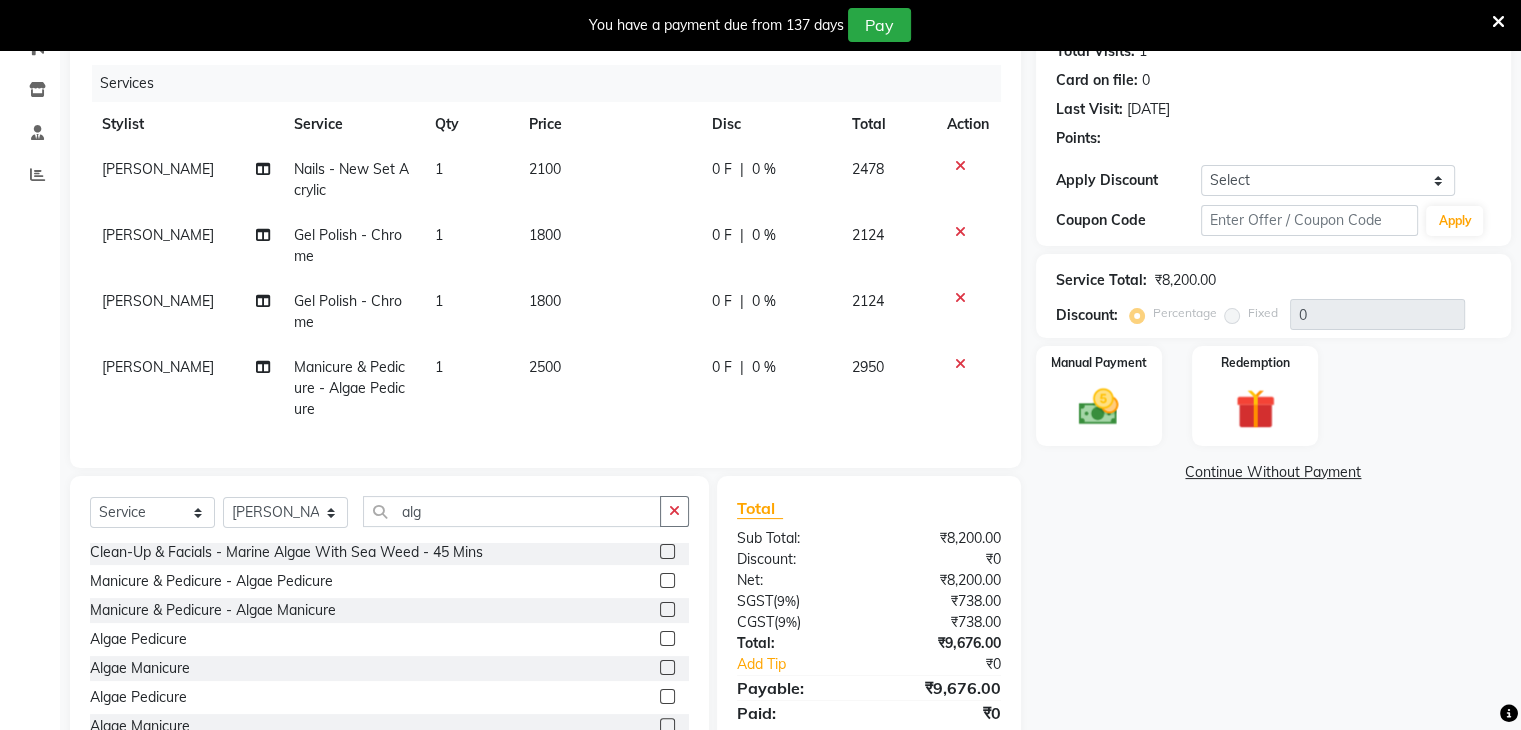 click 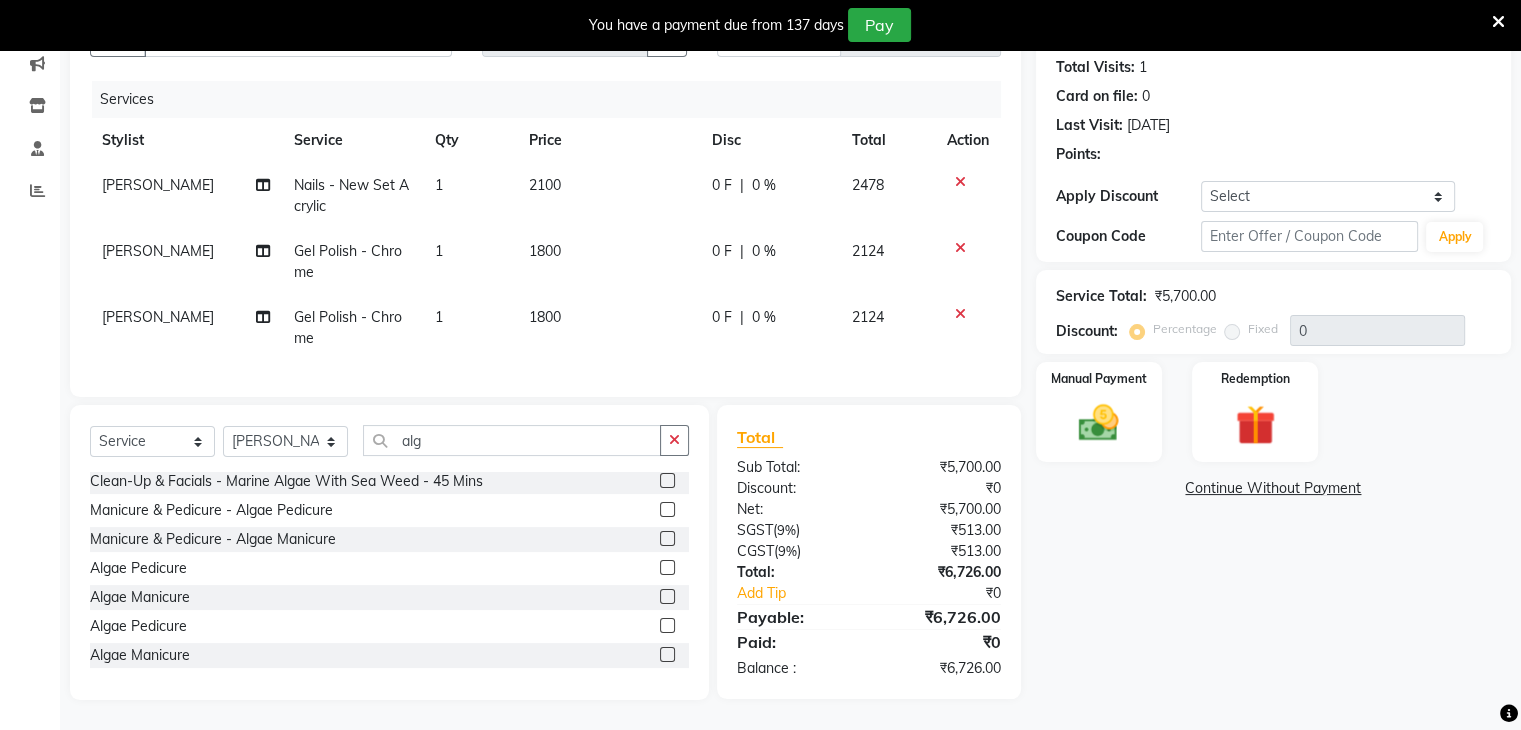 click 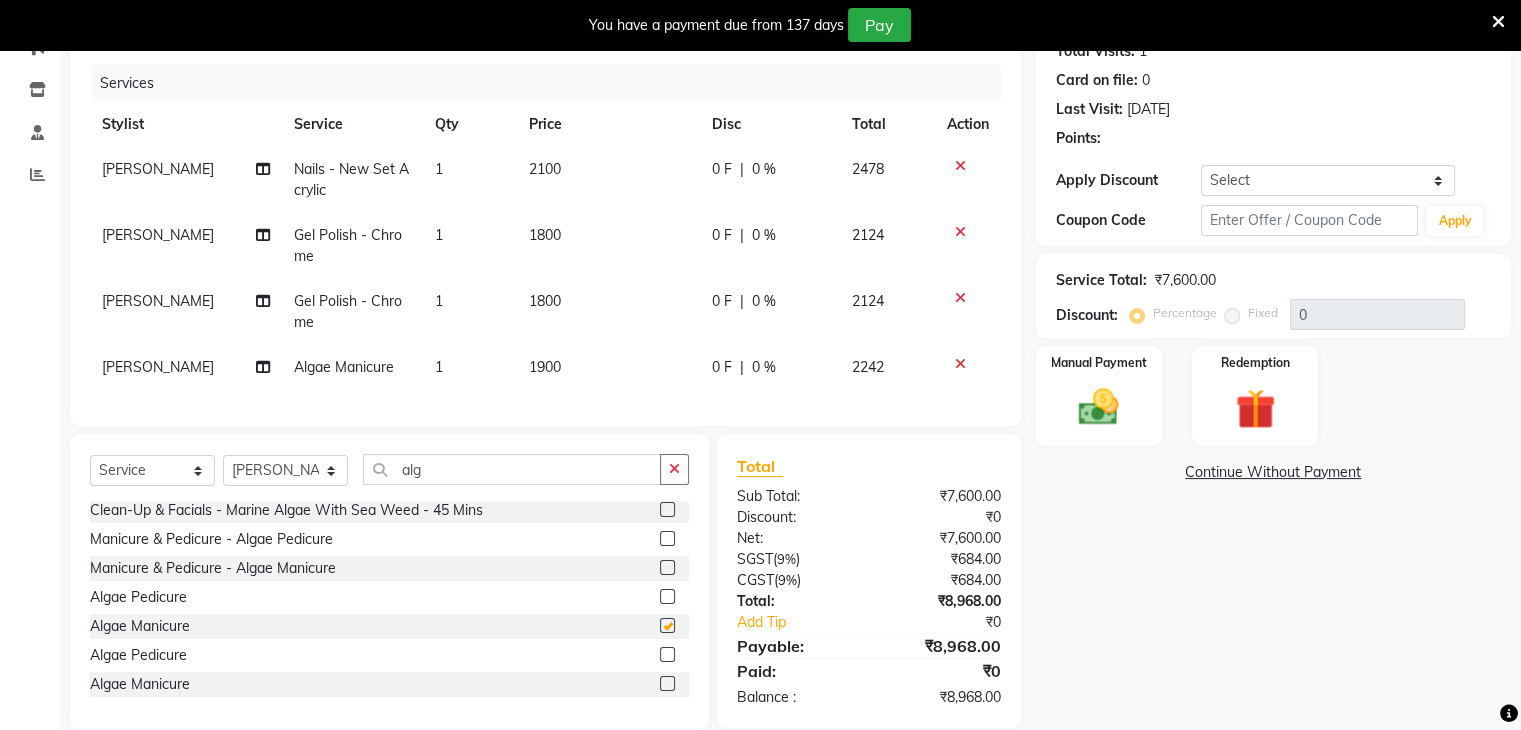 checkbox on "false" 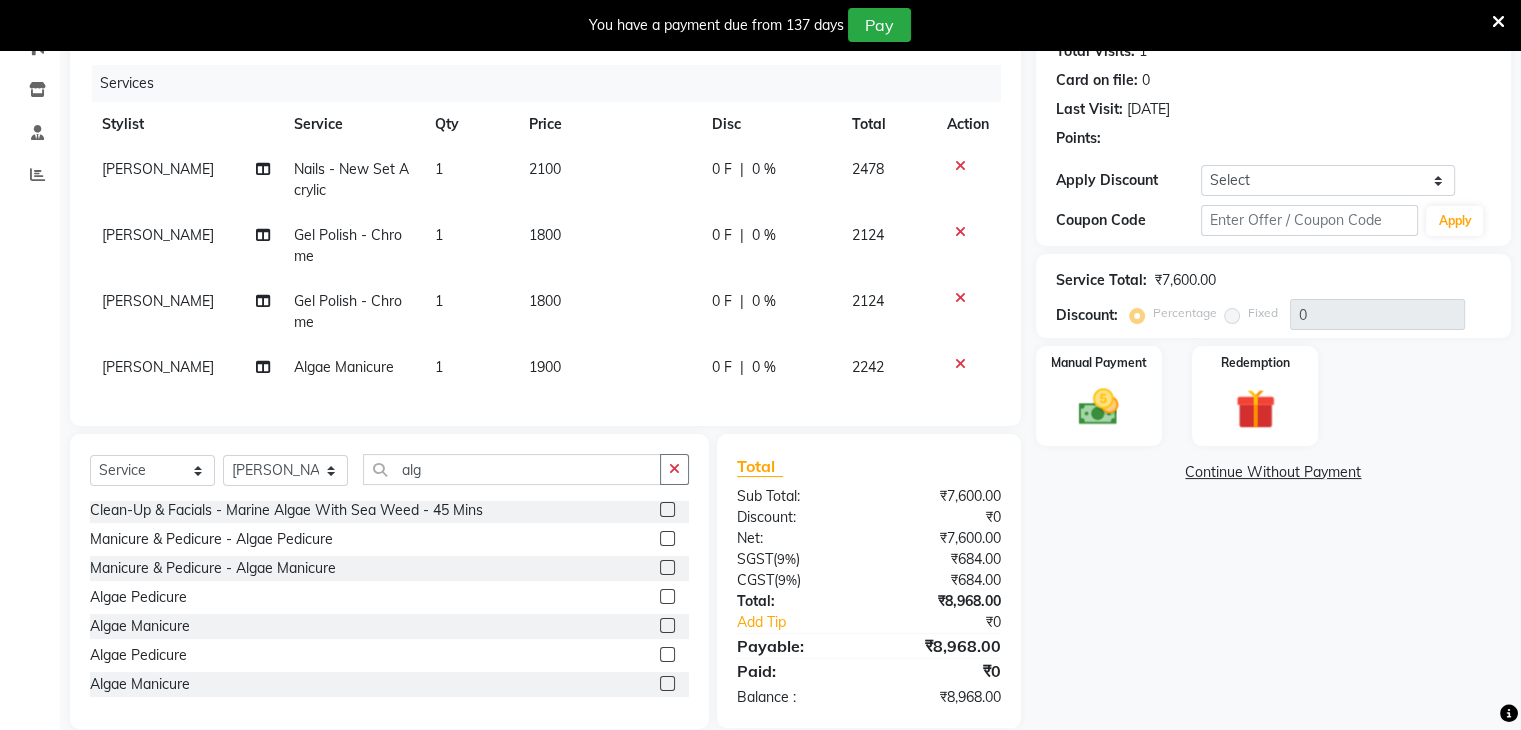 click 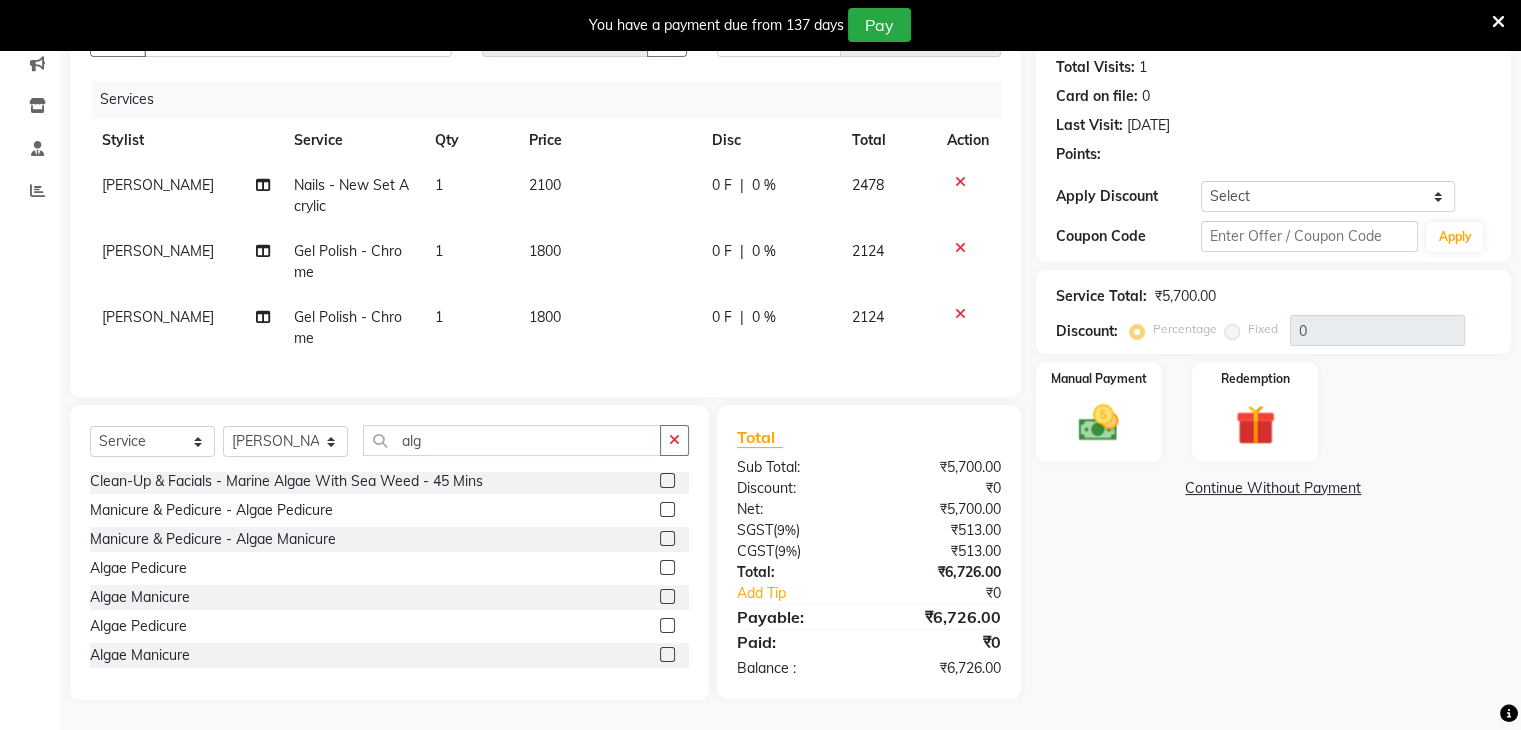 click 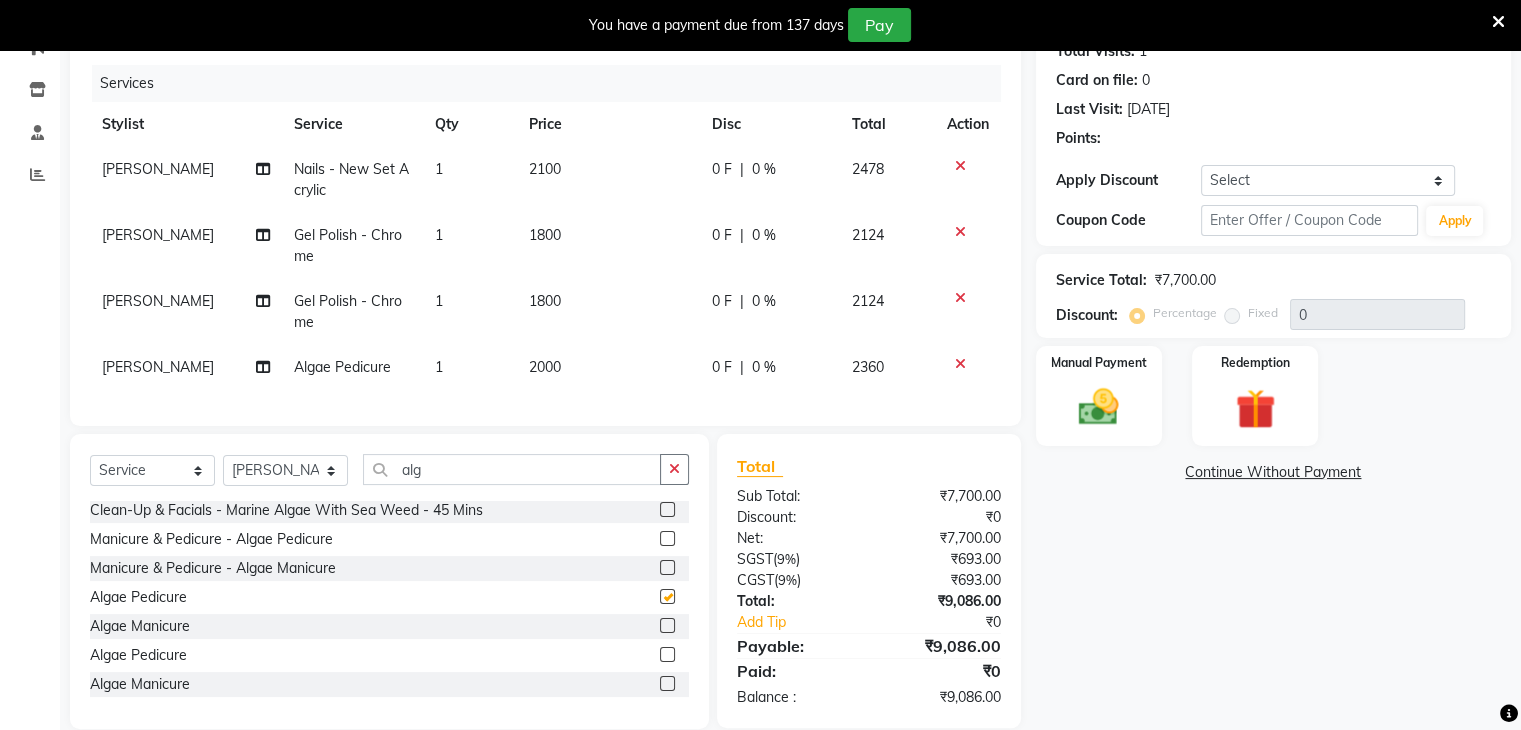 checkbox on "false" 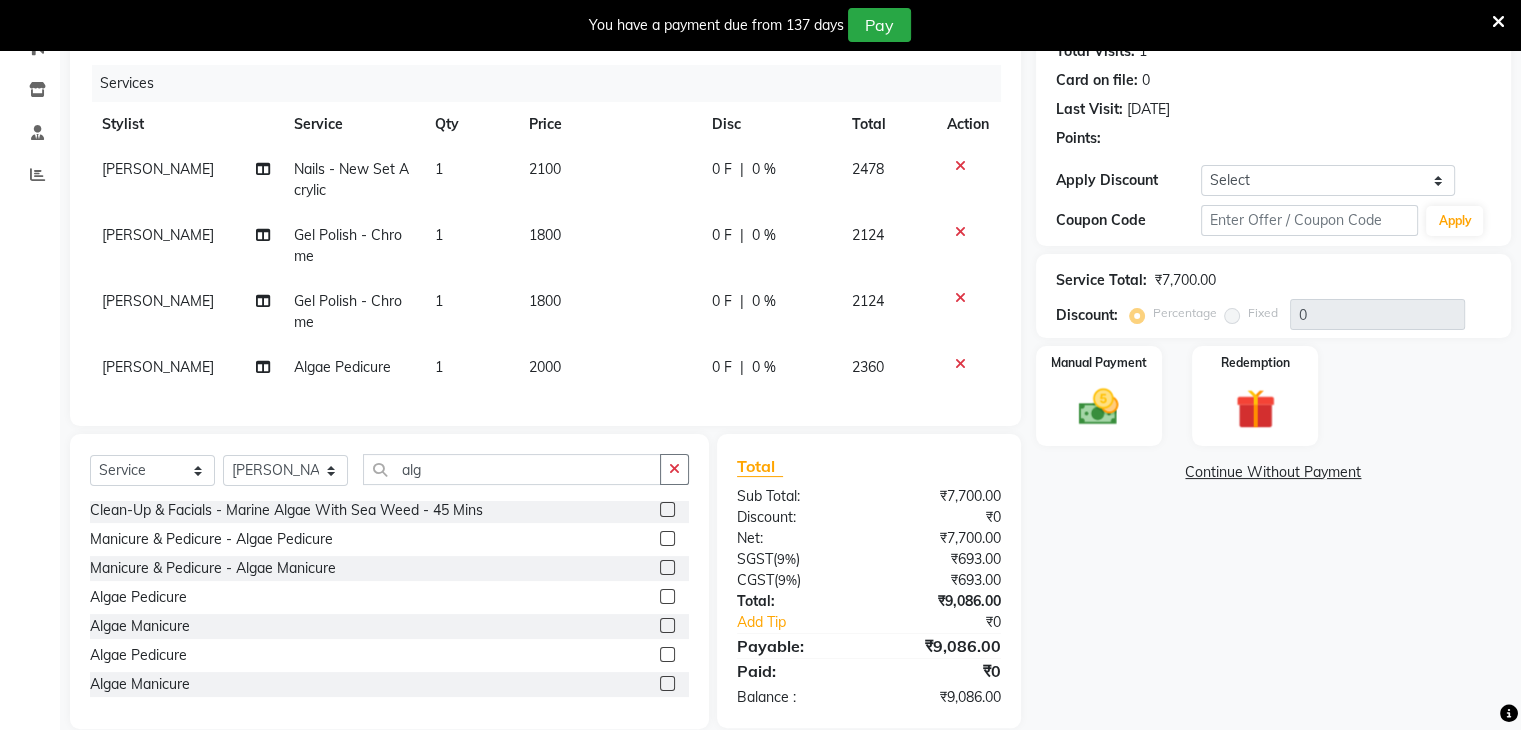 click 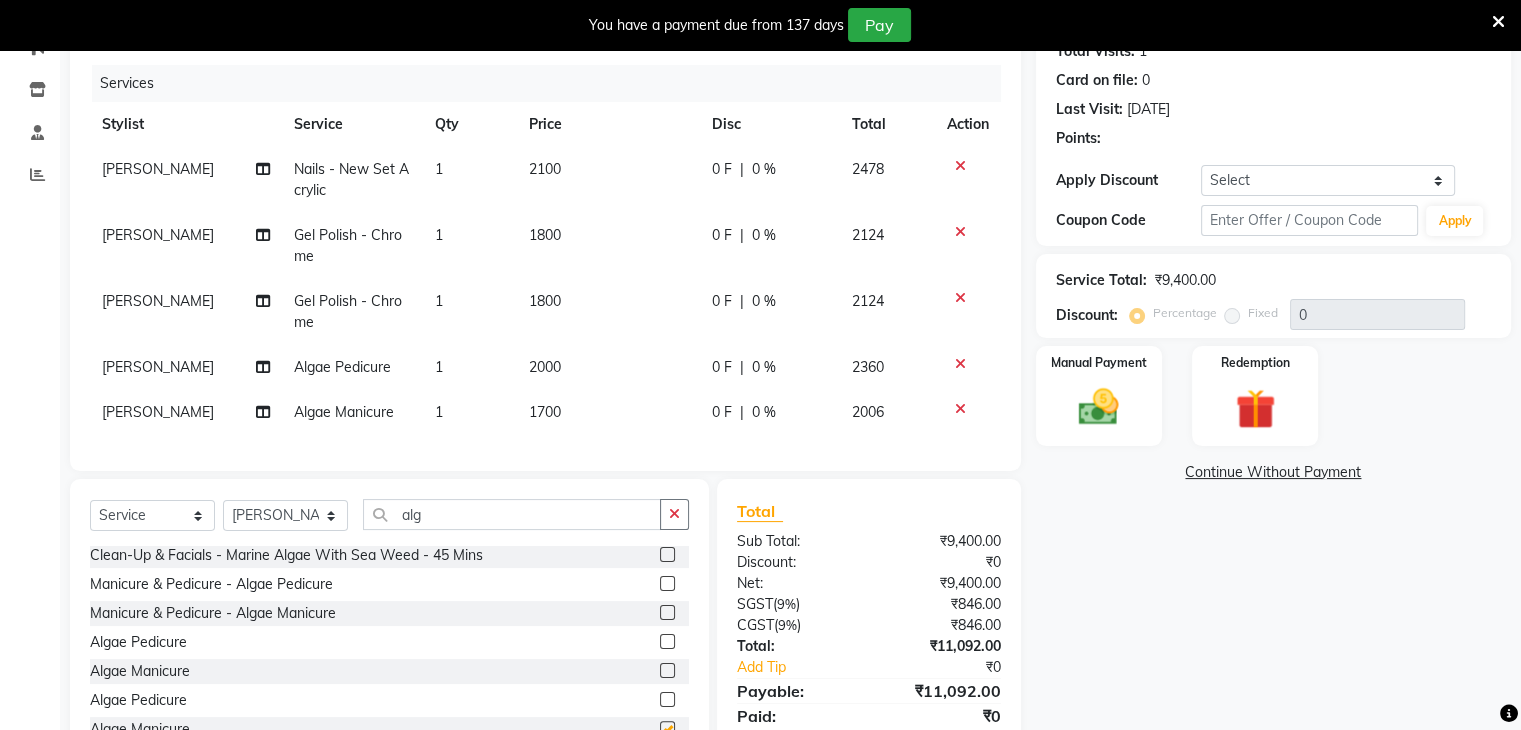 checkbox on "false" 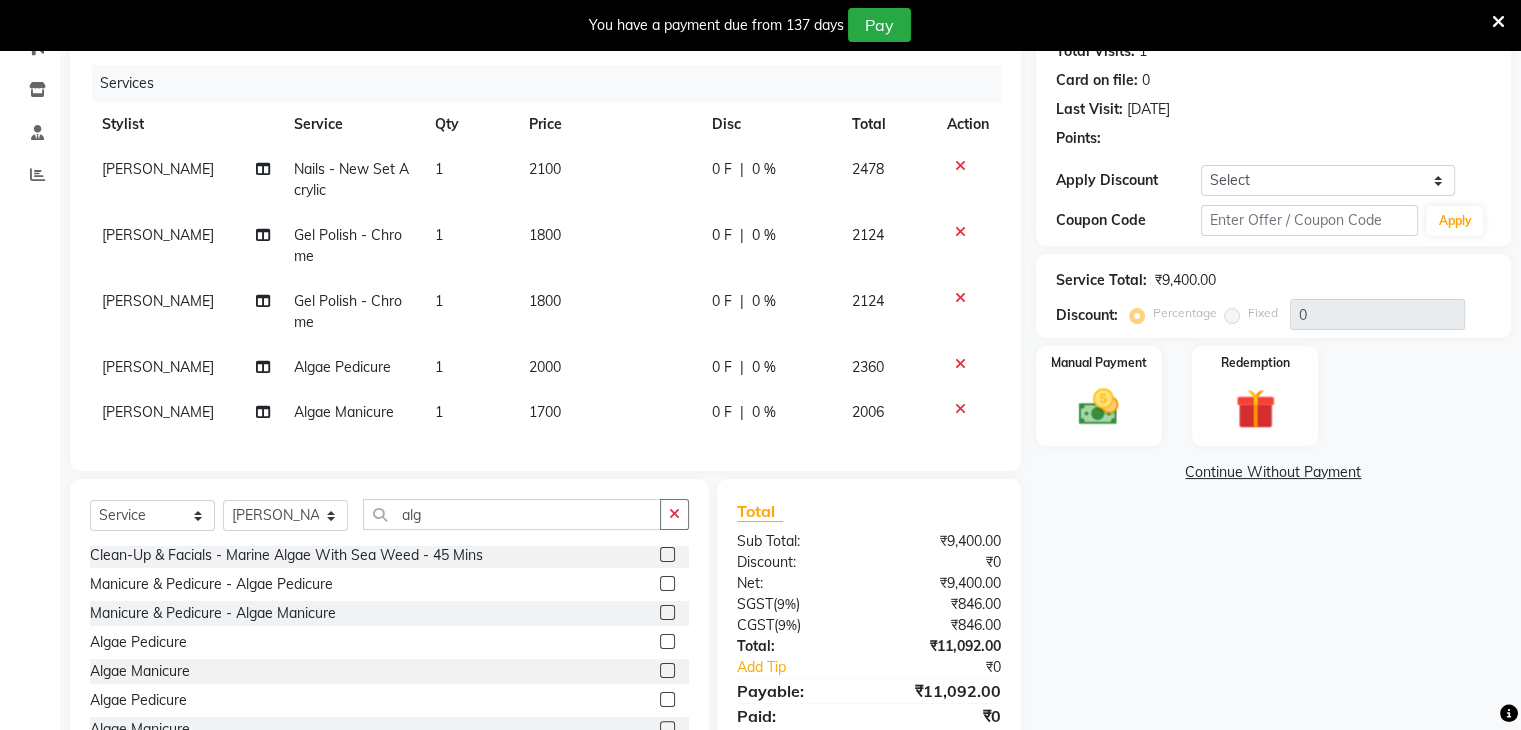 click 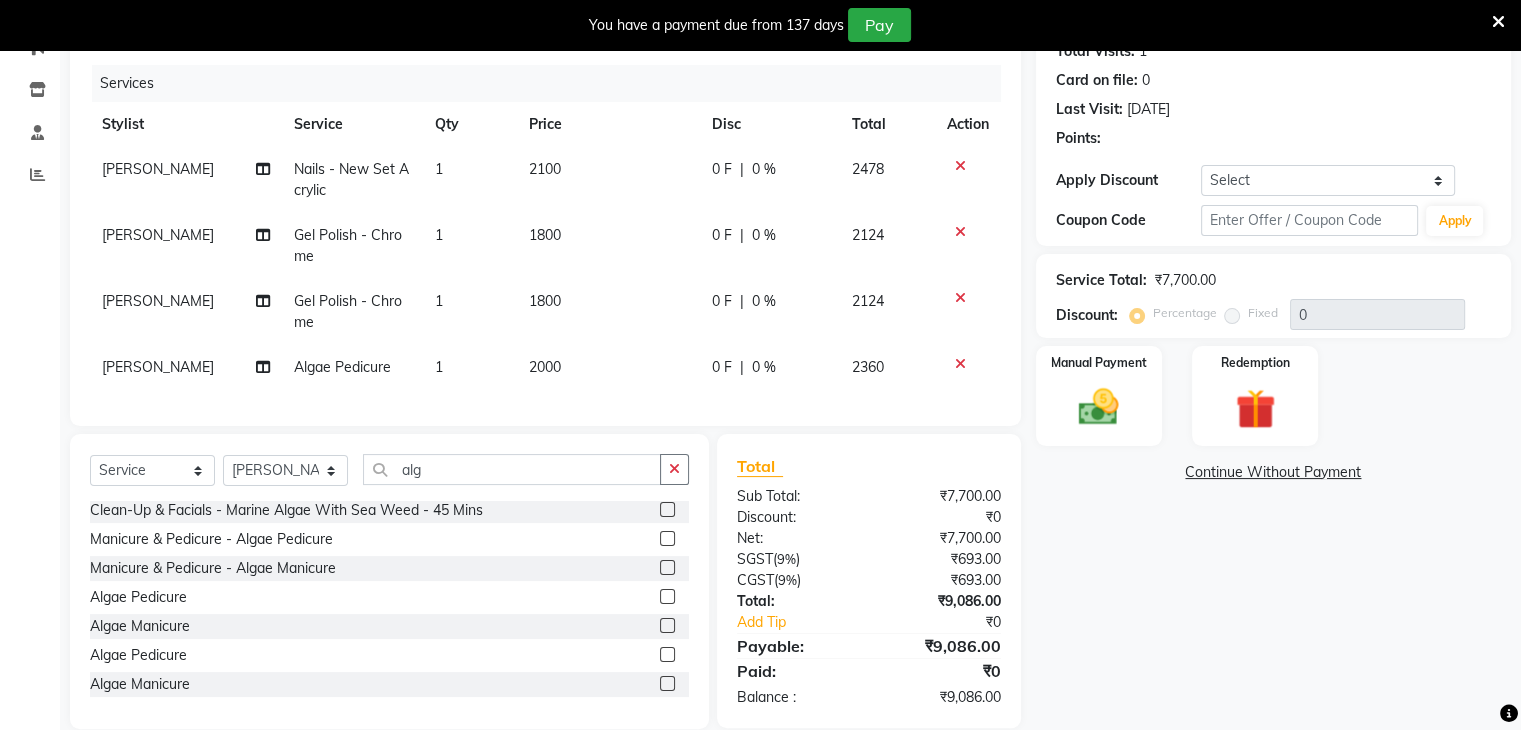click 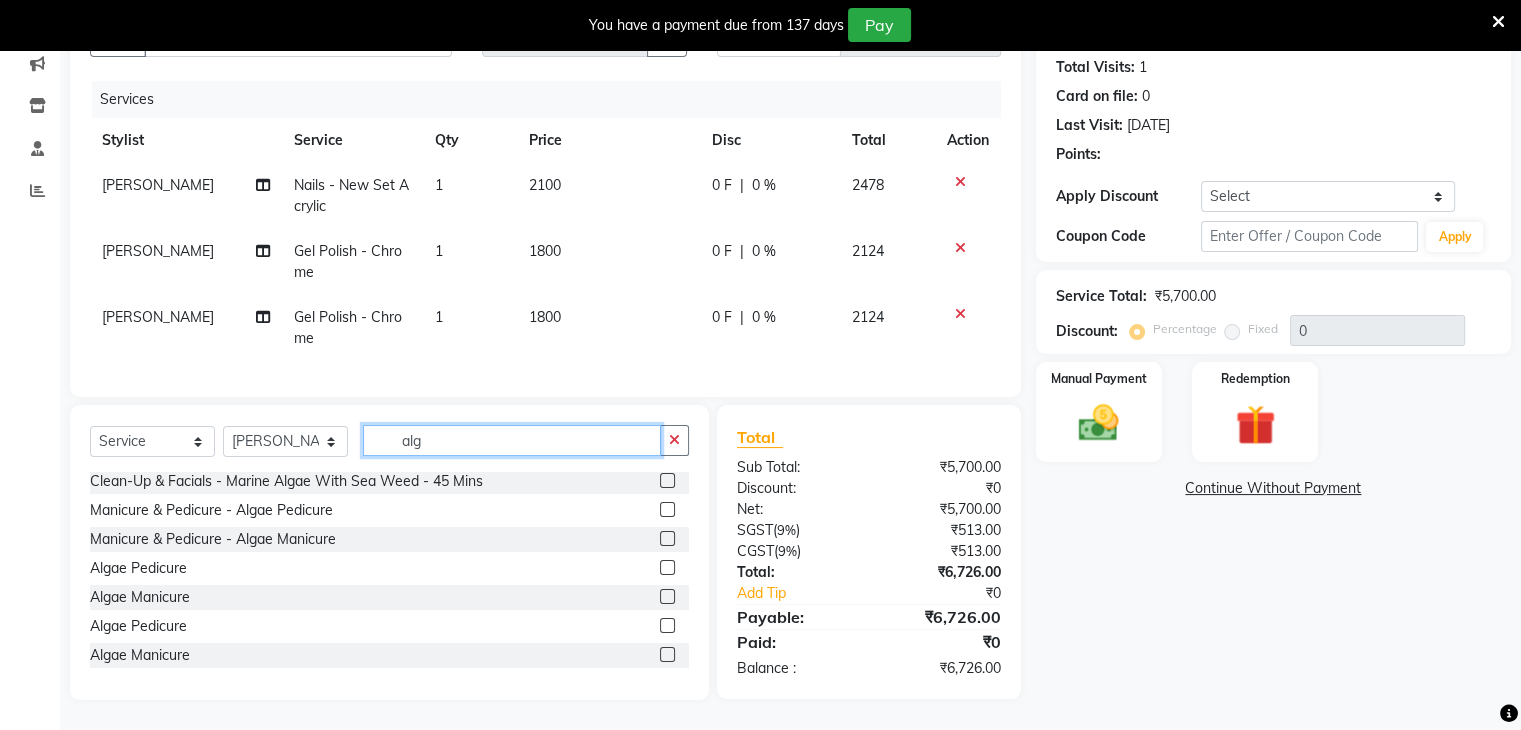 click on "alg" 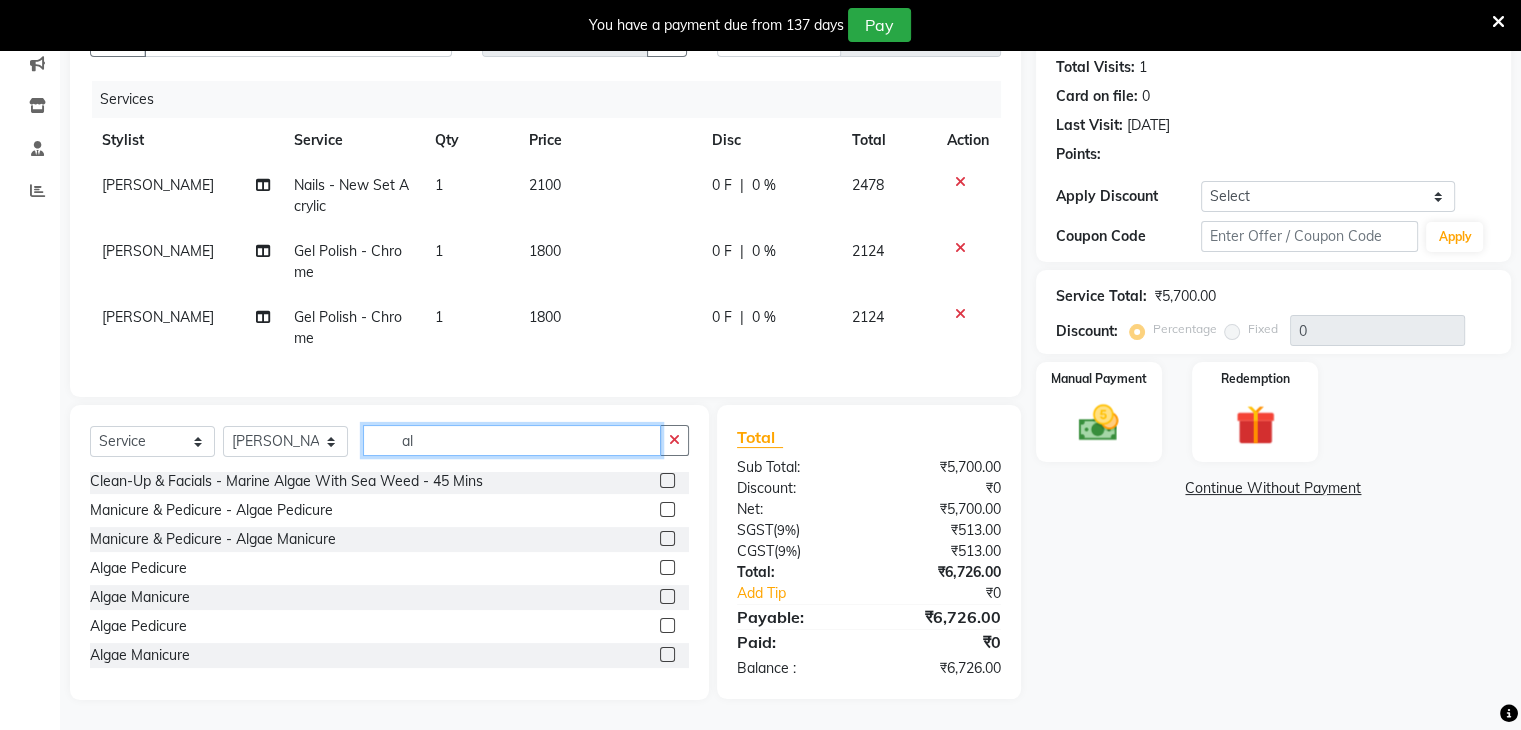 type on "a" 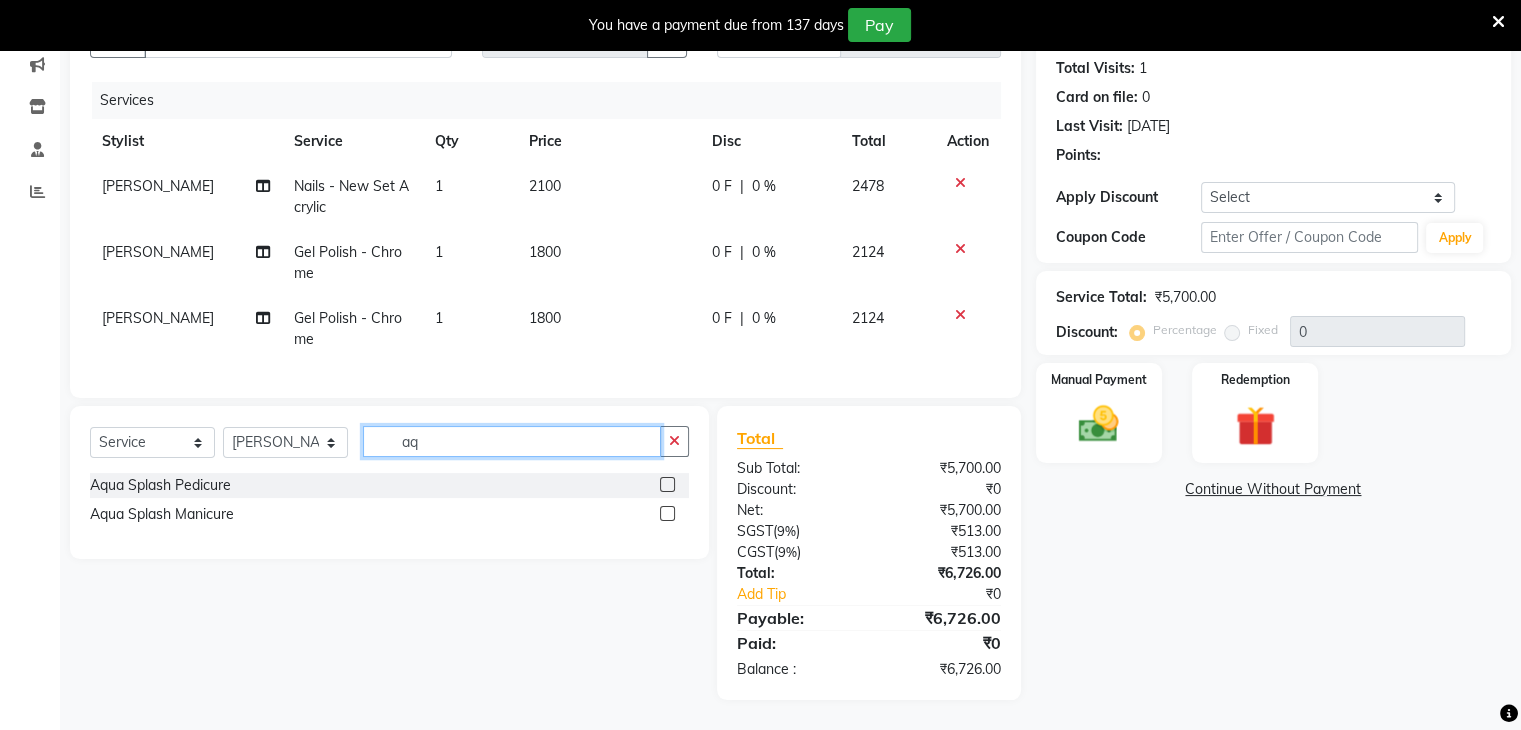 scroll, scrollTop: 0, scrollLeft: 0, axis: both 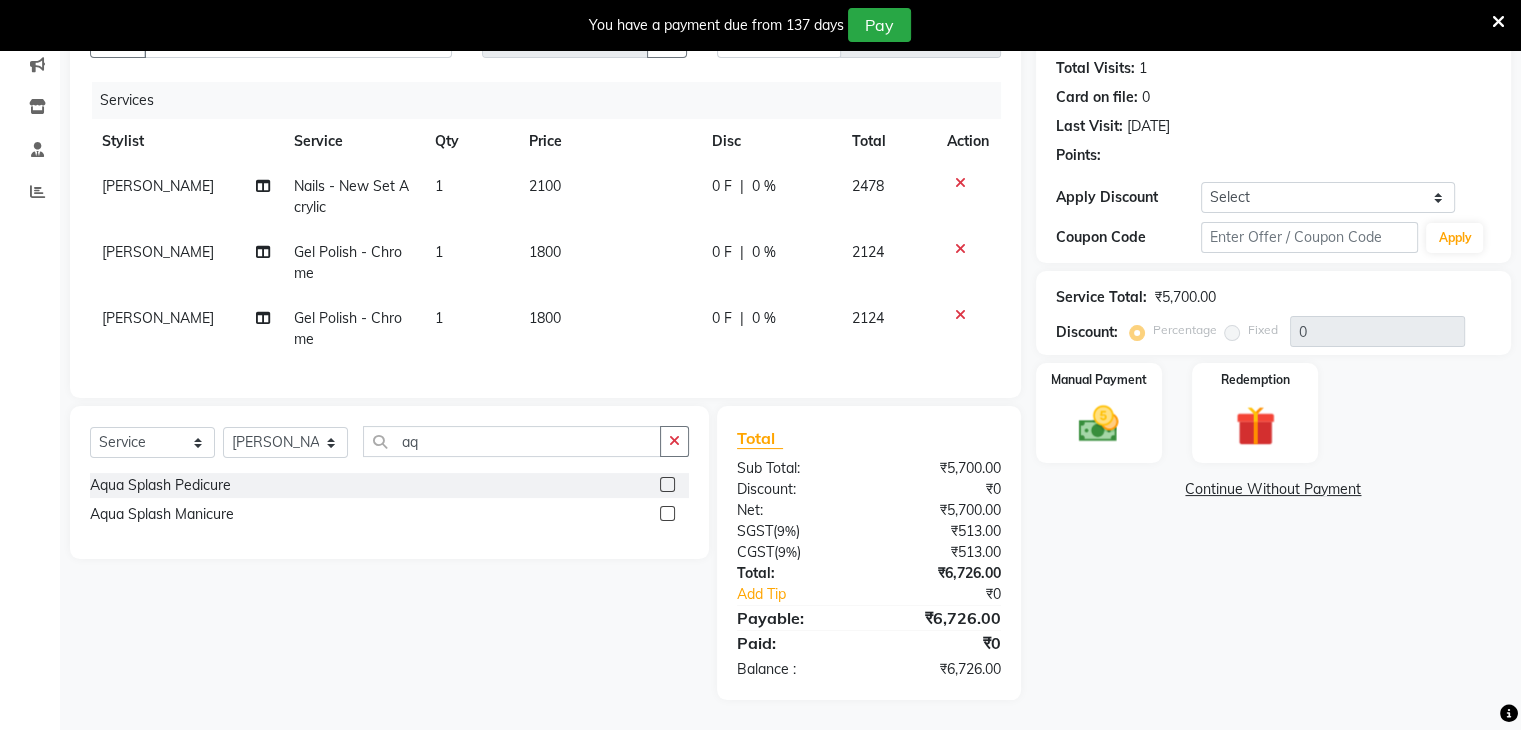 click 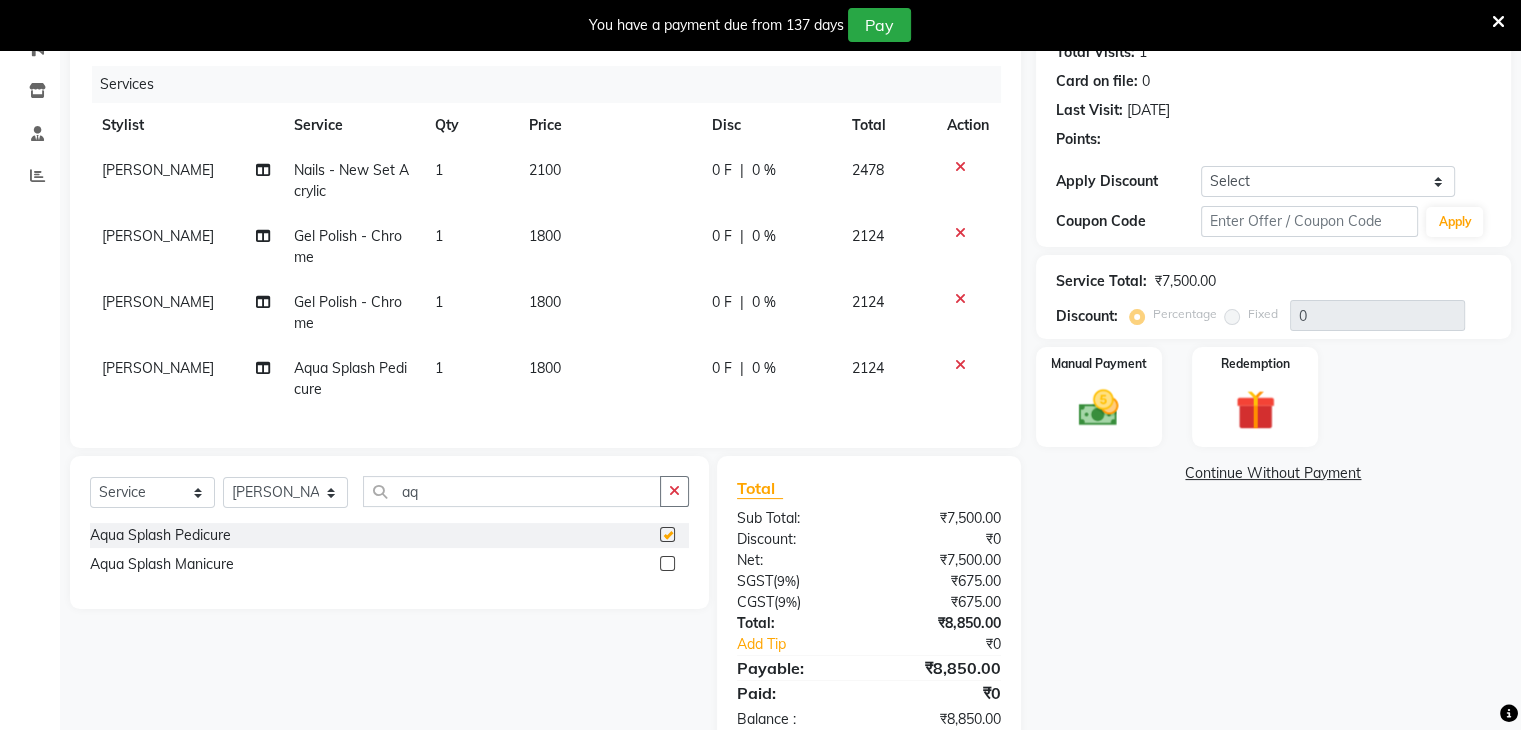 checkbox on "false" 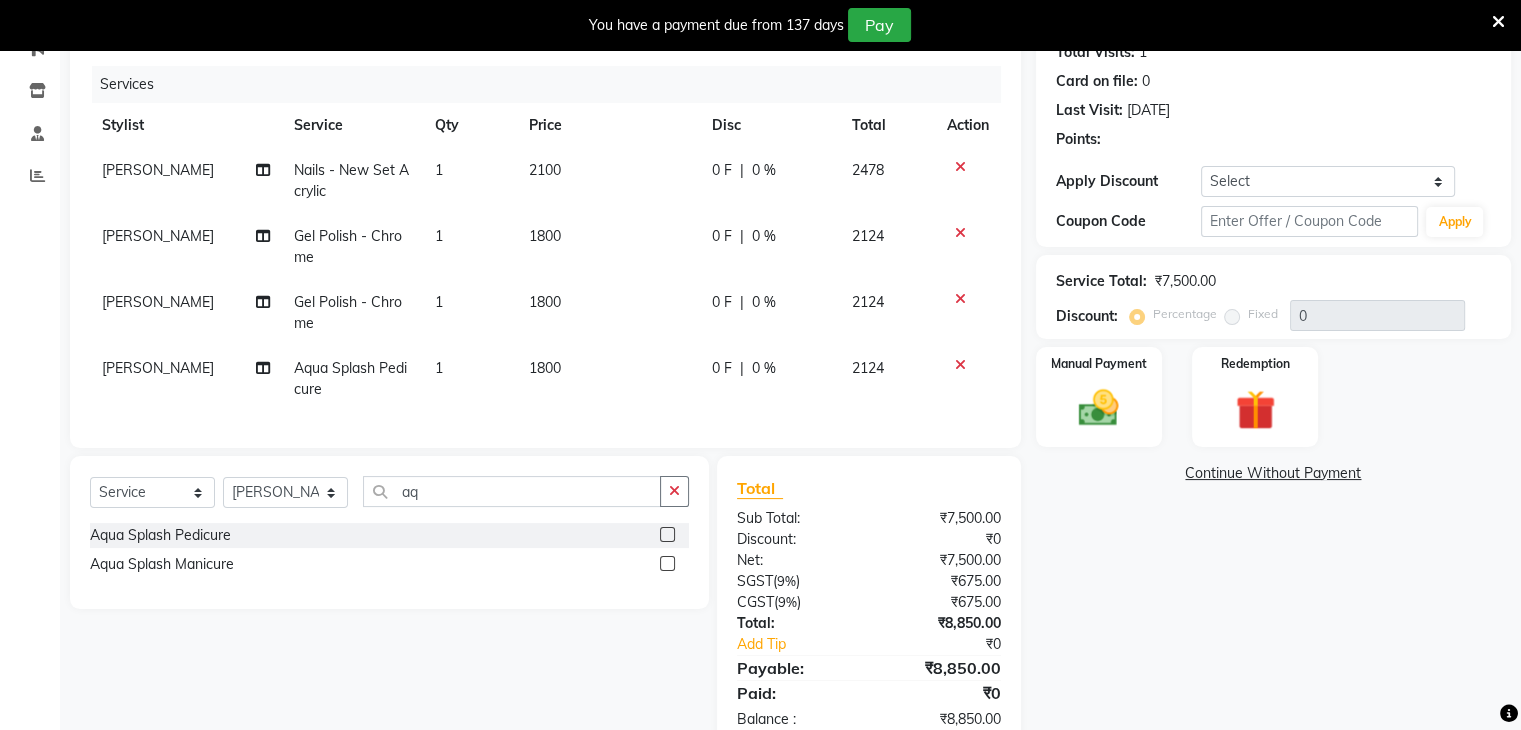 click 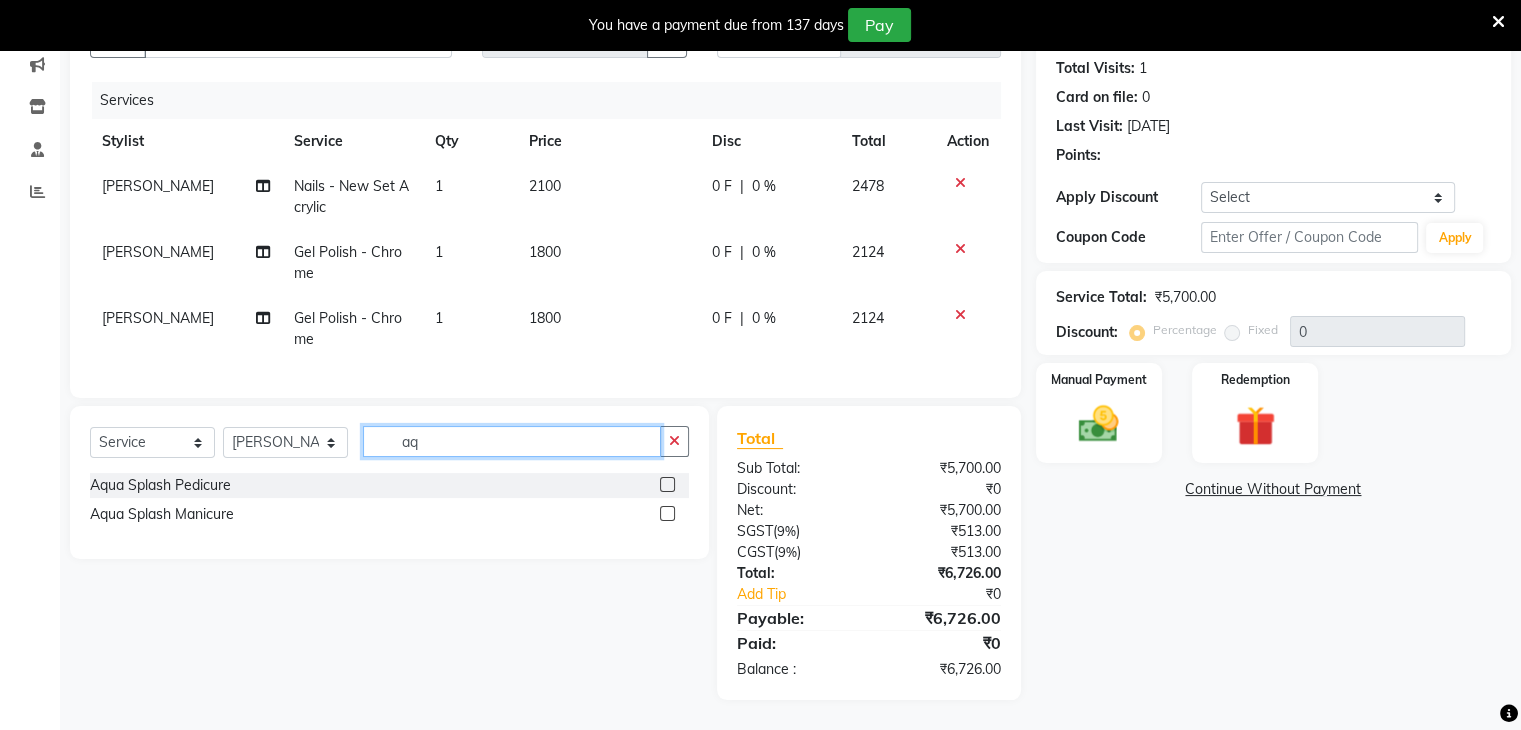 click on "aq" 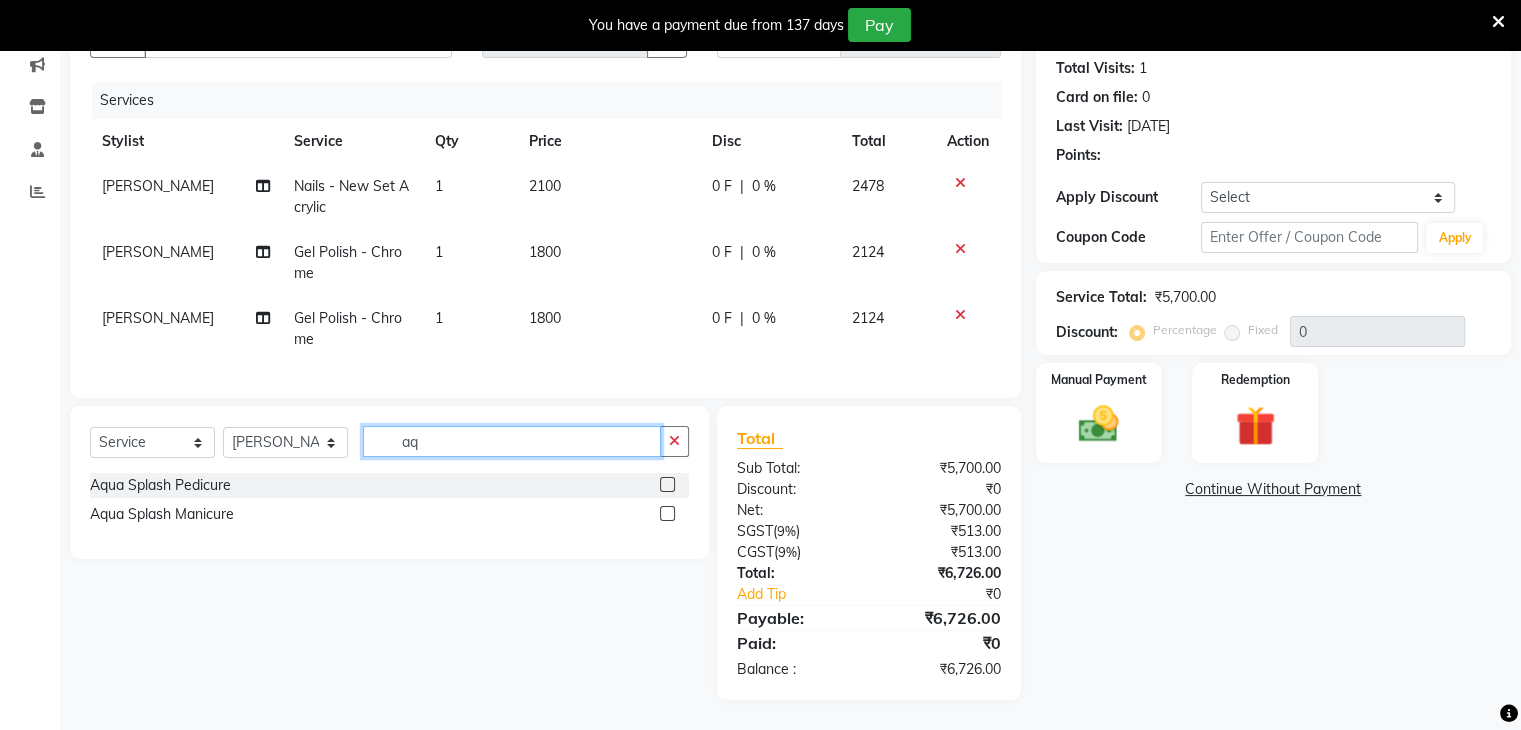 type on "a" 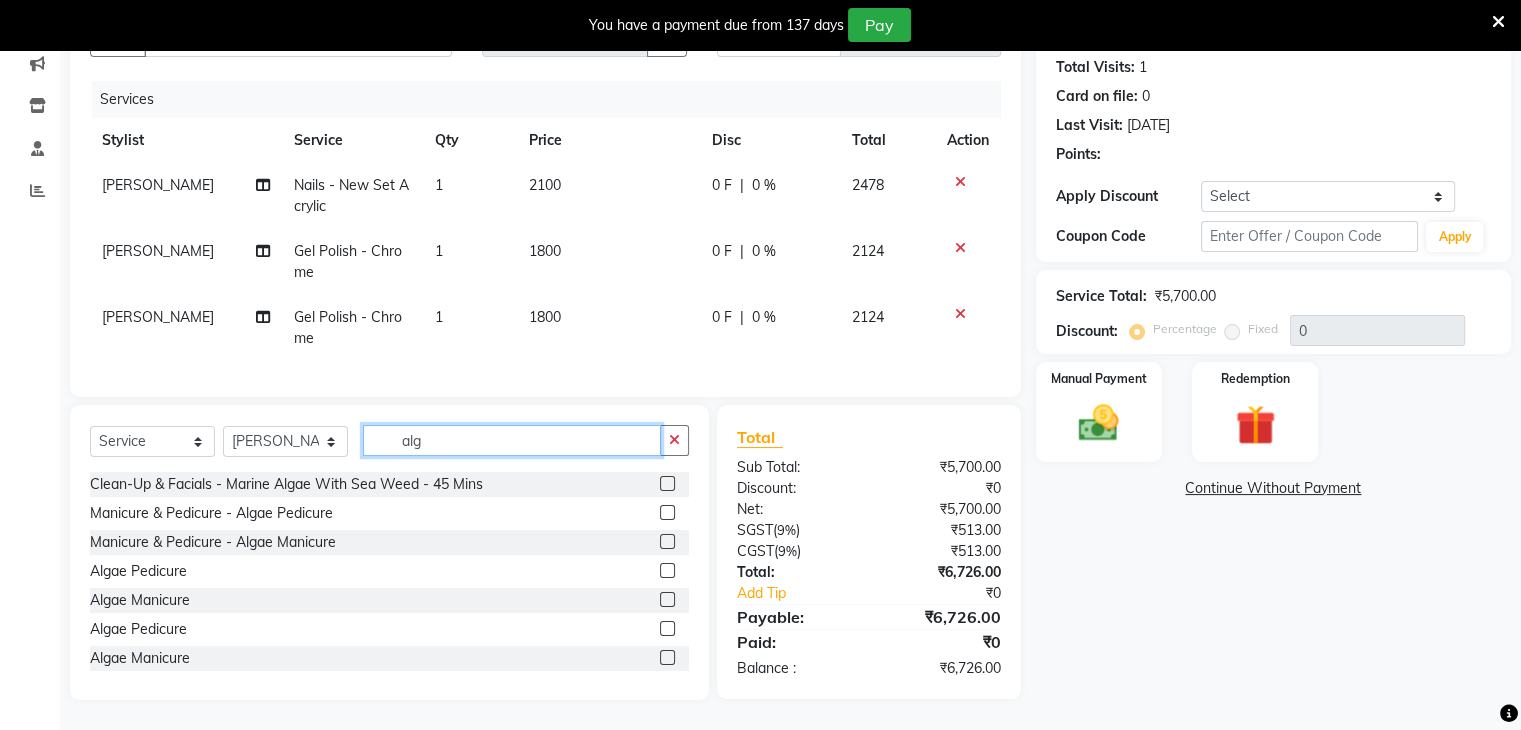 scroll, scrollTop: 3, scrollLeft: 0, axis: vertical 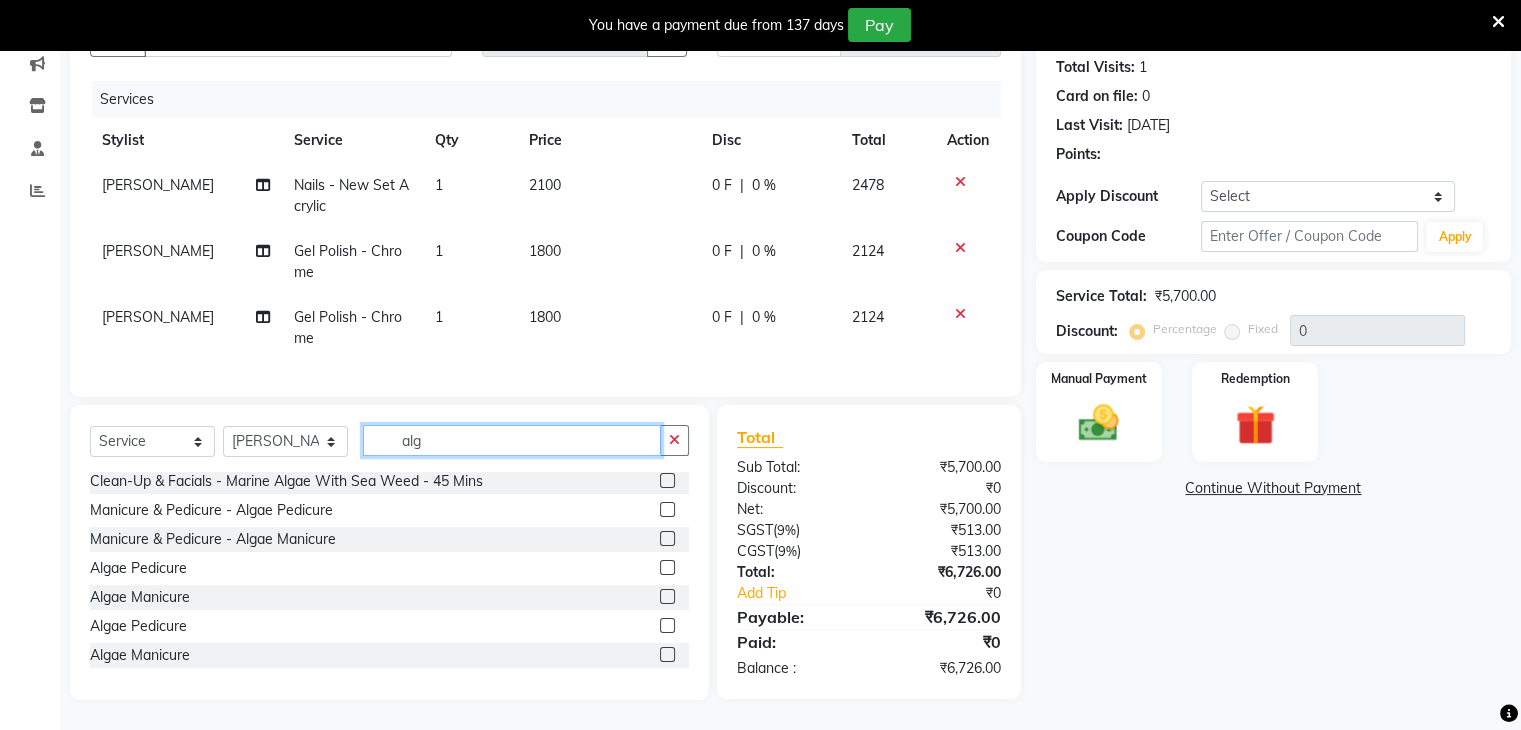 type on "alg" 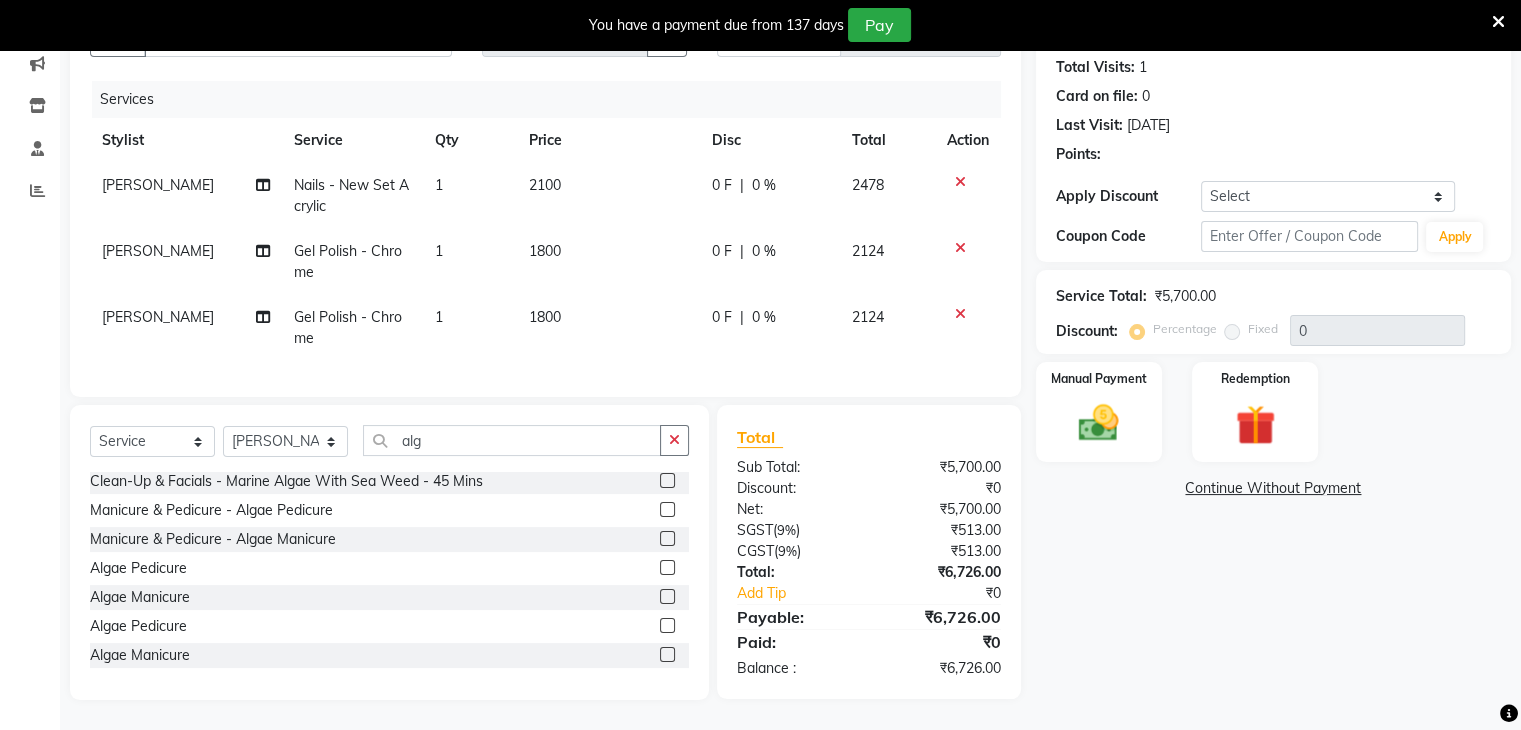 click 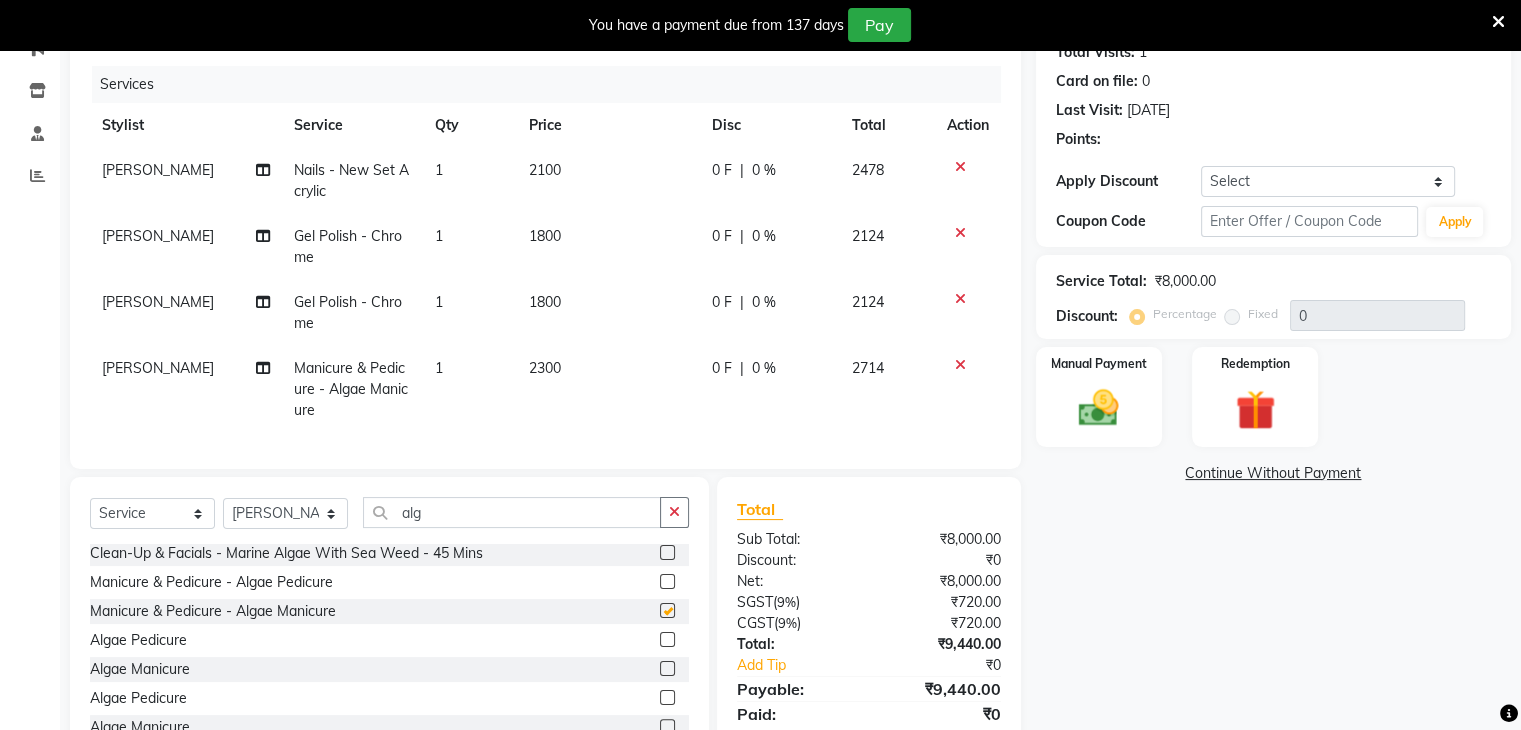 checkbox on "false" 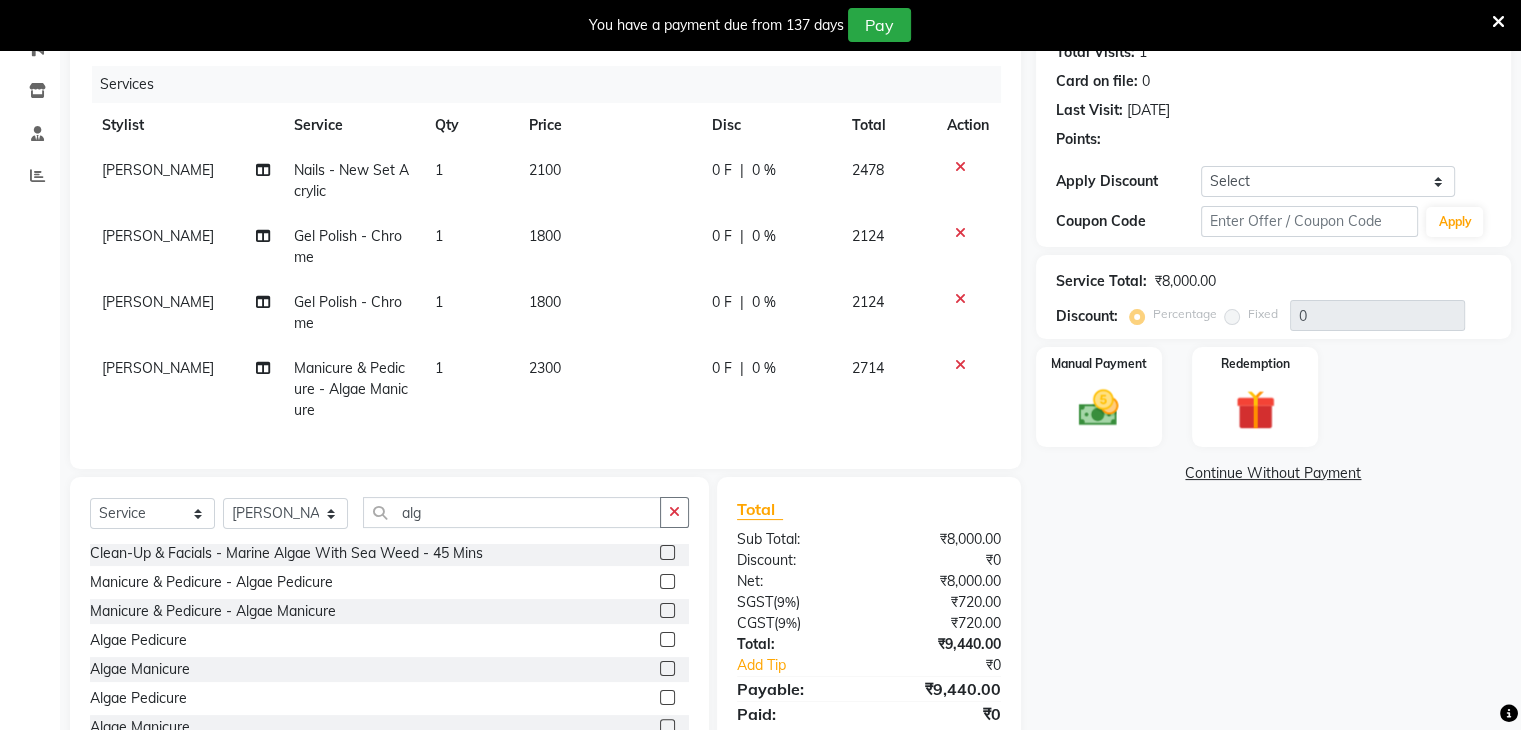 click 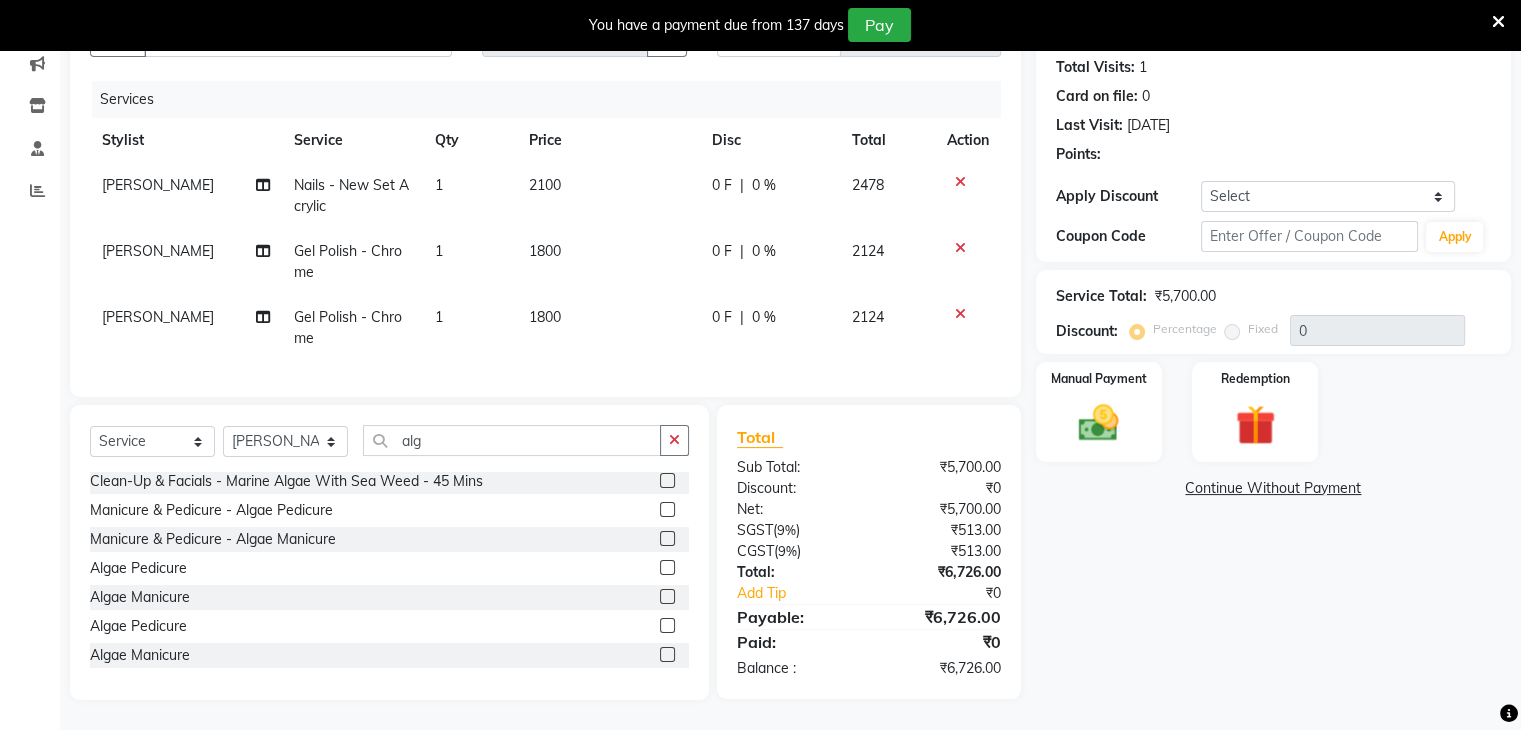 click 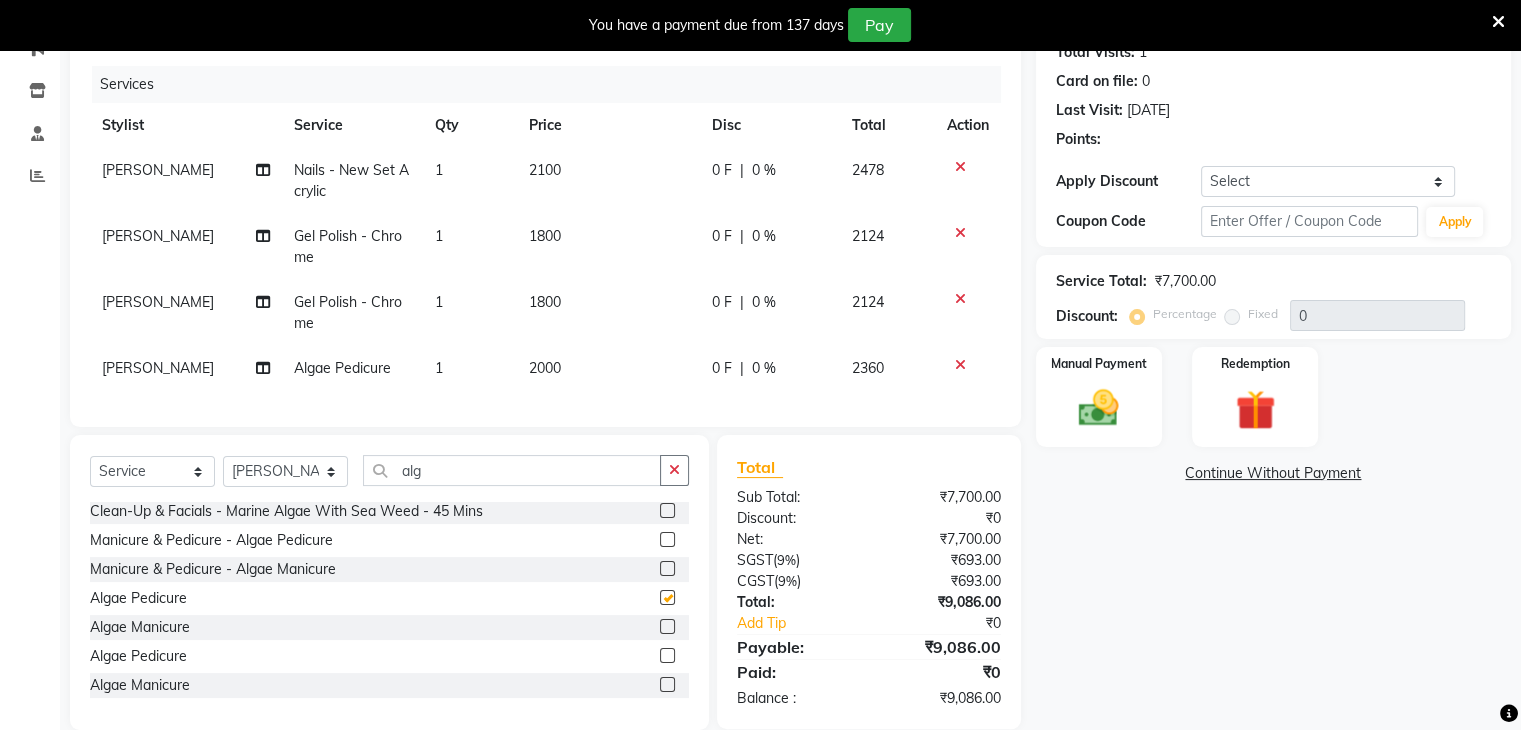 checkbox on "false" 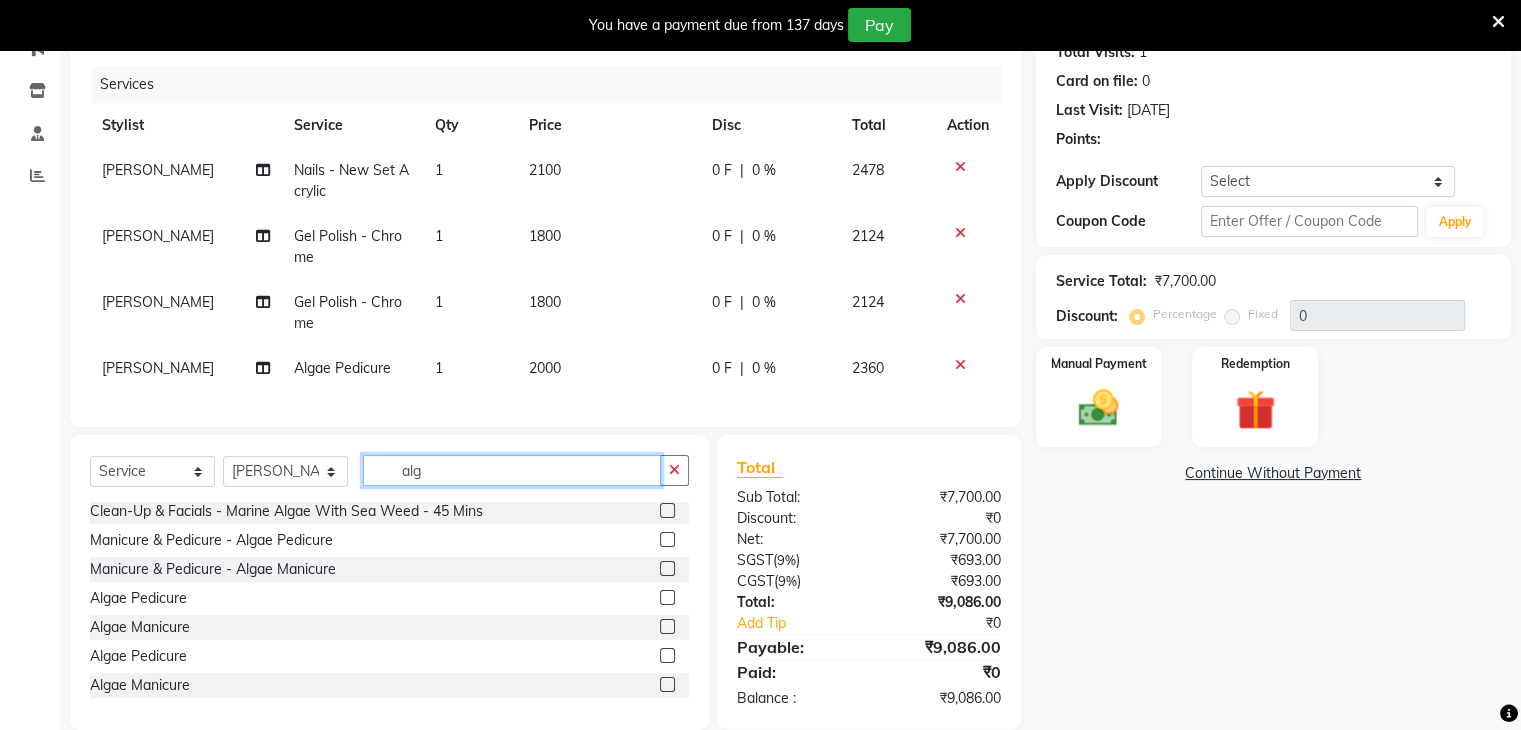click on "alg" 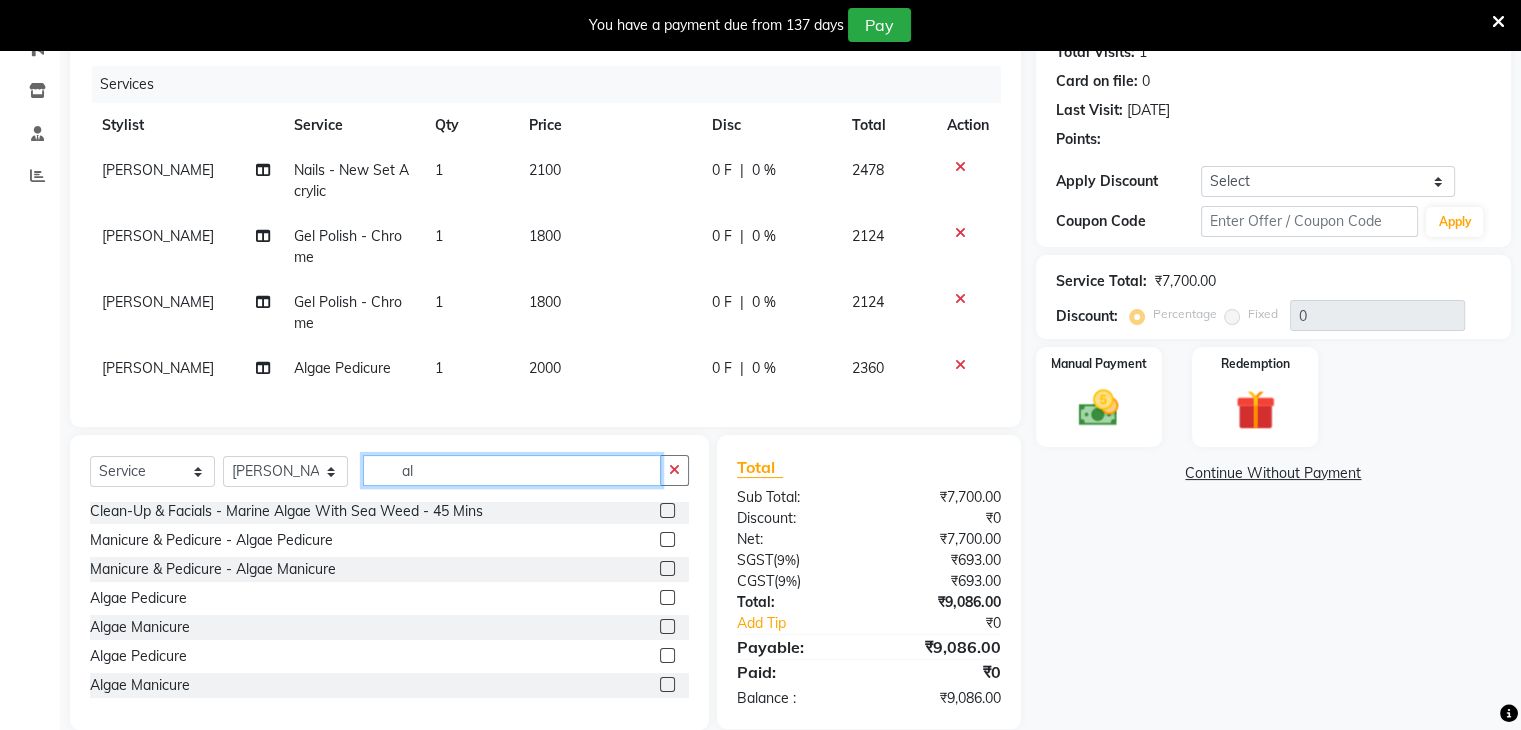 type on "a" 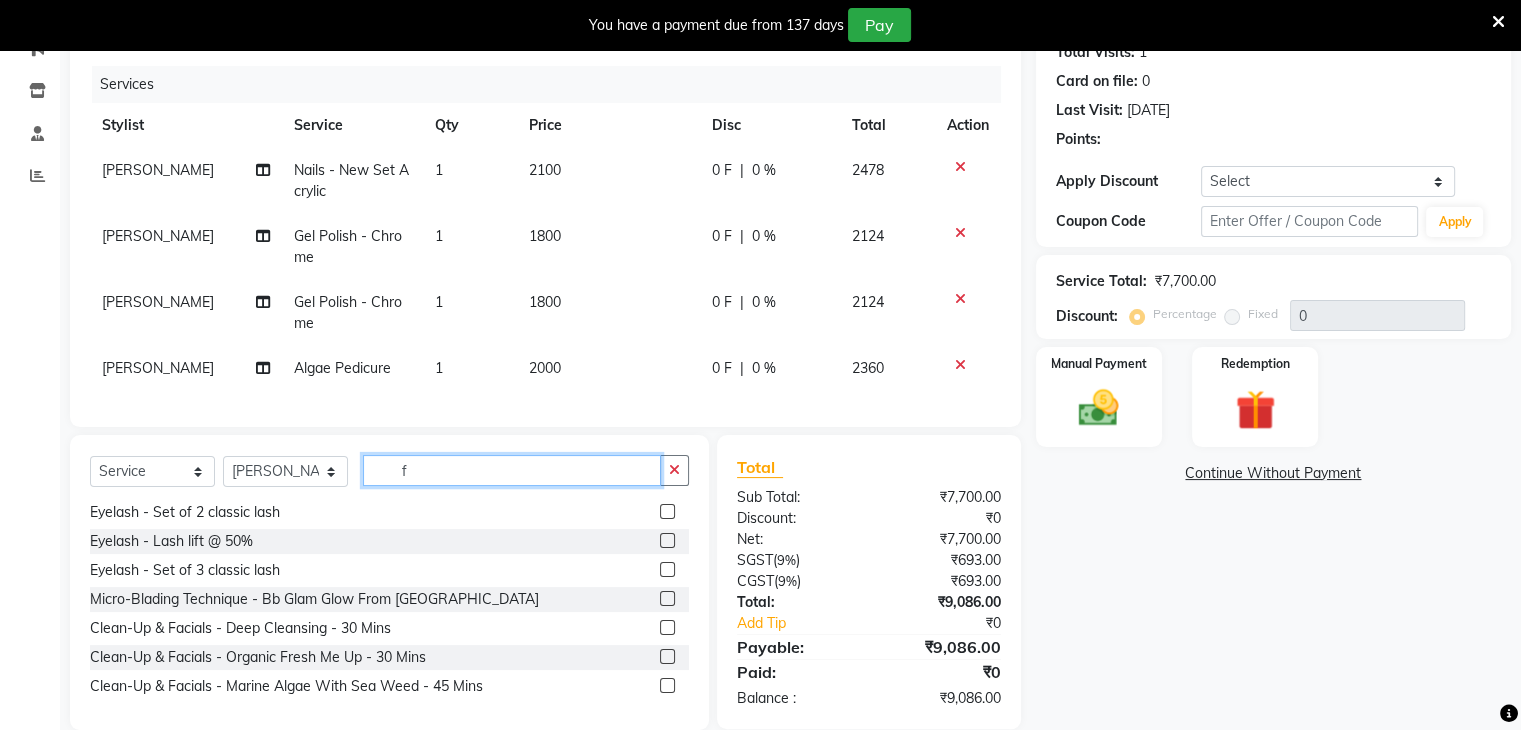 scroll, scrollTop: 0, scrollLeft: 0, axis: both 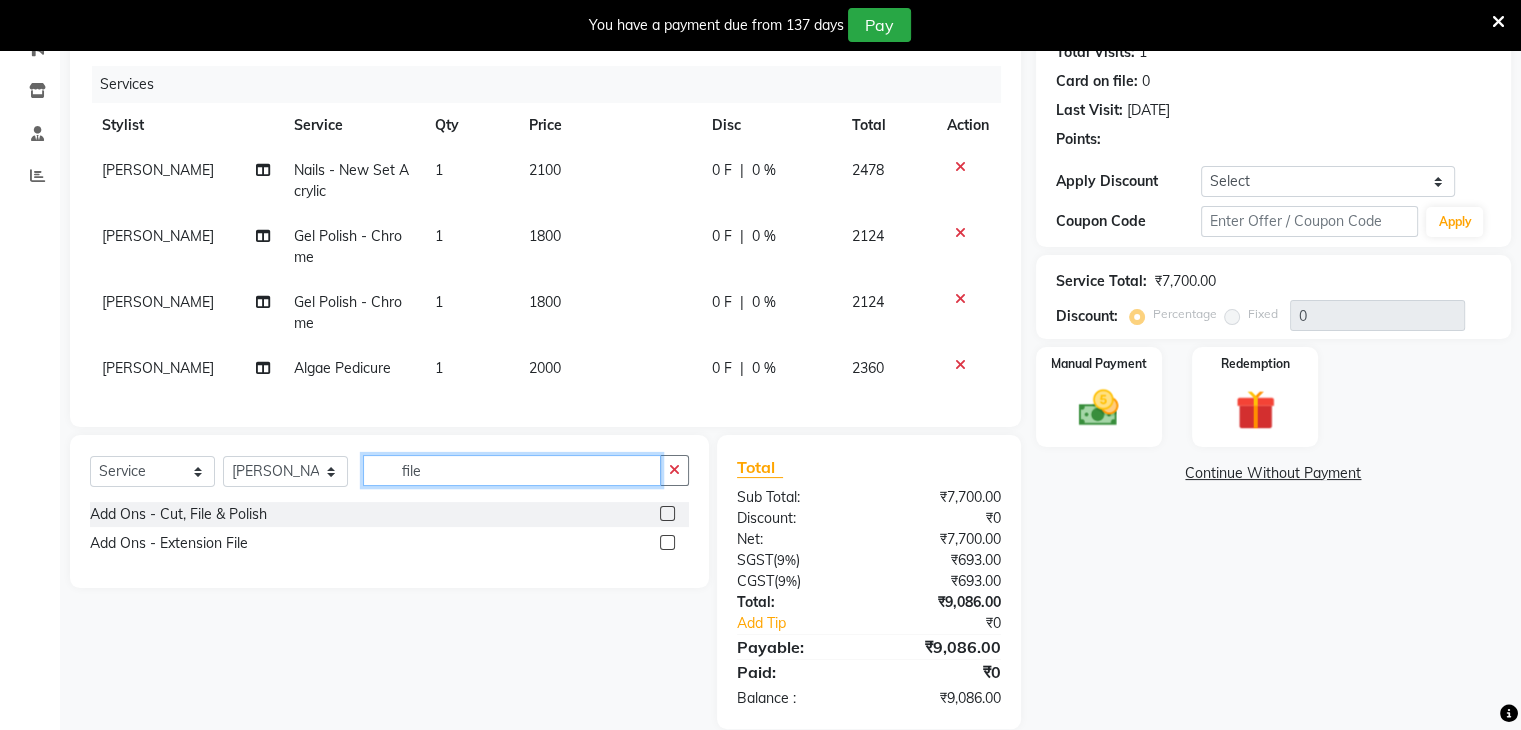 type on "file" 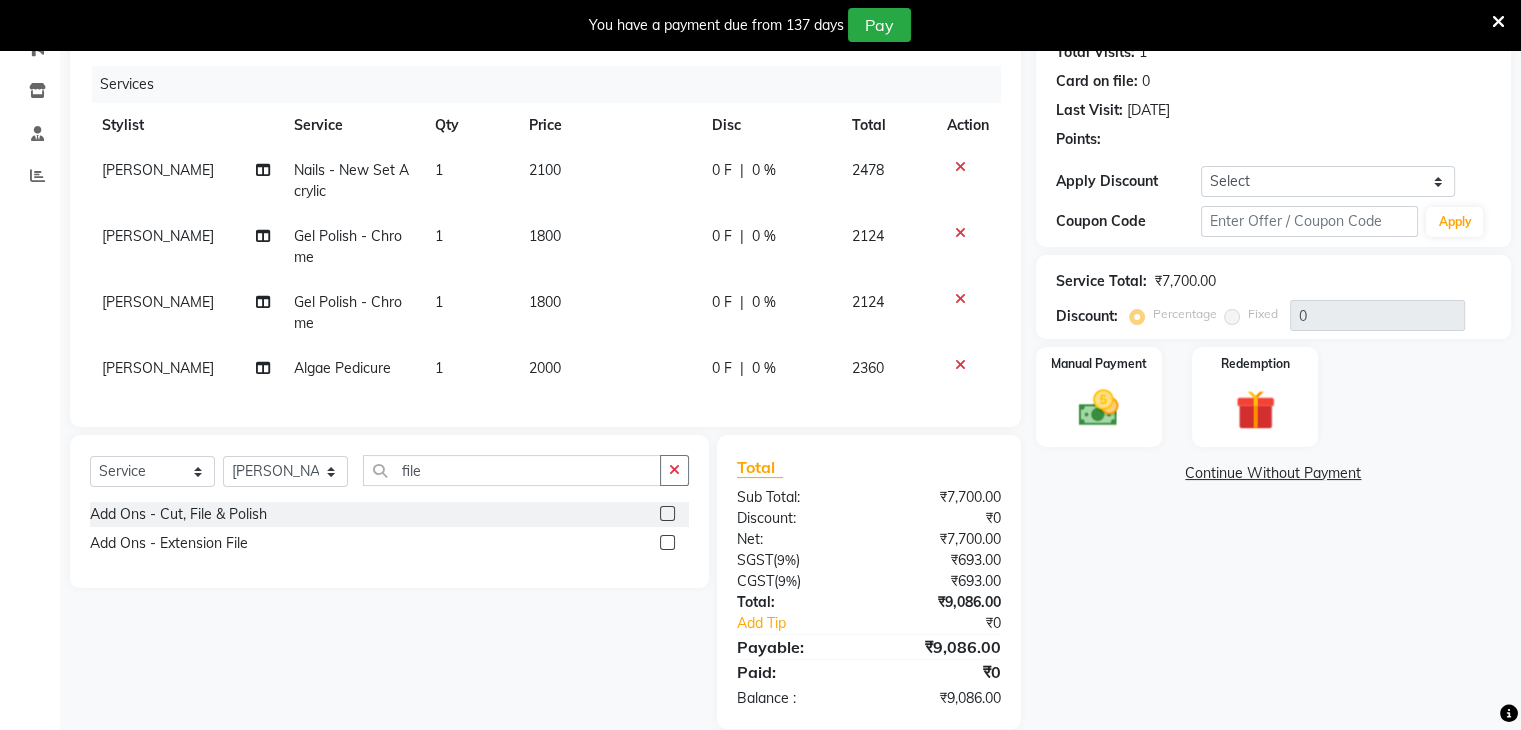 click 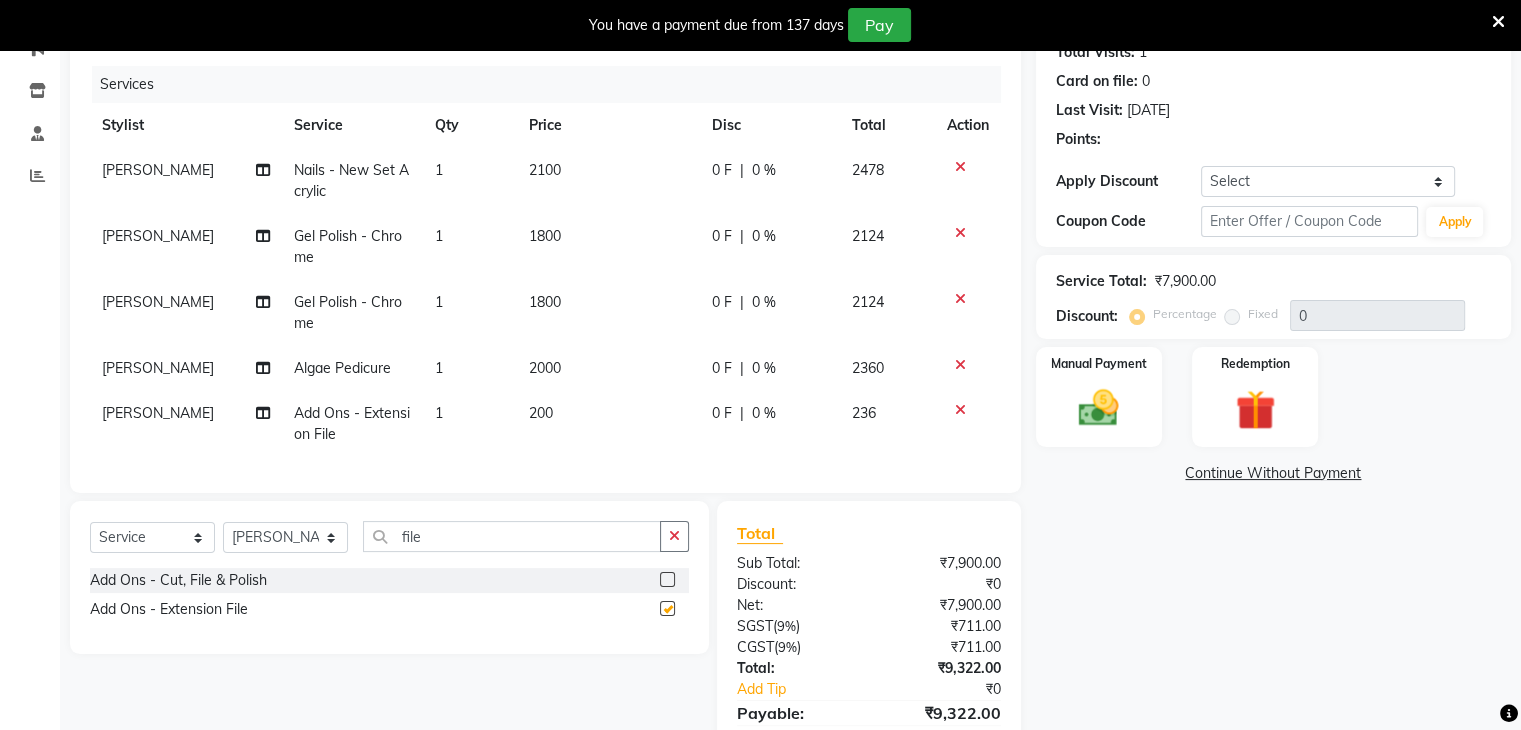 checkbox on "false" 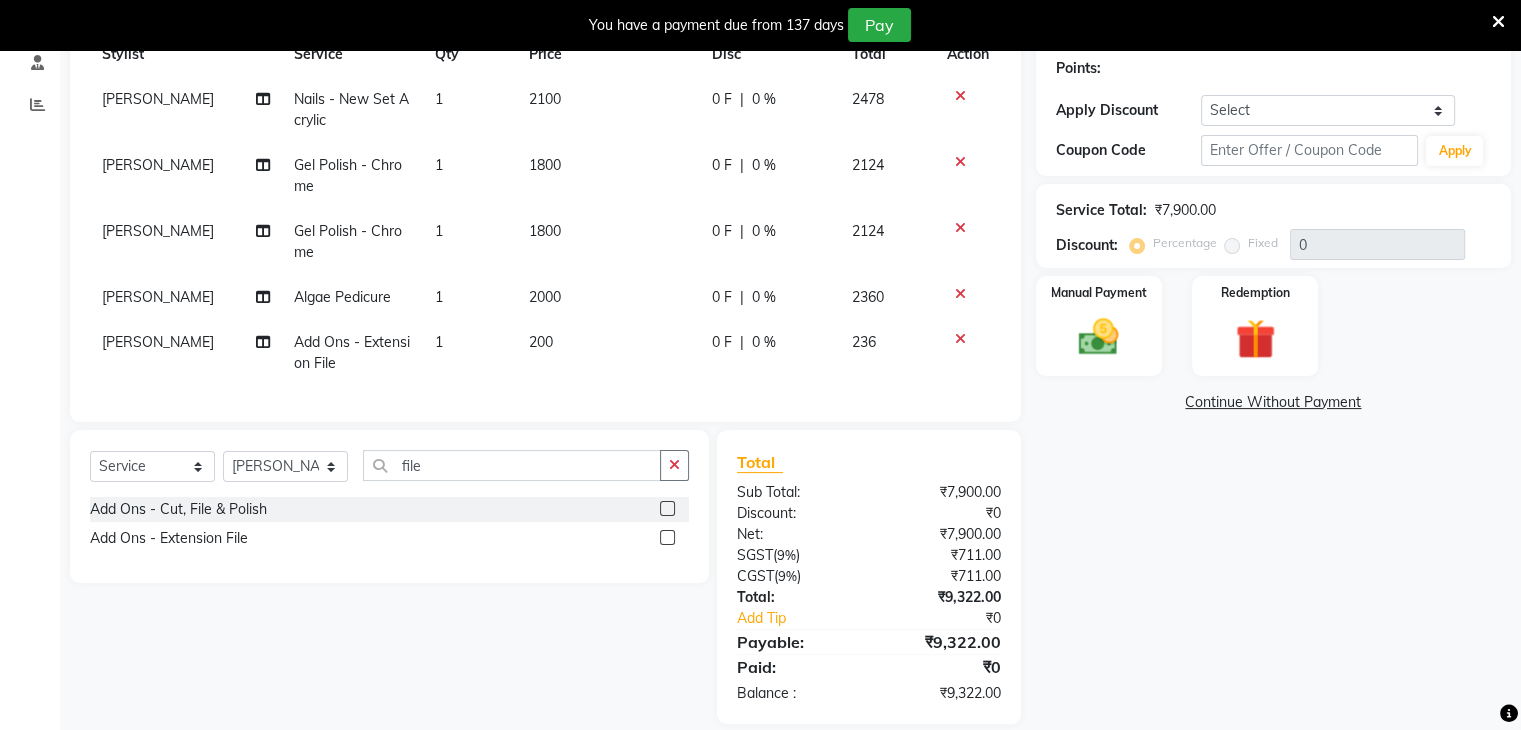 scroll, scrollTop: 263, scrollLeft: 0, axis: vertical 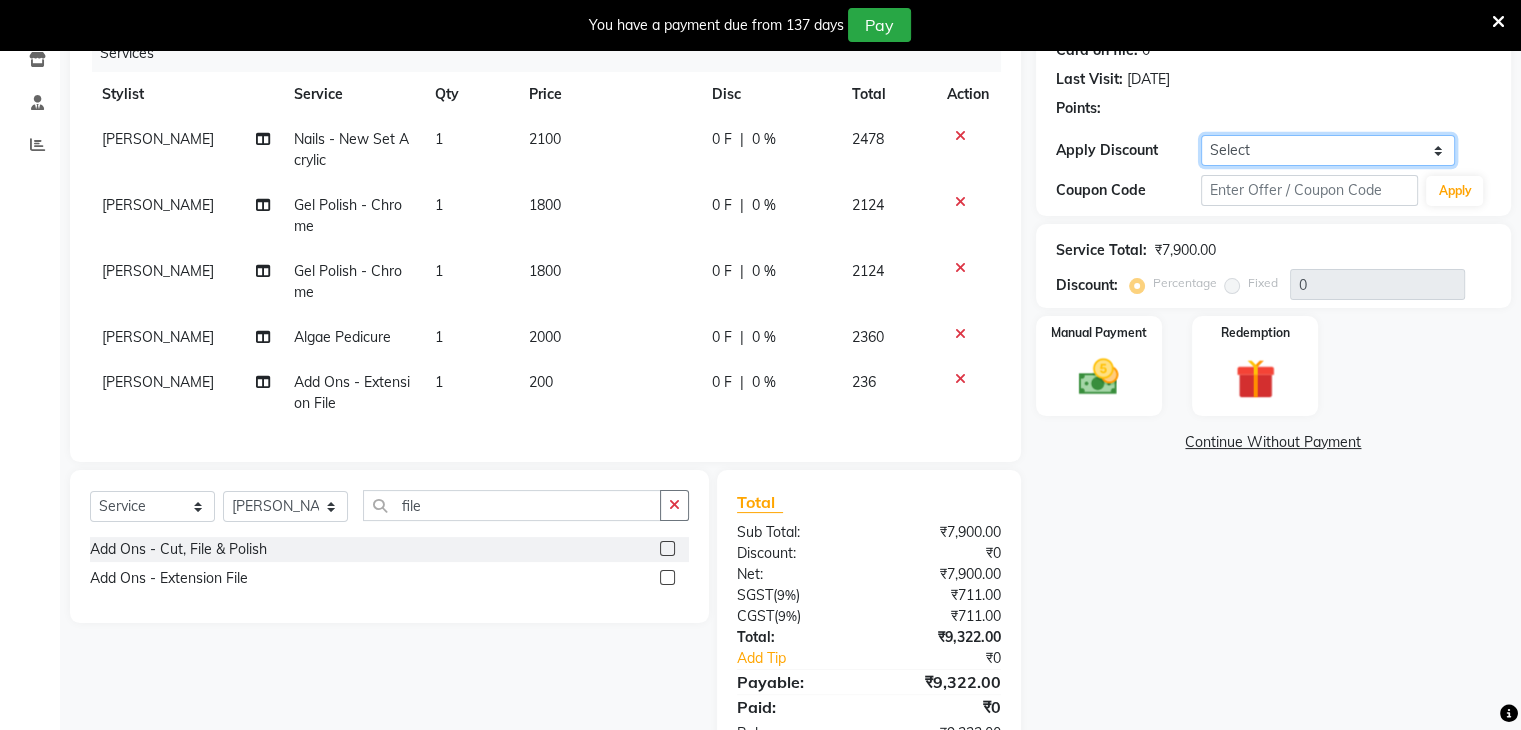 click on "Select Coupon → Daily Discount Coupon → Managers@10 Coupon → Am/bh/acct Coupon → Am/bh/acct Coupon → Manager 15 Coupon → Manager 10" 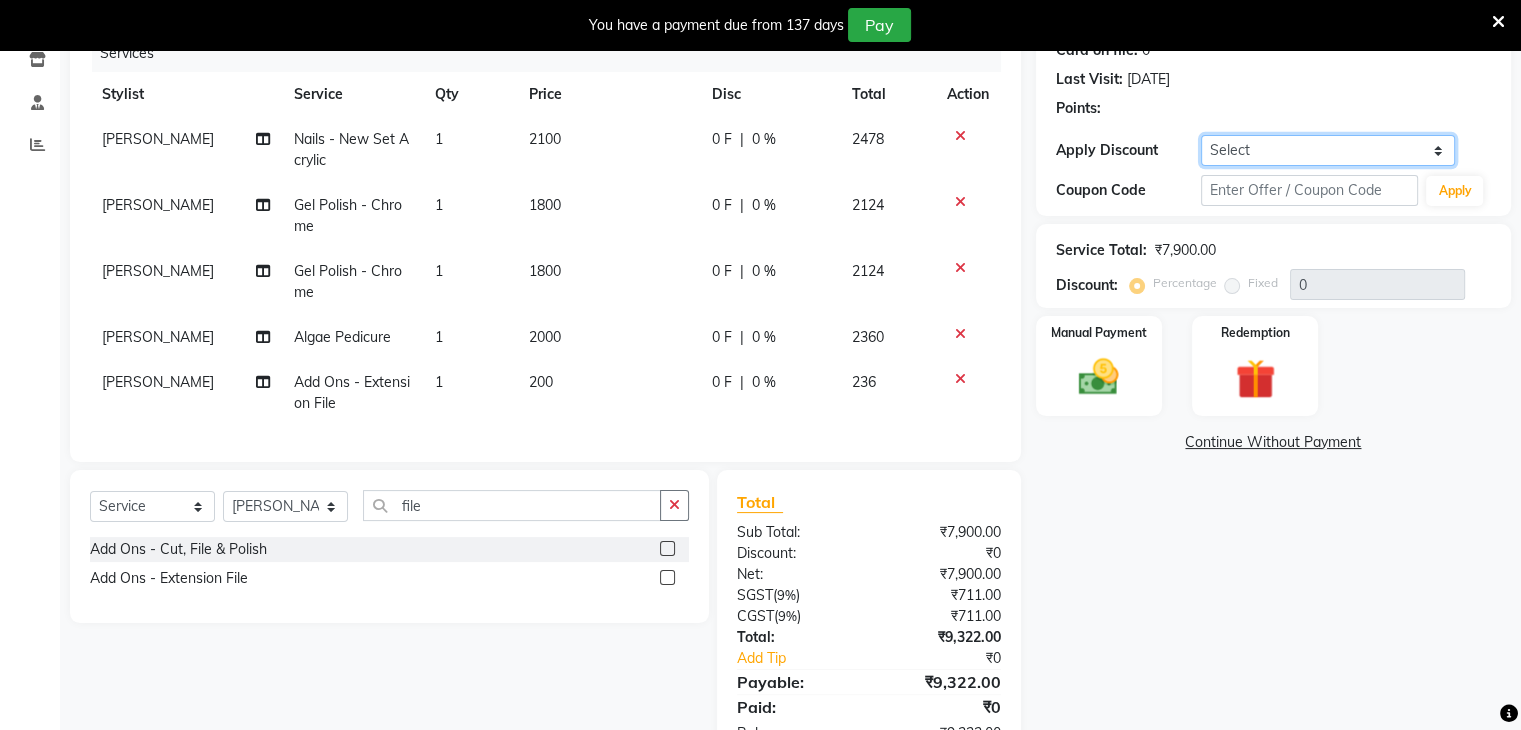 select on "1: Object" 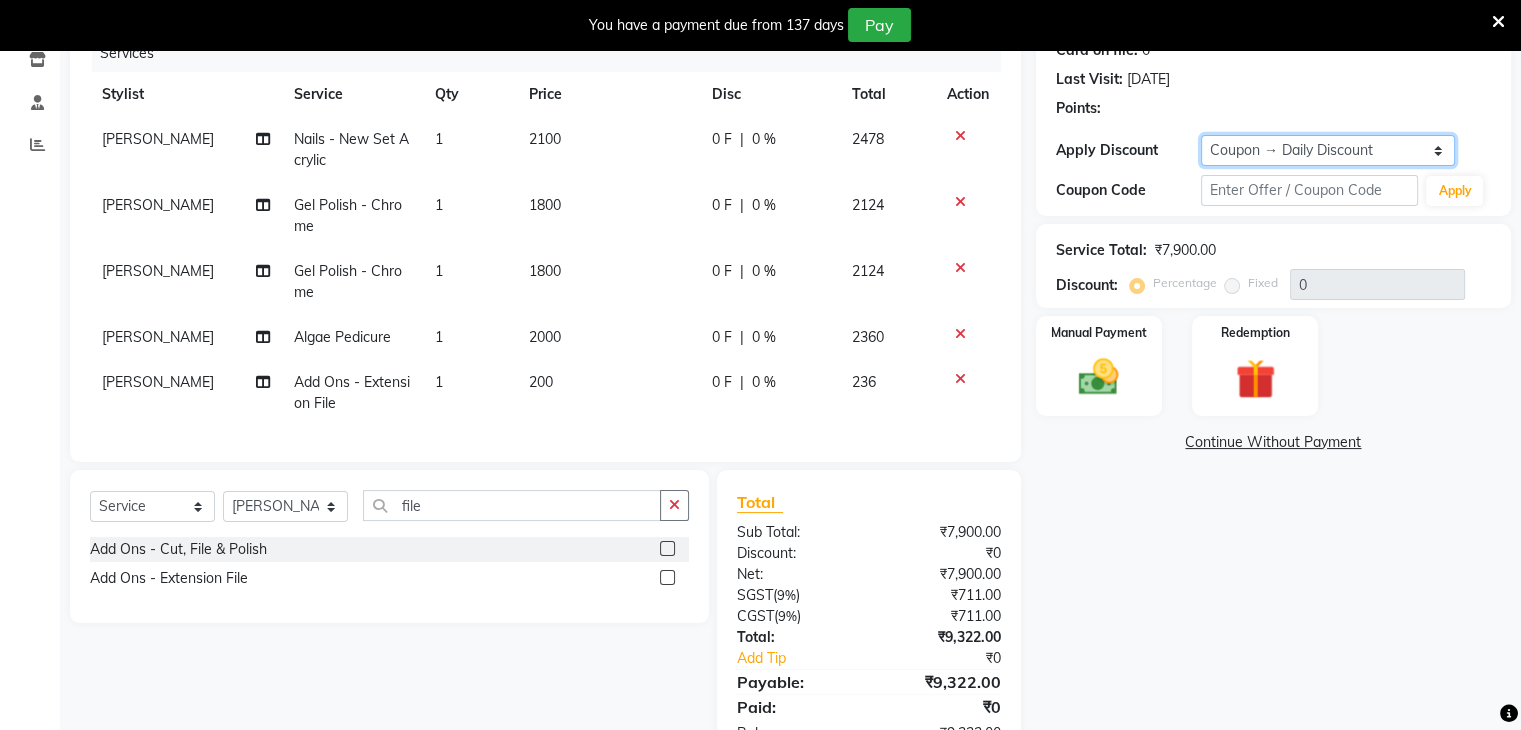 click on "Select Coupon → Daily Discount Coupon → Managers@10 Coupon → Am/bh/acct Coupon → Am/bh/acct Coupon → Manager 15 Coupon → Manager 10" 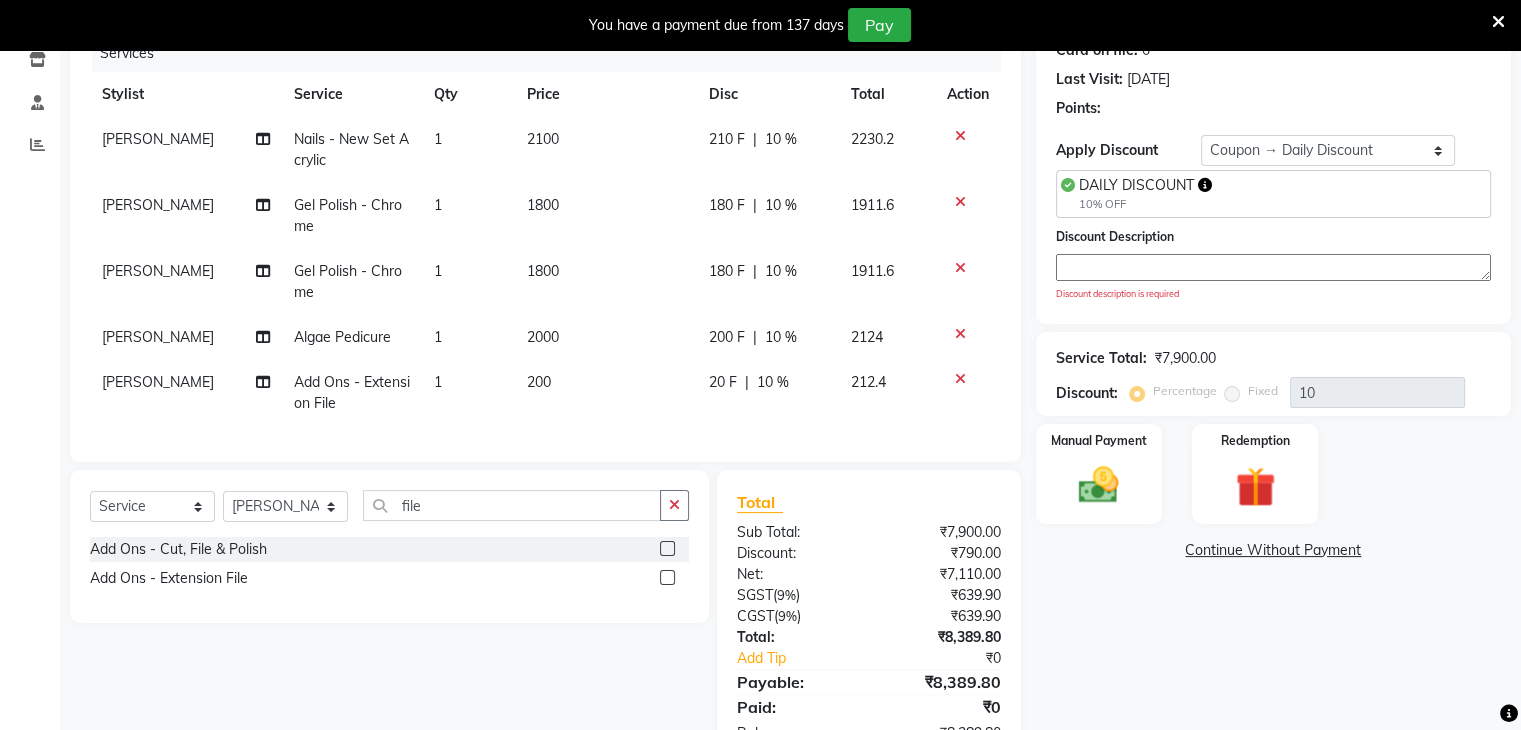 click 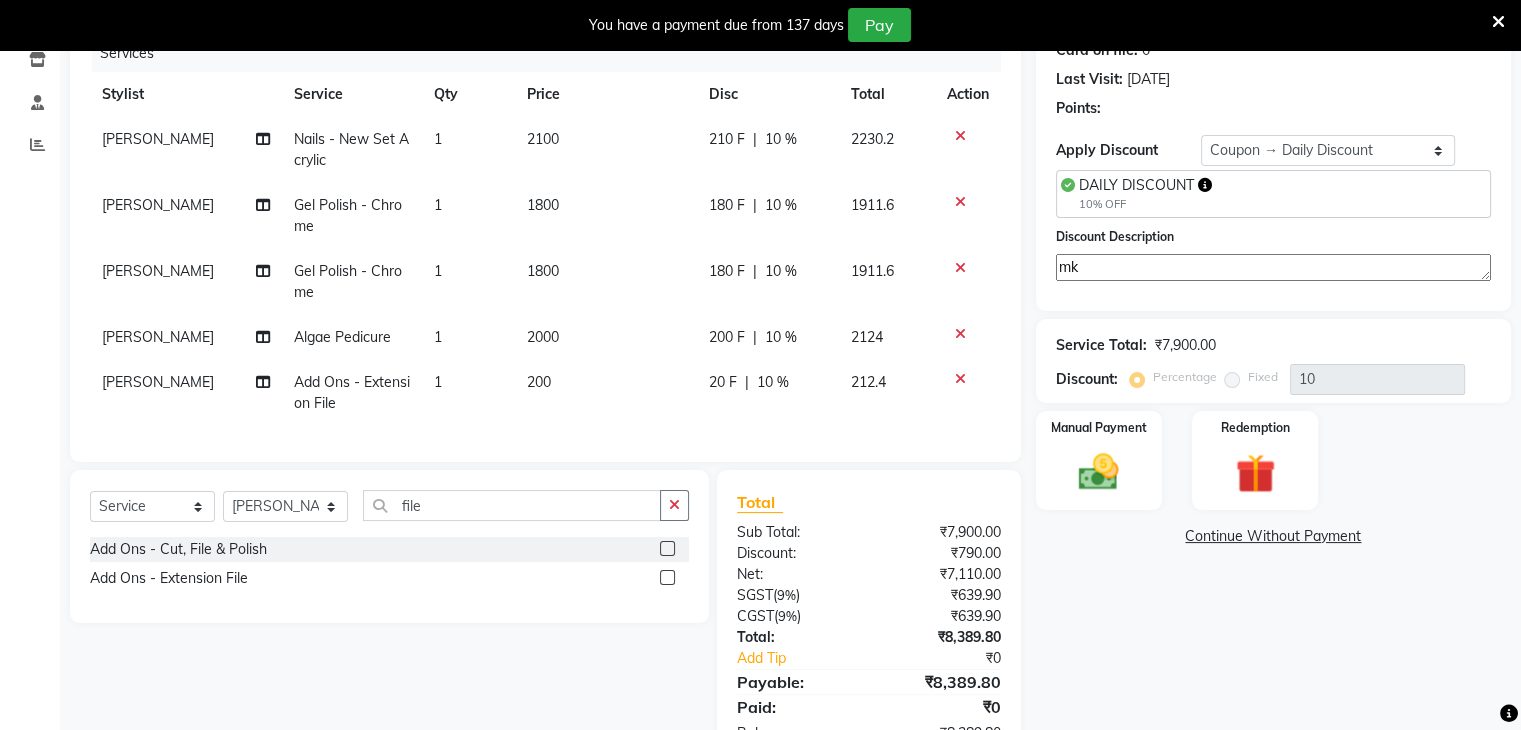type on "mk" 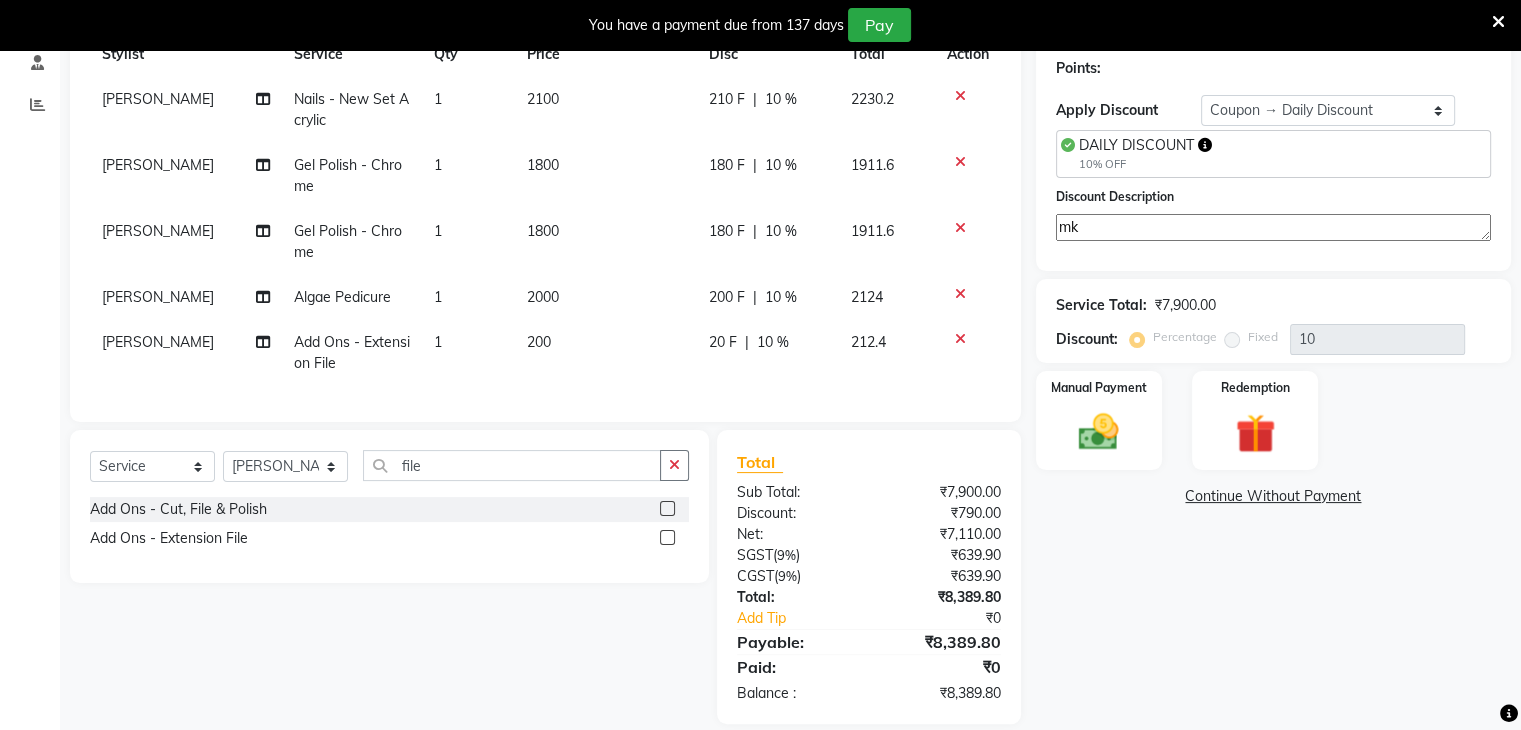 scroll, scrollTop: 343, scrollLeft: 0, axis: vertical 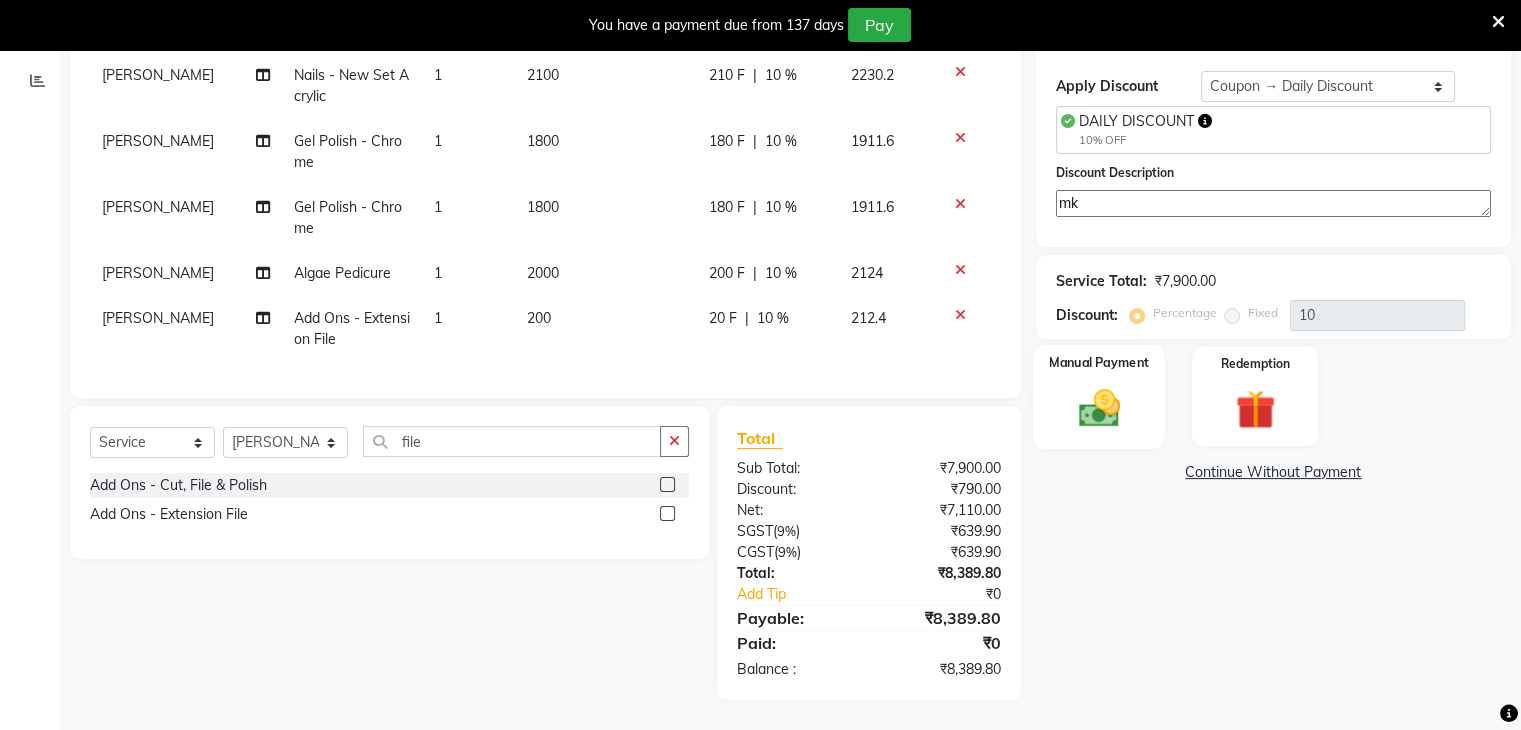 click 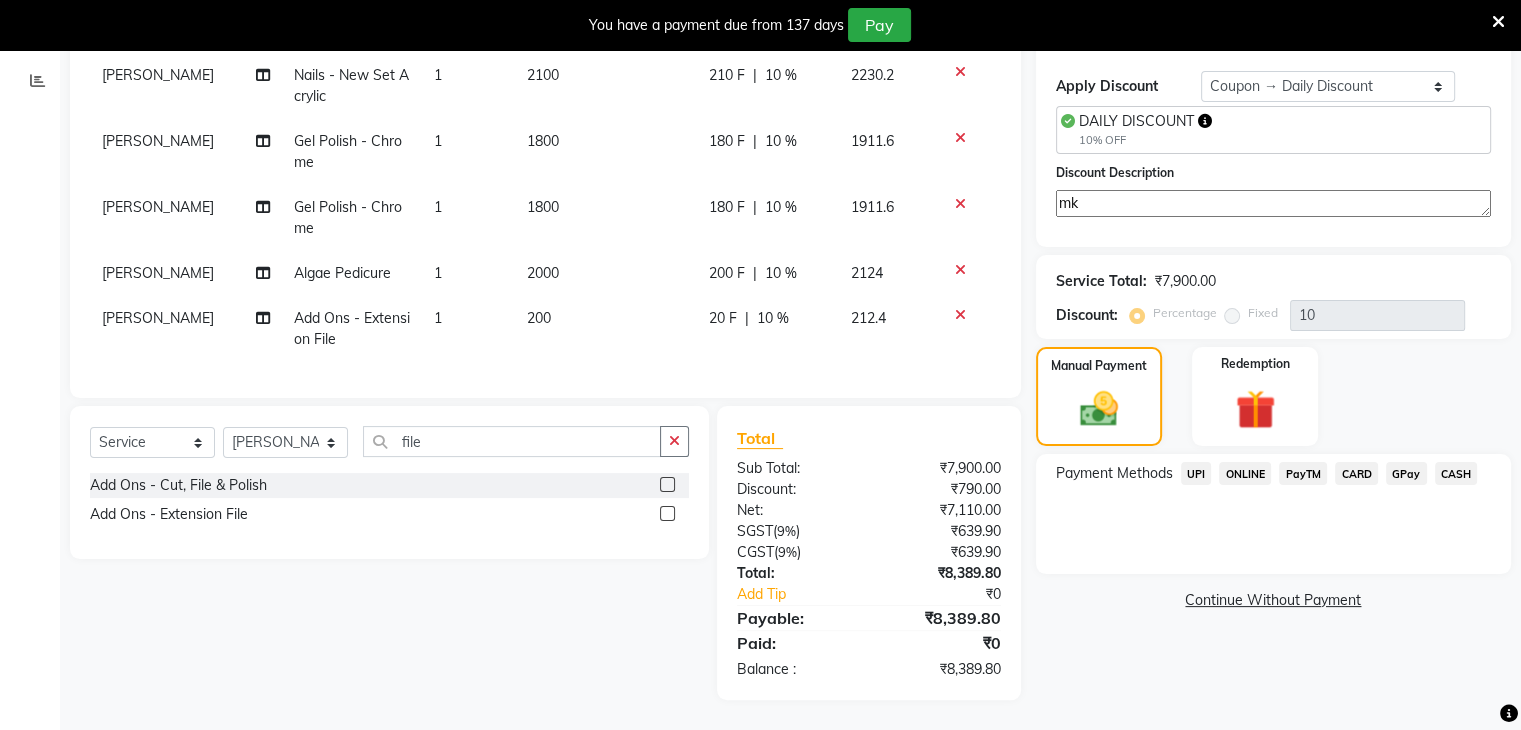 click on "CARD" 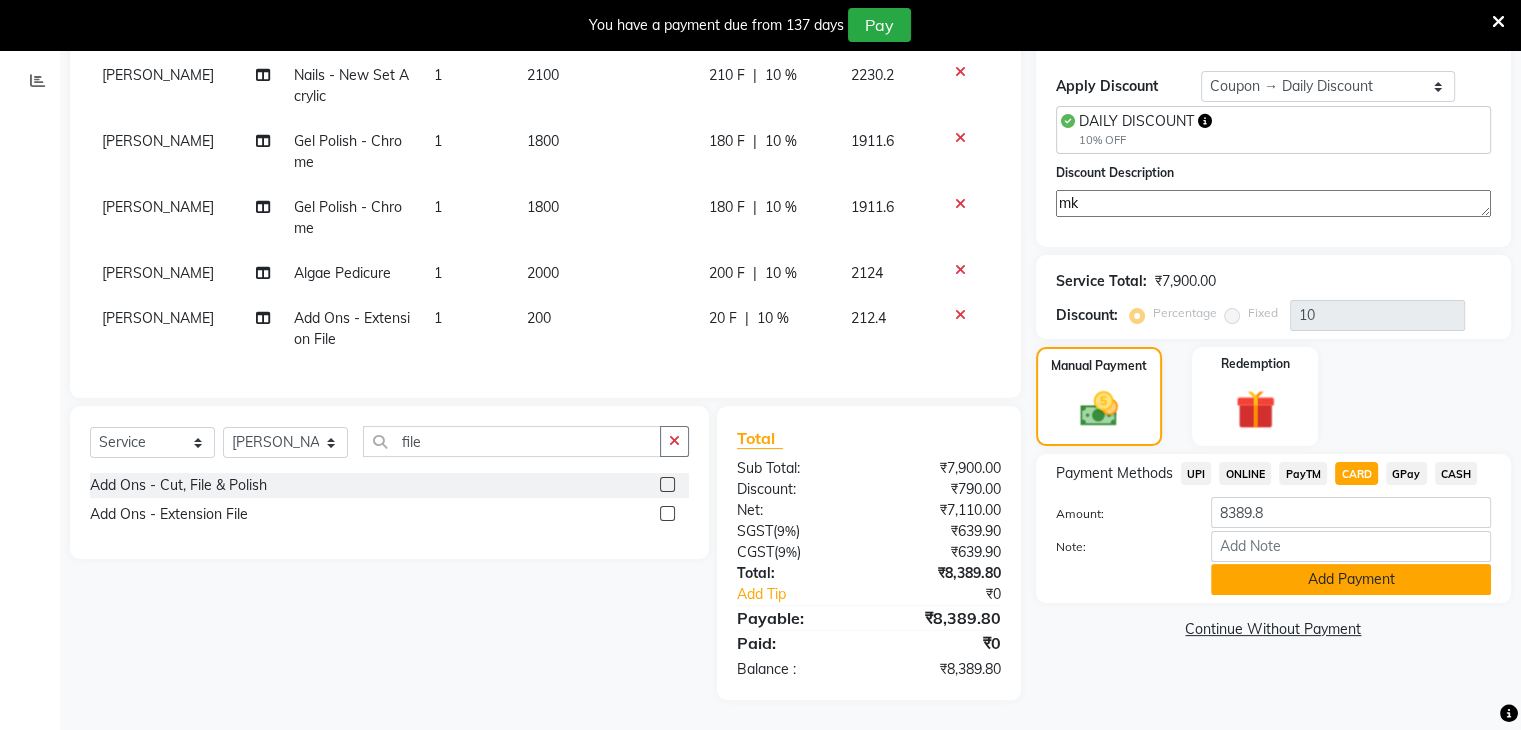 click on "Add Payment" 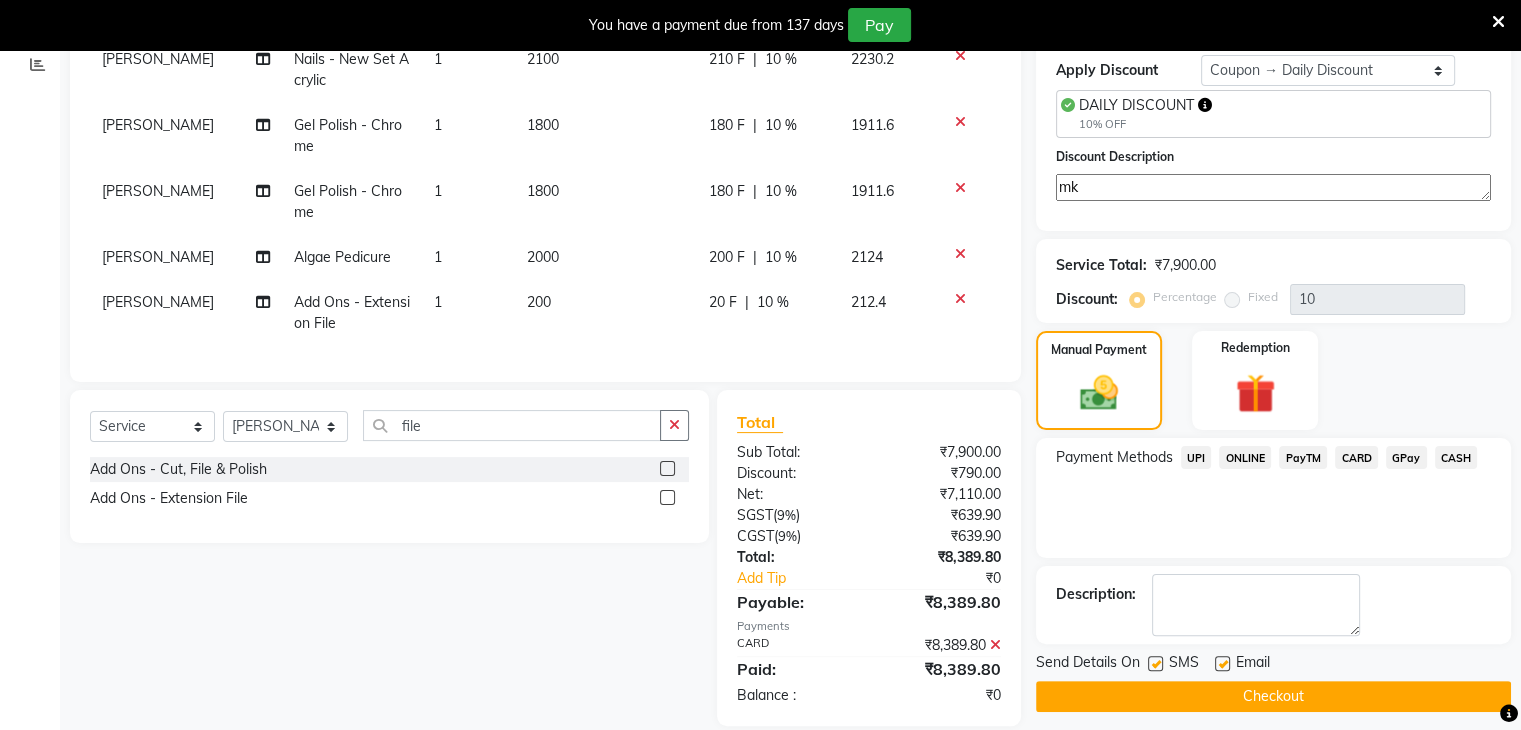 click on "Checkout" 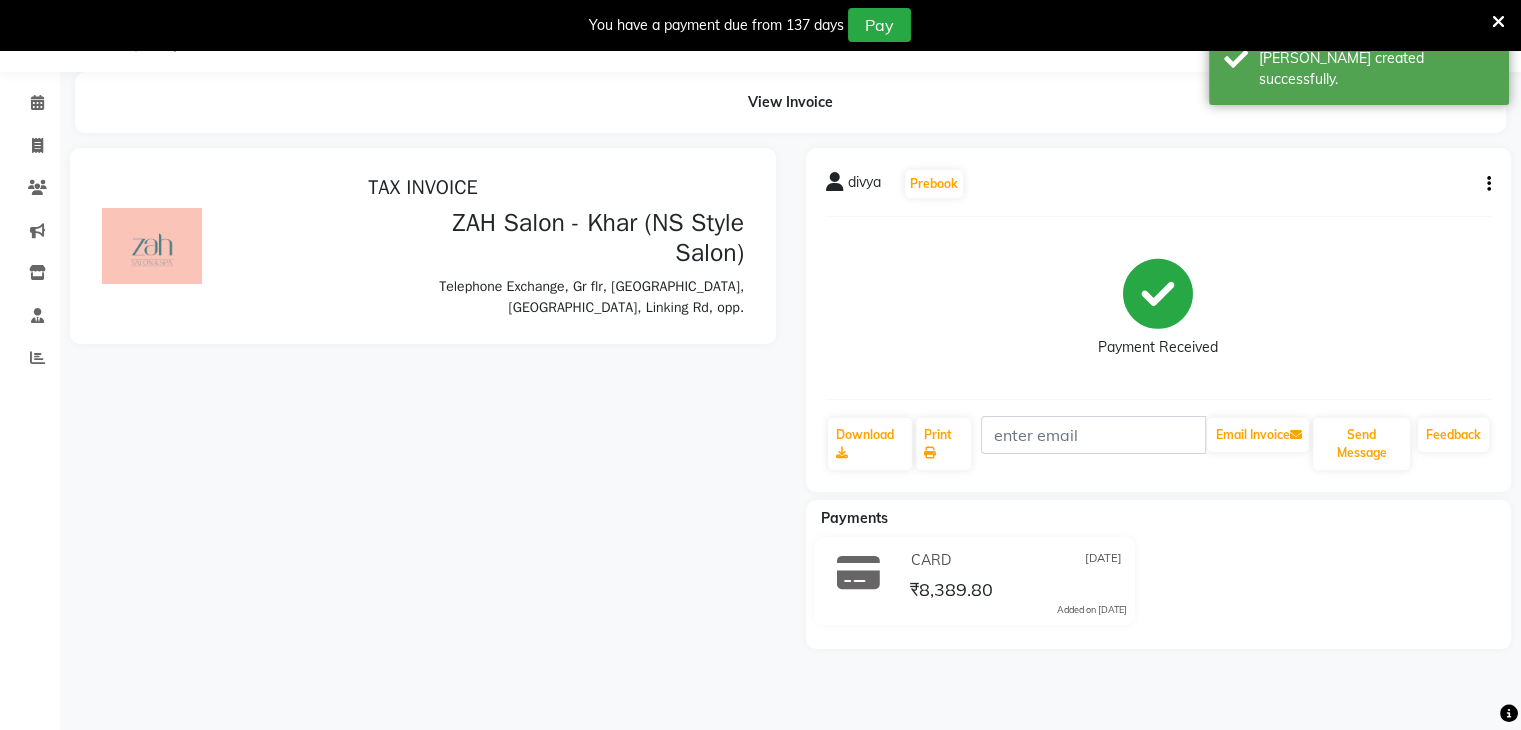 scroll, scrollTop: 0, scrollLeft: 0, axis: both 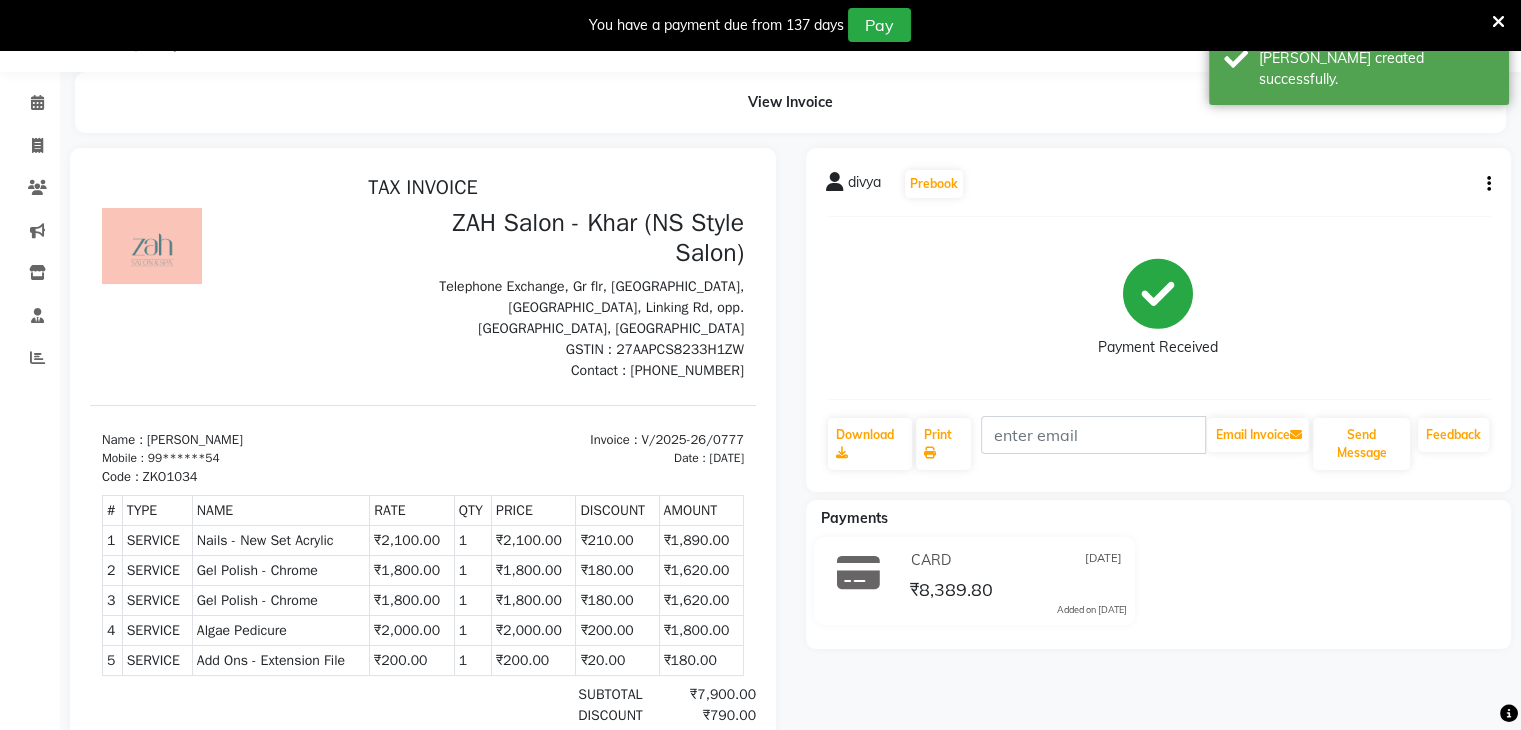 select on "5619" 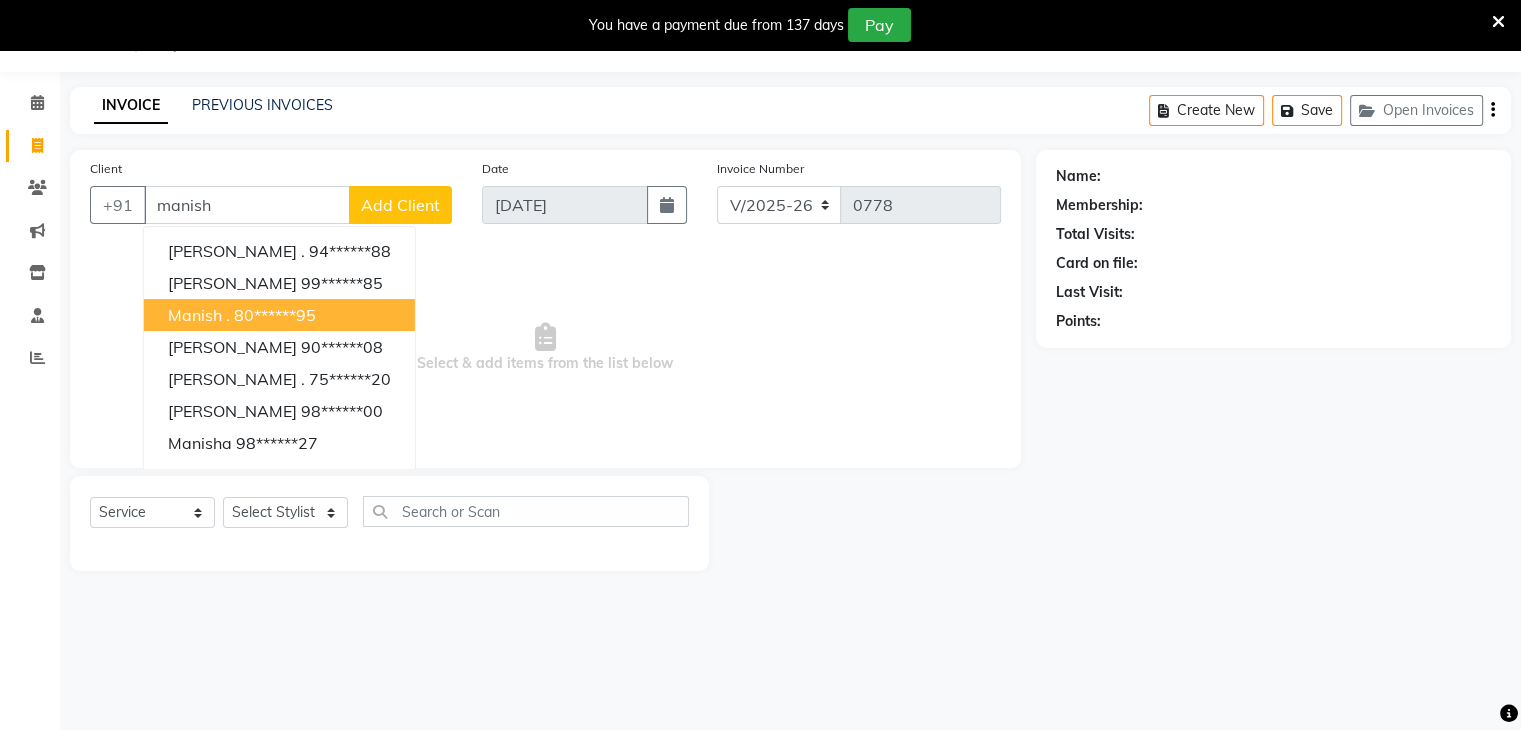 click on "80******95" at bounding box center [275, 315] 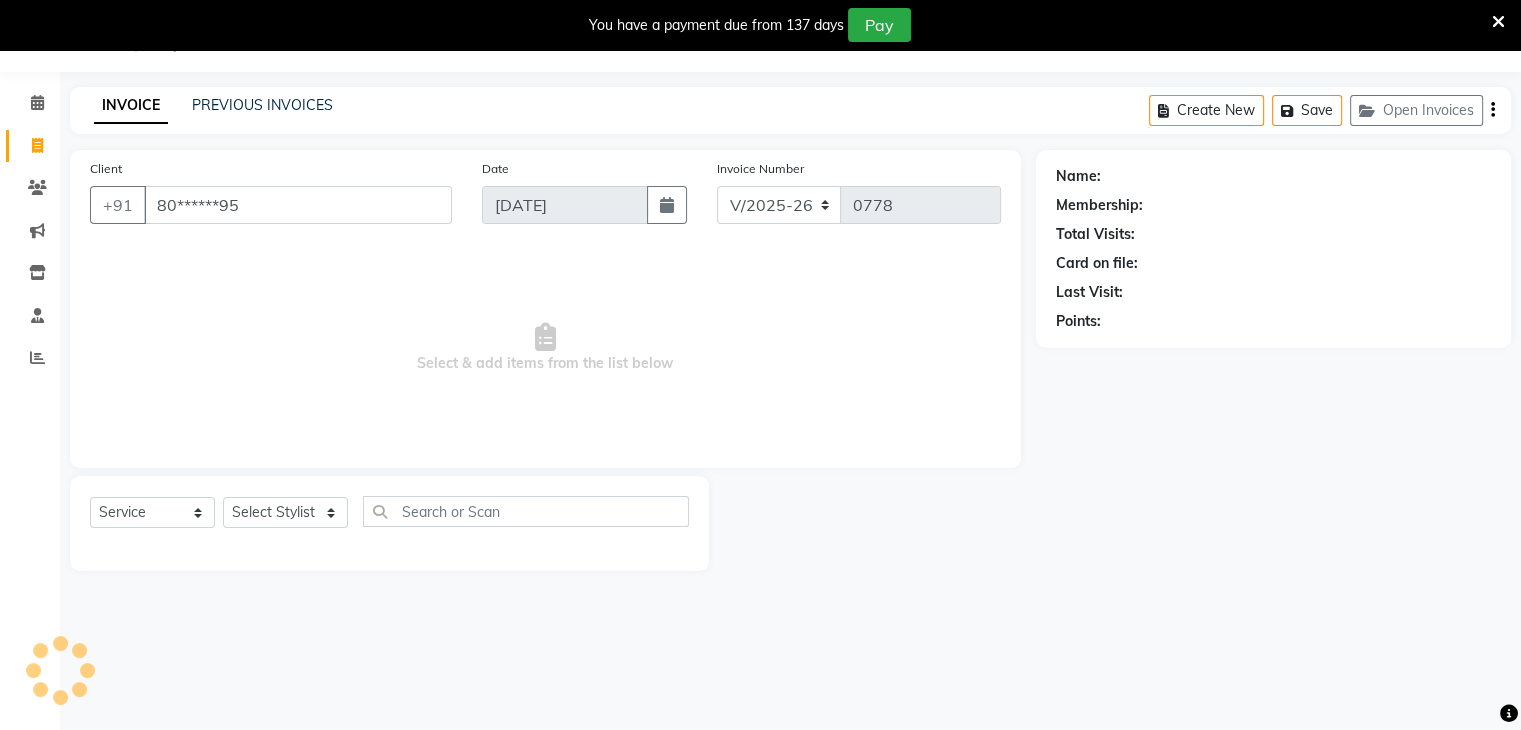type on "80******95" 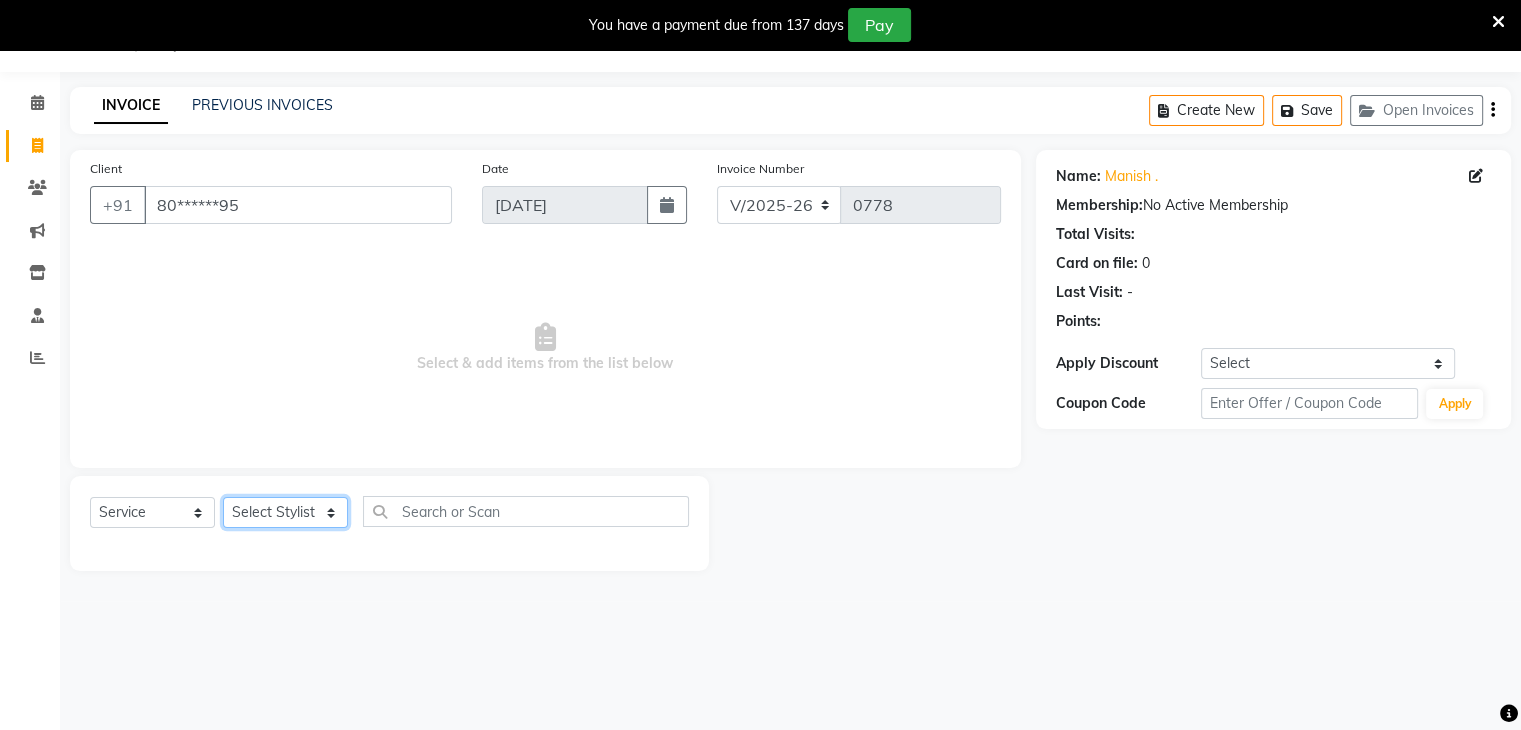 click on "Select Stylist Bharti Gurun [PERSON_NAME] [PERSON_NAME] Khar [PERSON_NAME] PAGAR [PERSON_NAME]" 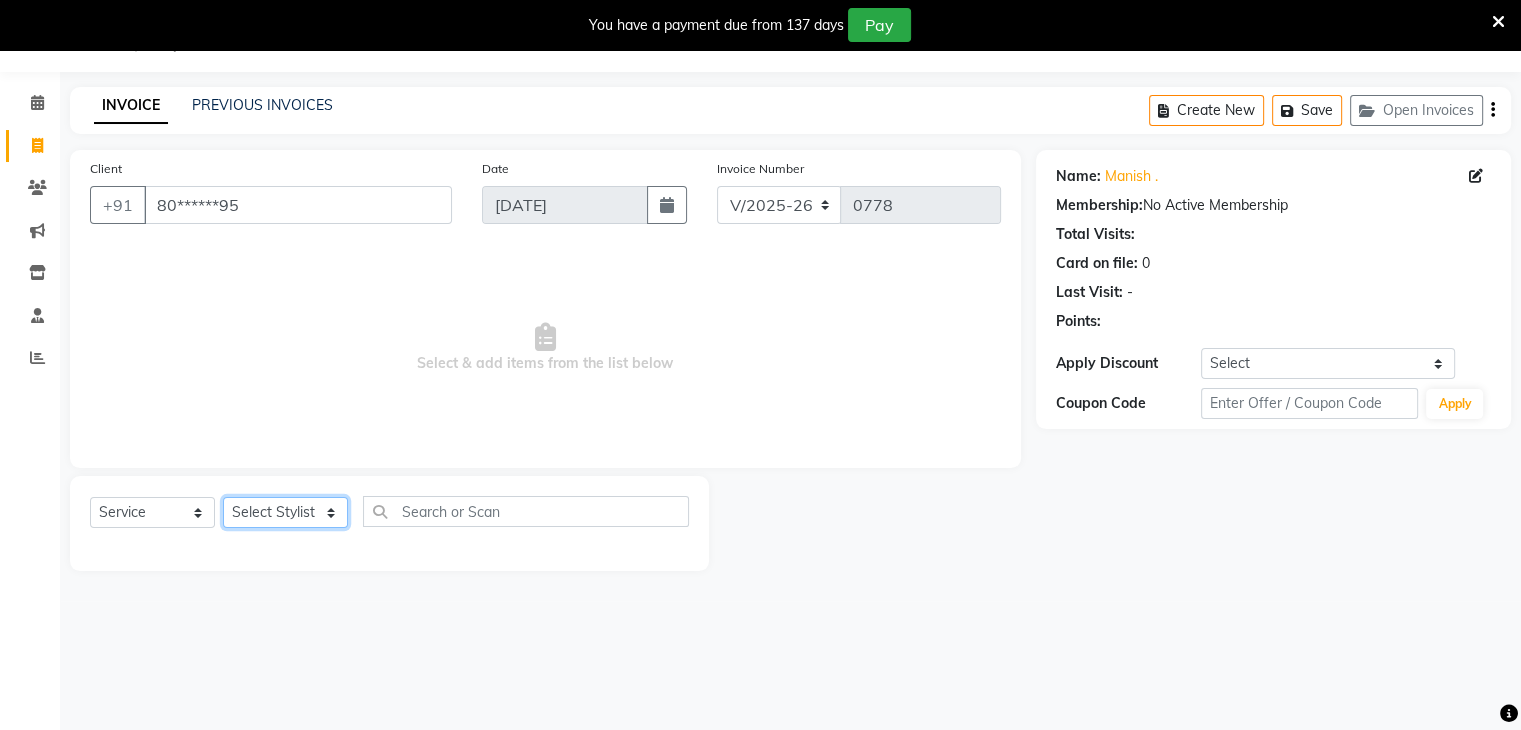 select on "38404" 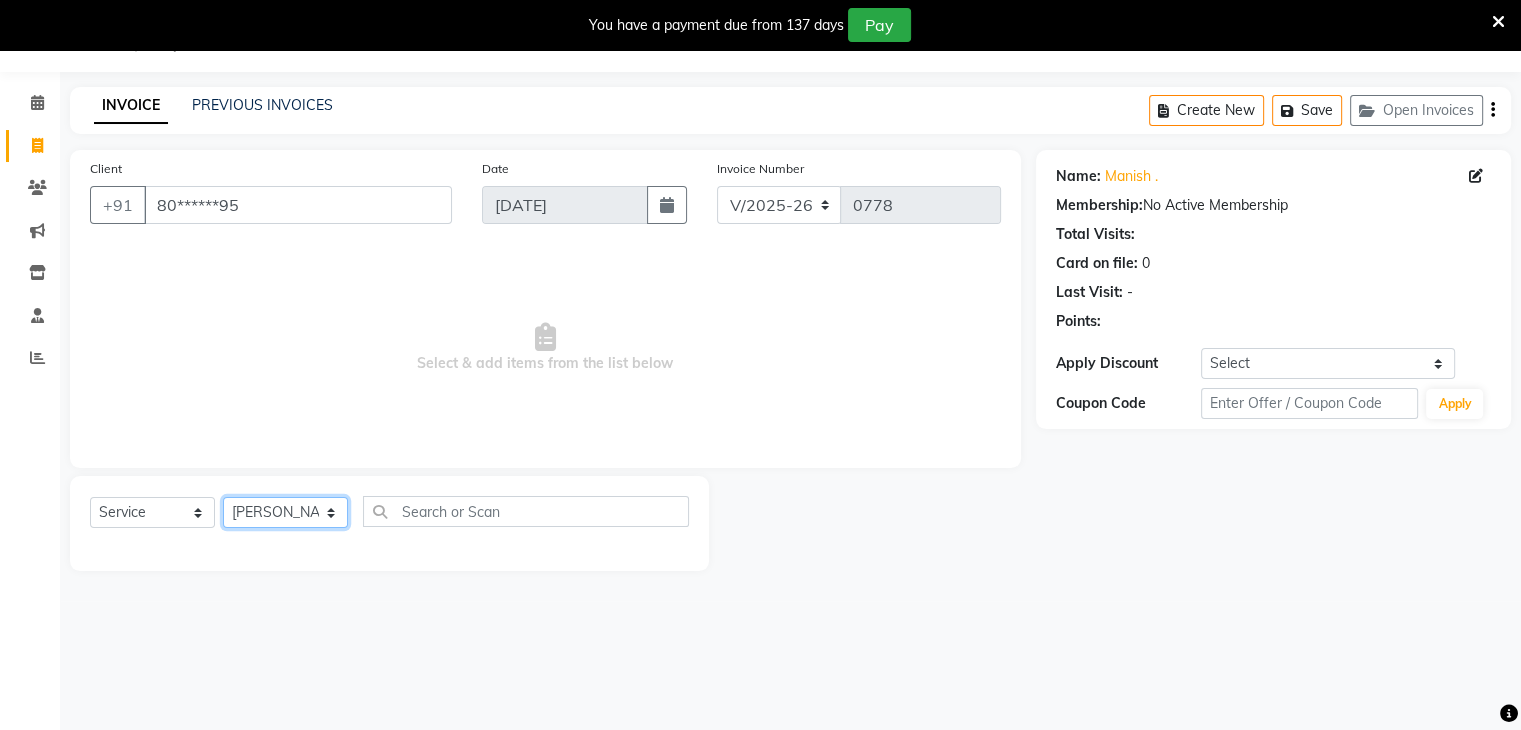 click on "Select Stylist Bharti Gurun [PERSON_NAME] [PERSON_NAME] Khar [PERSON_NAME] PAGAR [PERSON_NAME]" 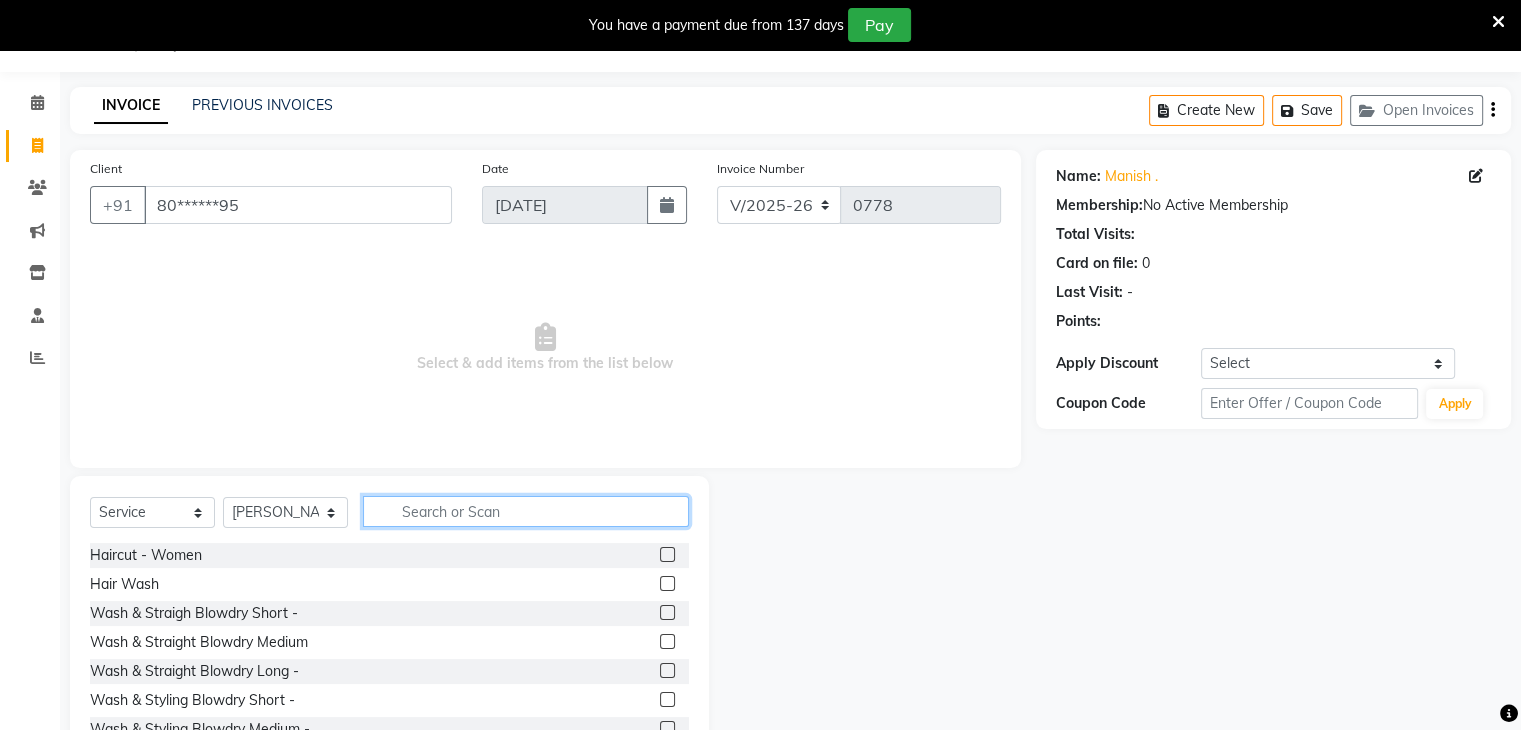 click 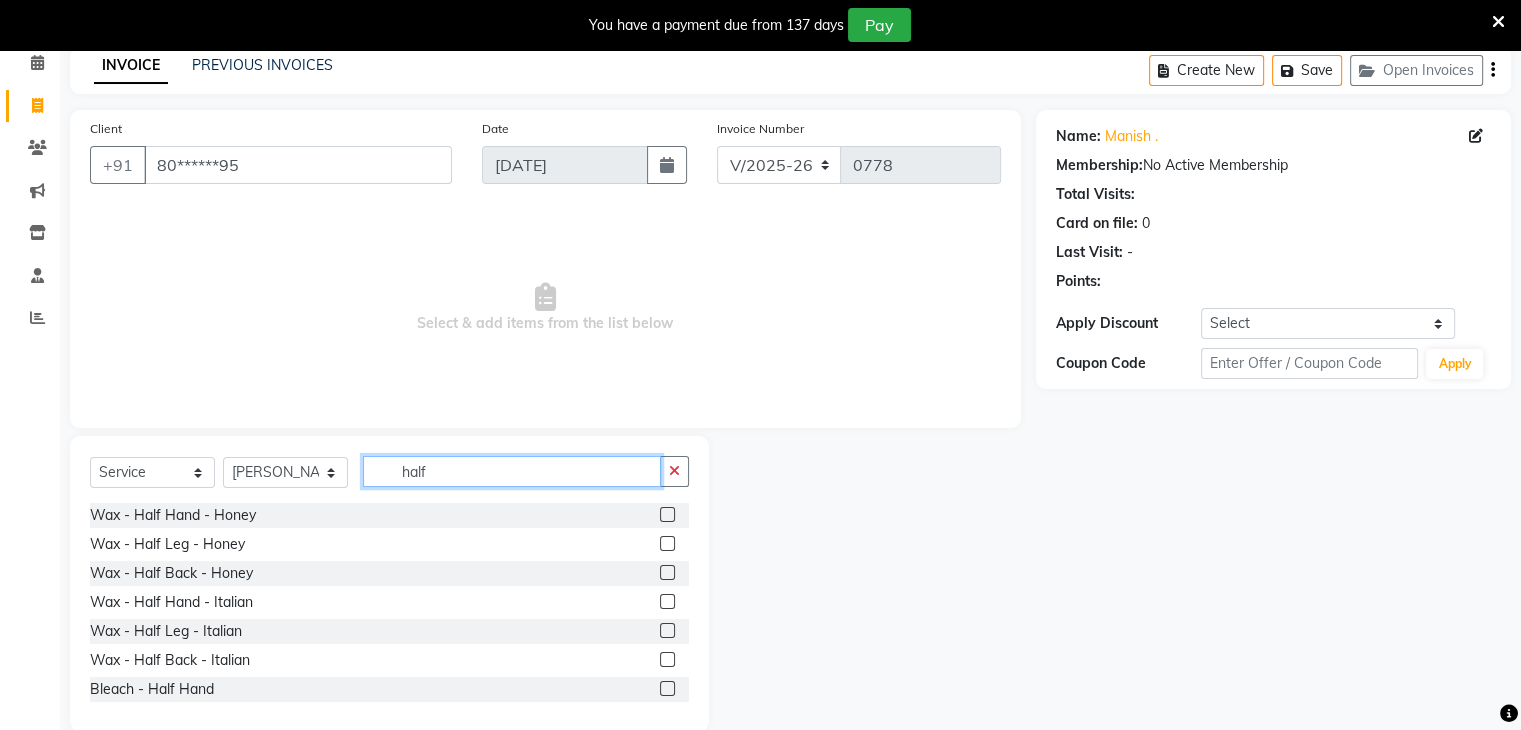 scroll, scrollTop: 122, scrollLeft: 0, axis: vertical 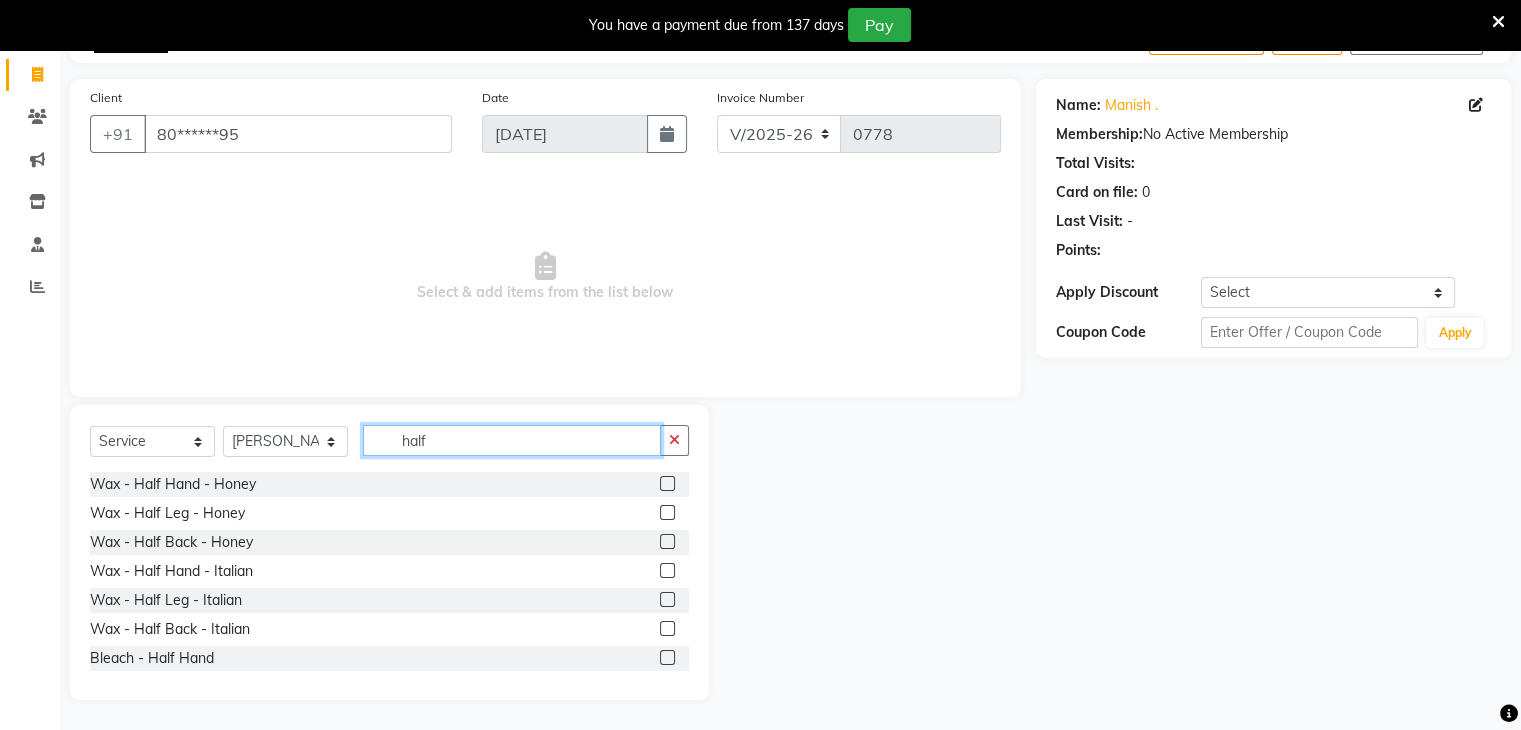 type on "half" 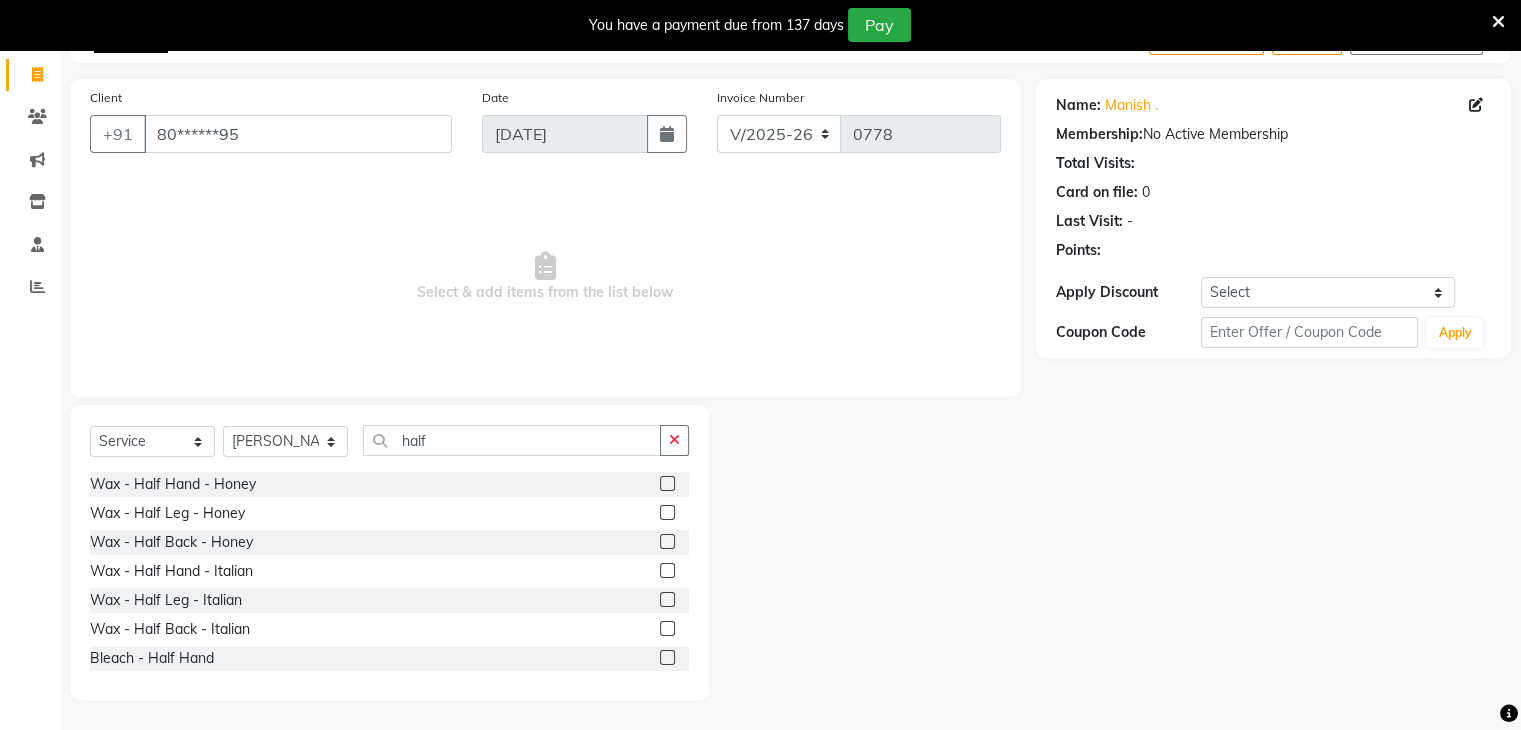 click 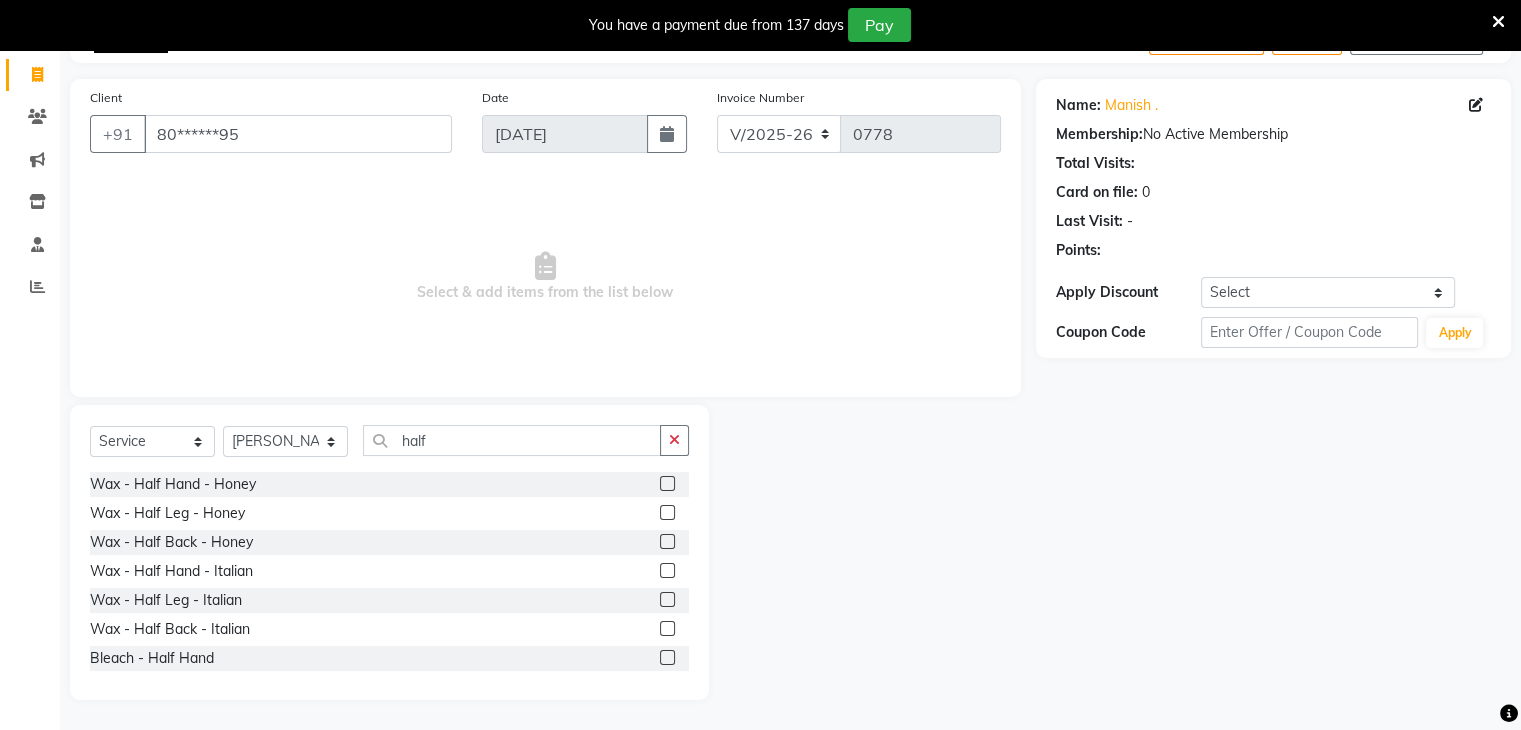click at bounding box center [666, 513] 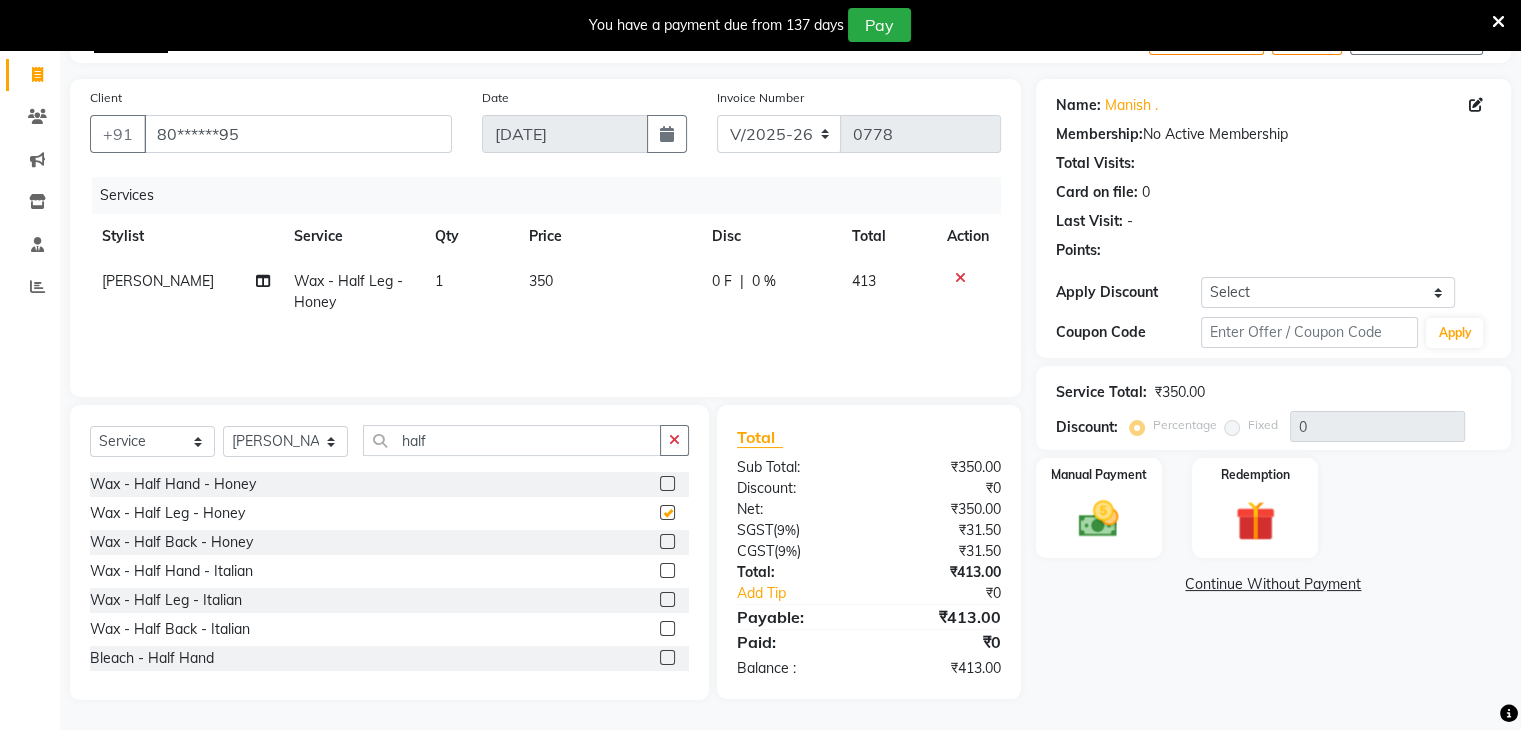 checkbox on "false" 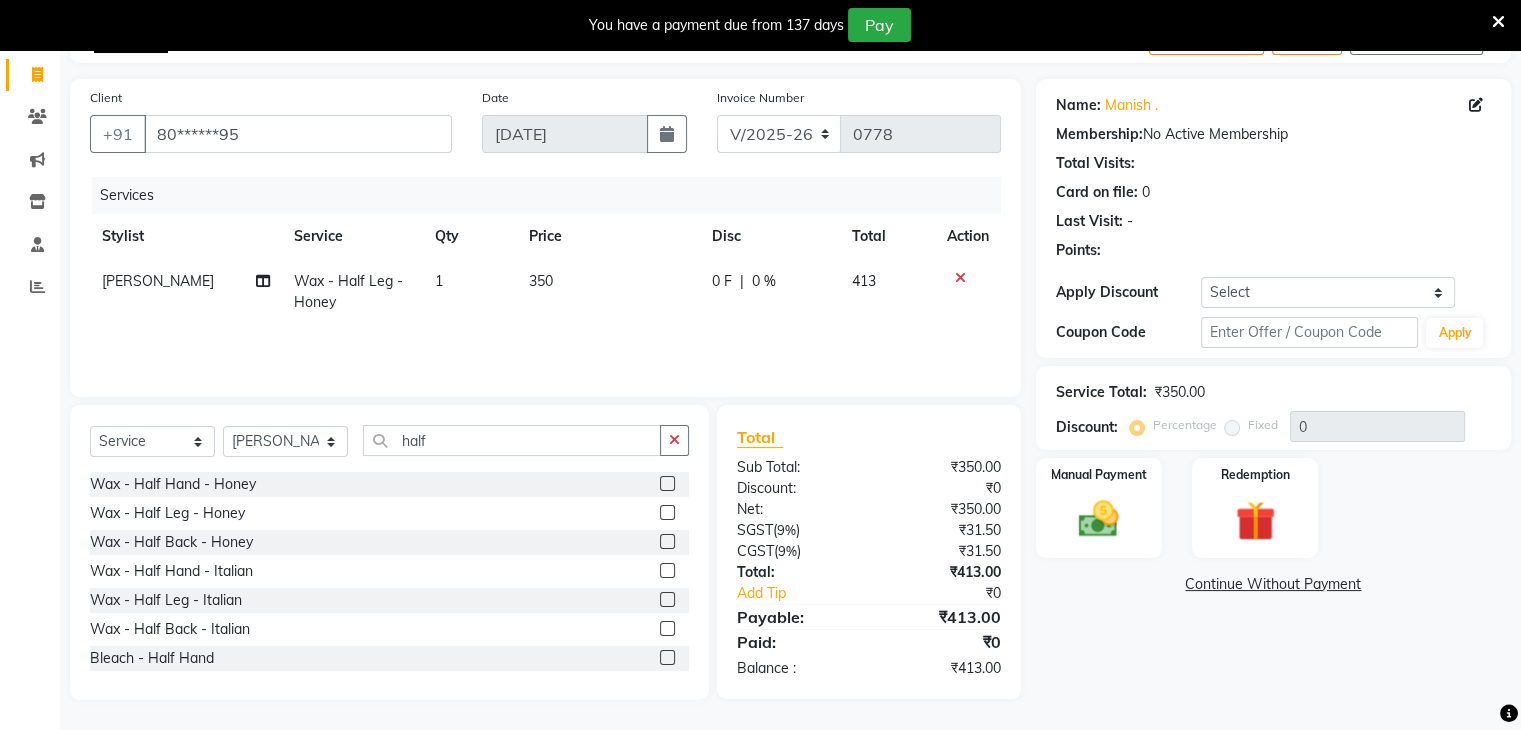 click 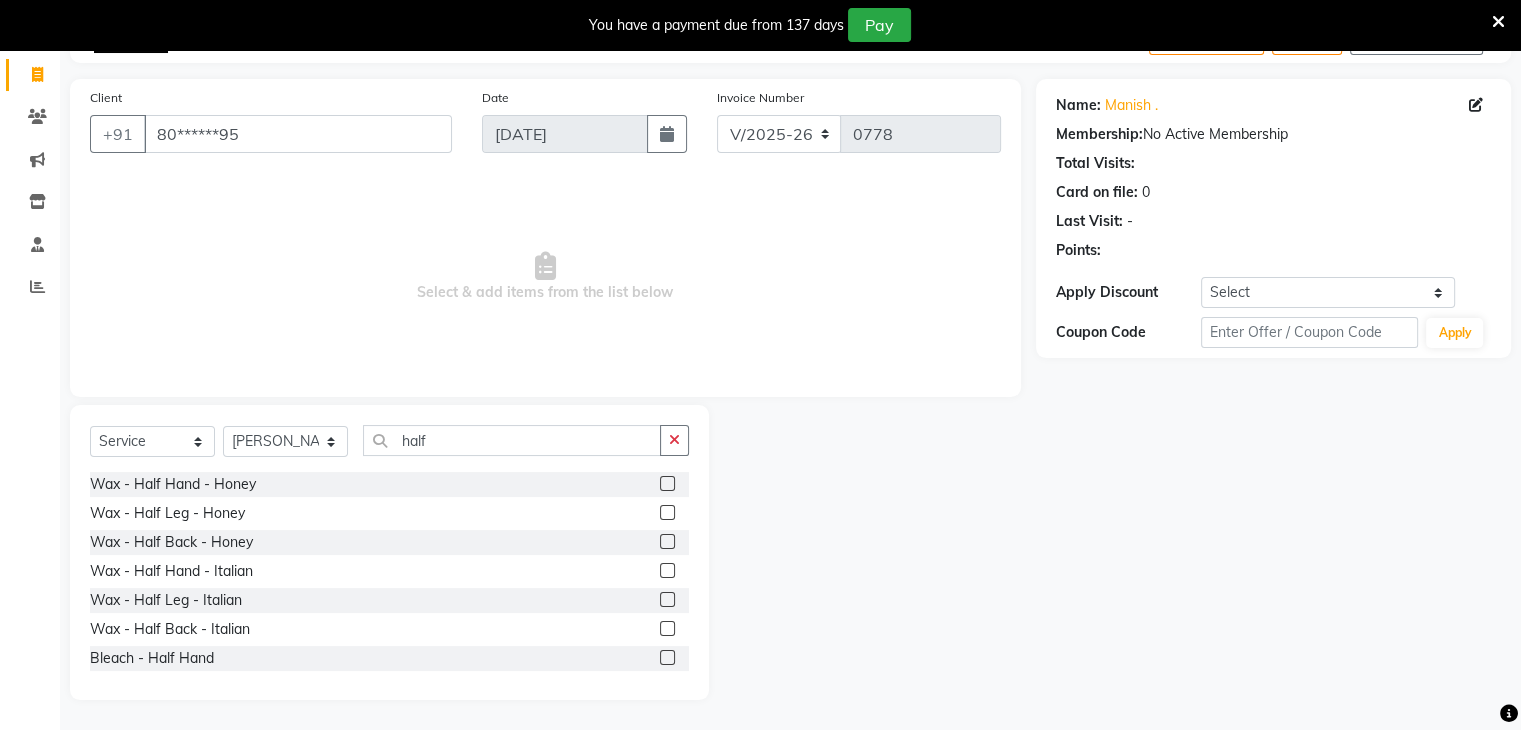 click 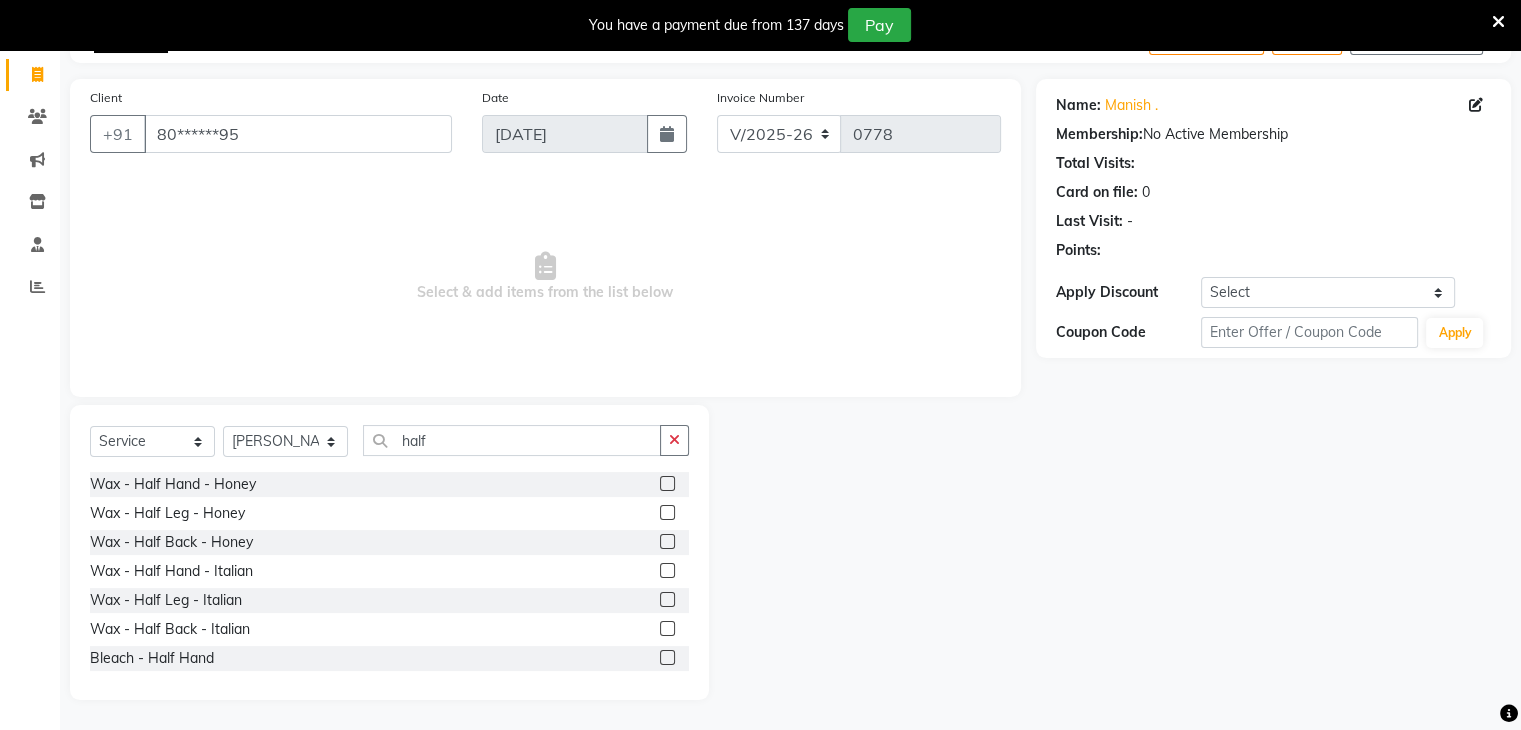 click at bounding box center [666, 600] 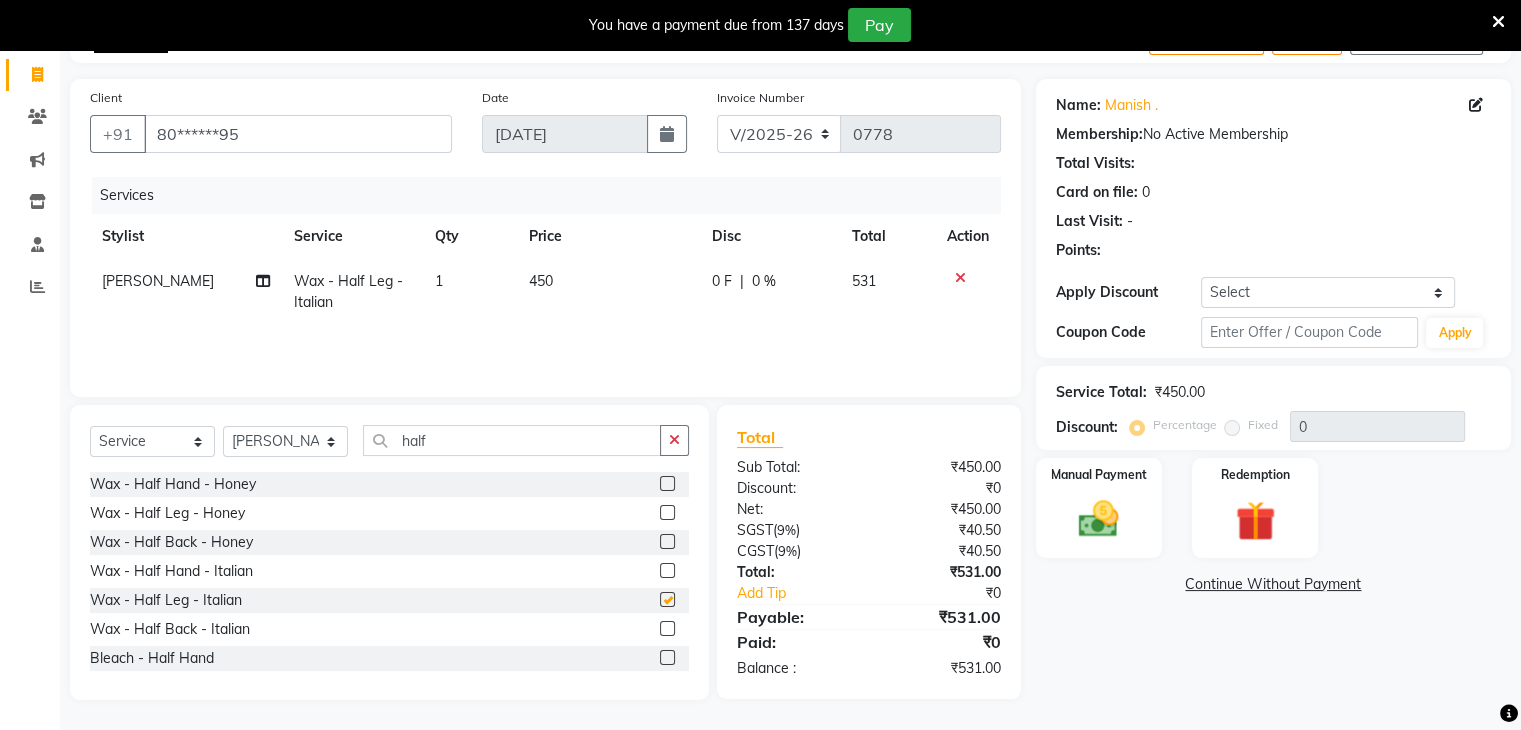checkbox on "false" 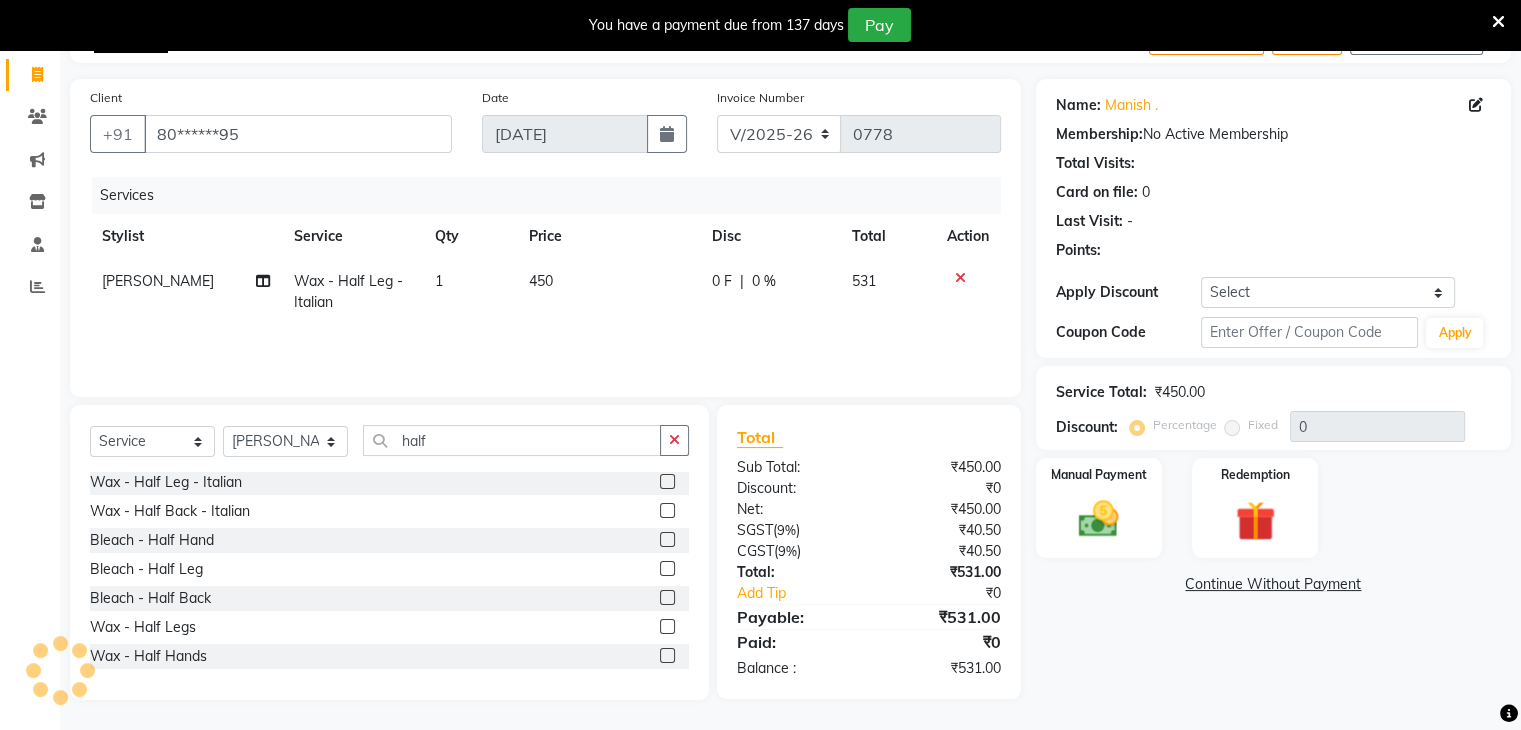 scroll, scrollTop: 119, scrollLeft: 0, axis: vertical 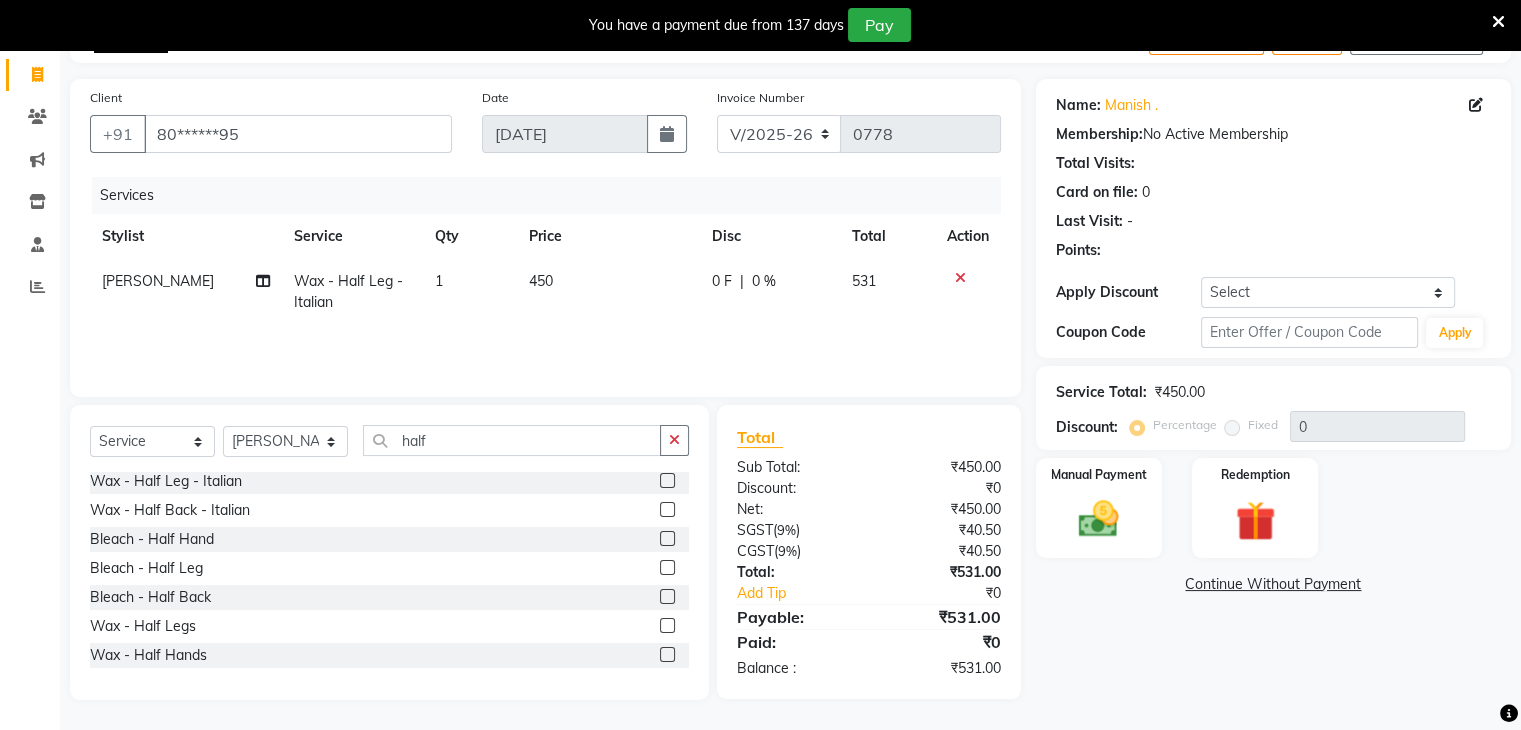 click 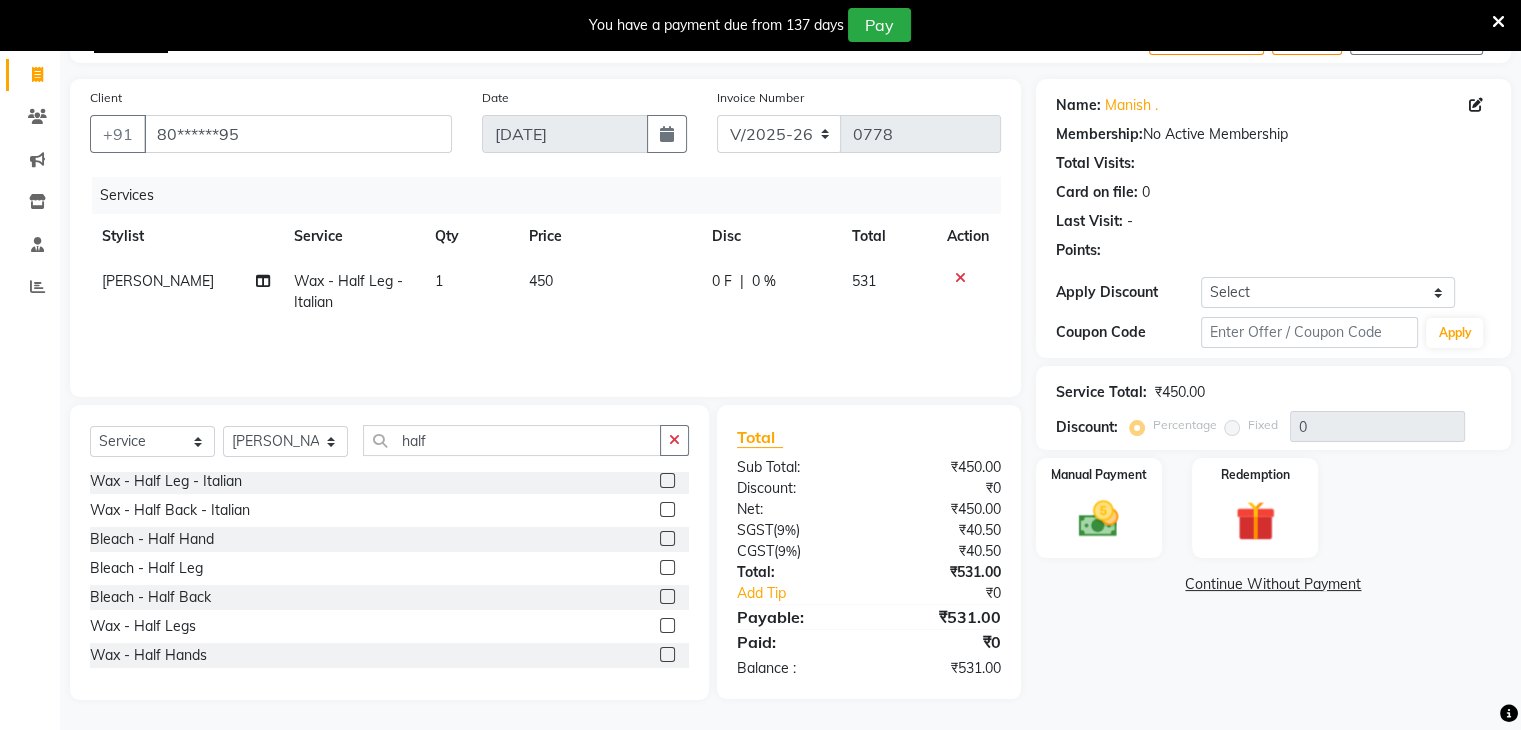 click at bounding box center (666, 626) 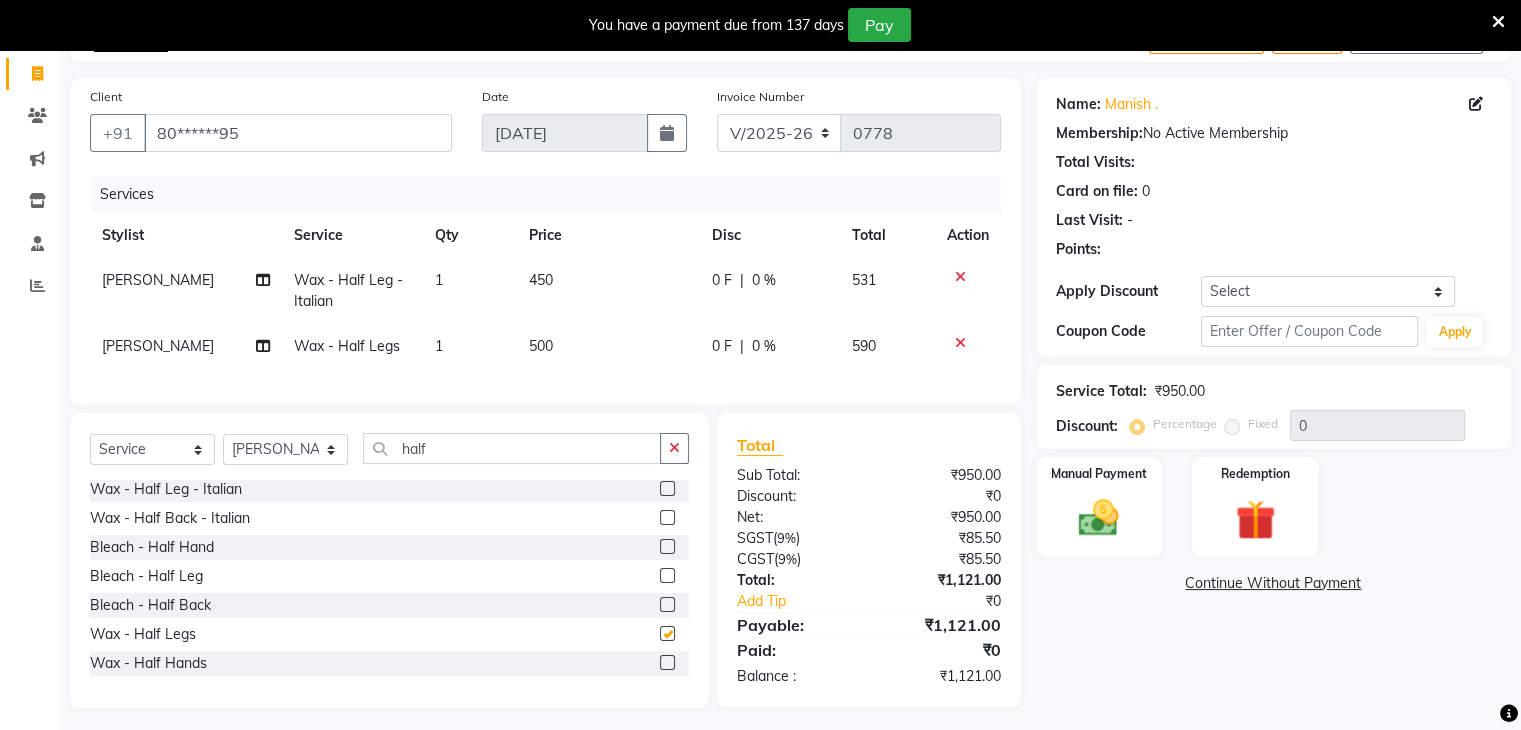 checkbox on "false" 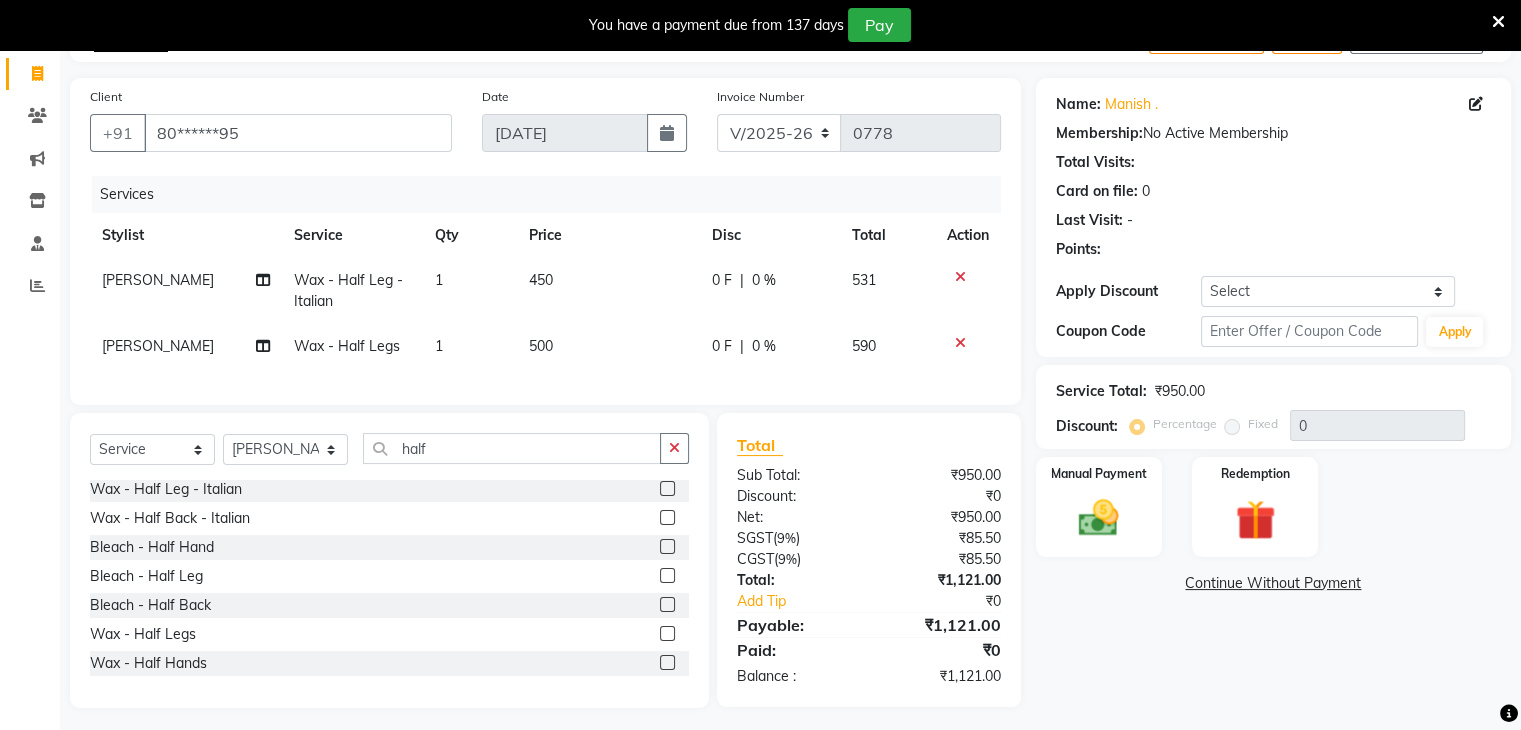 click 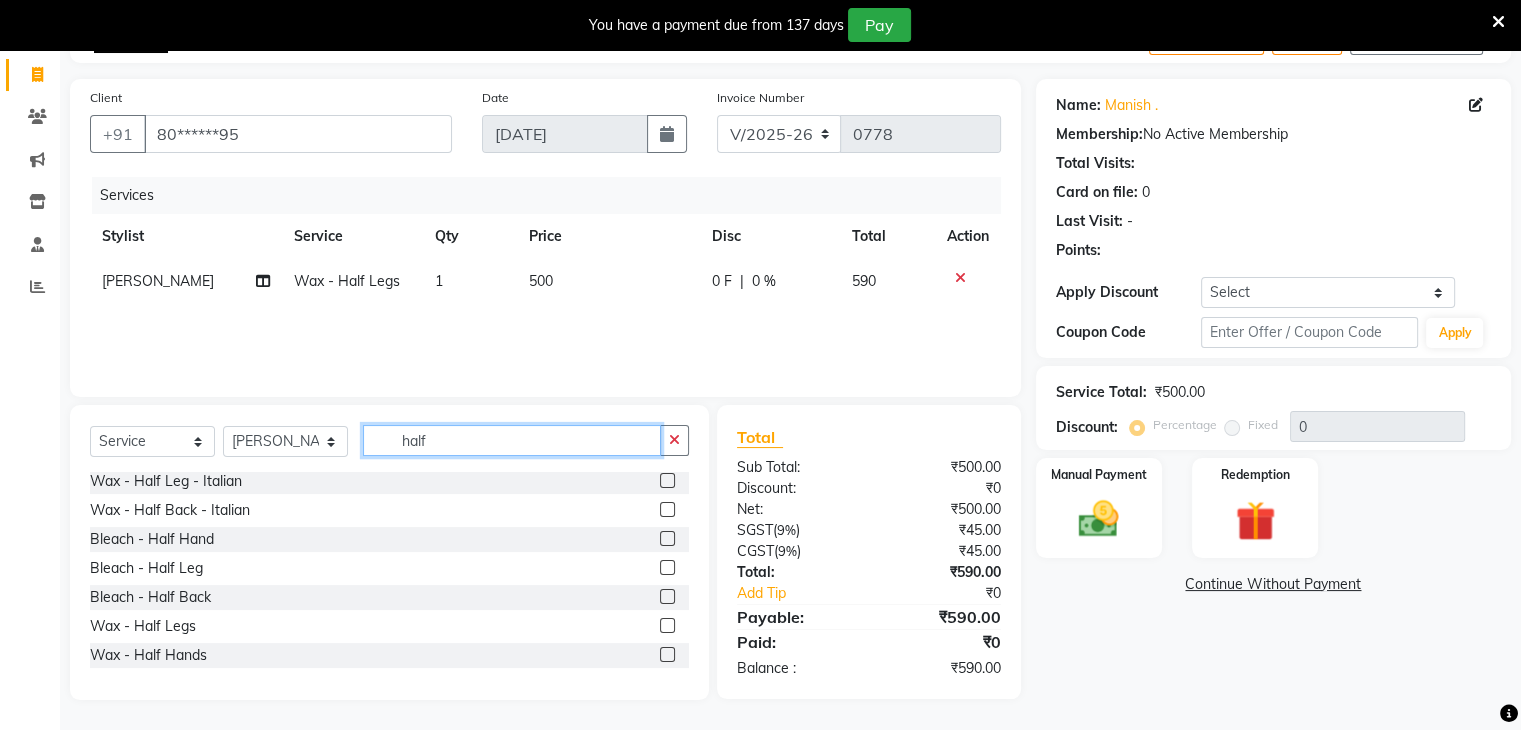 click on "half" 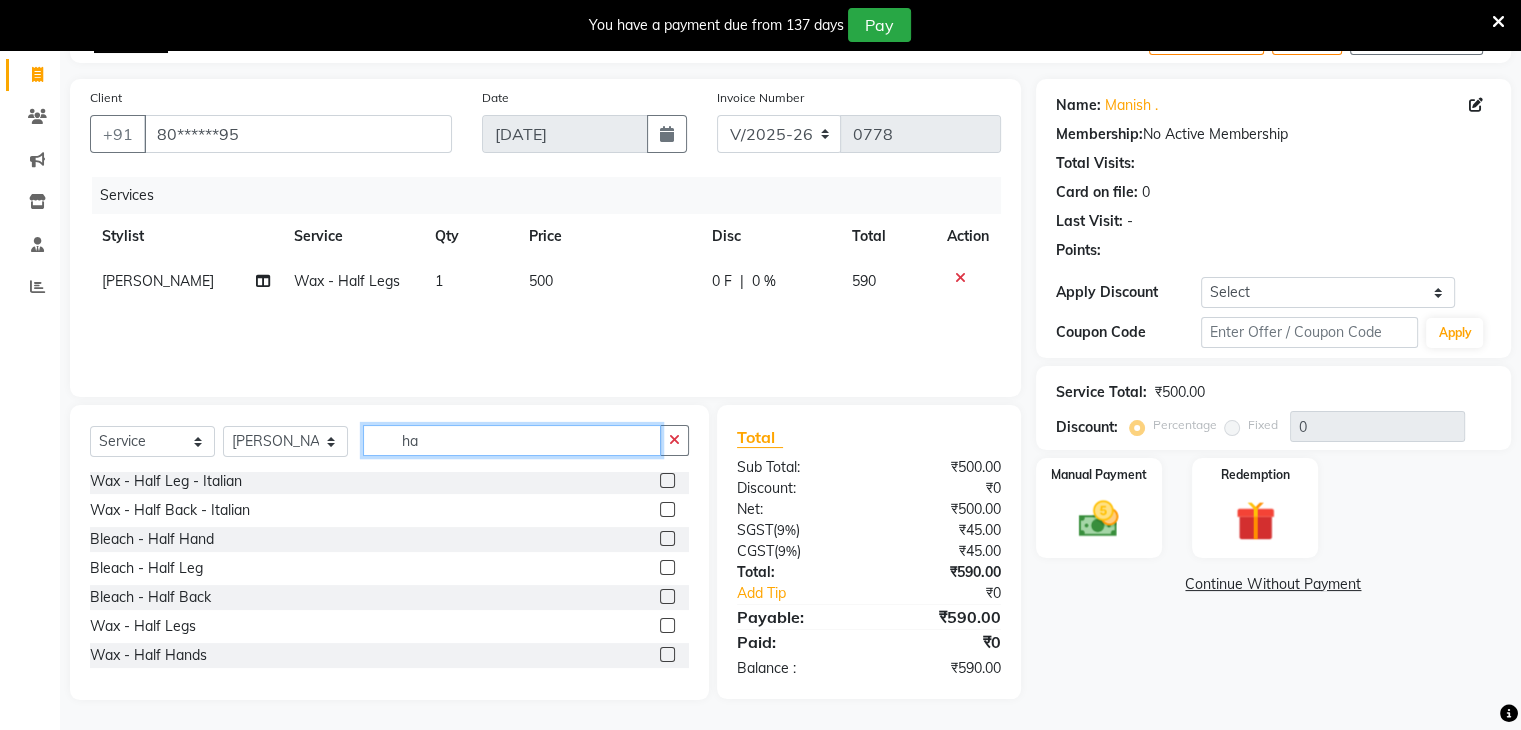 type on "h" 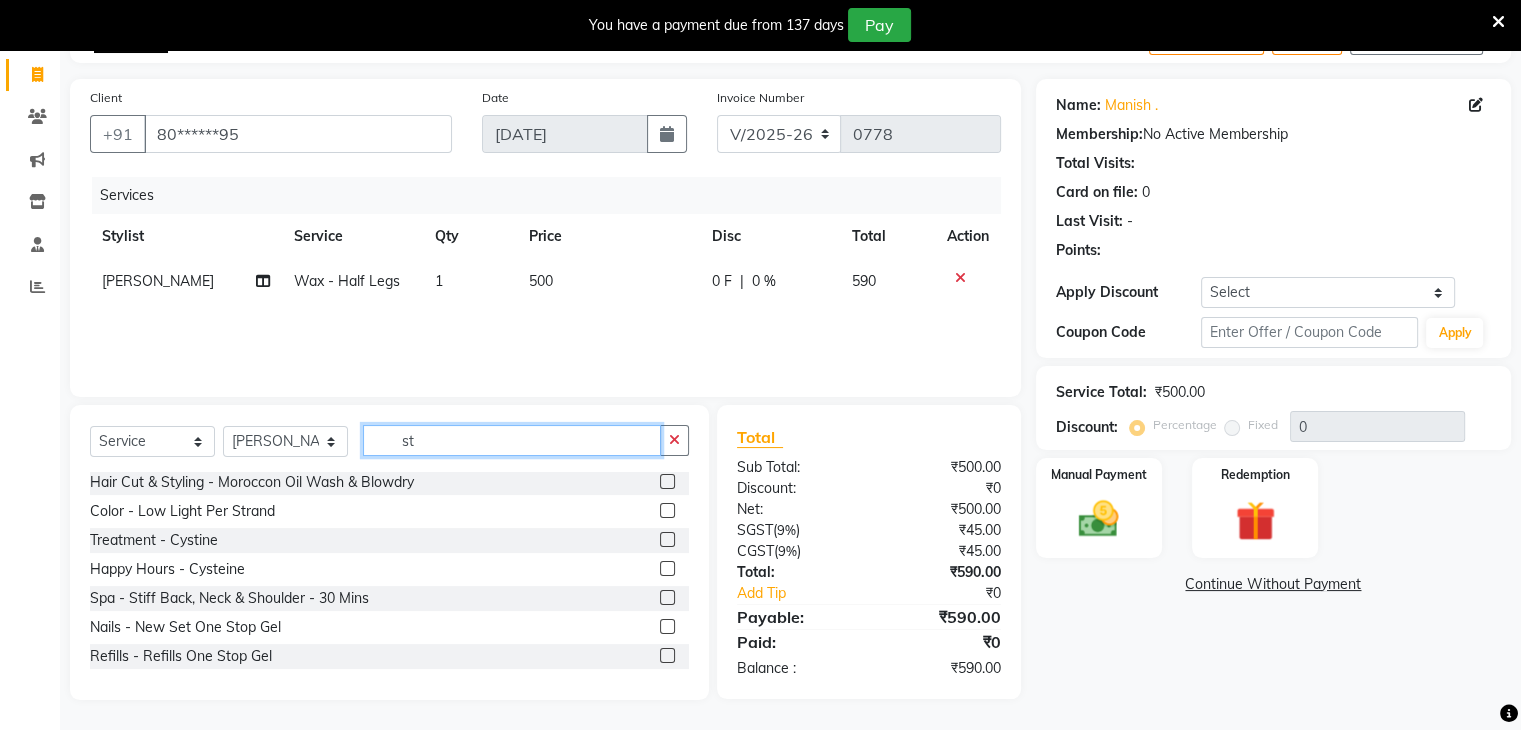 scroll, scrollTop: 205, scrollLeft: 0, axis: vertical 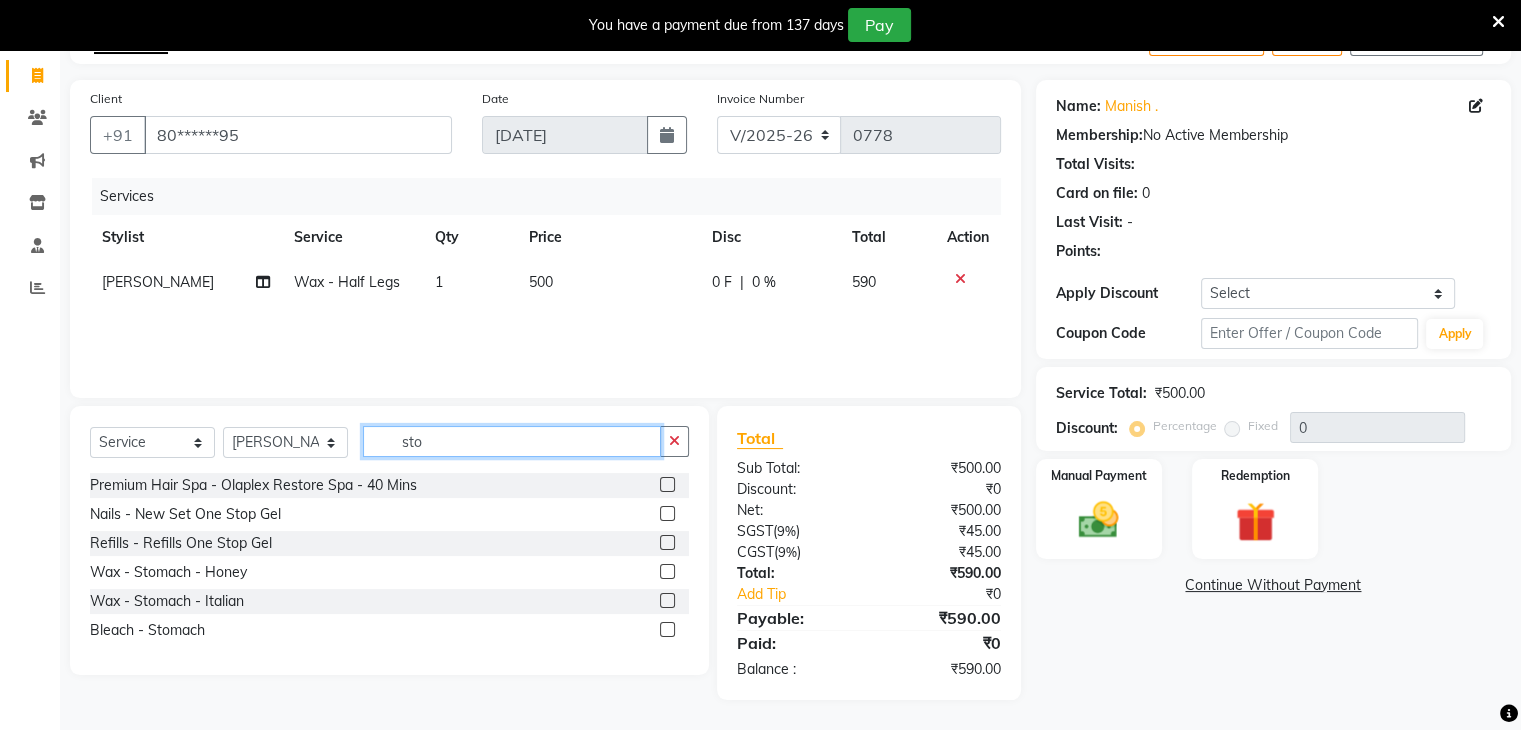 type on "sto" 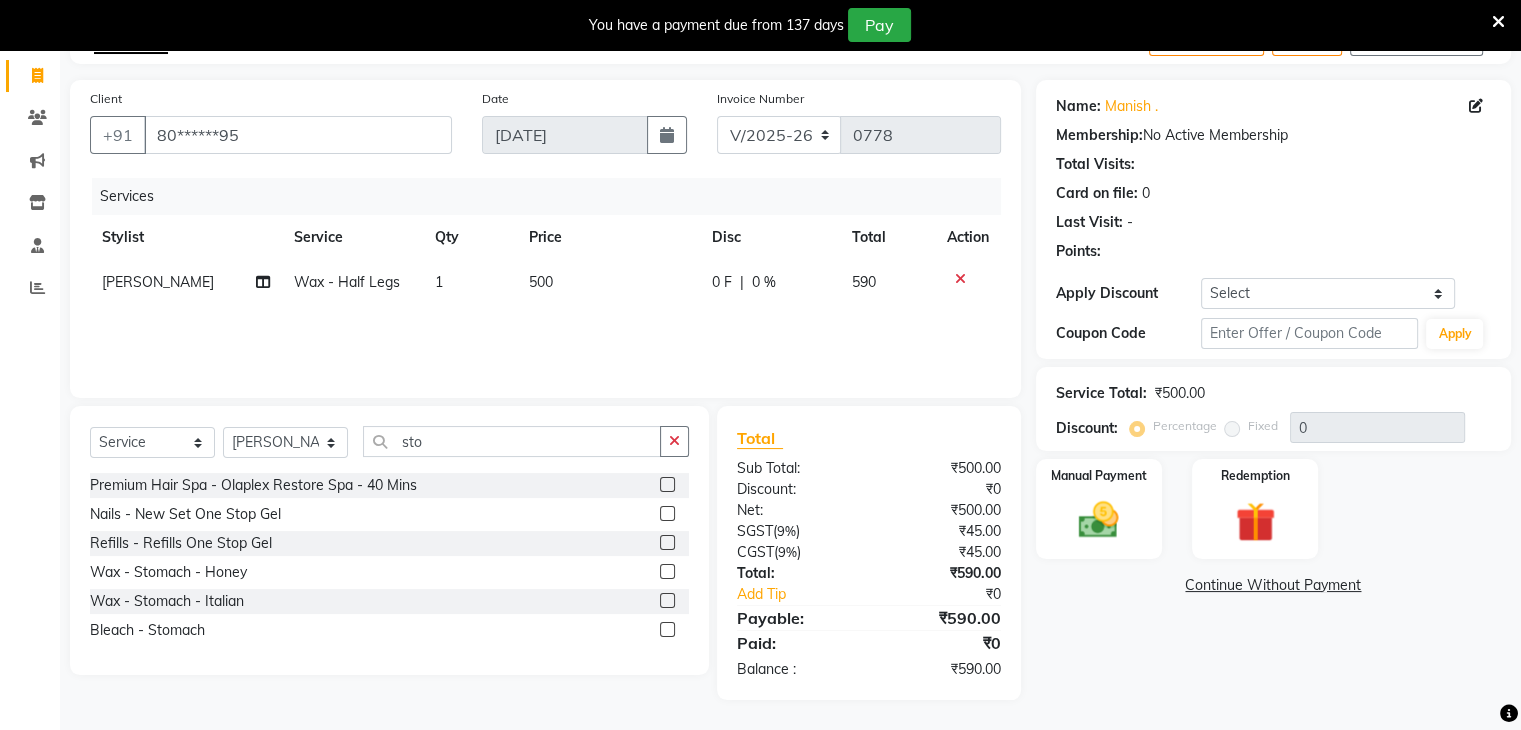 click 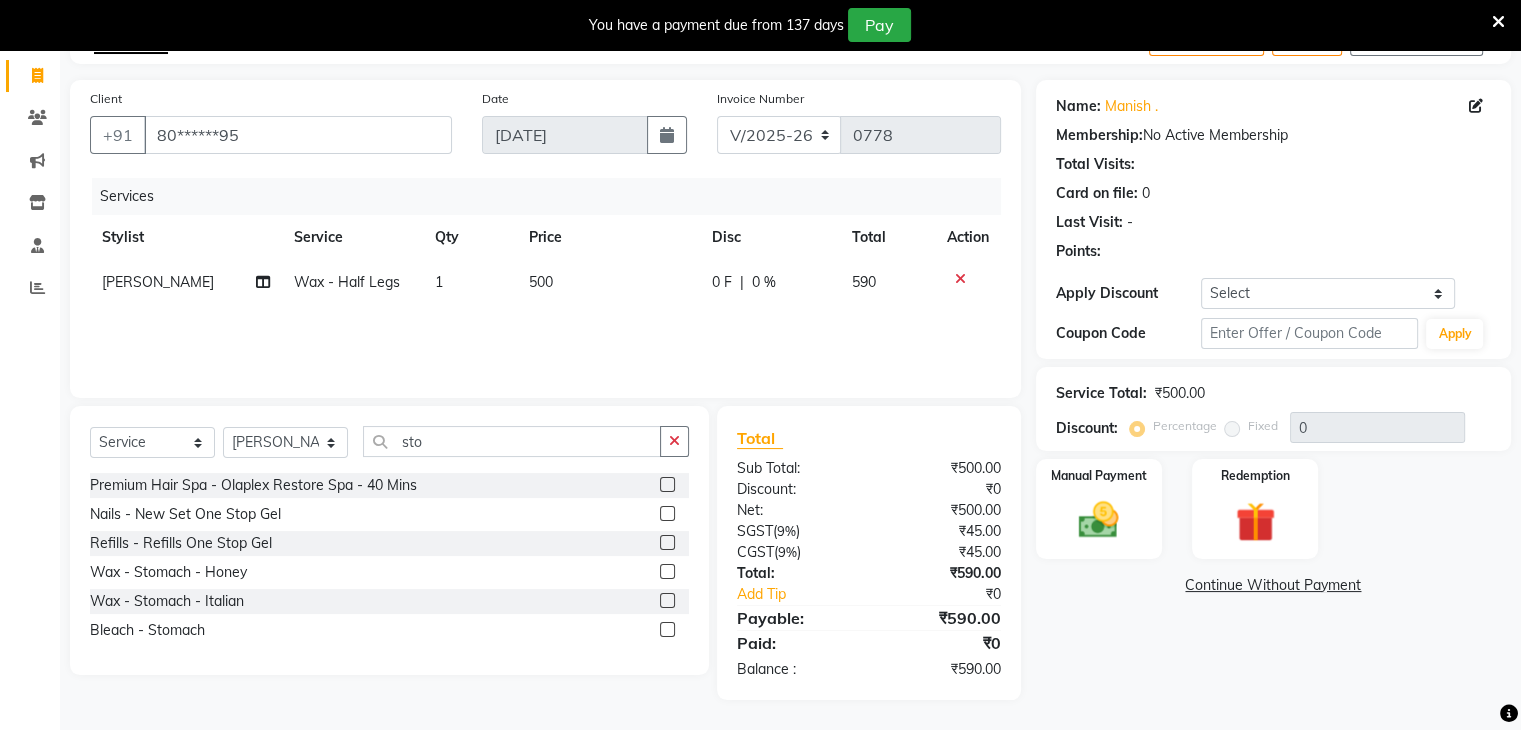 click at bounding box center [666, 601] 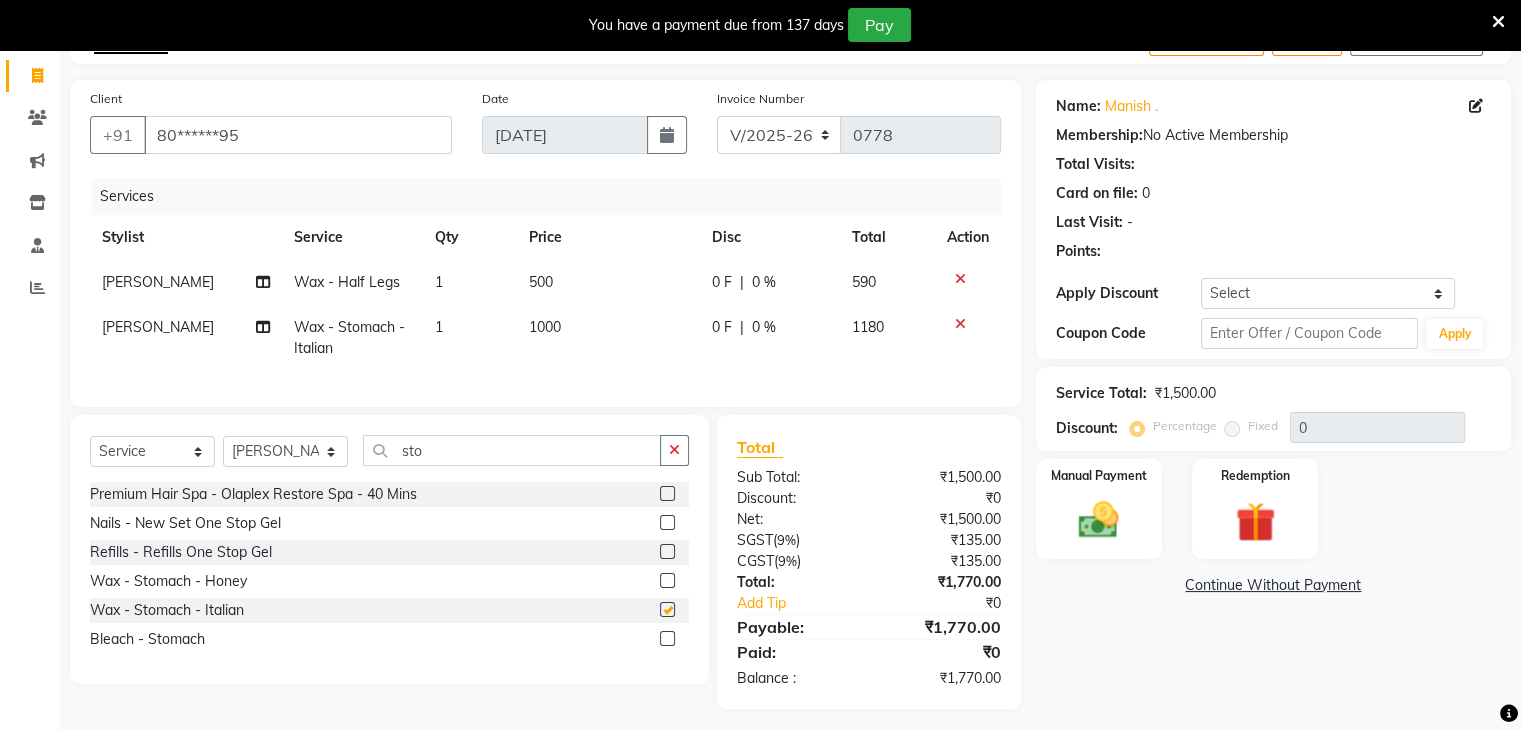 checkbox on "false" 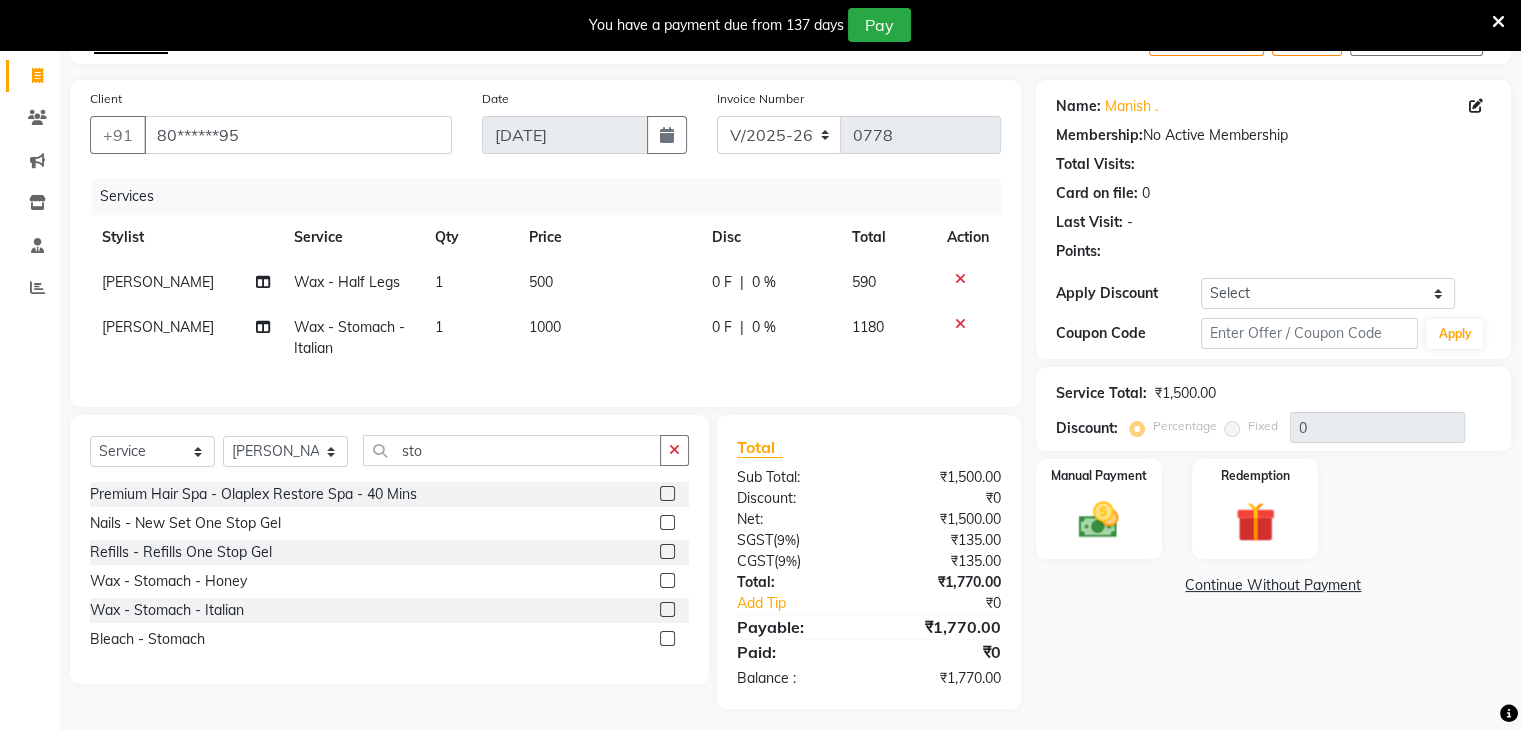 click 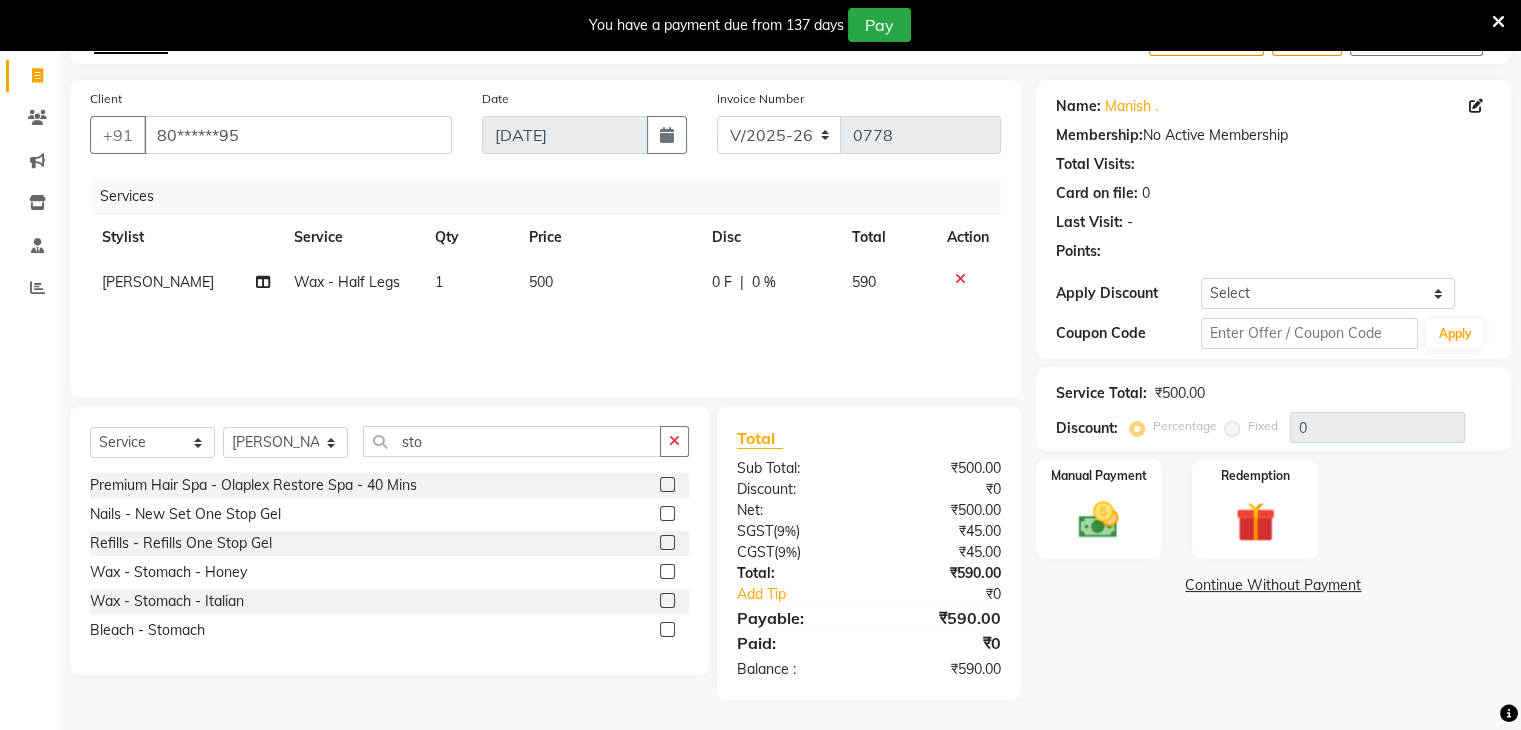 click 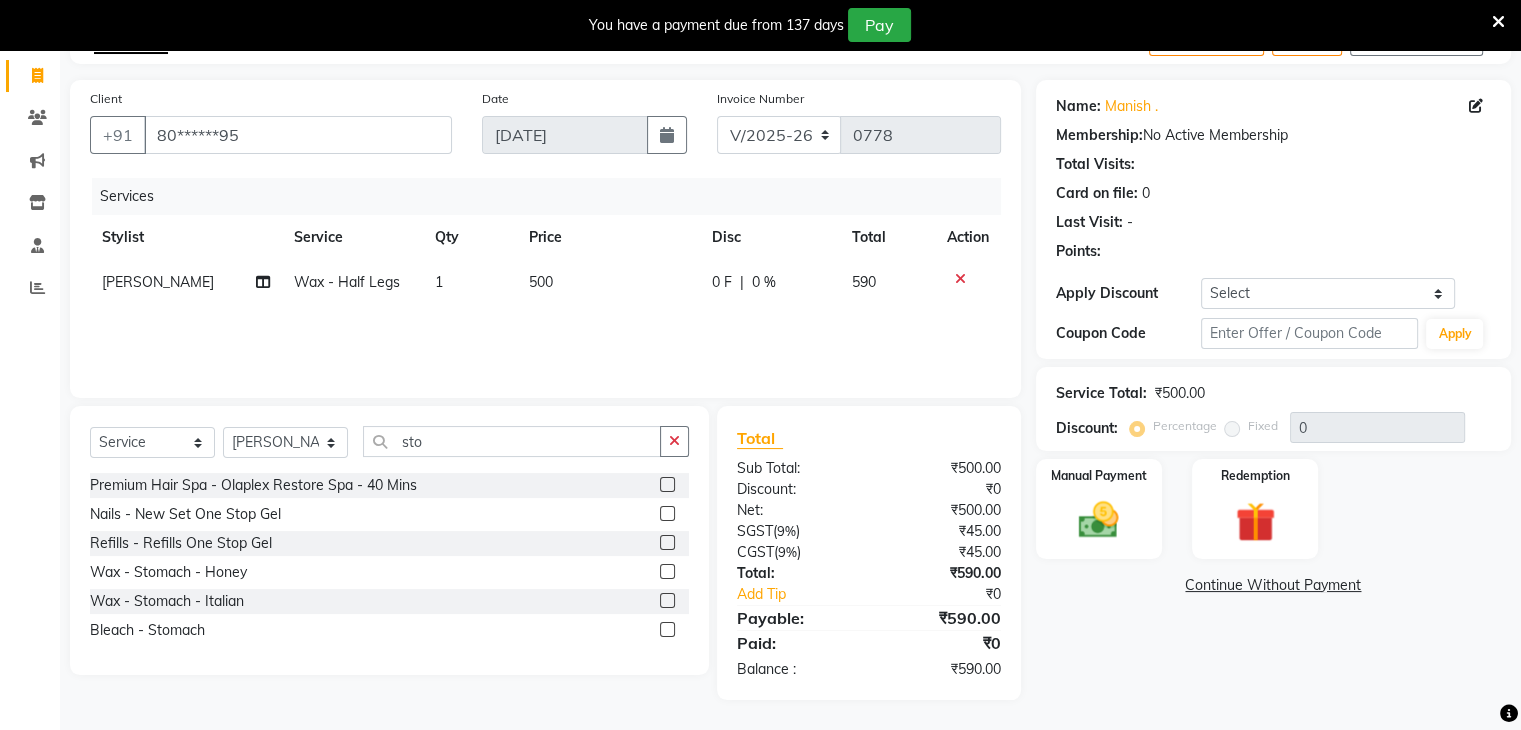 click at bounding box center [666, 572] 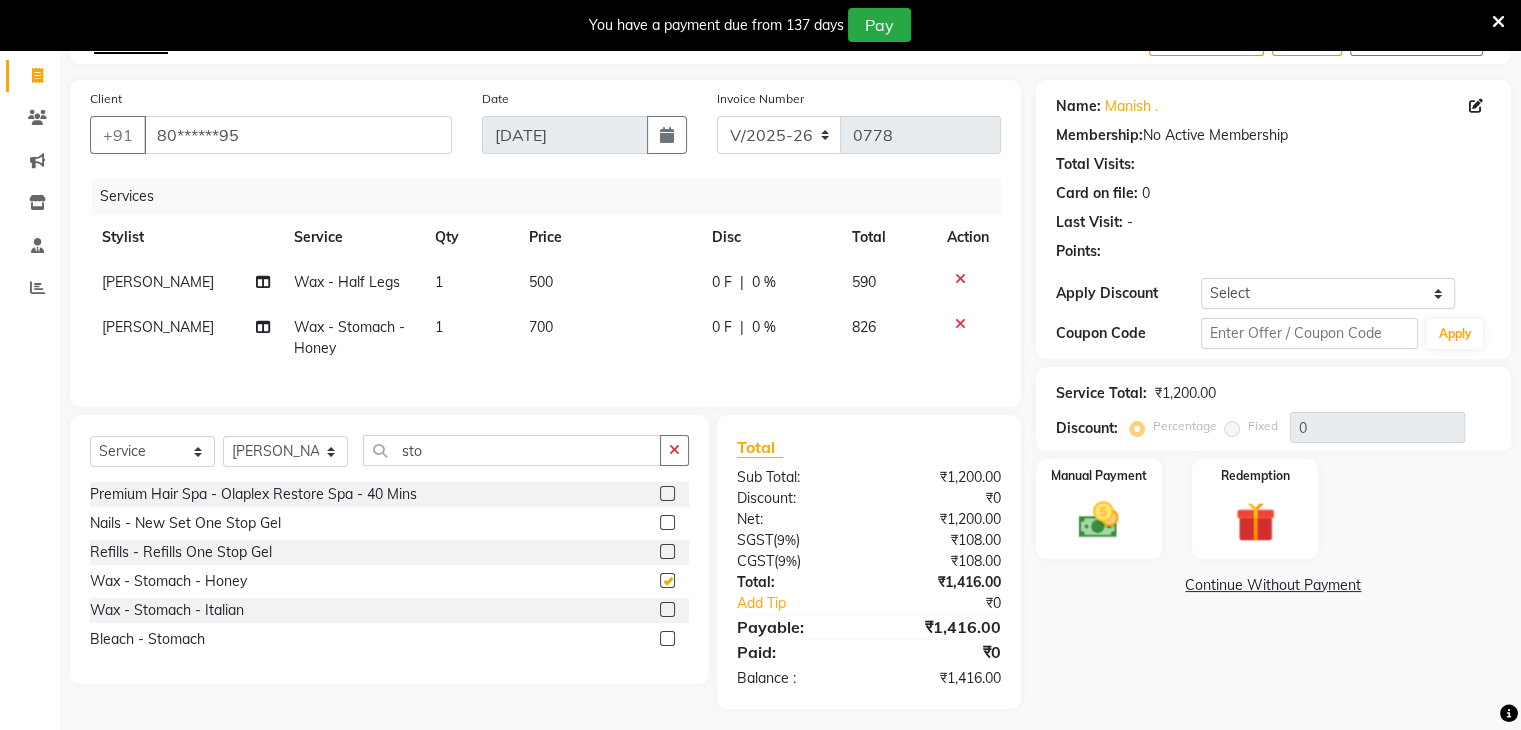 checkbox on "false" 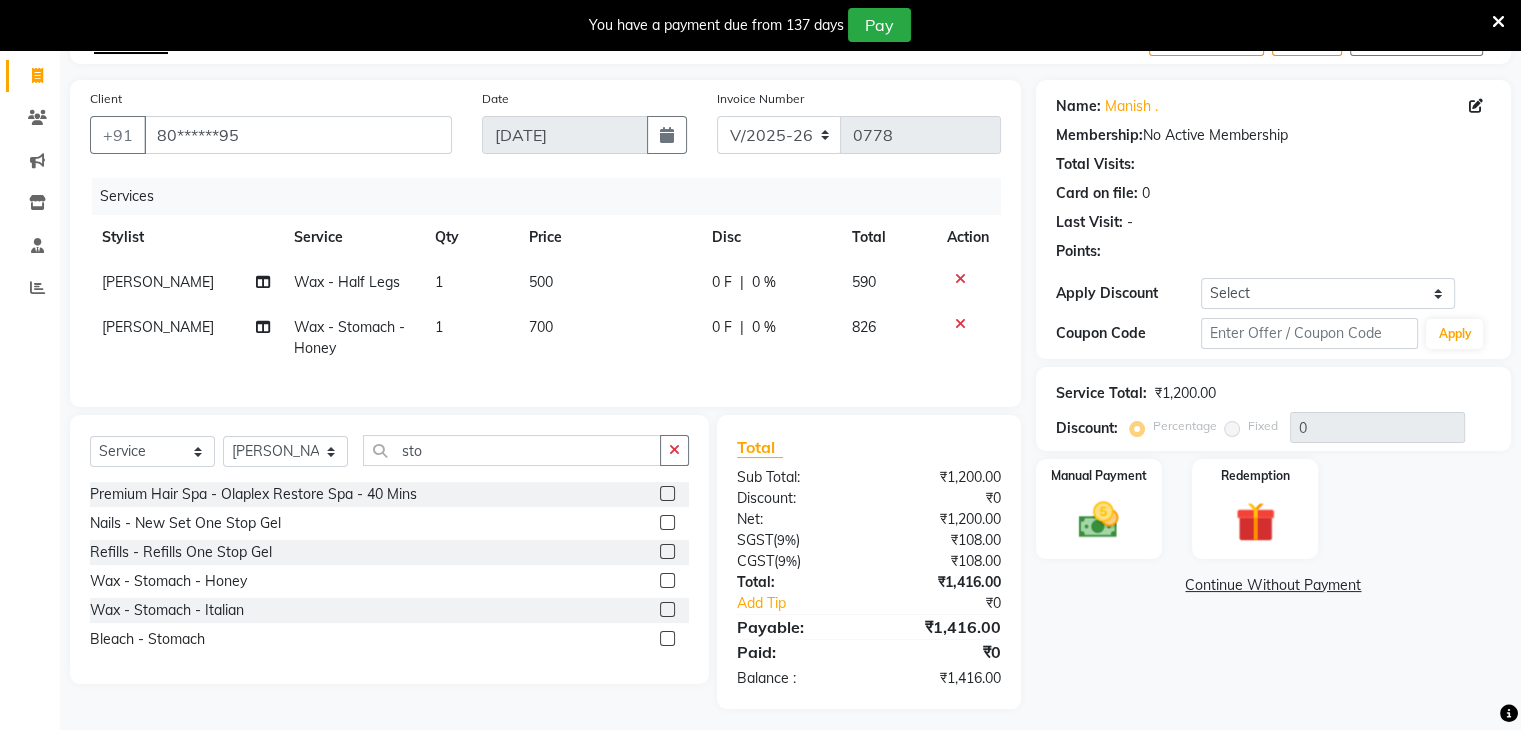 click 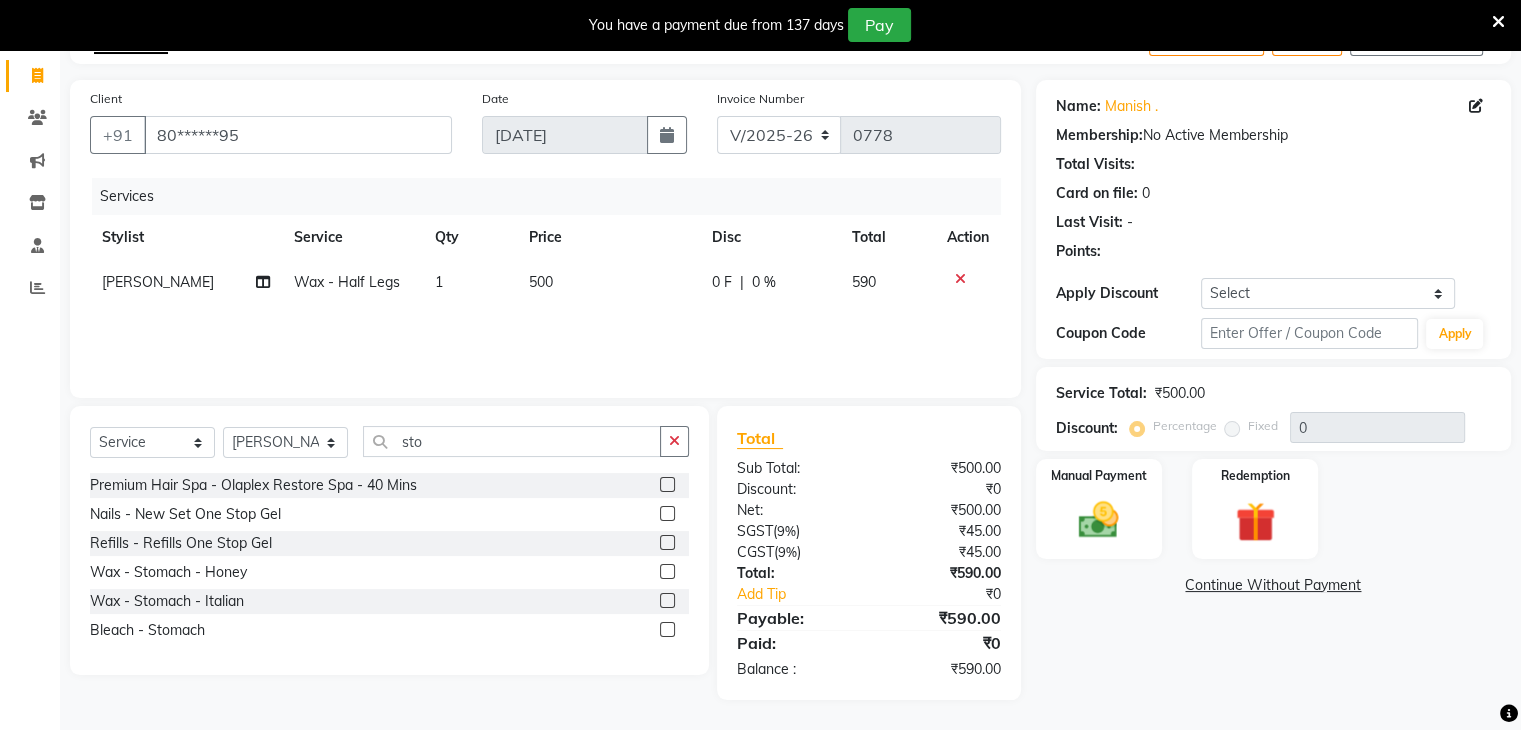 click 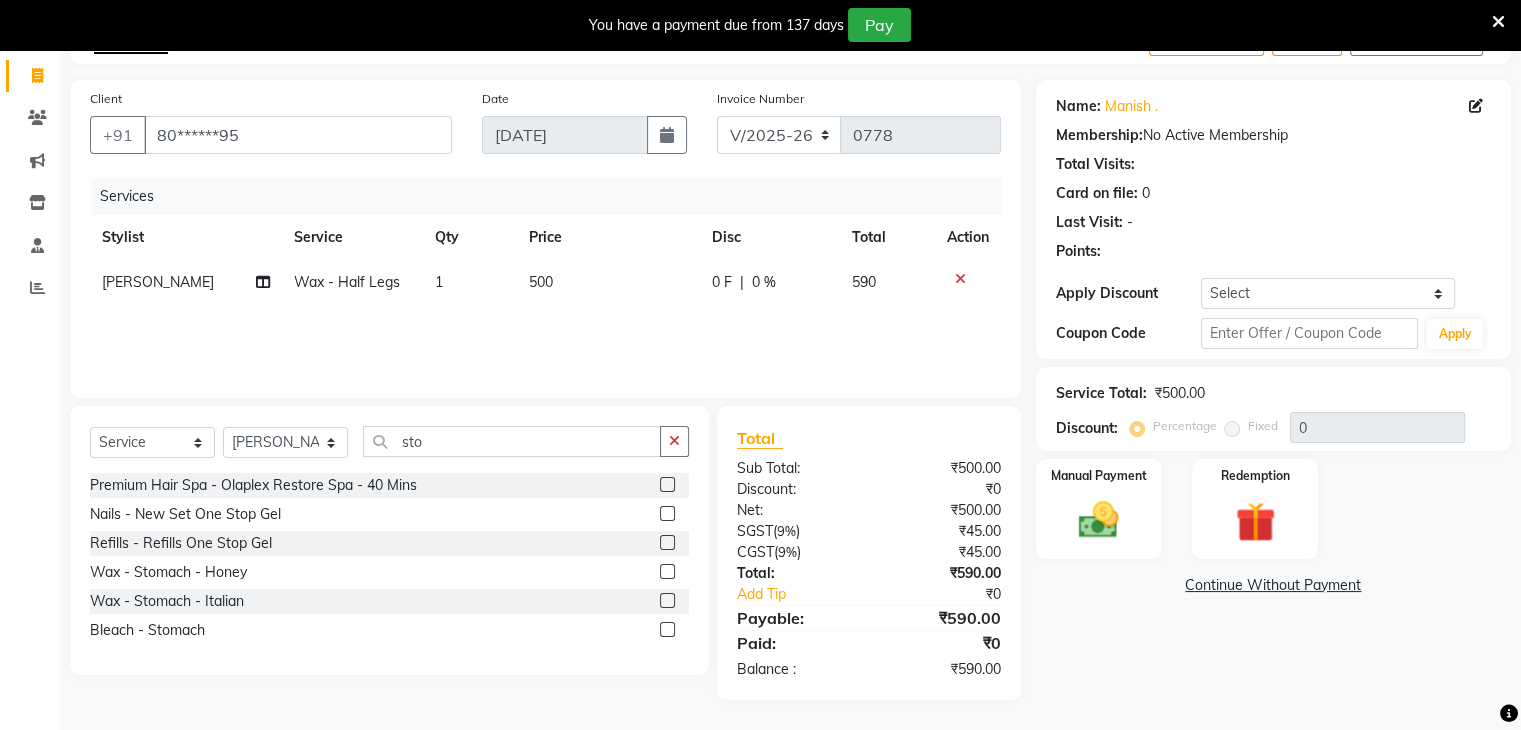click at bounding box center [666, 630] 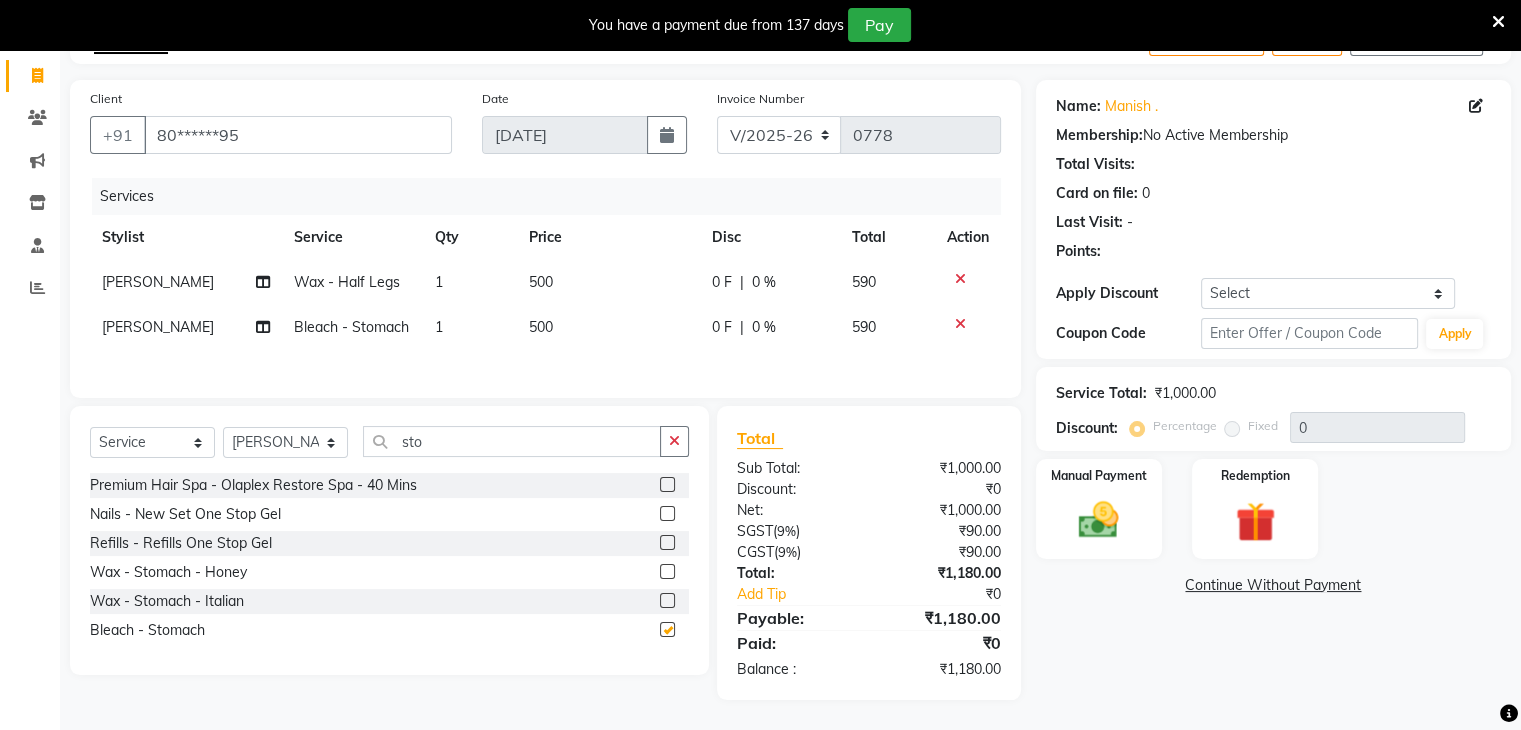 checkbox on "false" 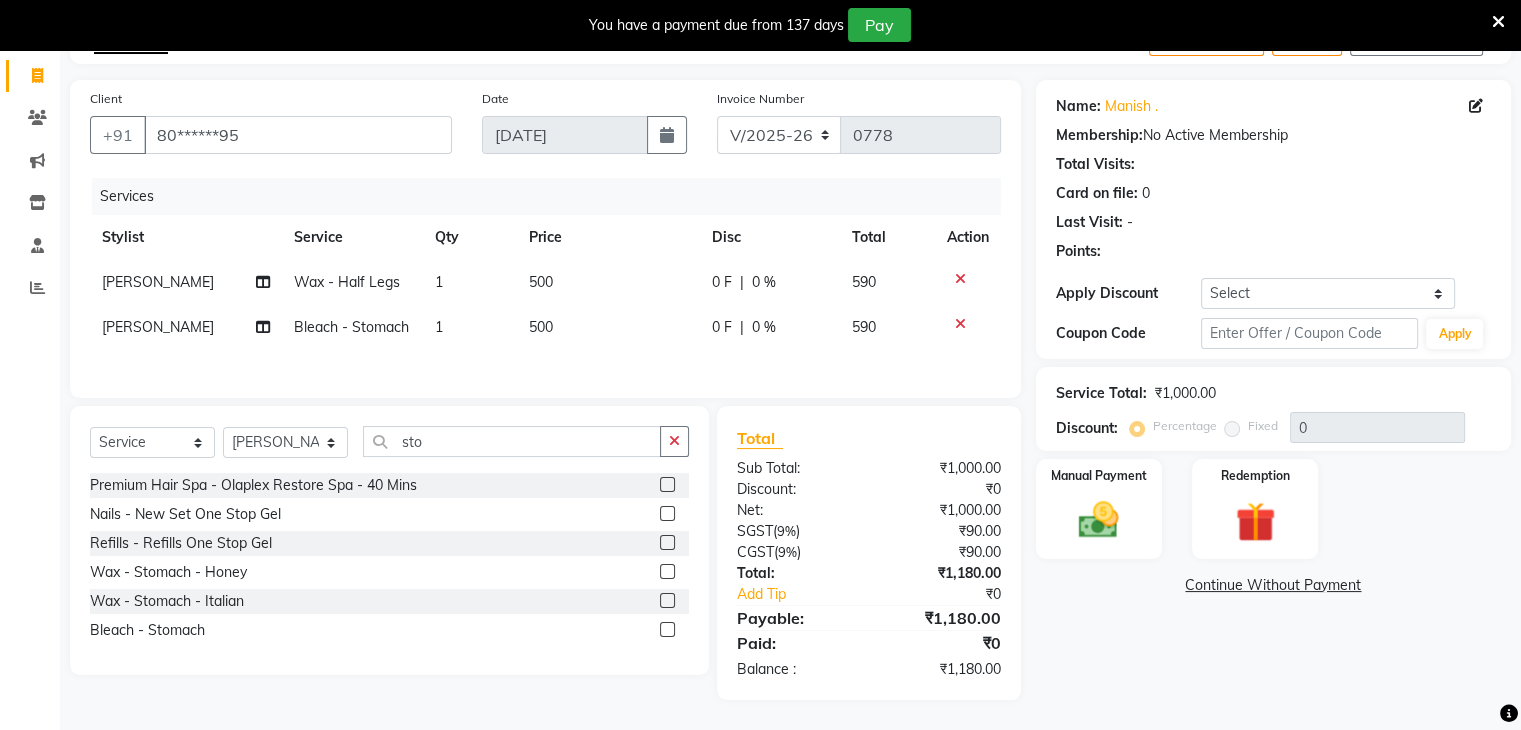 click 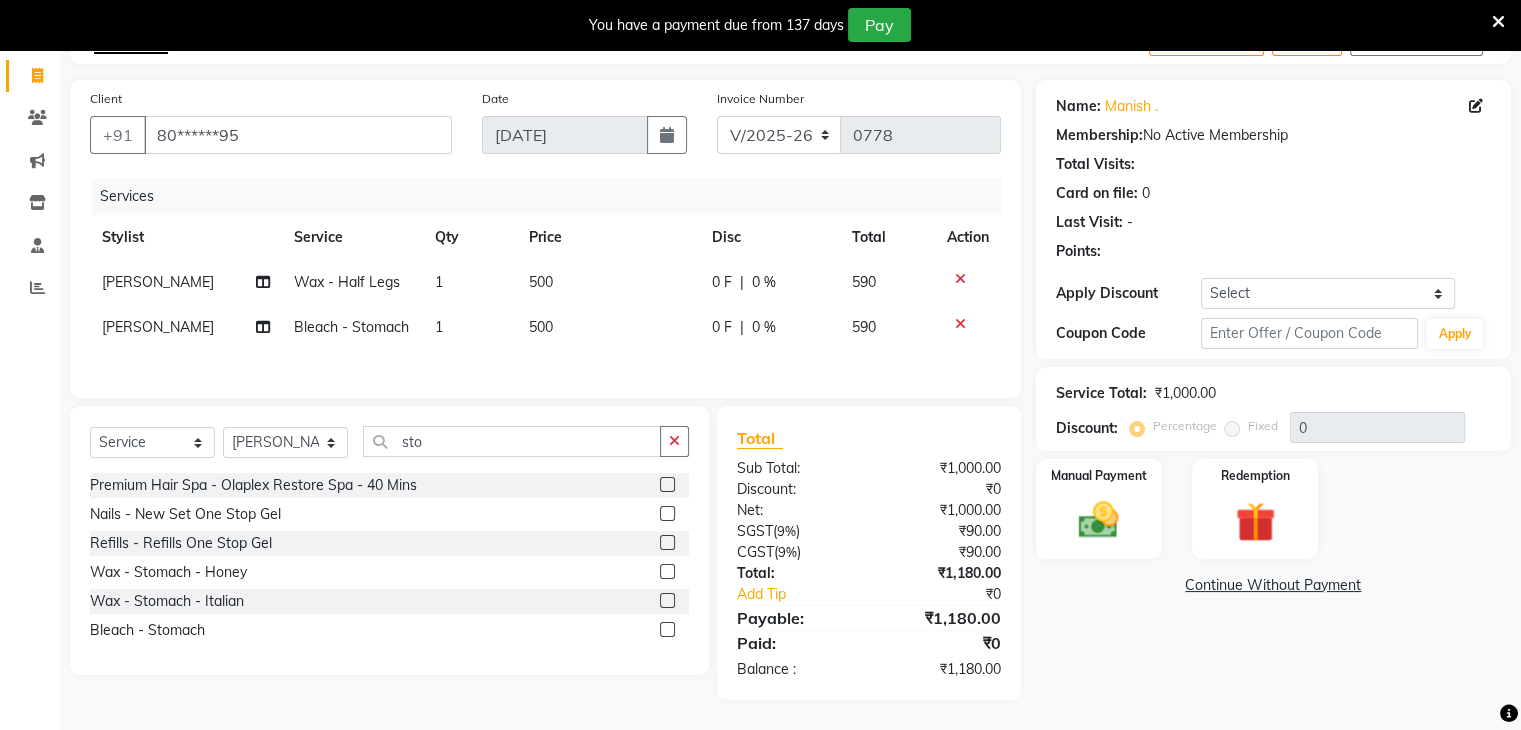 click 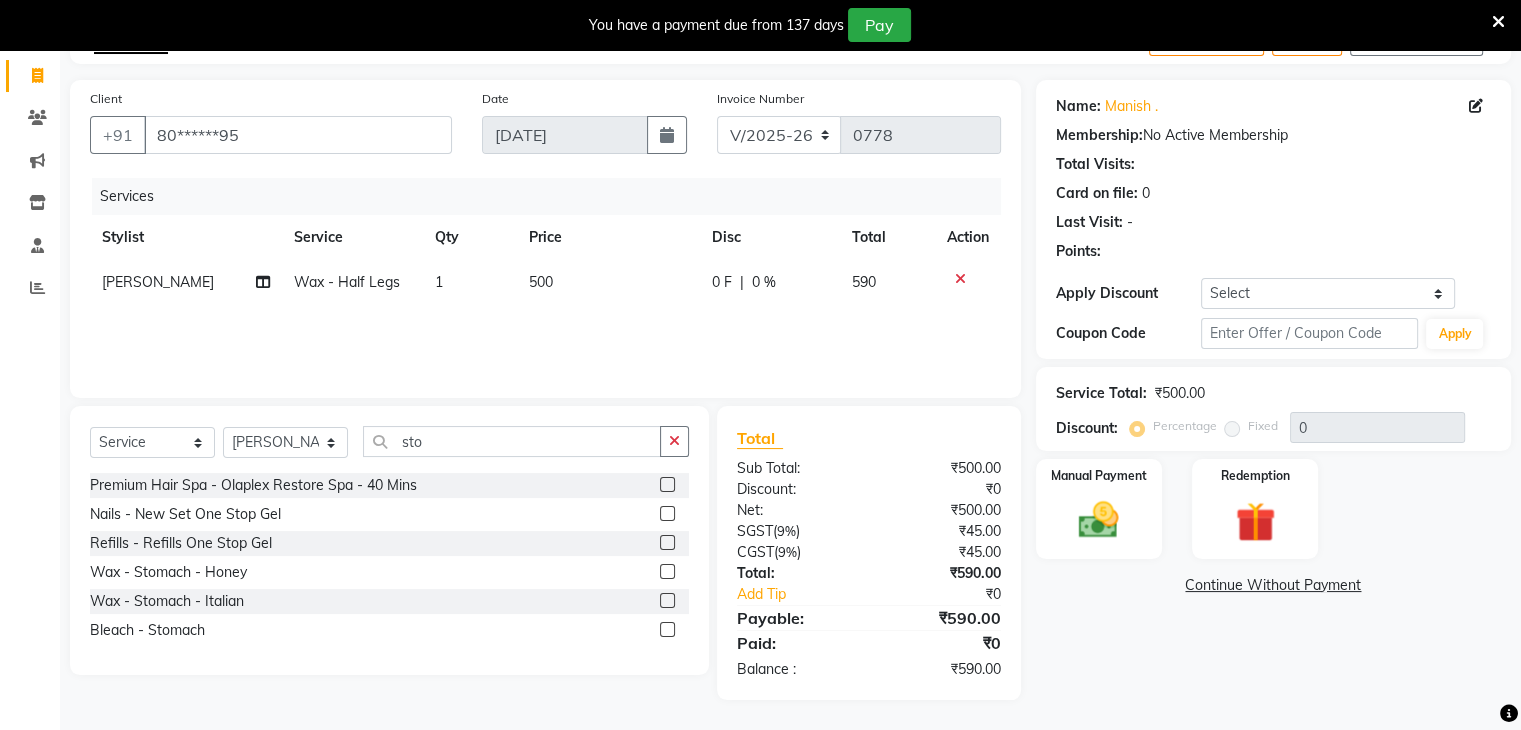 click 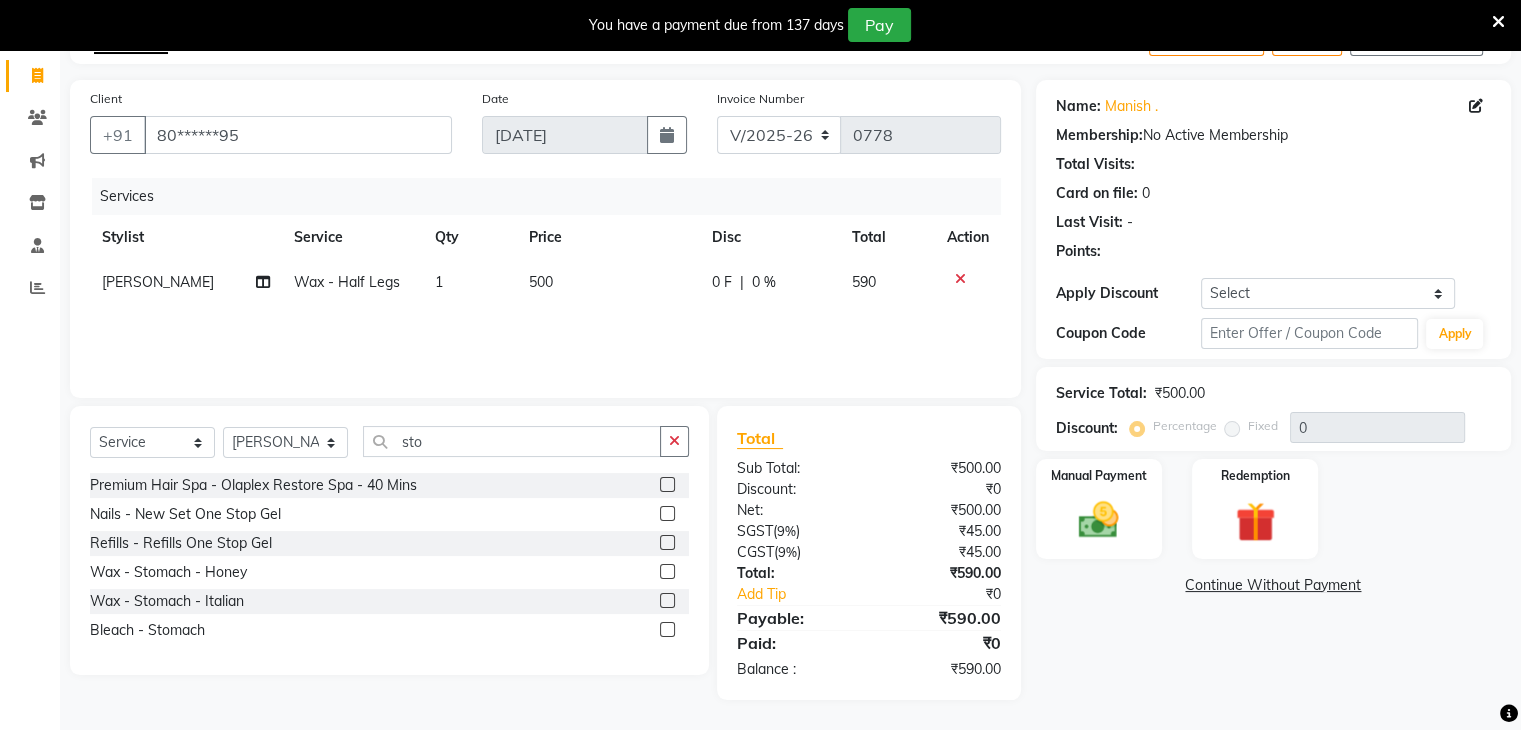 click at bounding box center (666, 572) 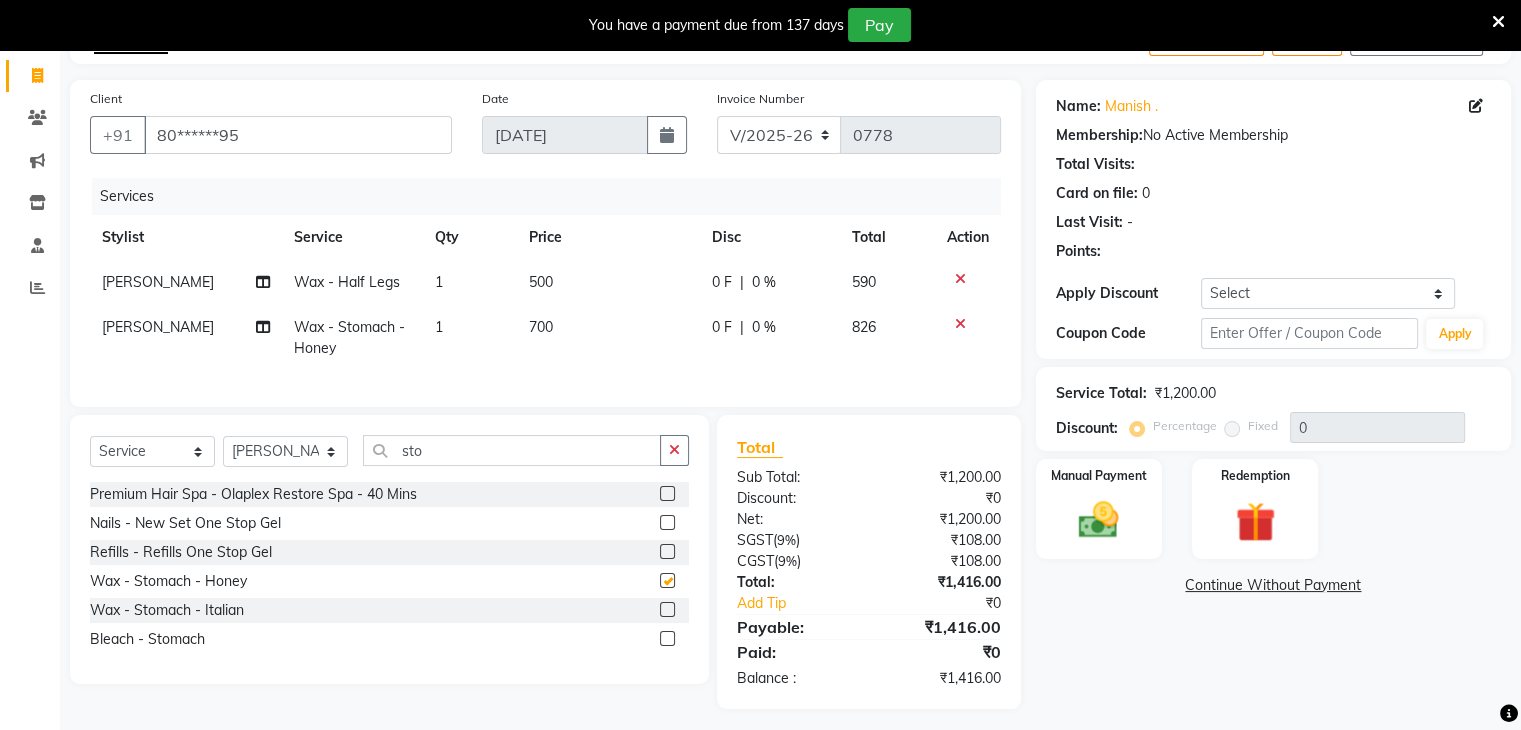 checkbox on "false" 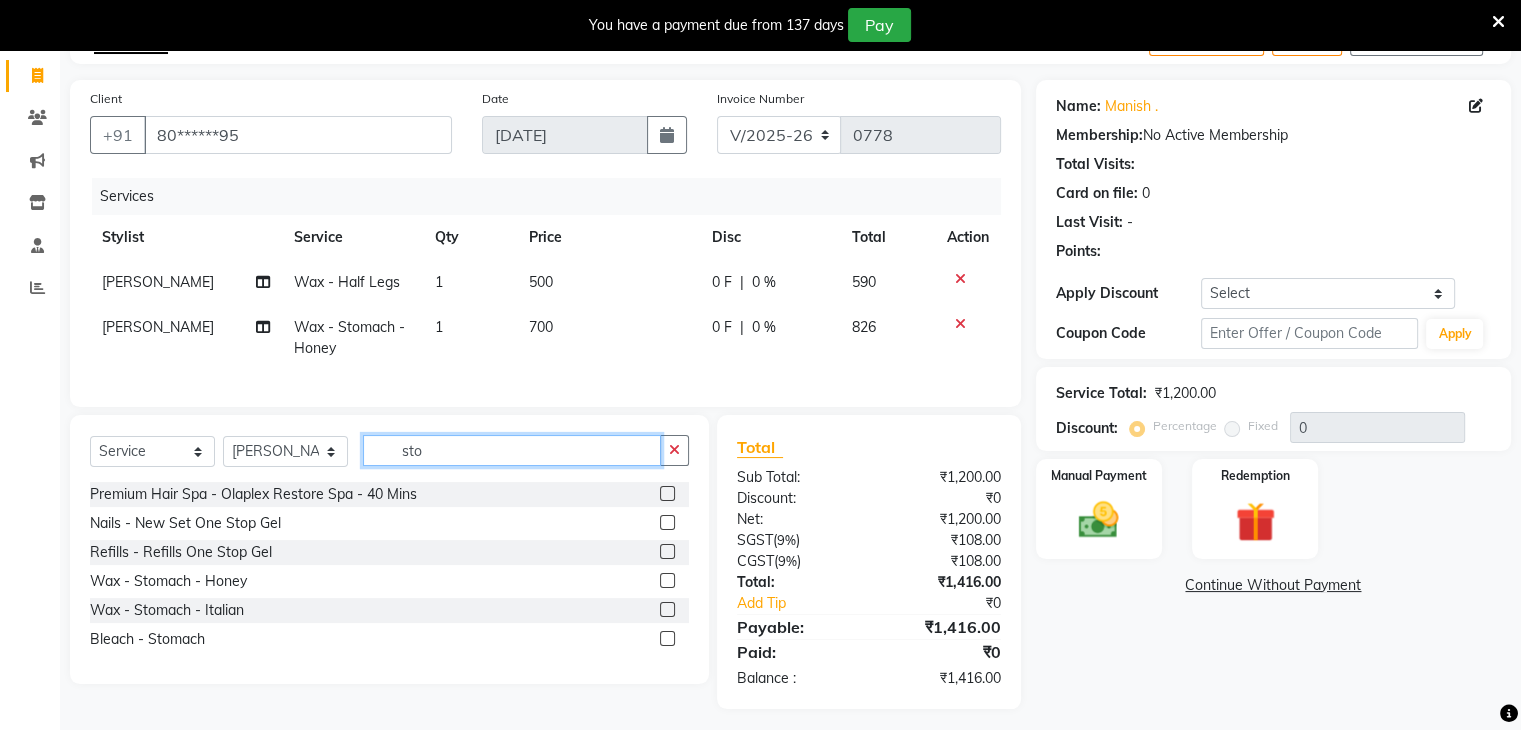 click on "sto" 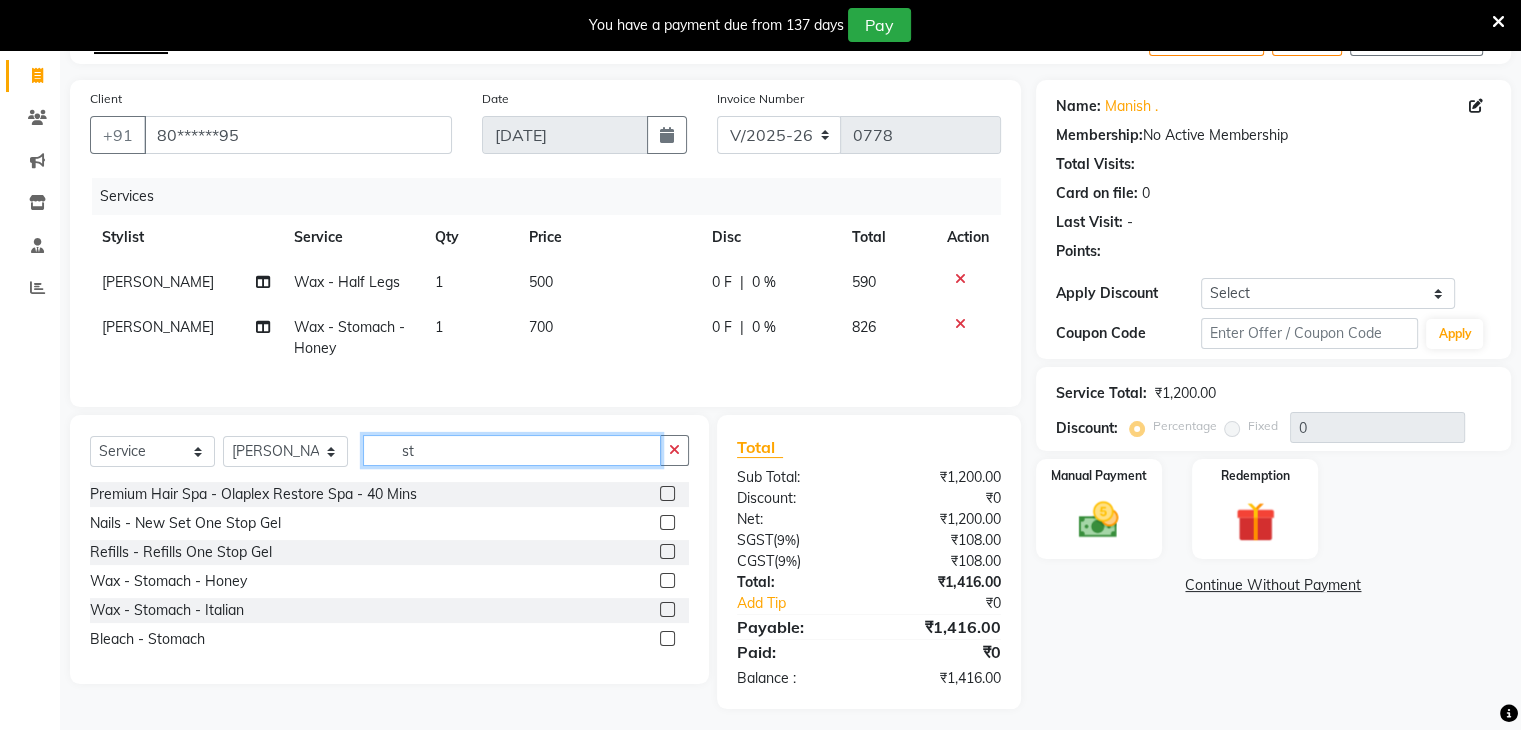 type on "s" 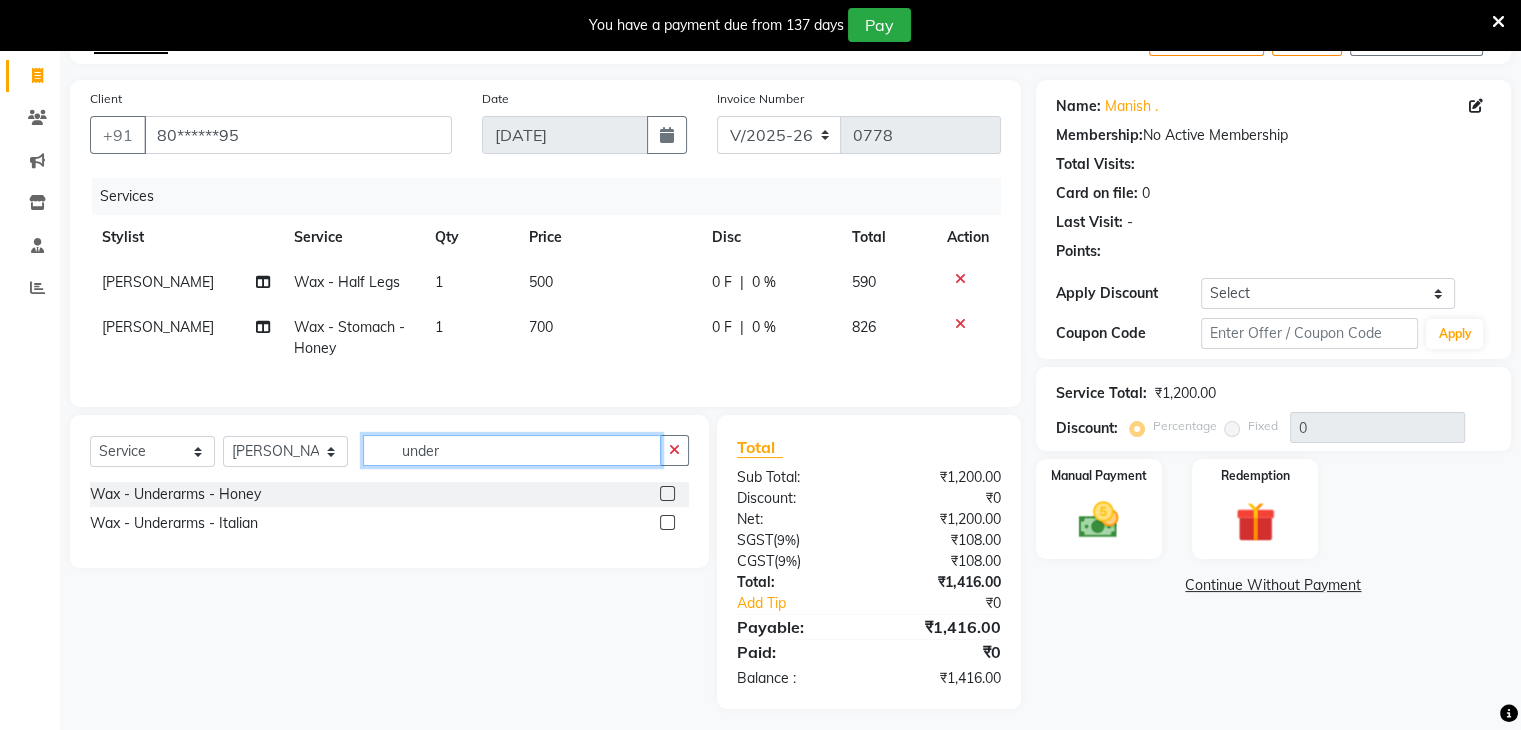 type on "under" 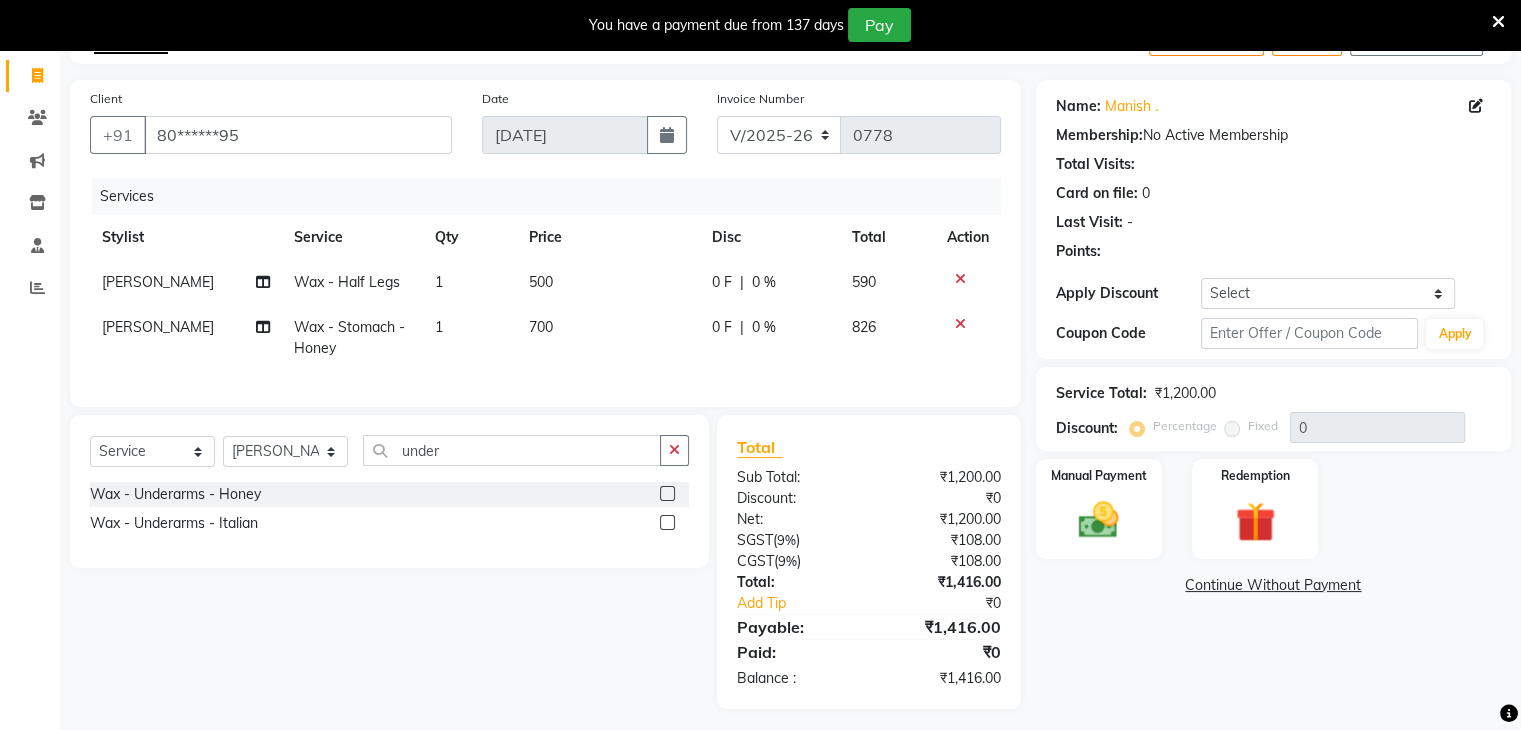 click 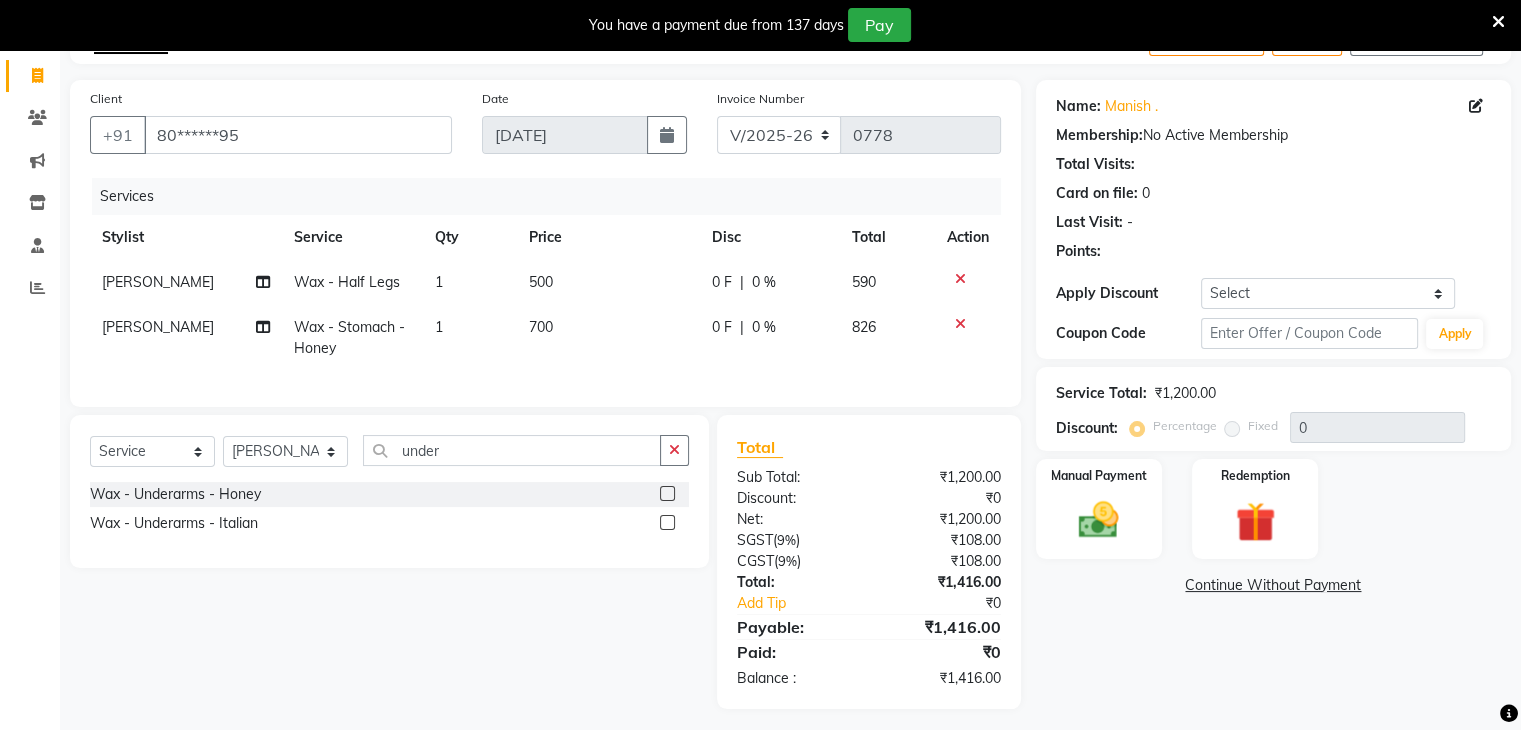click at bounding box center [666, 523] 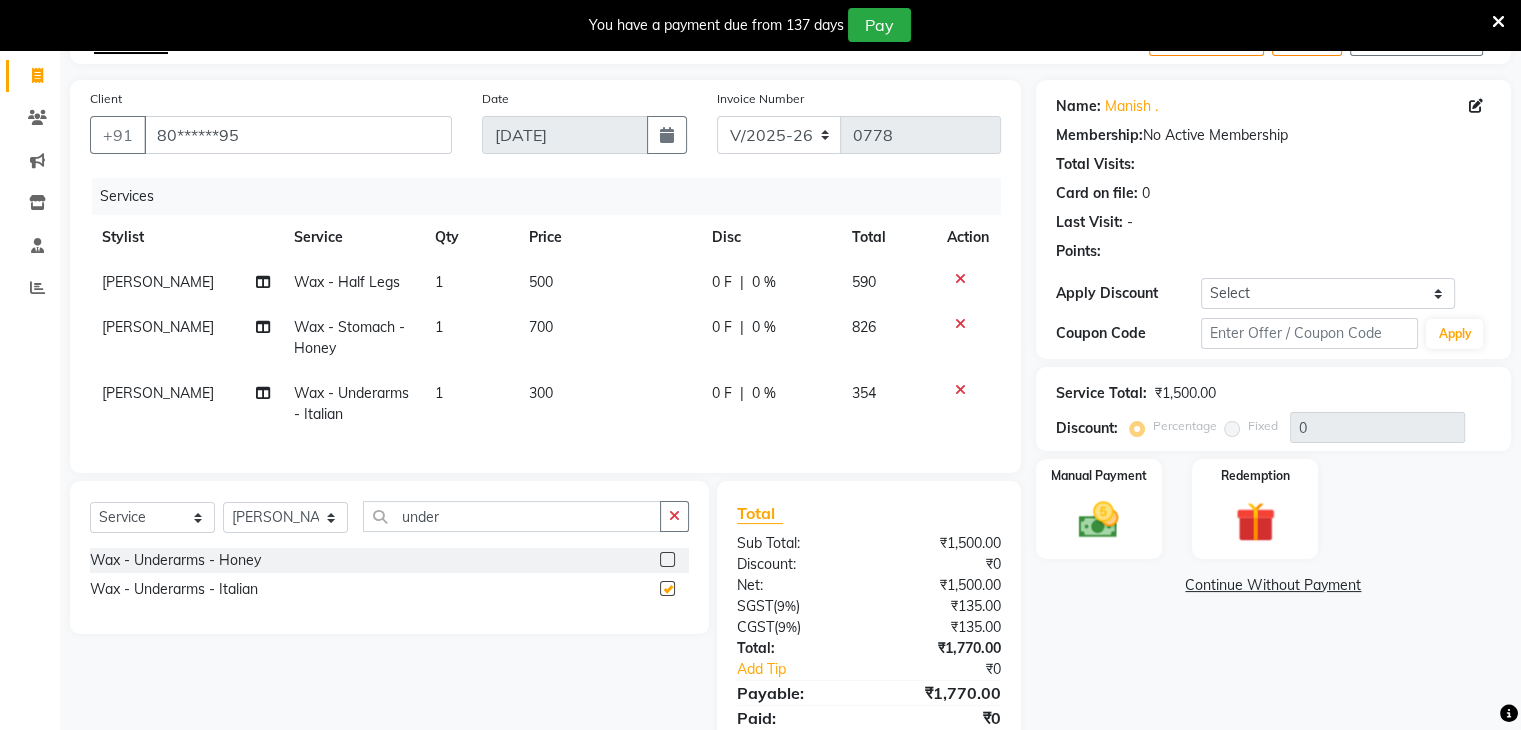 checkbox on "false" 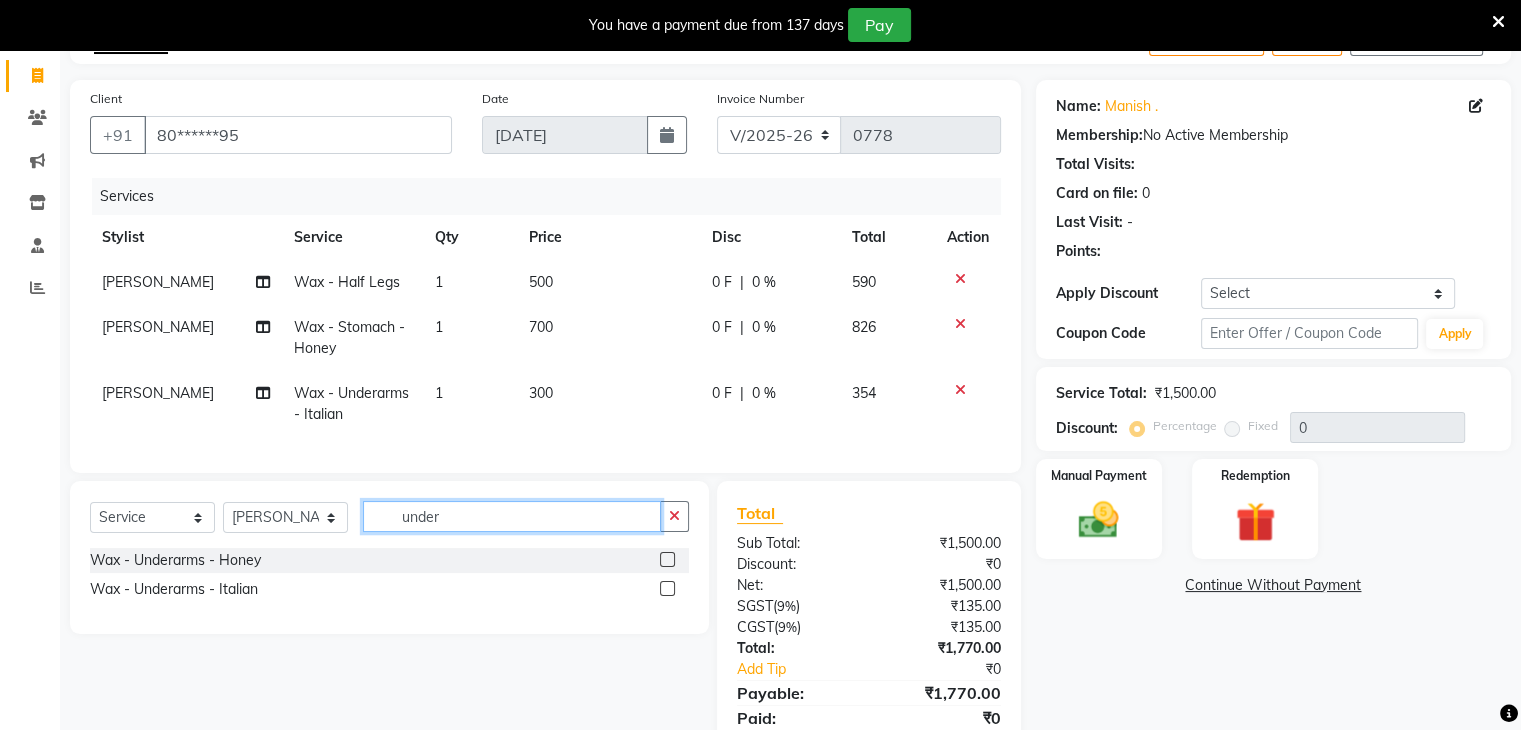 click on "under" 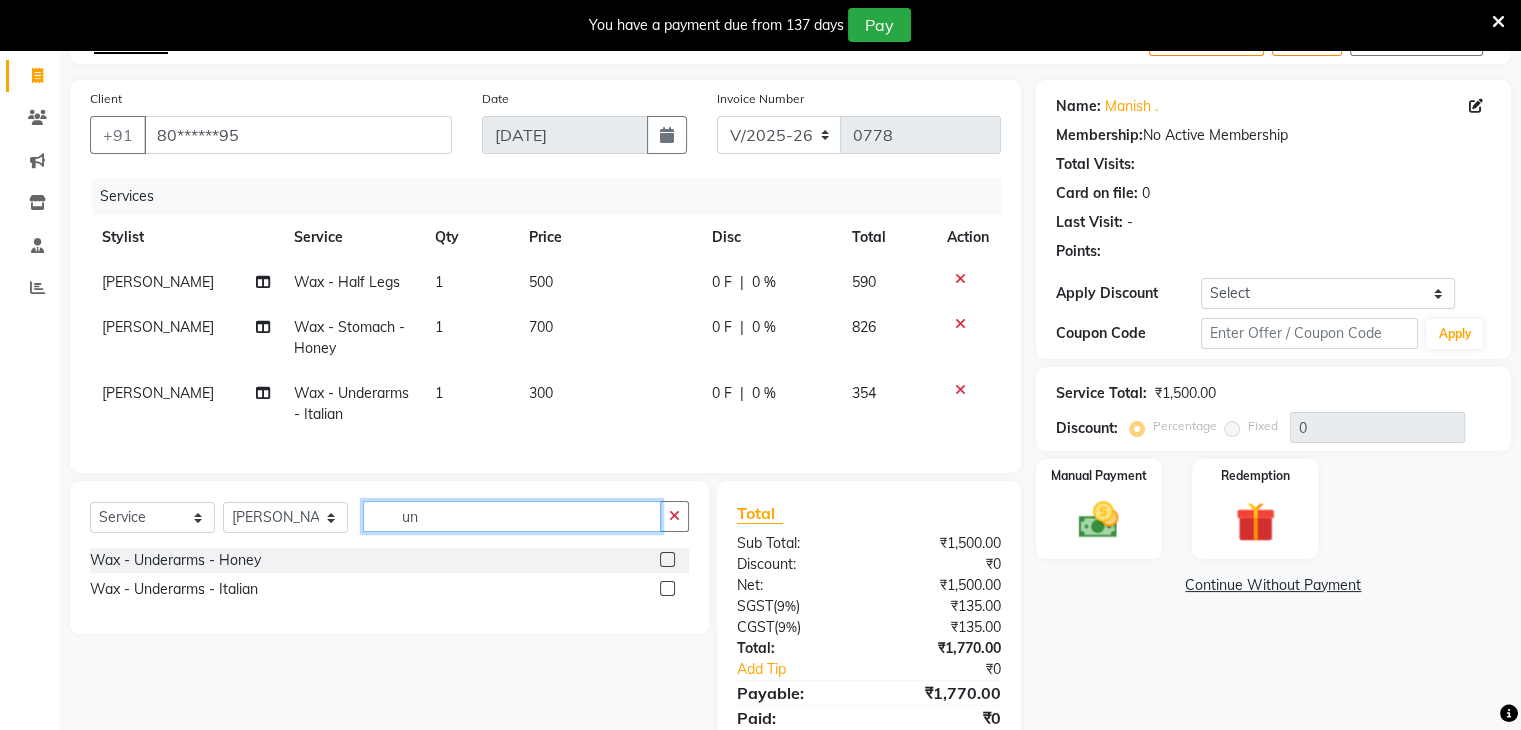 type on "u" 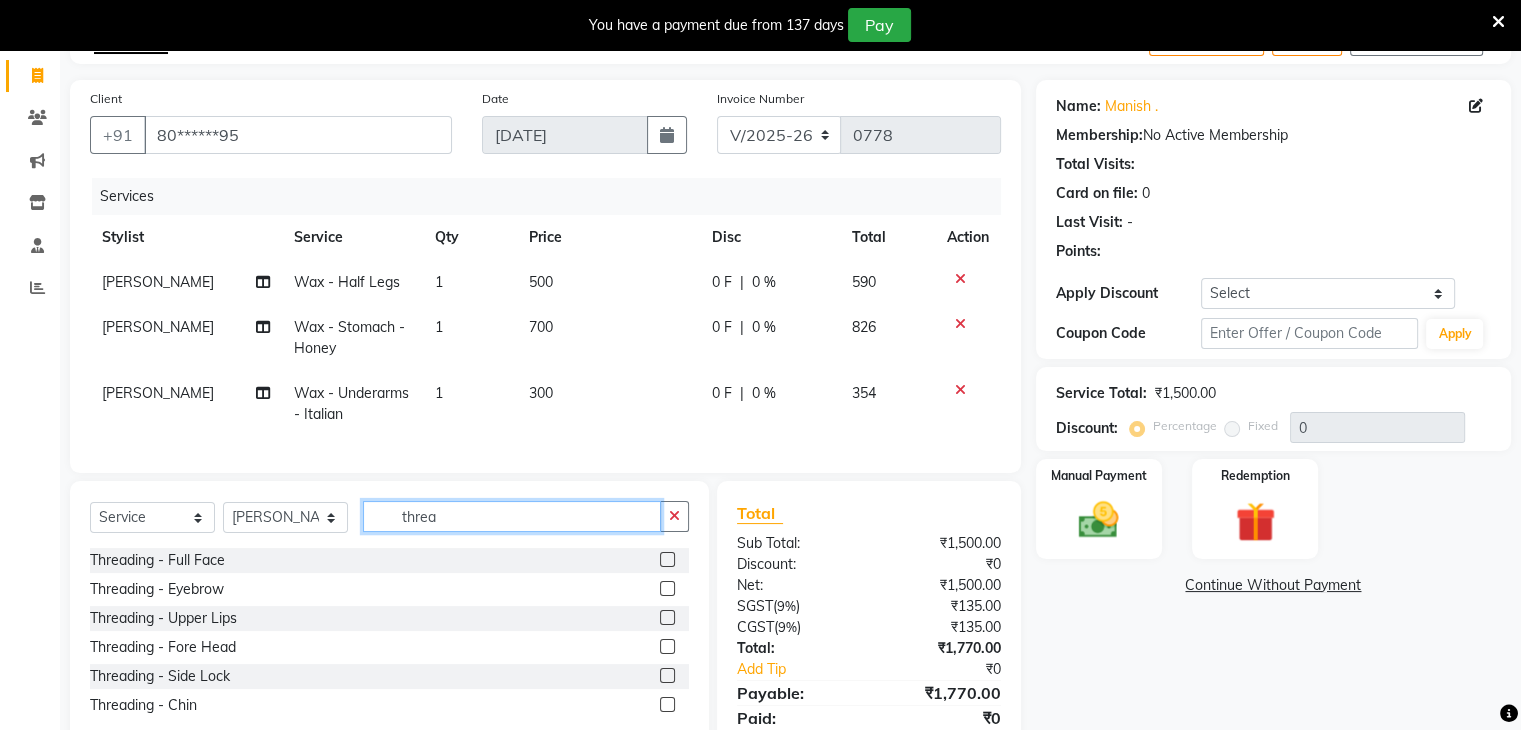 type on "threa" 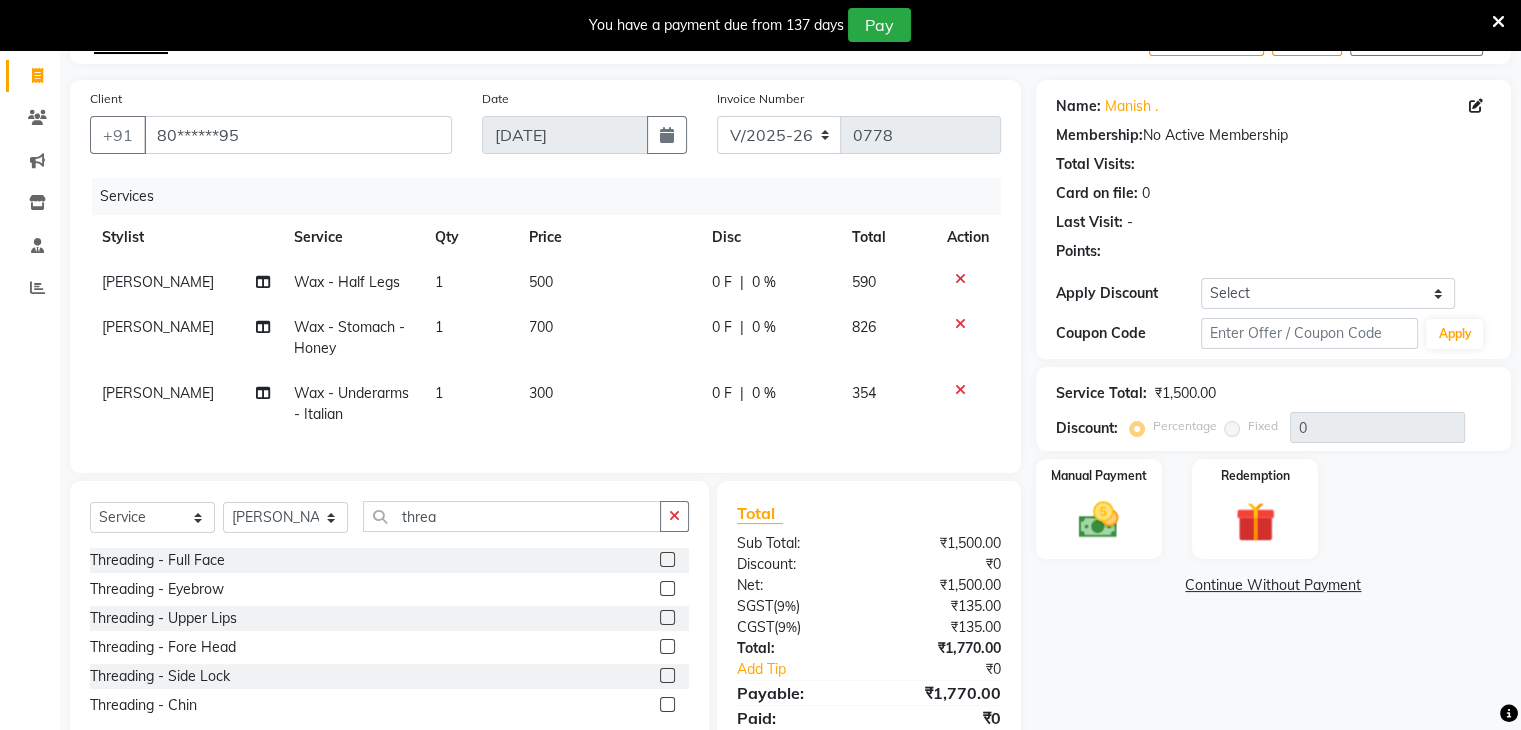 click 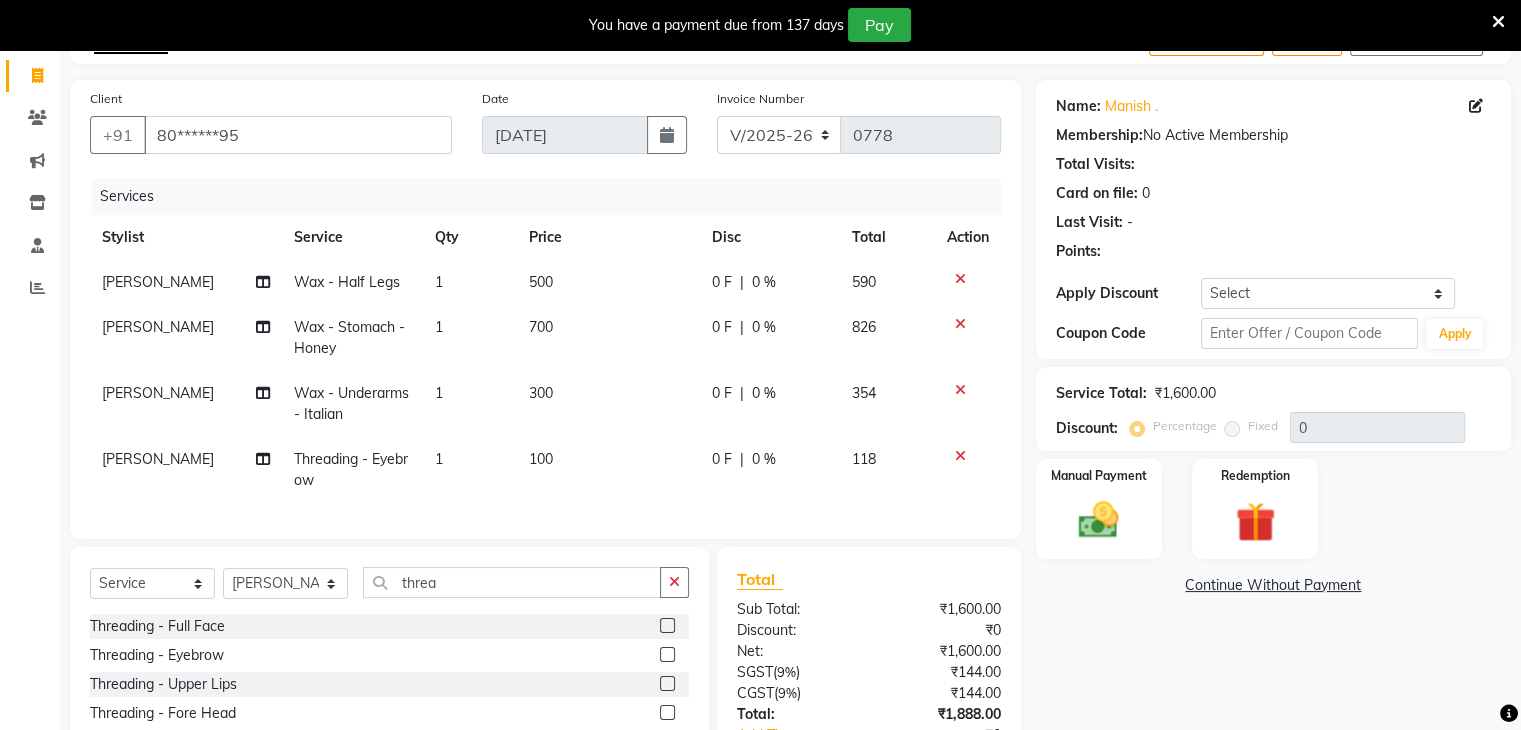 click 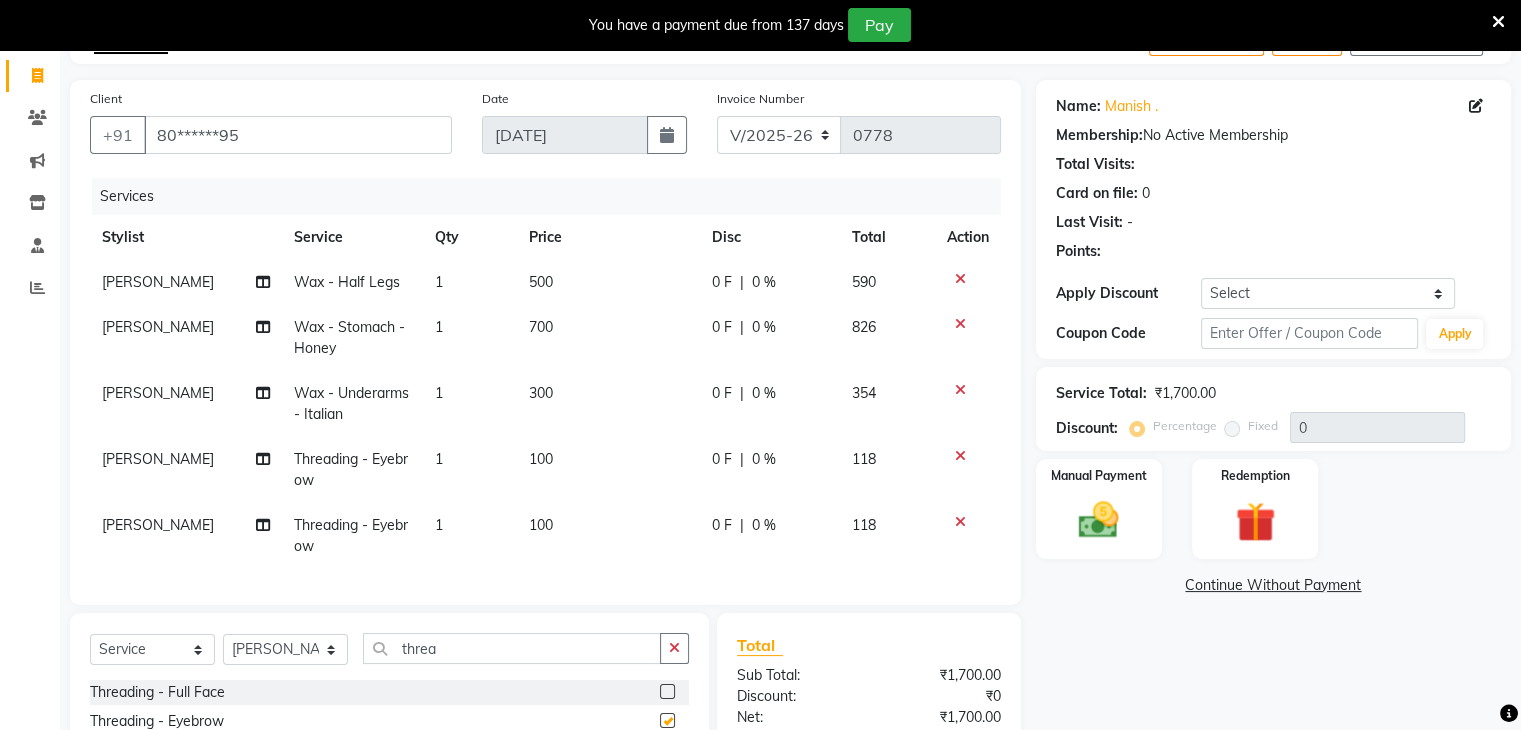 checkbox on "false" 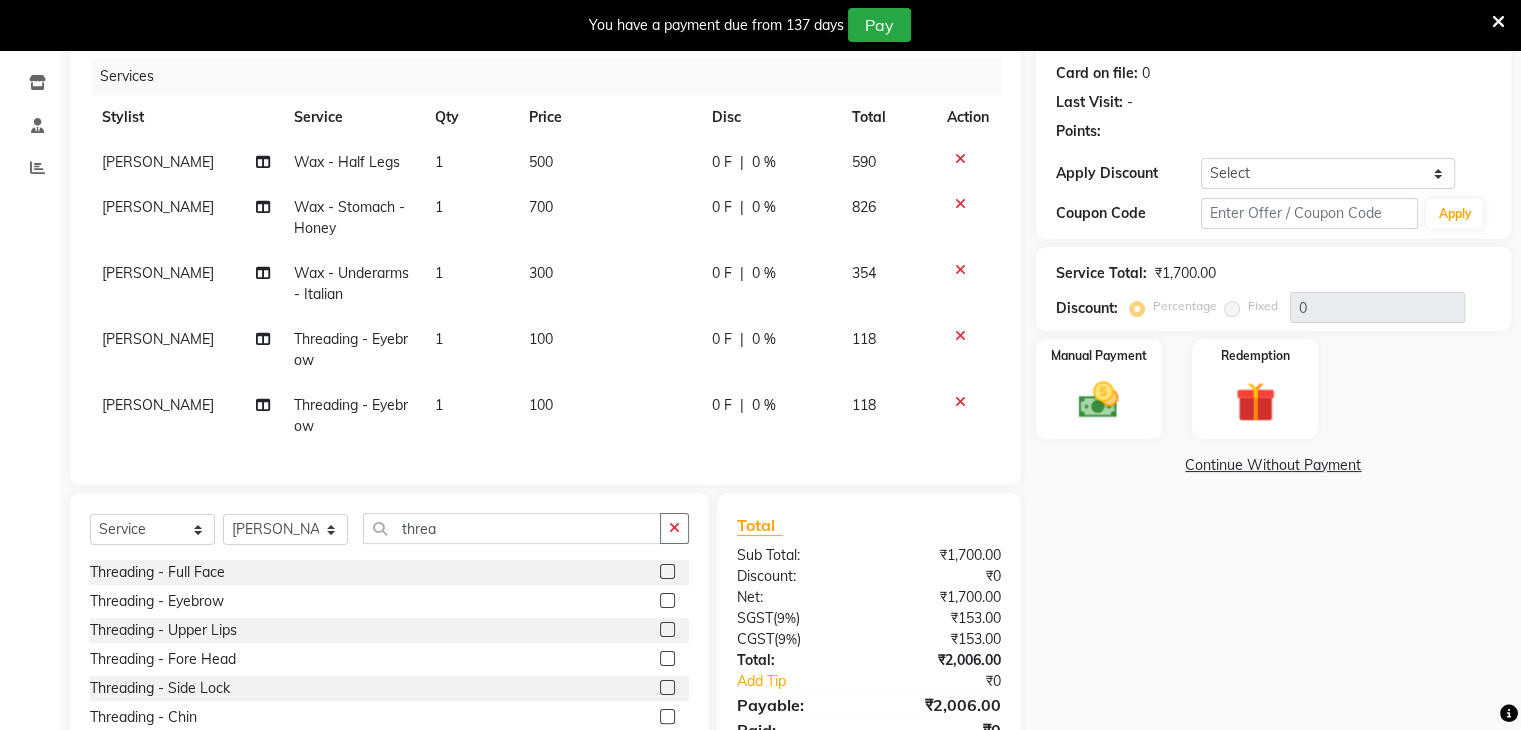 scroll, scrollTop: 280, scrollLeft: 0, axis: vertical 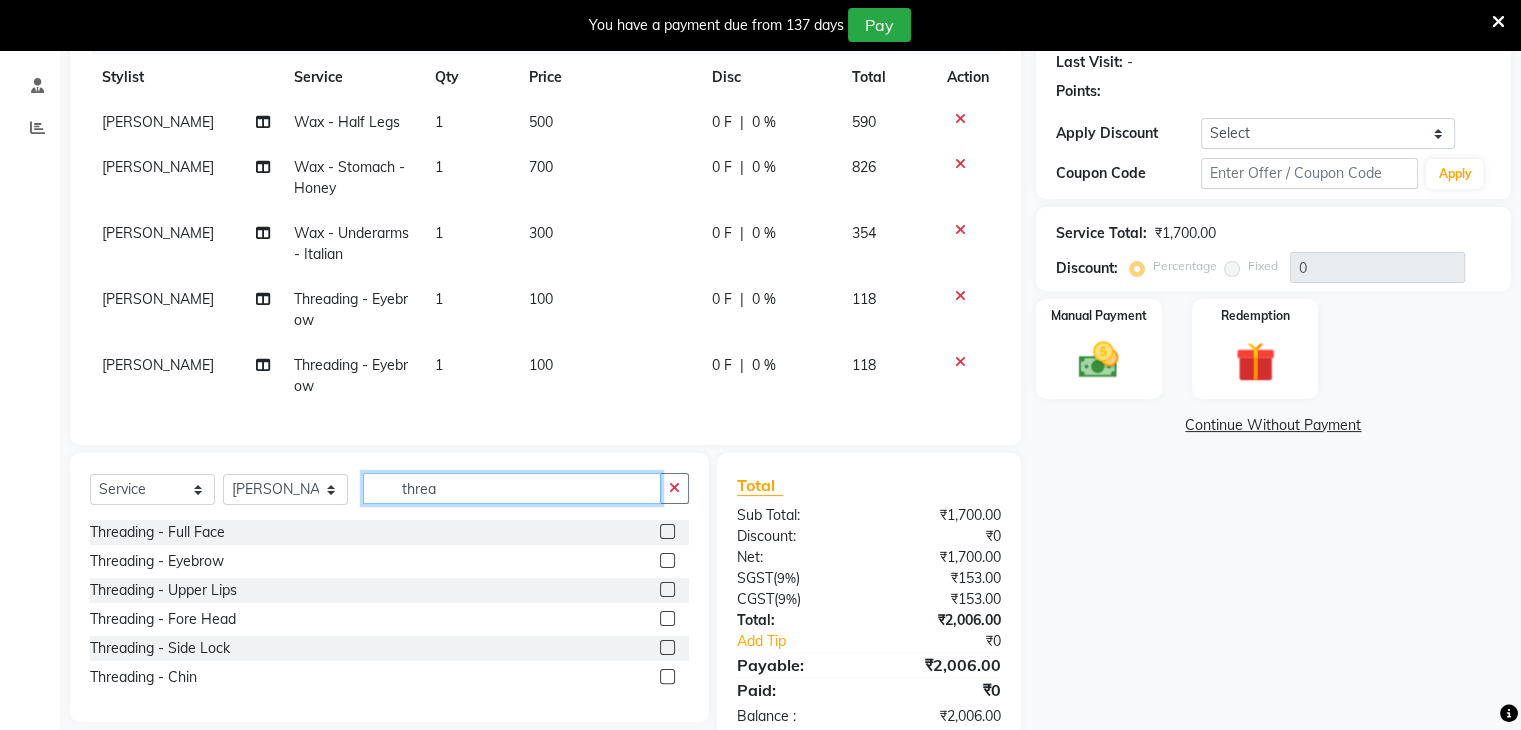 click on "threa" 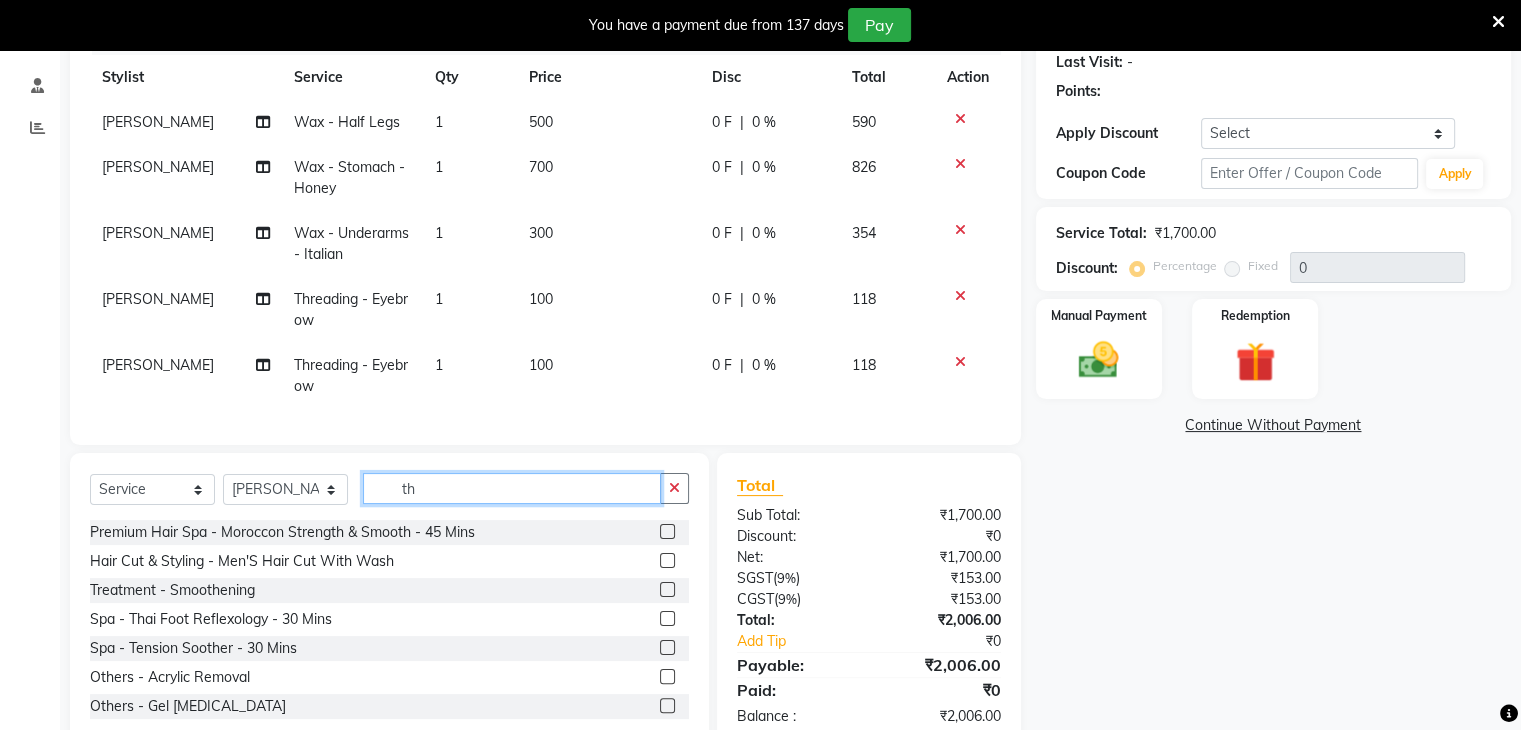 type on "t" 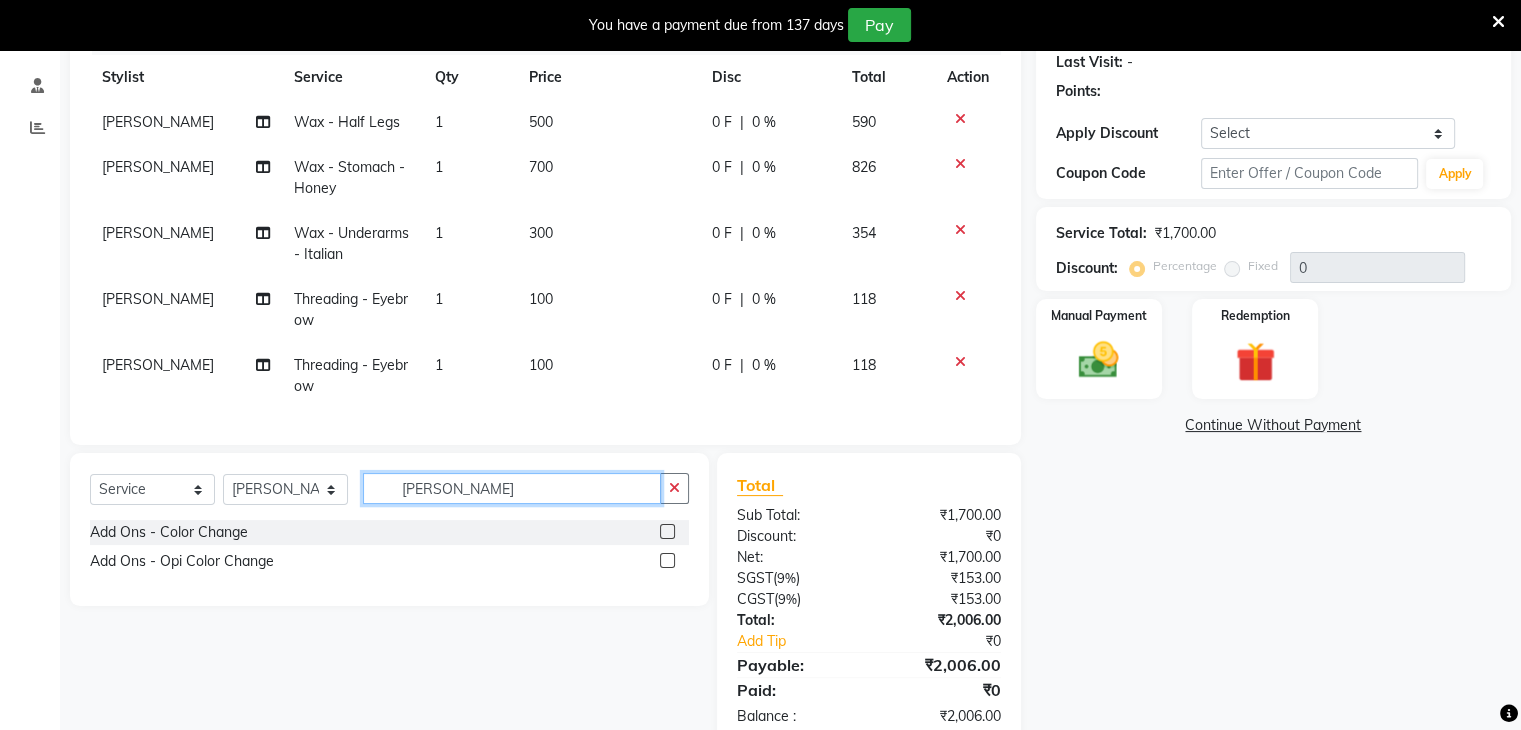type on "[PERSON_NAME]" 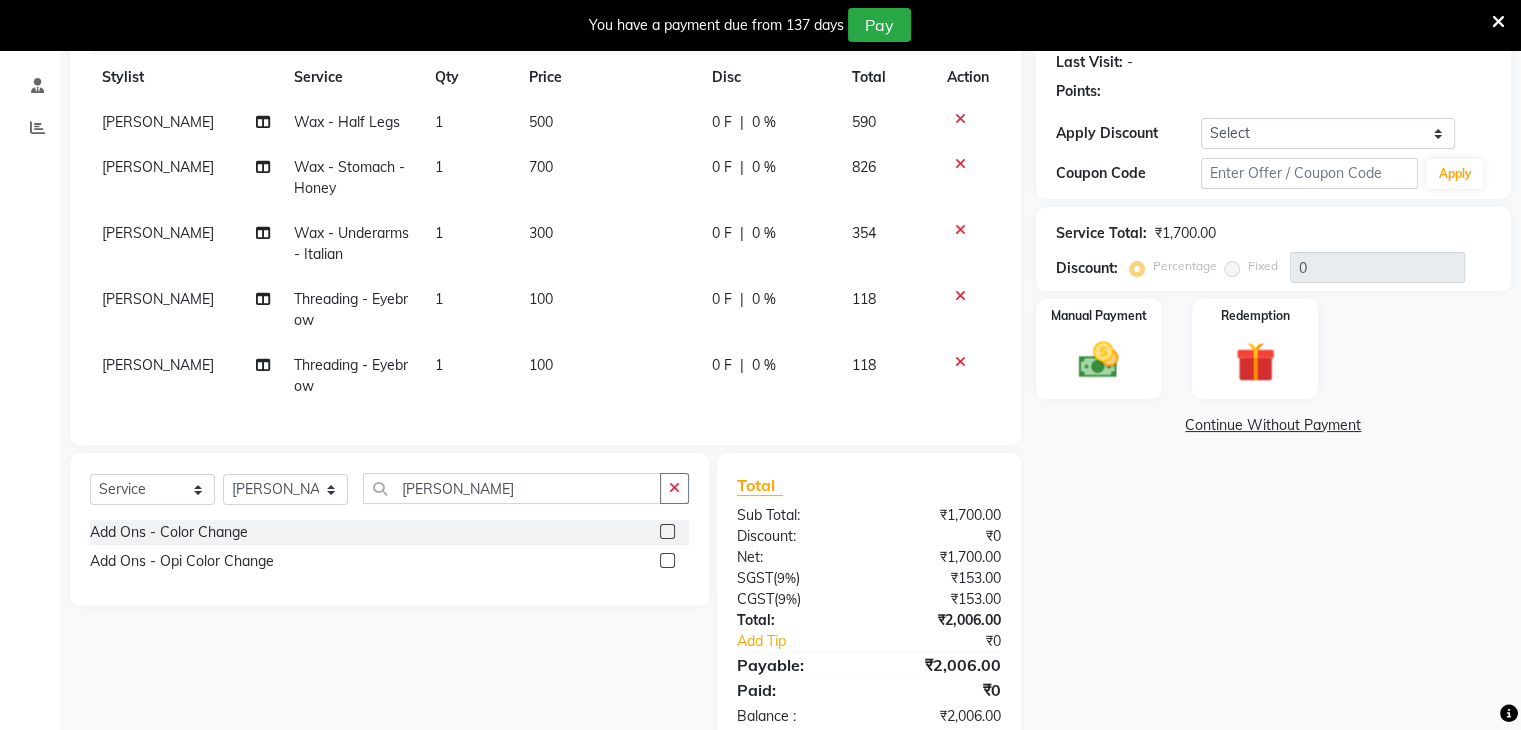 click 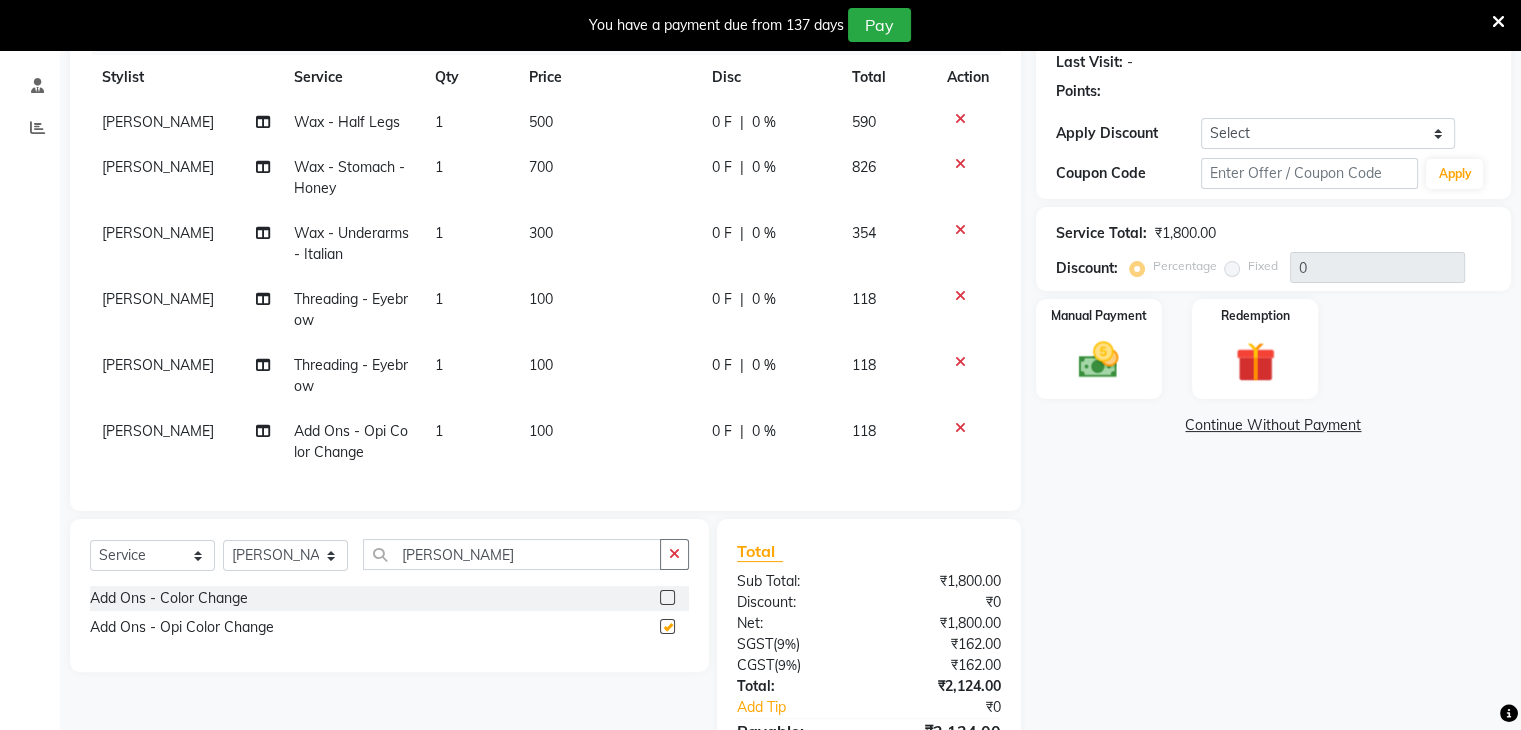 checkbox on "false" 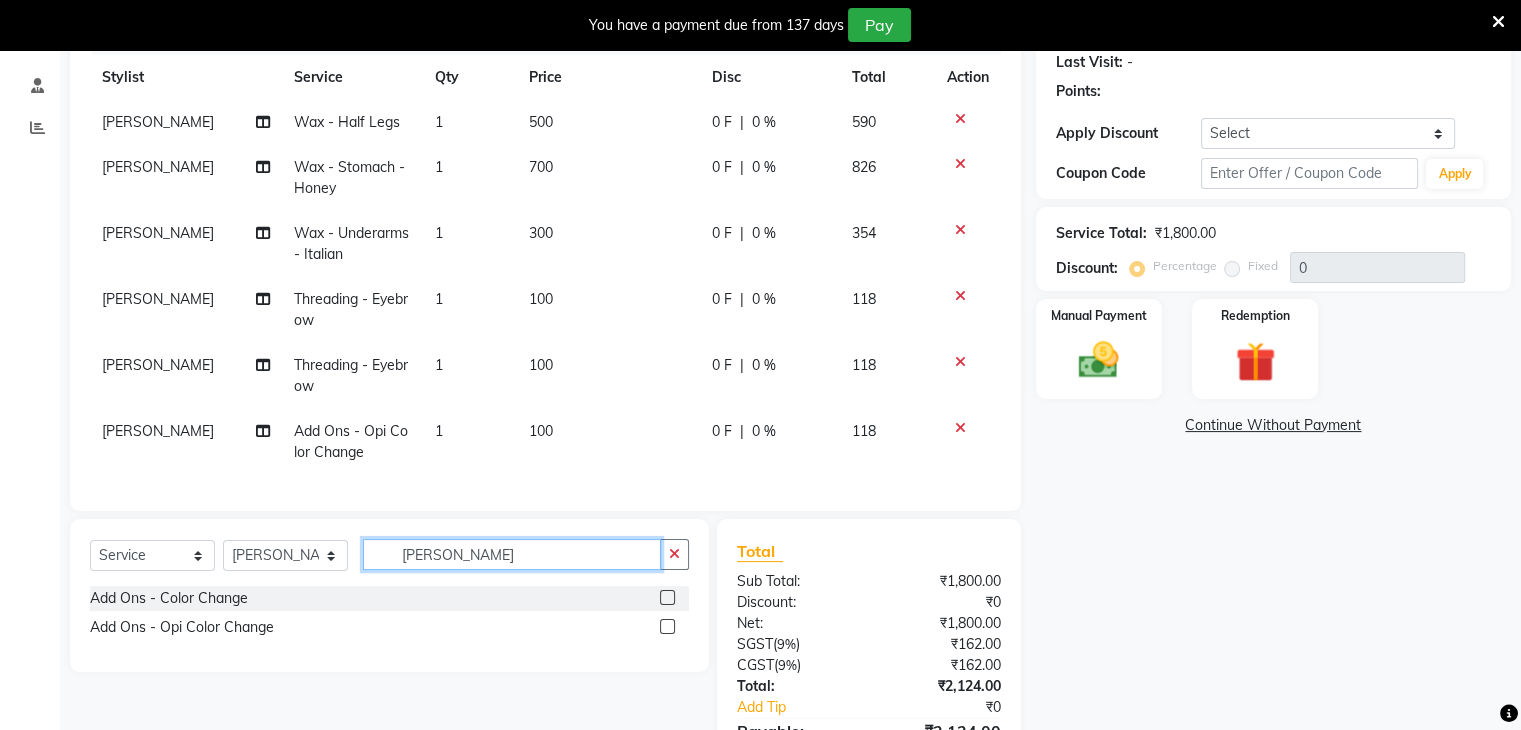 click on "[PERSON_NAME]" 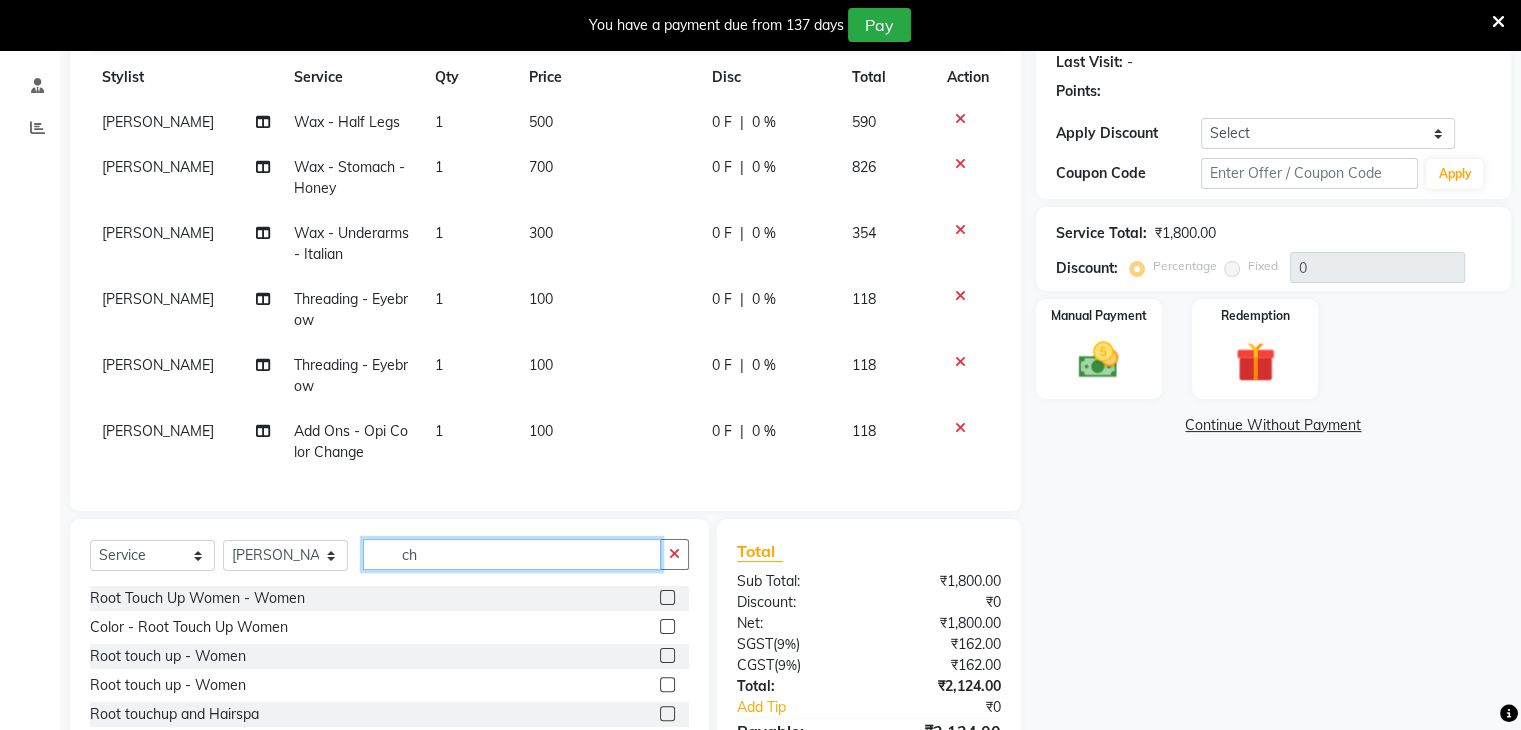 type on "c" 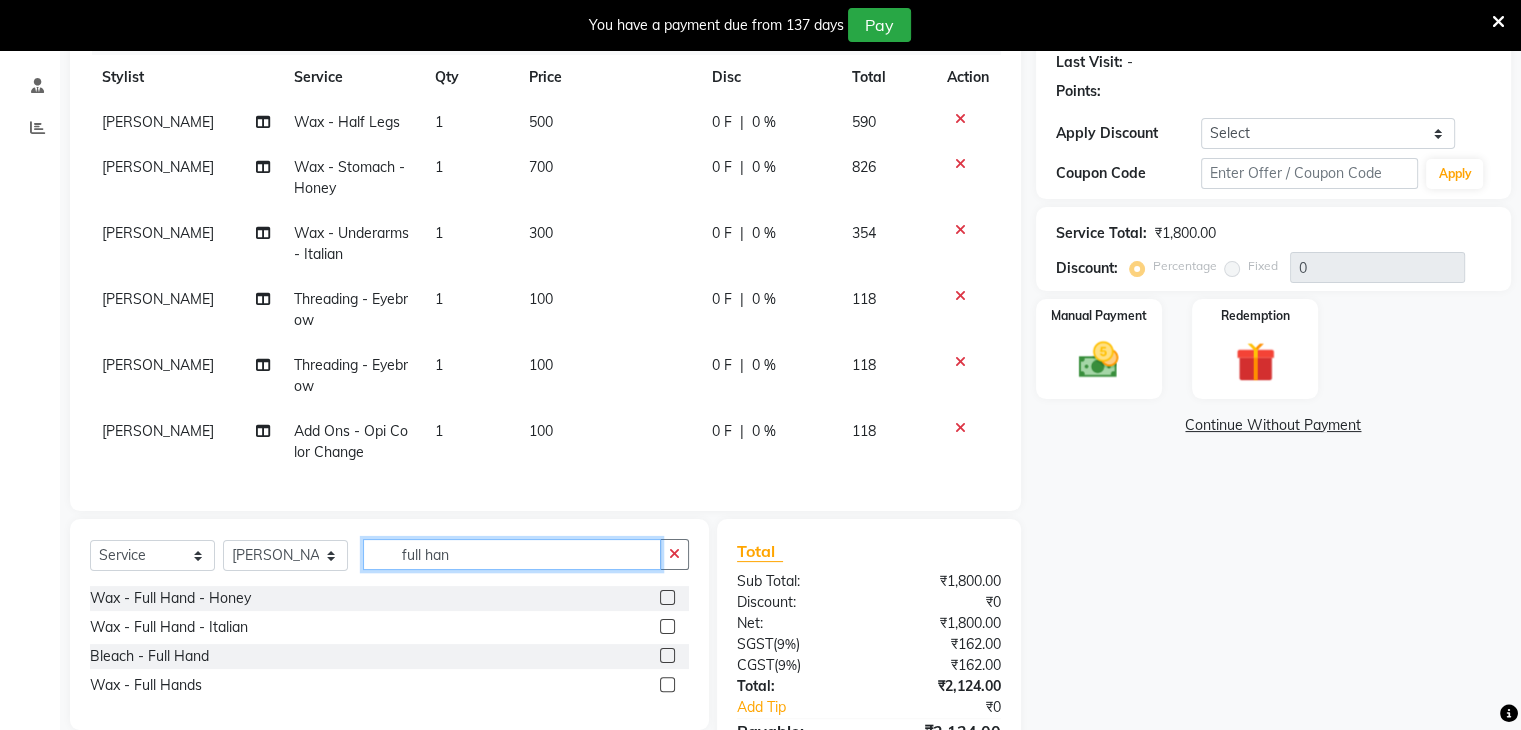 type on "full han" 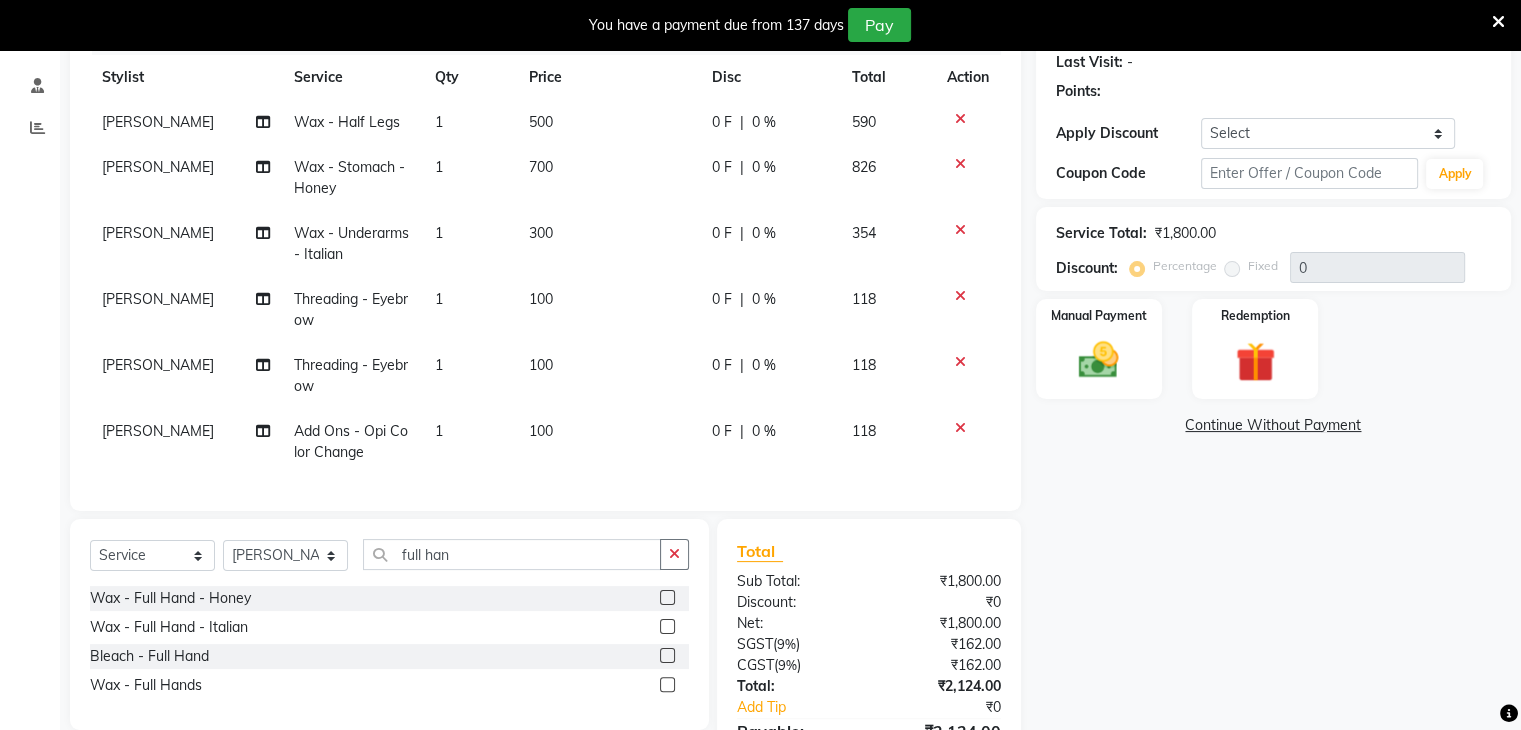 click 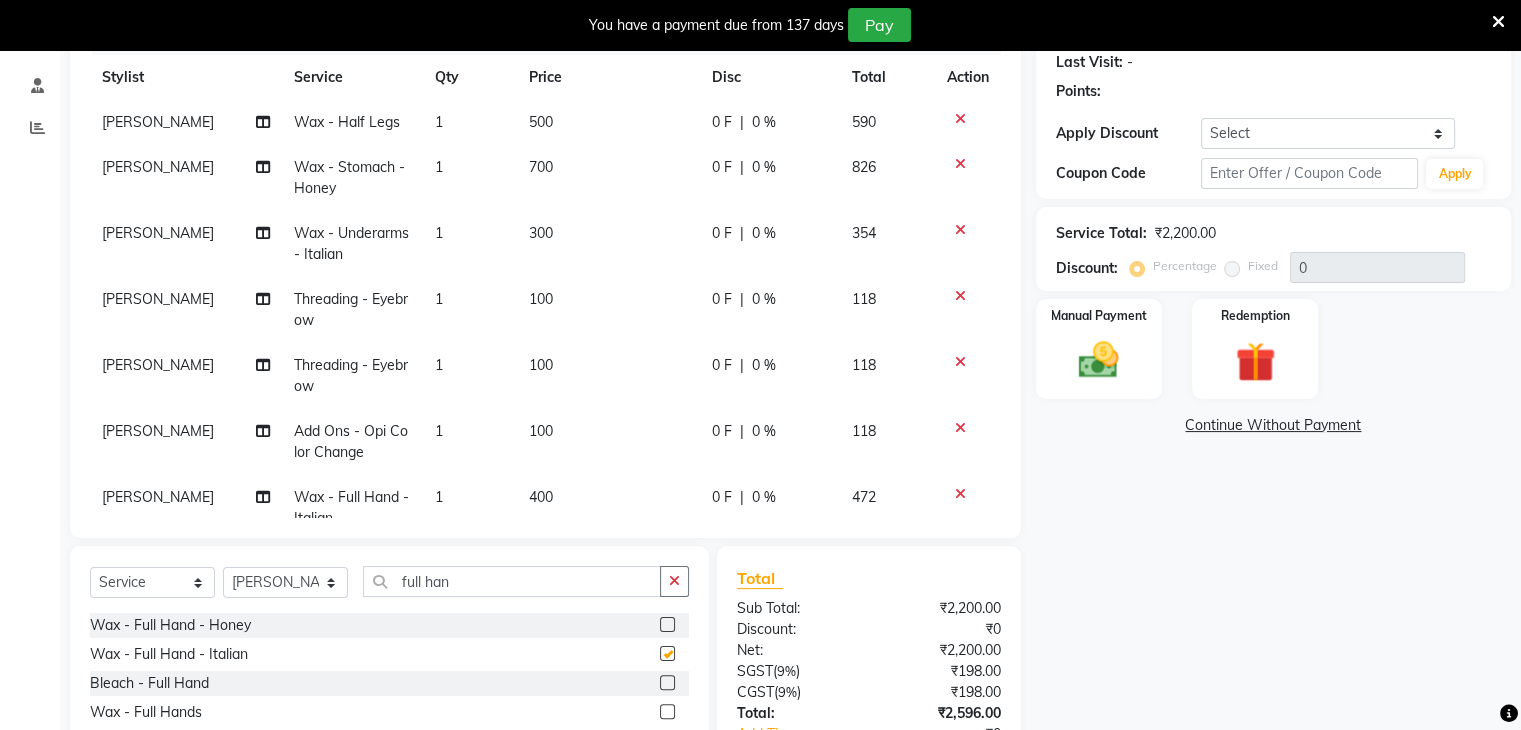 checkbox on "false" 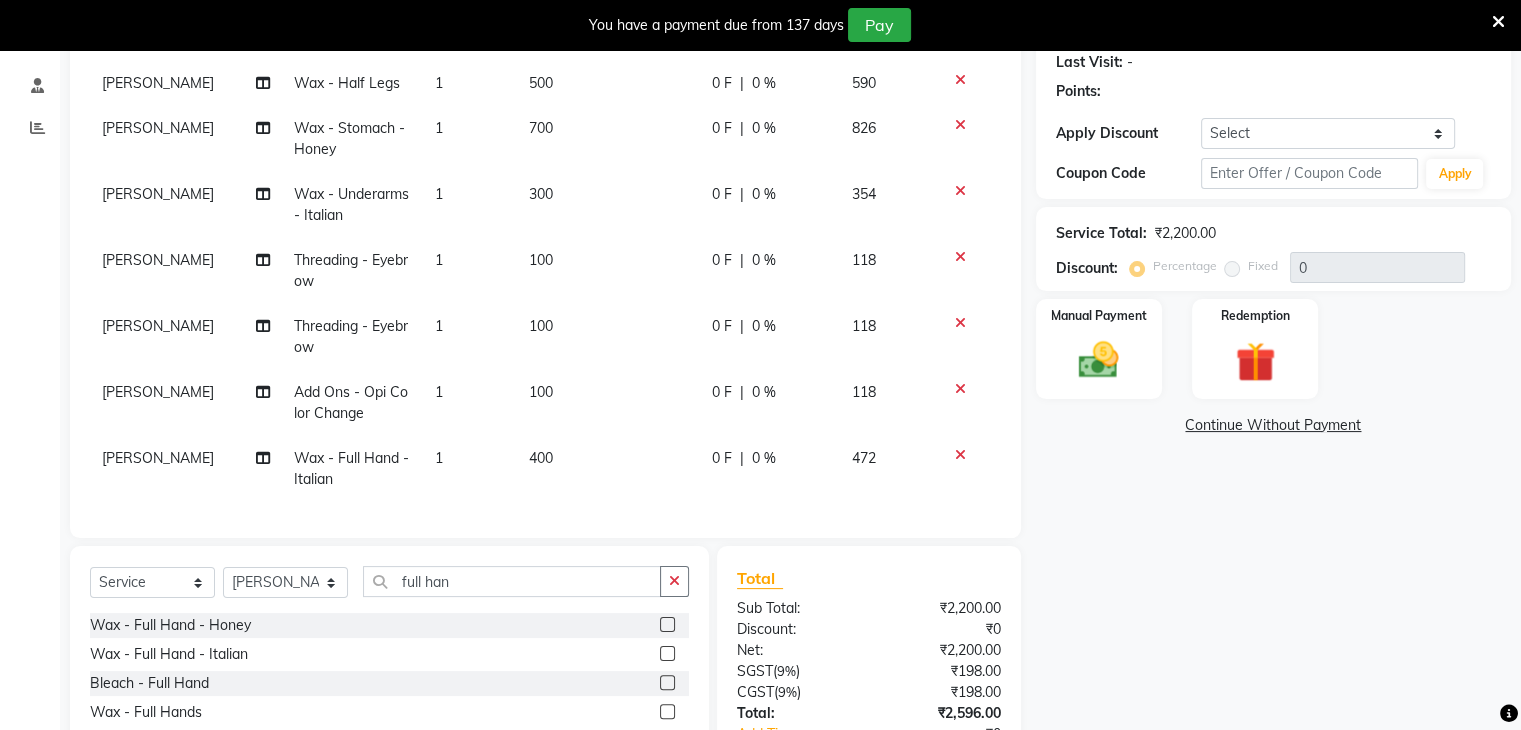 scroll, scrollTop: 53, scrollLeft: 0, axis: vertical 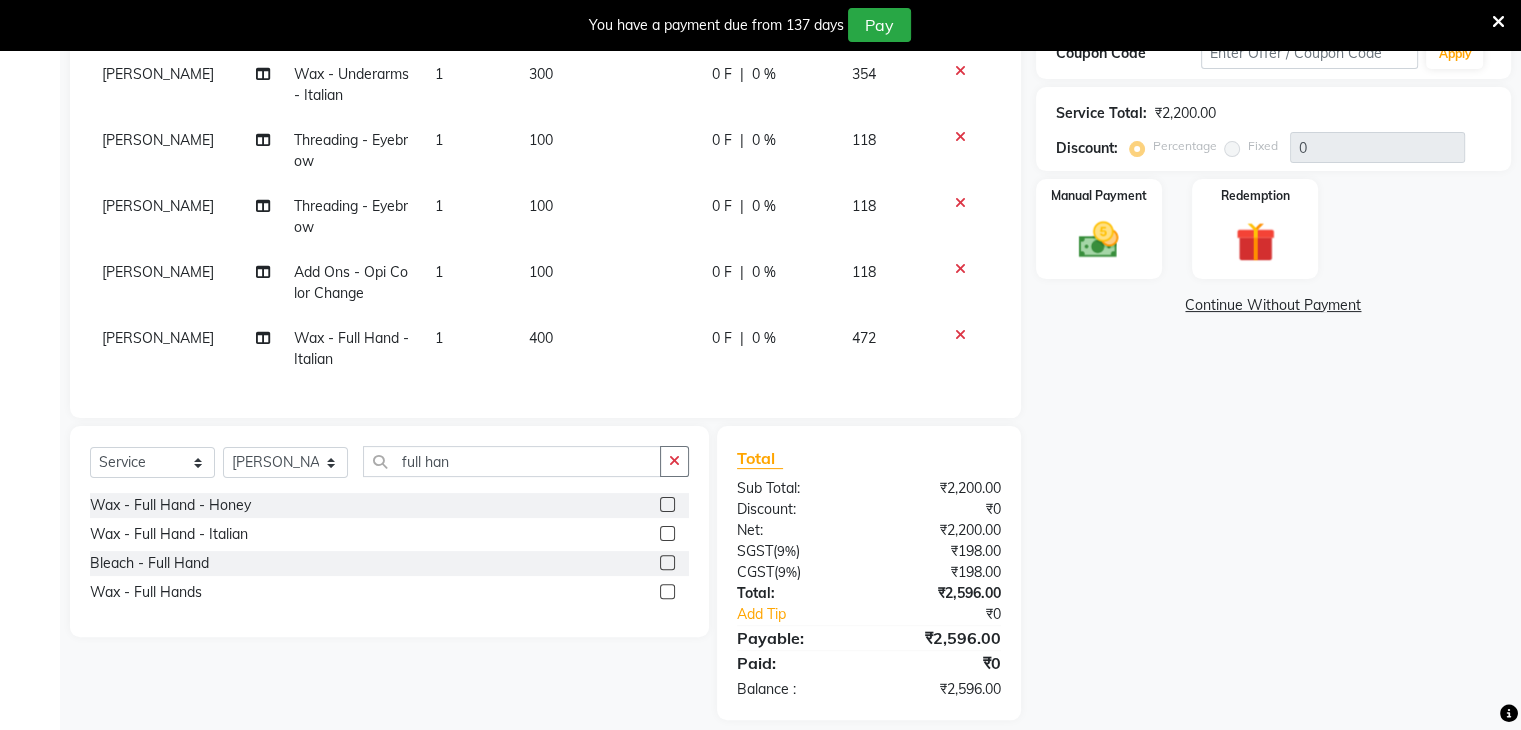 click 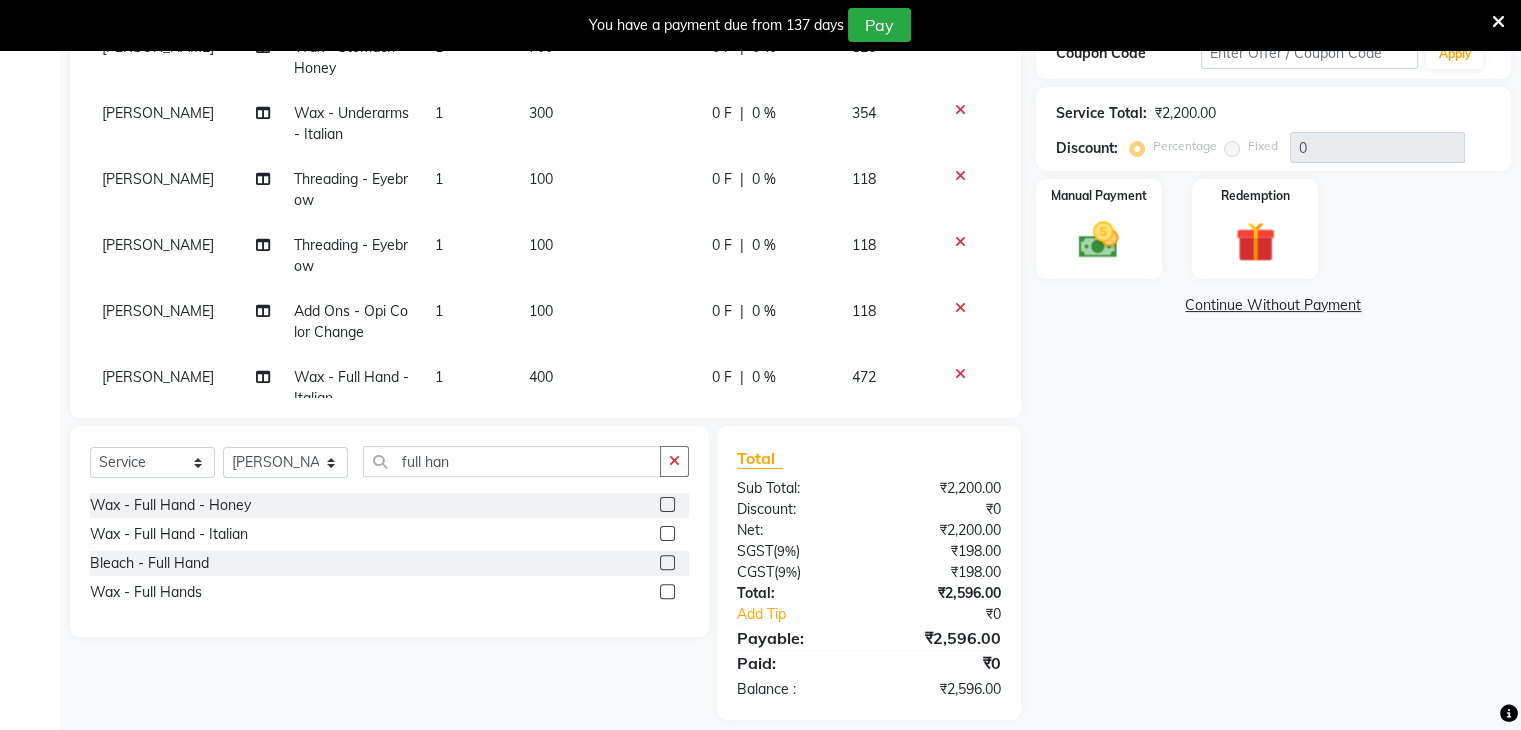 scroll, scrollTop: 394, scrollLeft: 0, axis: vertical 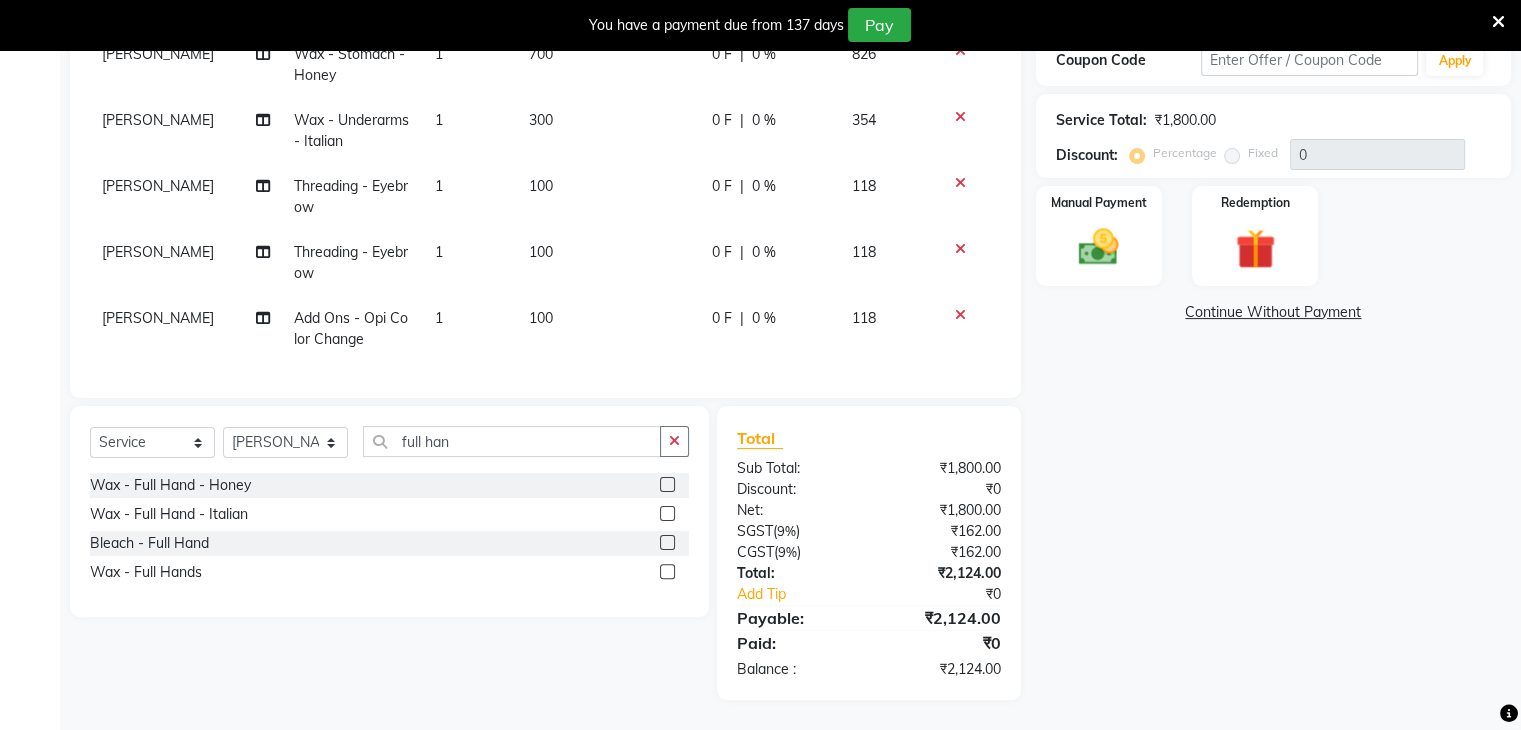 click 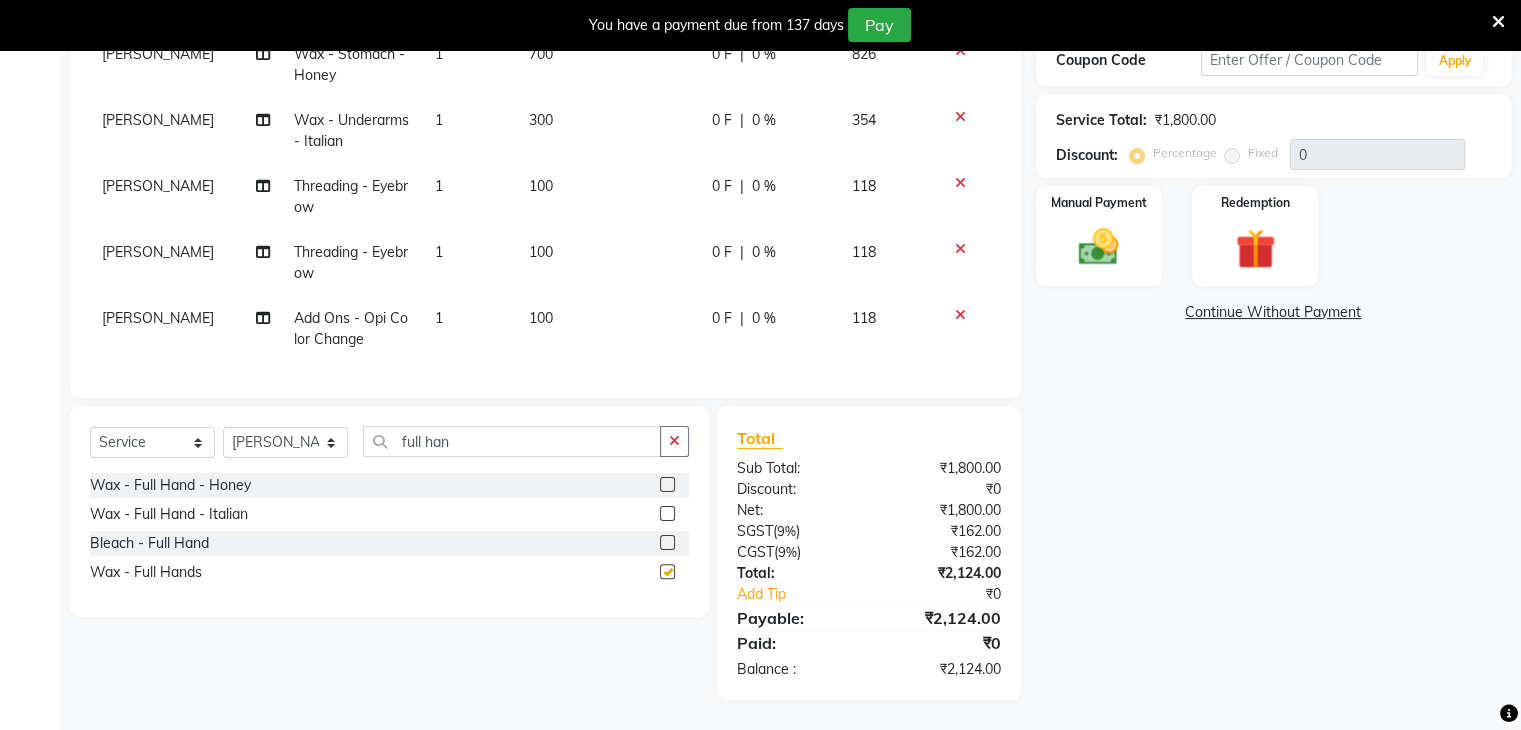 scroll, scrollTop: 400, scrollLeft: 0, axis: vertical 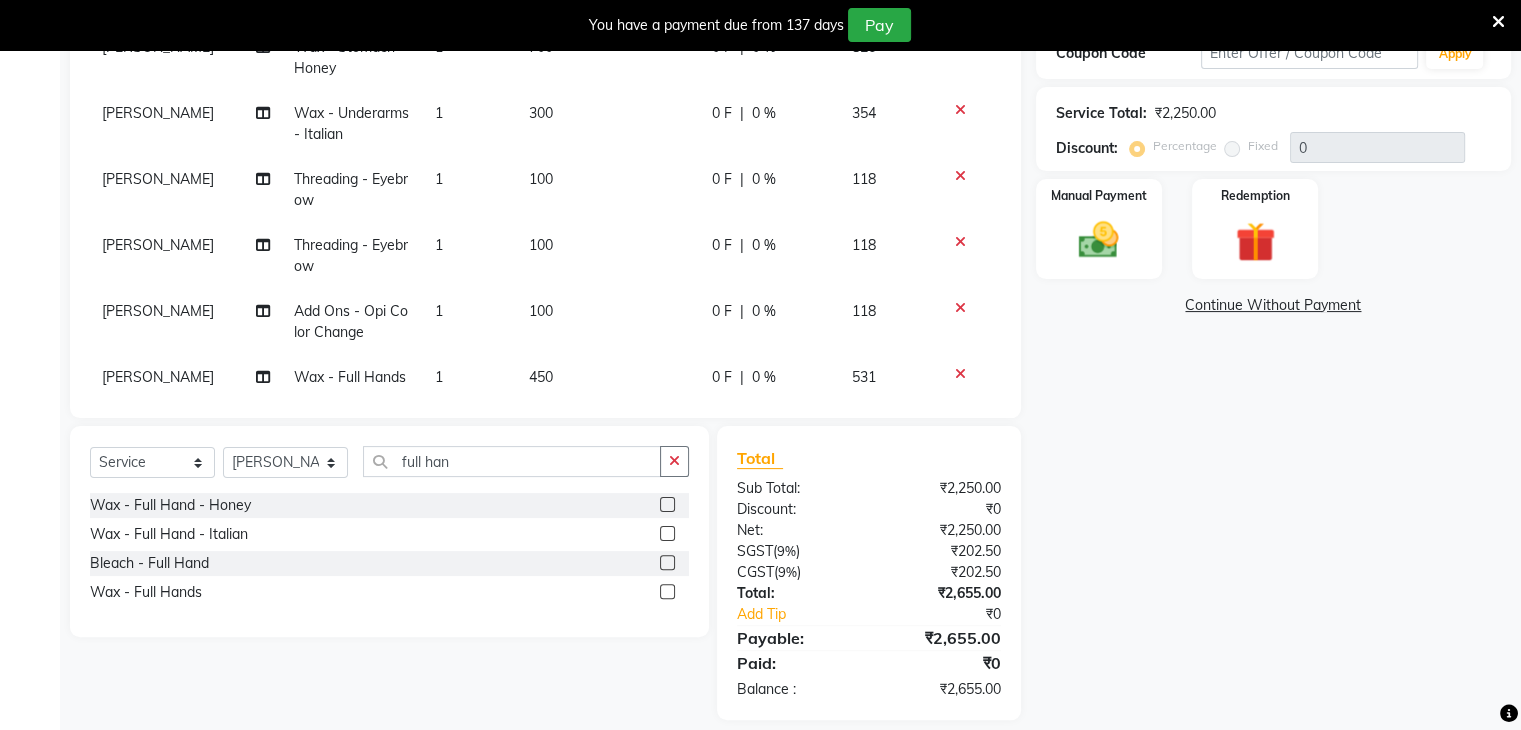 checkbox on "false" 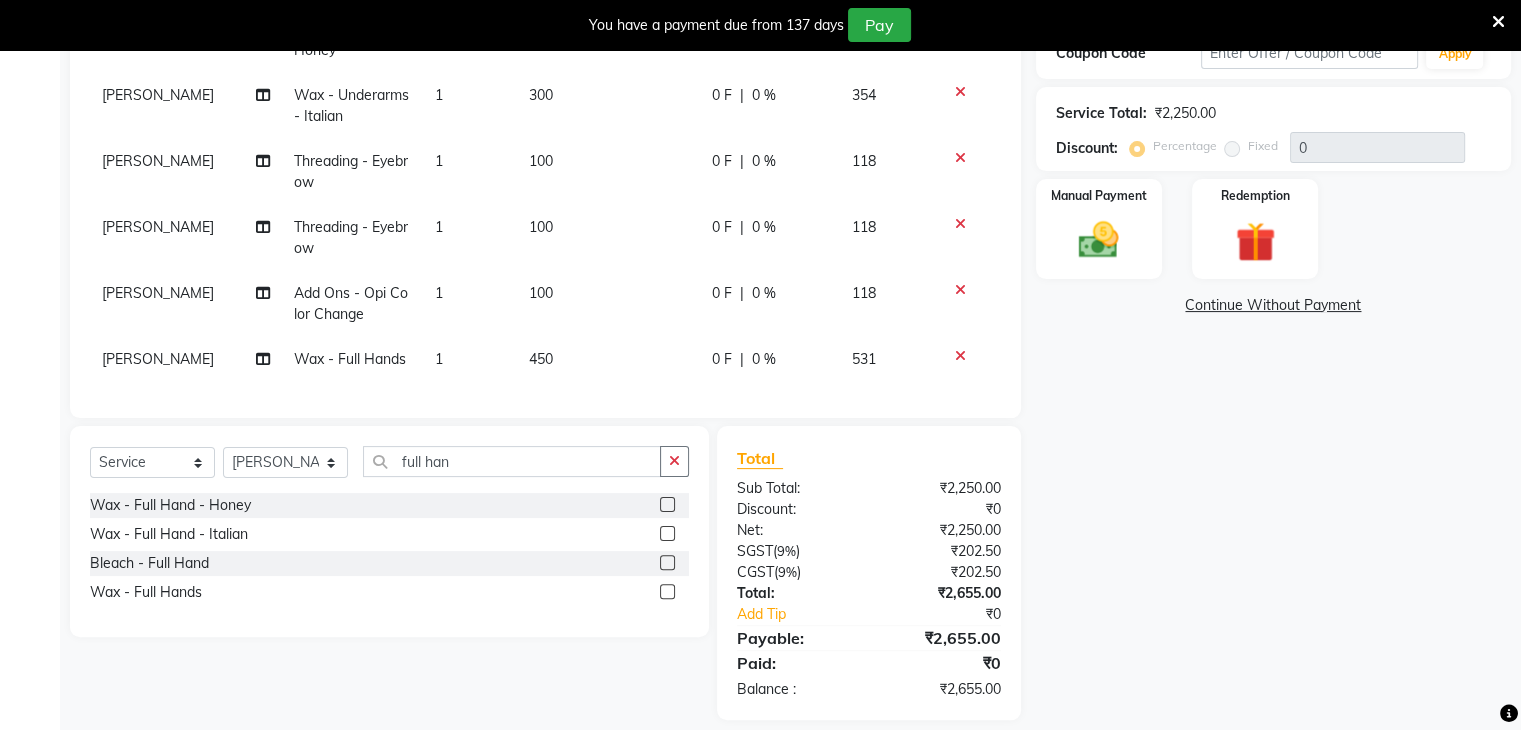 scroll, scrollTop: 32, scrollLeft: 0, axis: vertical 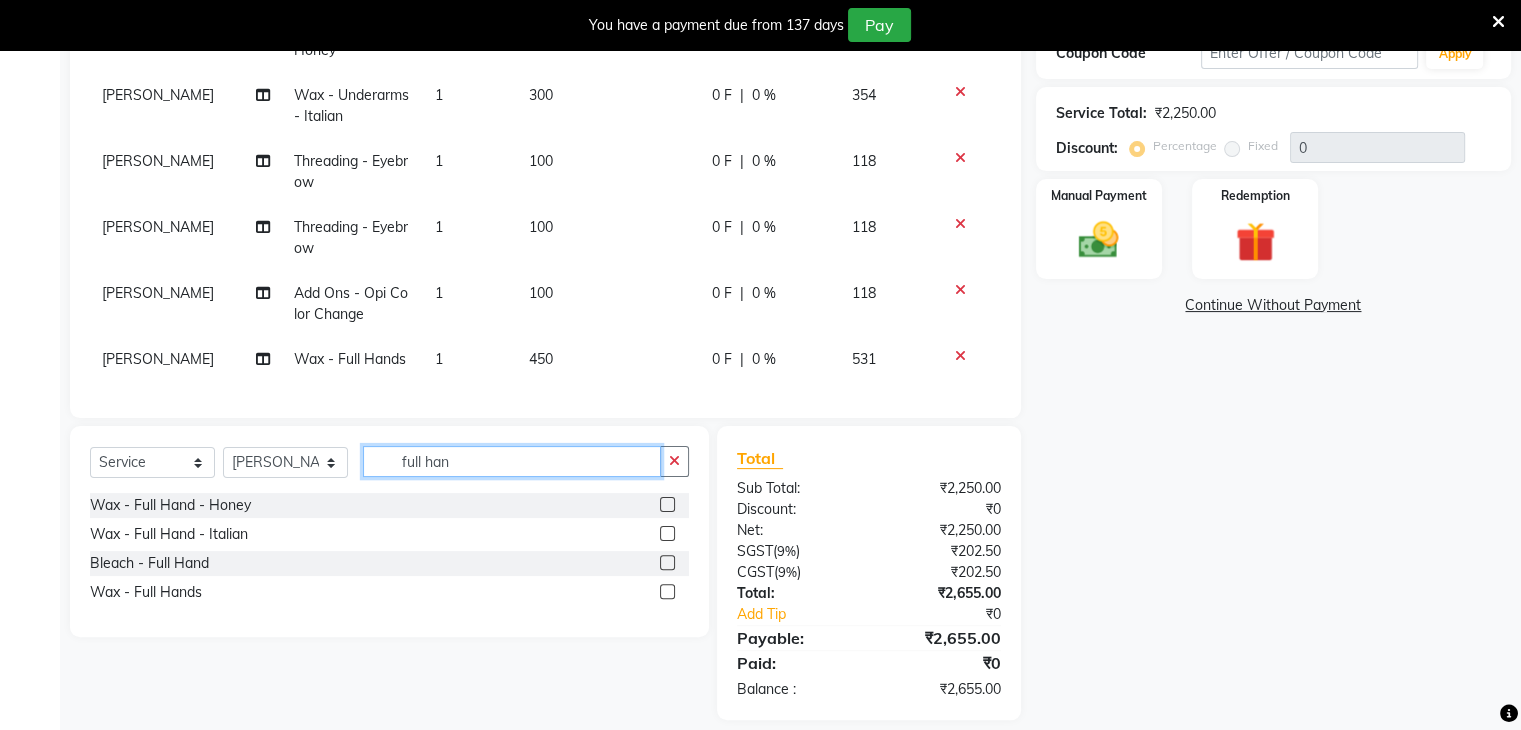 click on "full han" 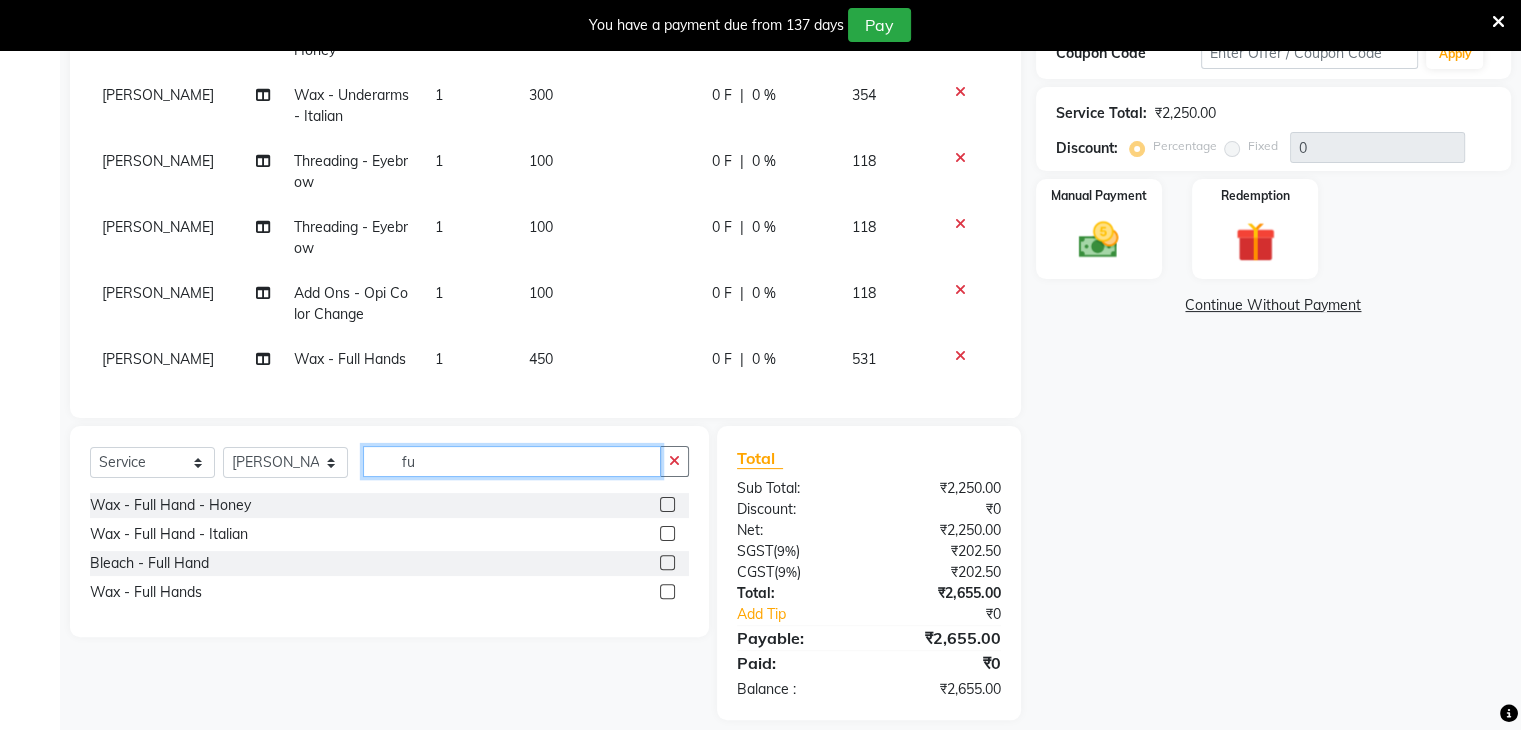 type on "f" 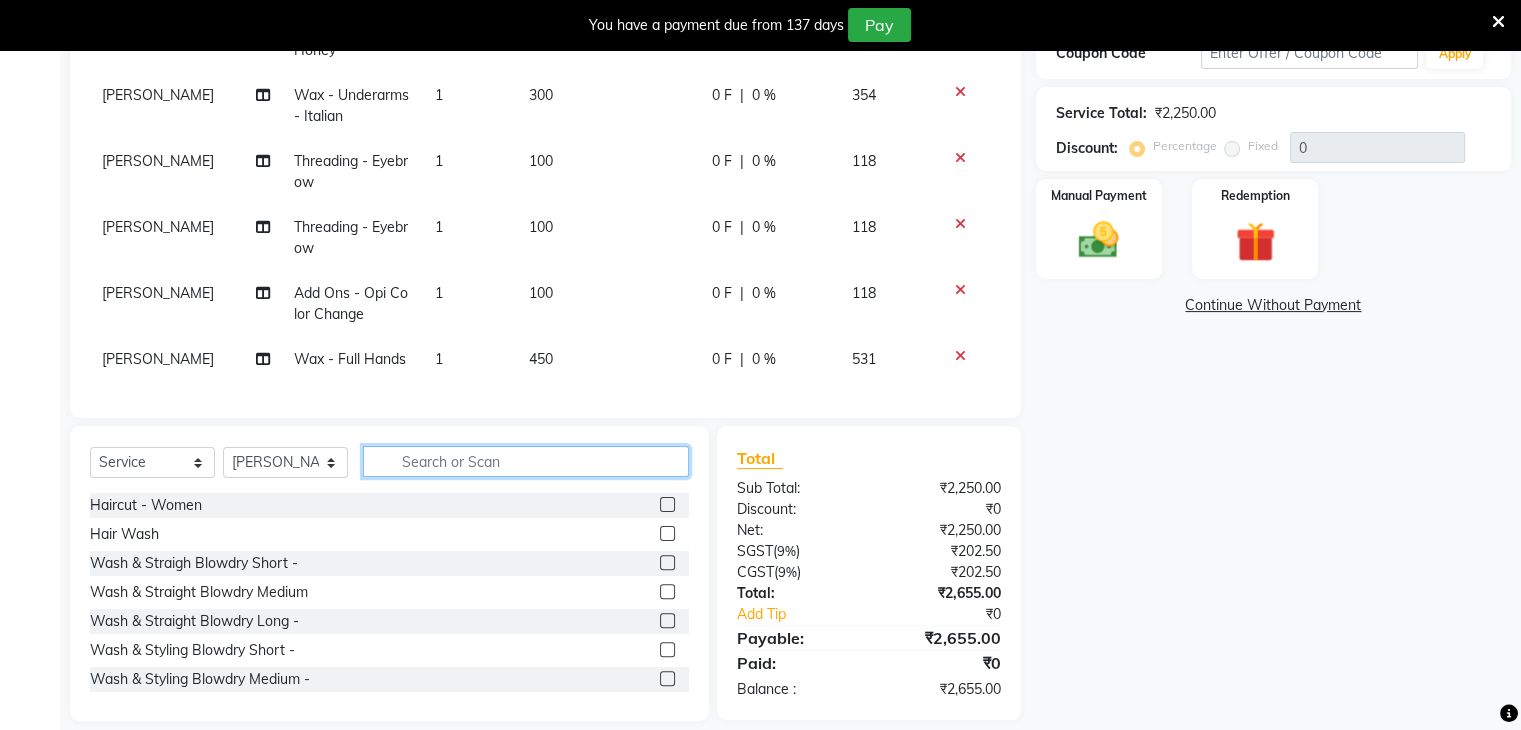 type 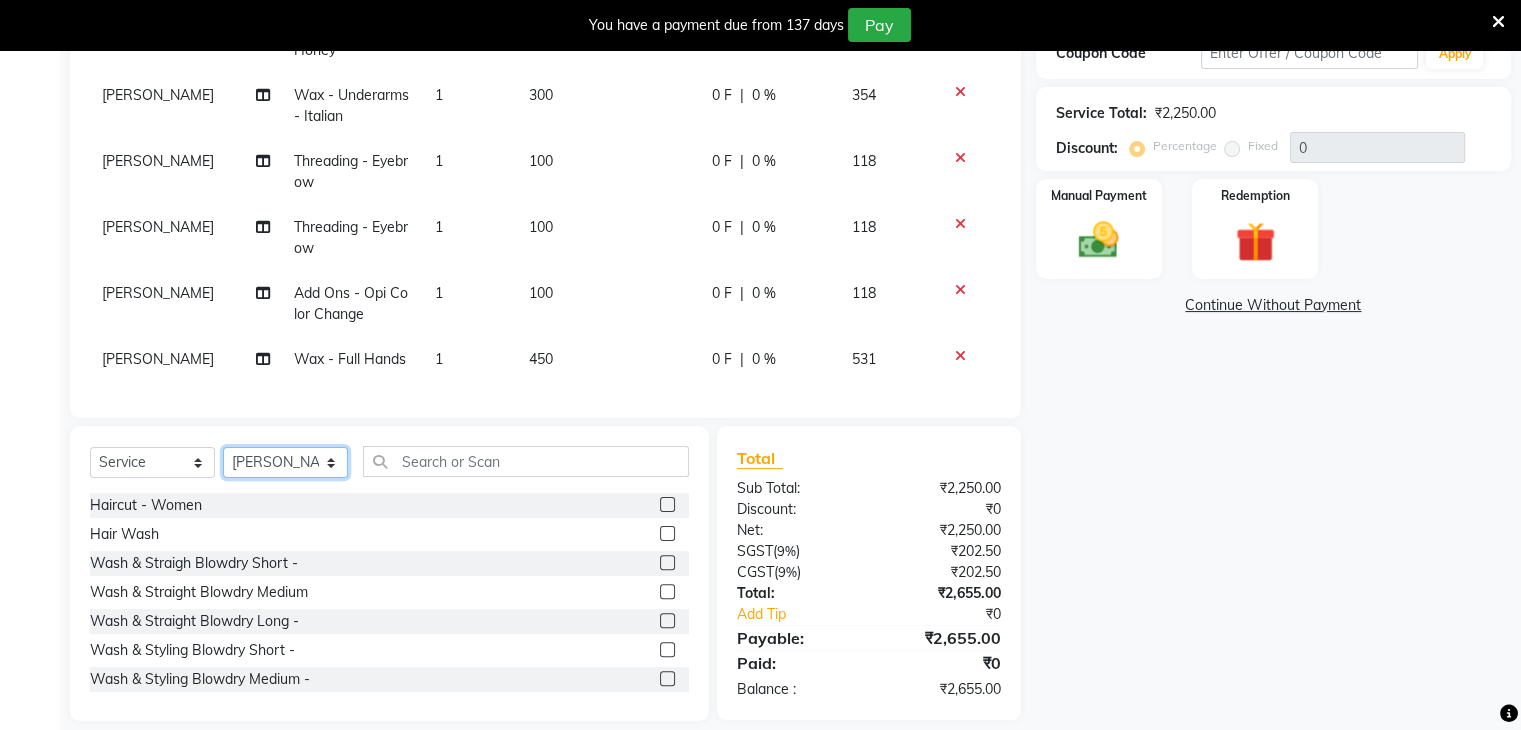 click on "Select Stylist Bharti Gurun [PERSON_NAME] [PERSON_NAME] Khar [PERSON_NAME] PAGAR [PERSON_NAME]" 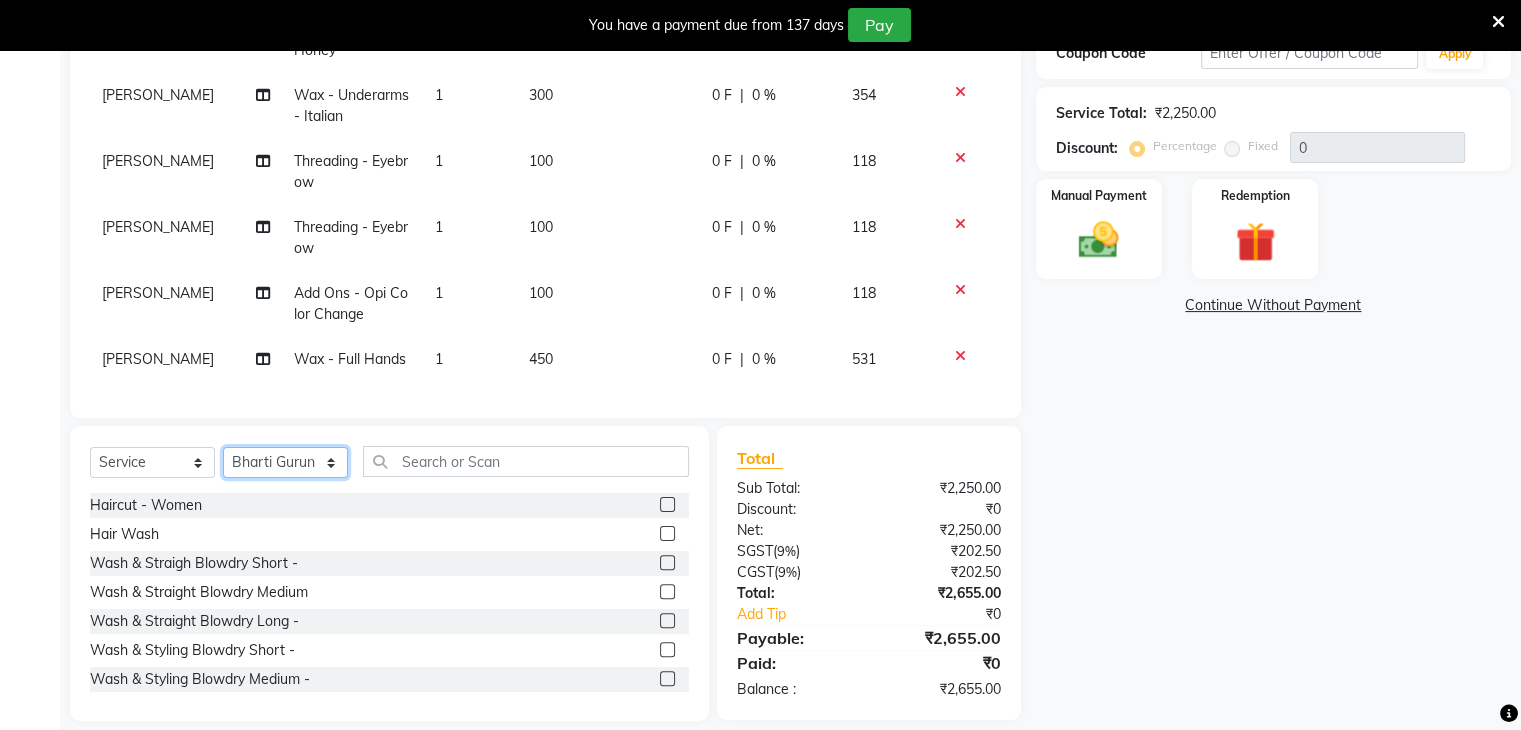 click on "Select Stylist Bharti Gurun [PERSON_NAME] [PERSON_NAME] Khar [PERSON_NAME] PAGAR [PERSON_NAME]" 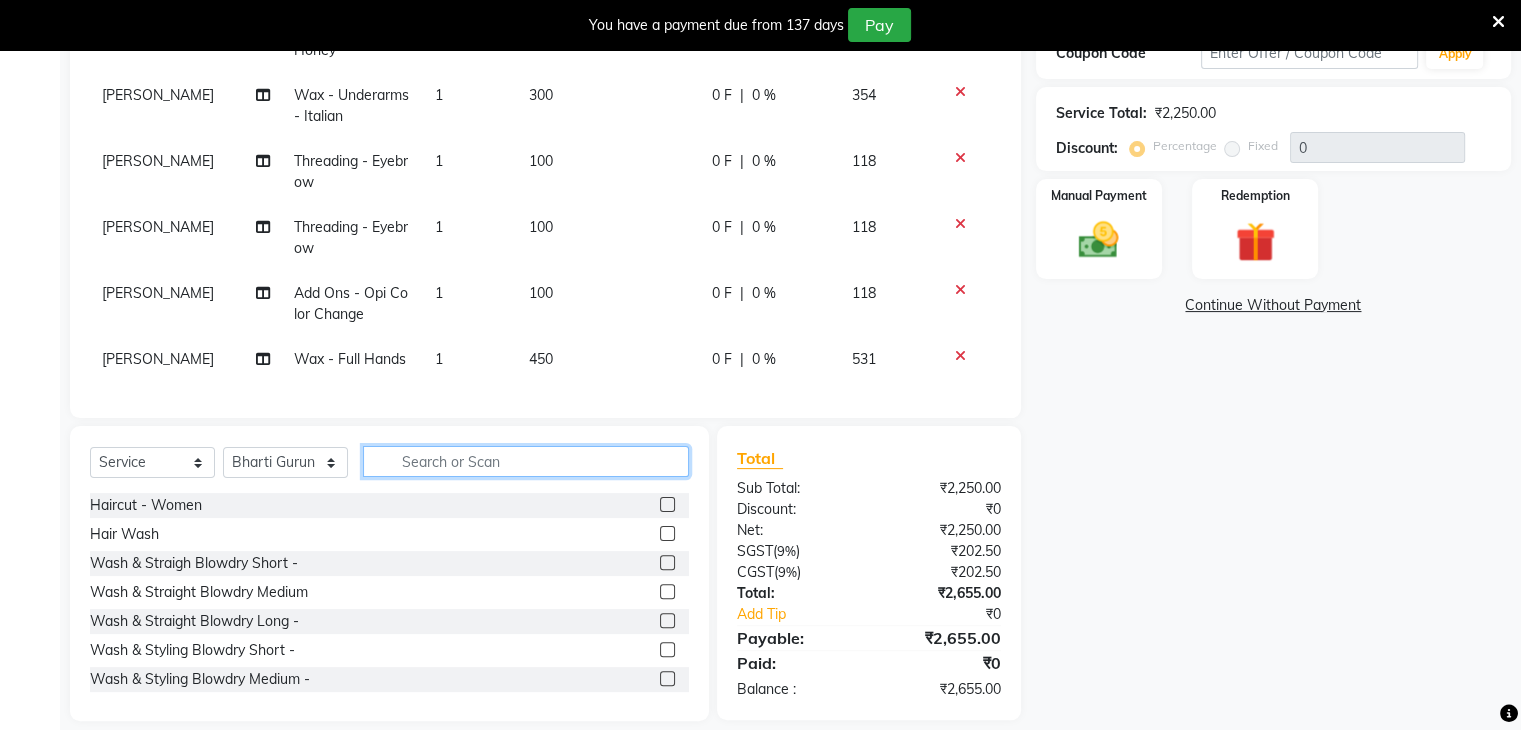 click 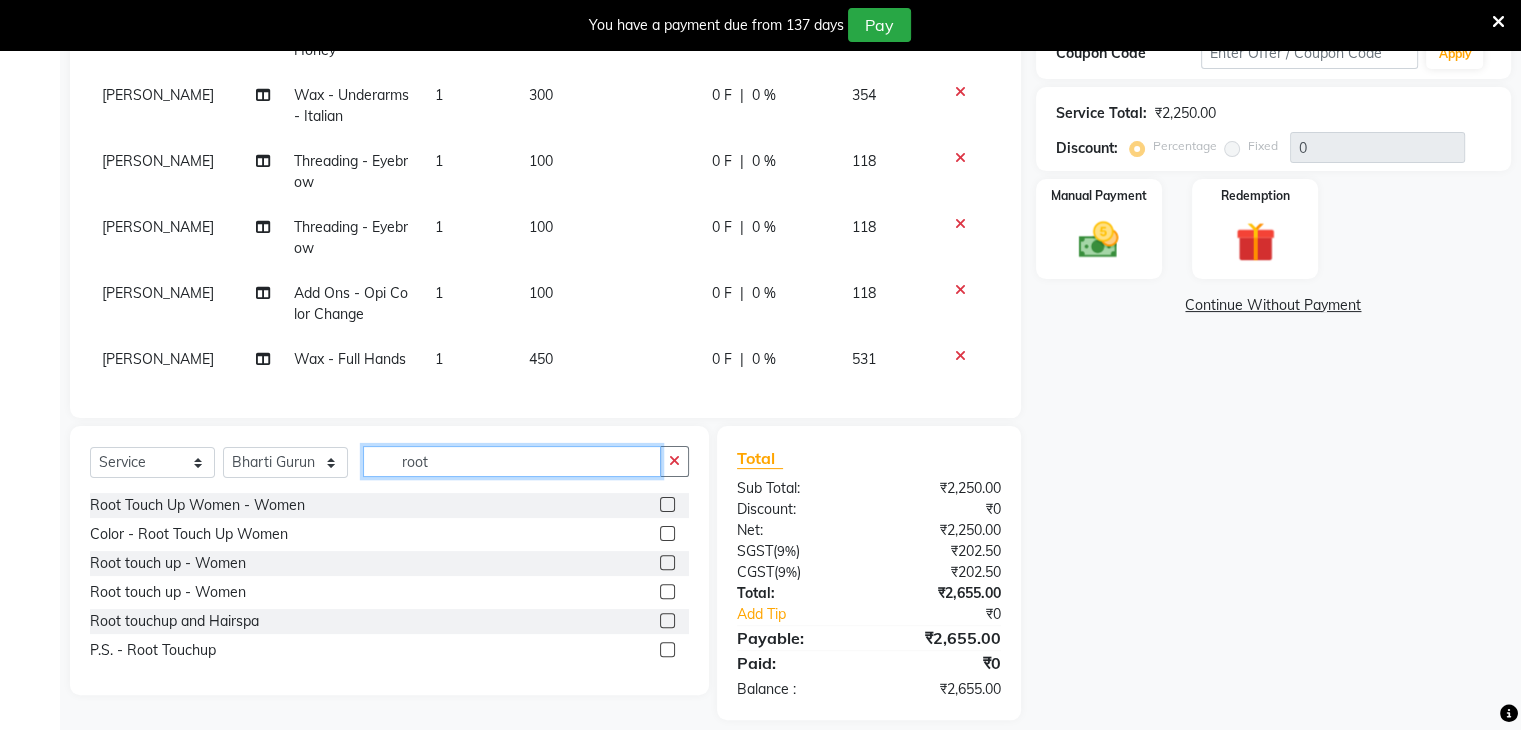 type on "root" 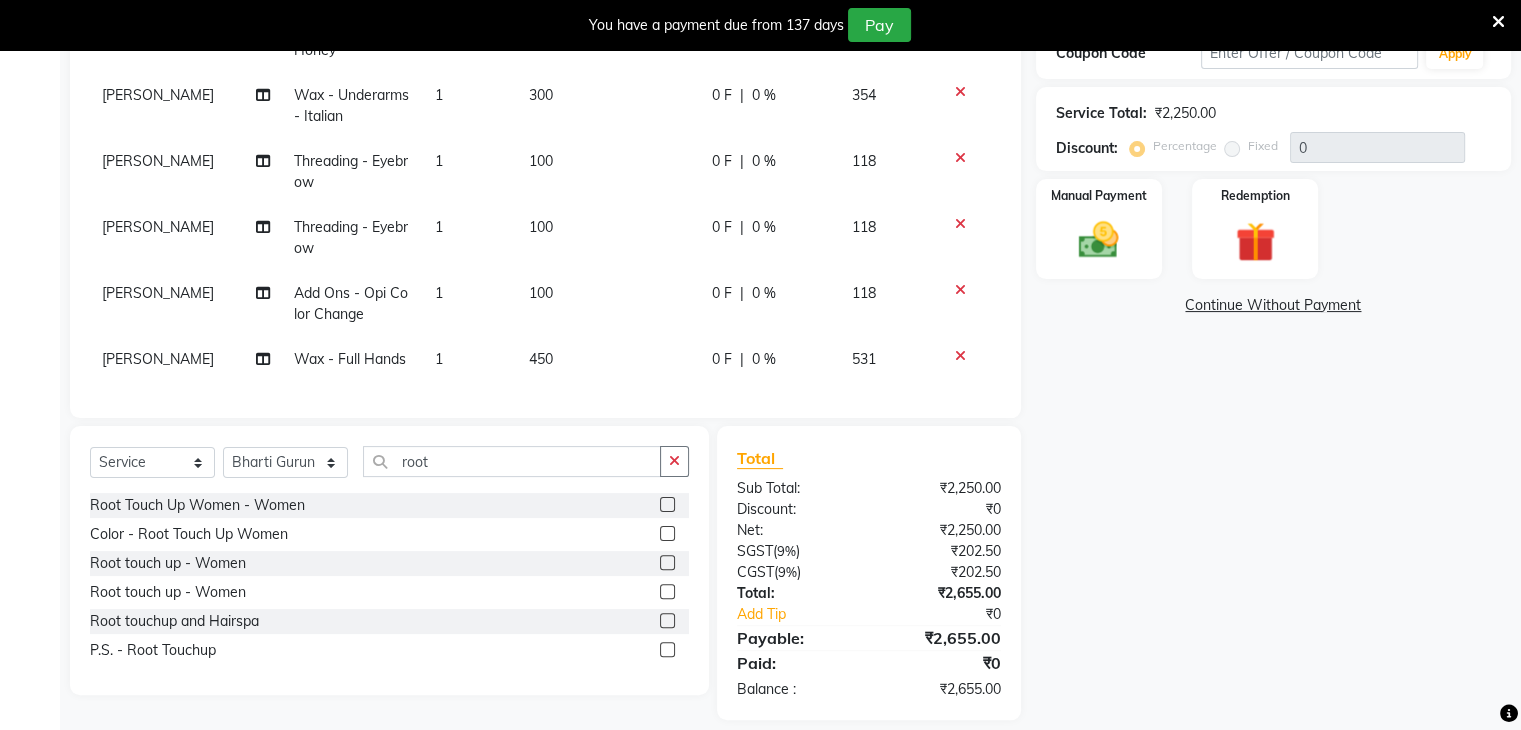 click 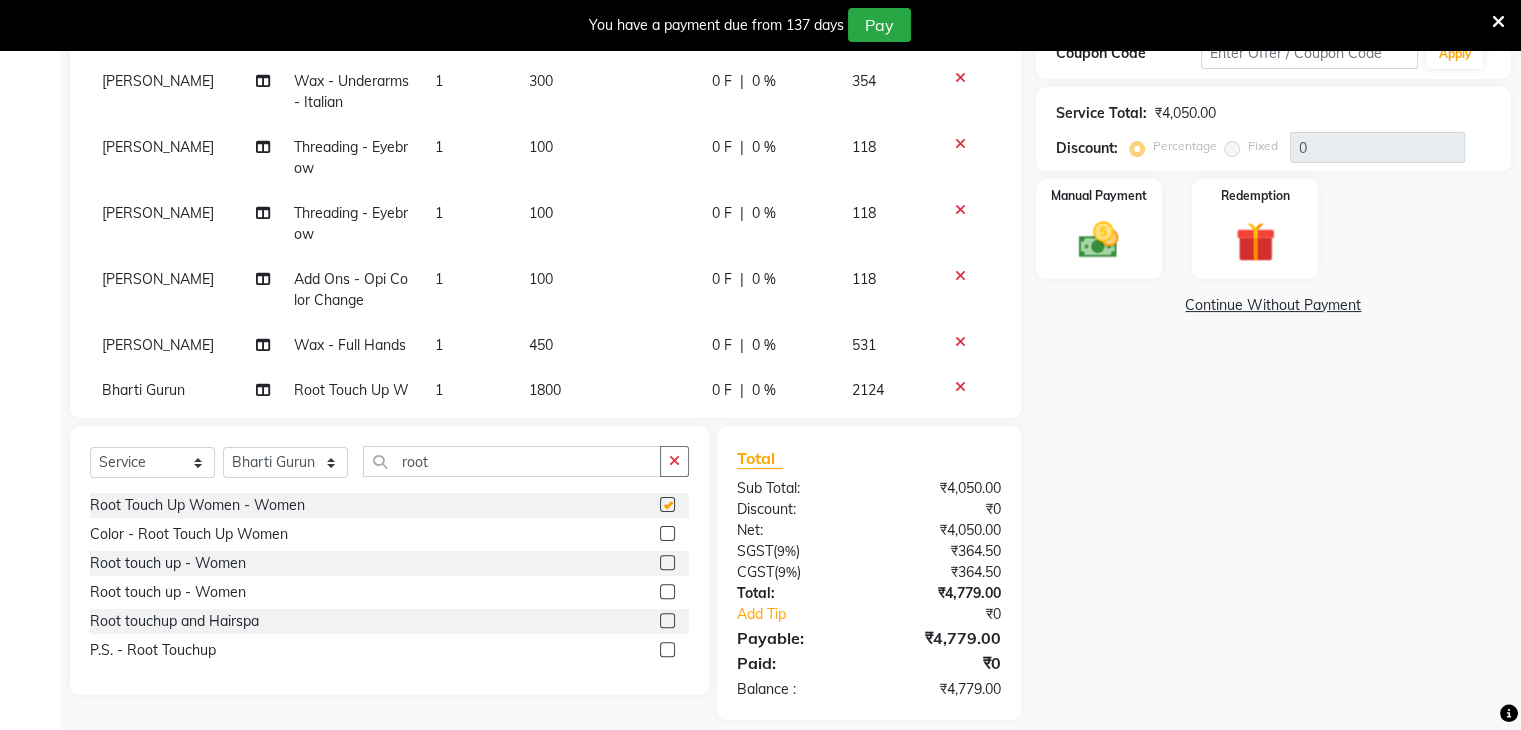 checkbox on "false" 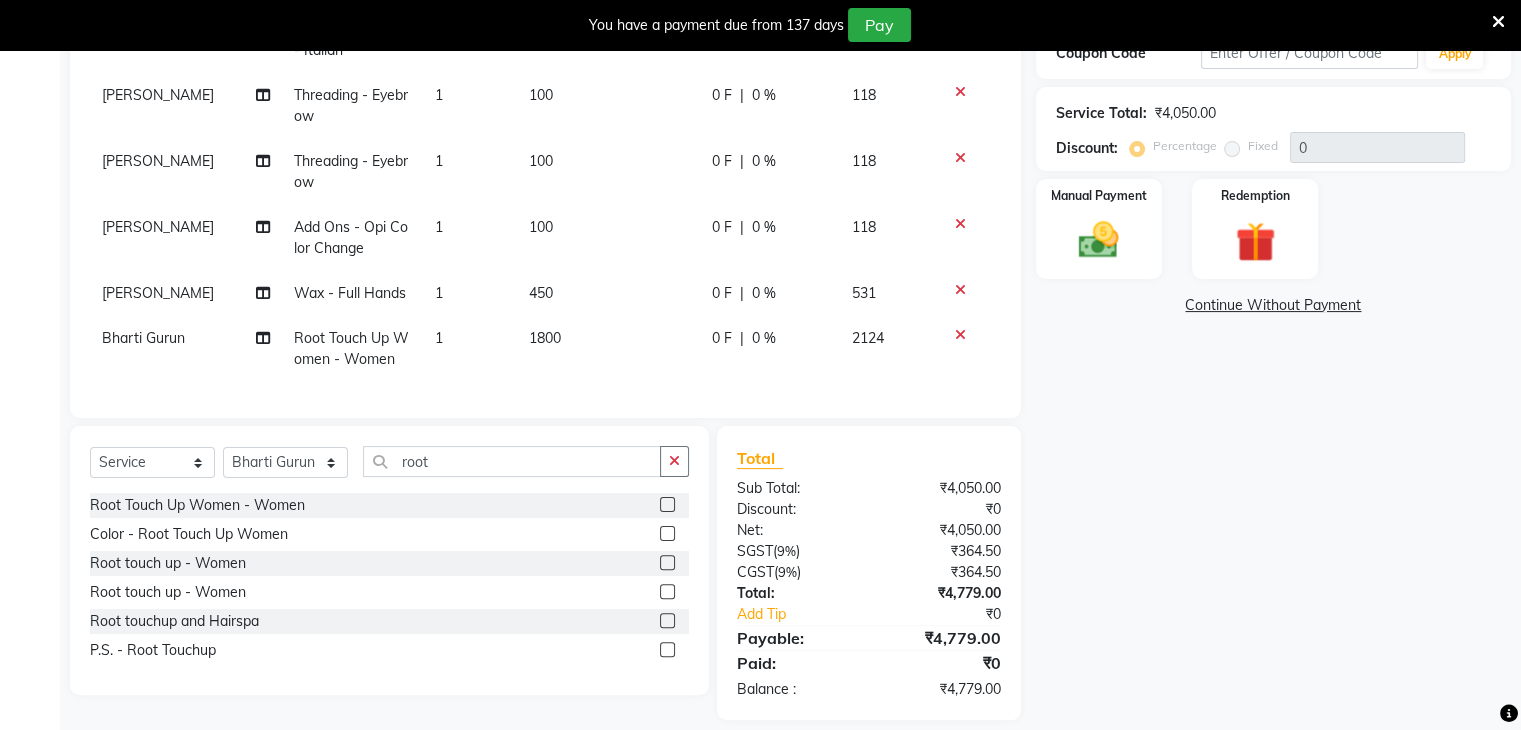 scroll, scrollTop: 99, scrollLeft: 0, axis: vertical 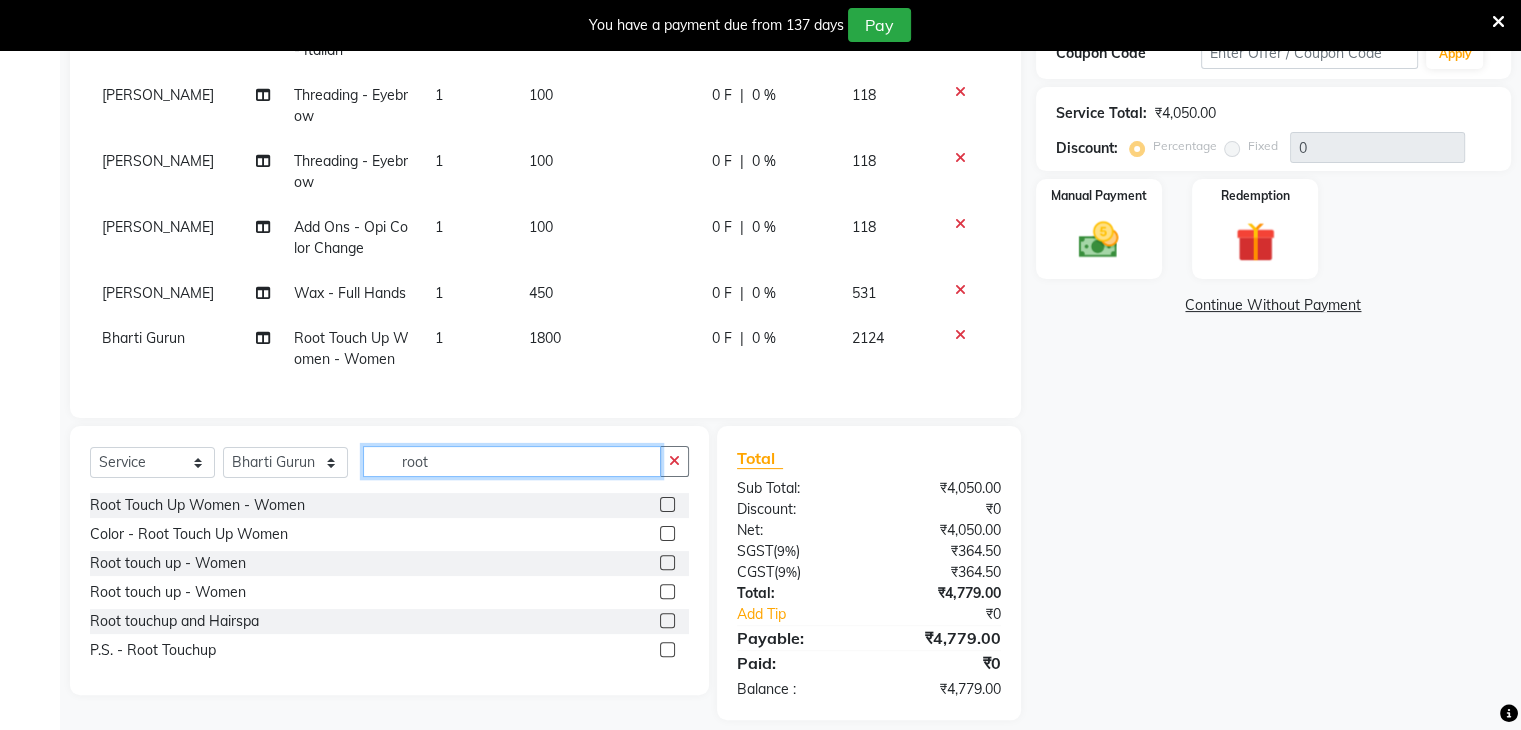 click on "root" 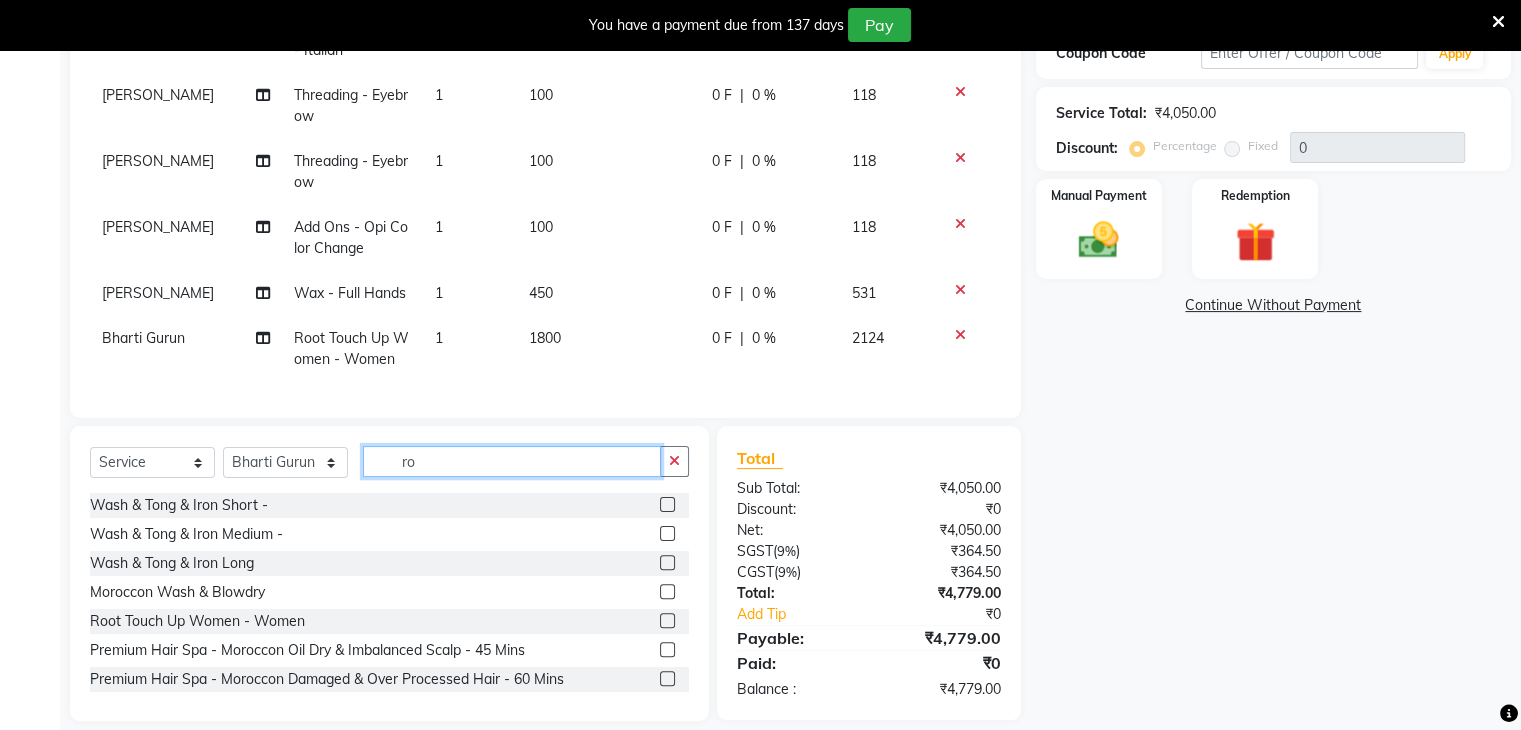 type on "r" 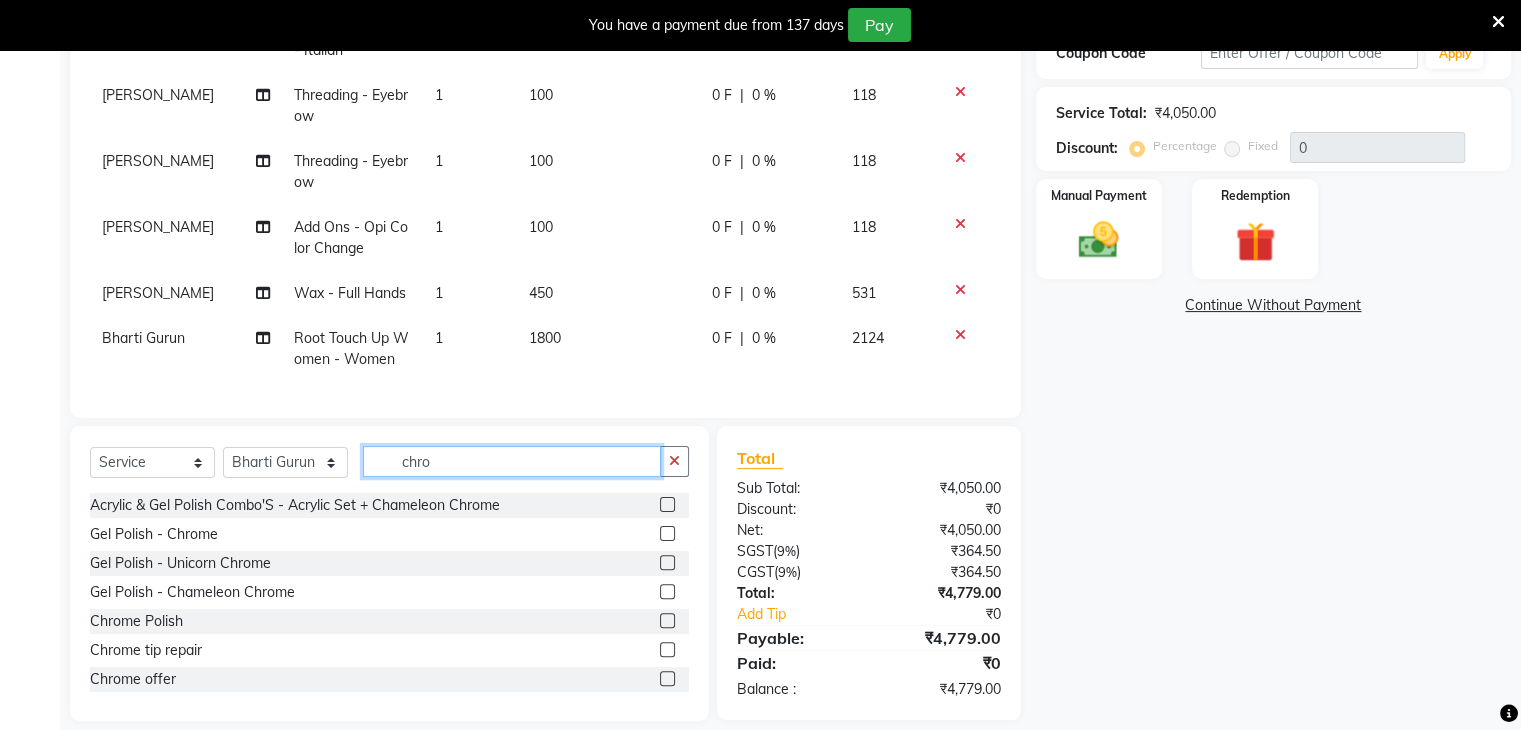 type on "chro" 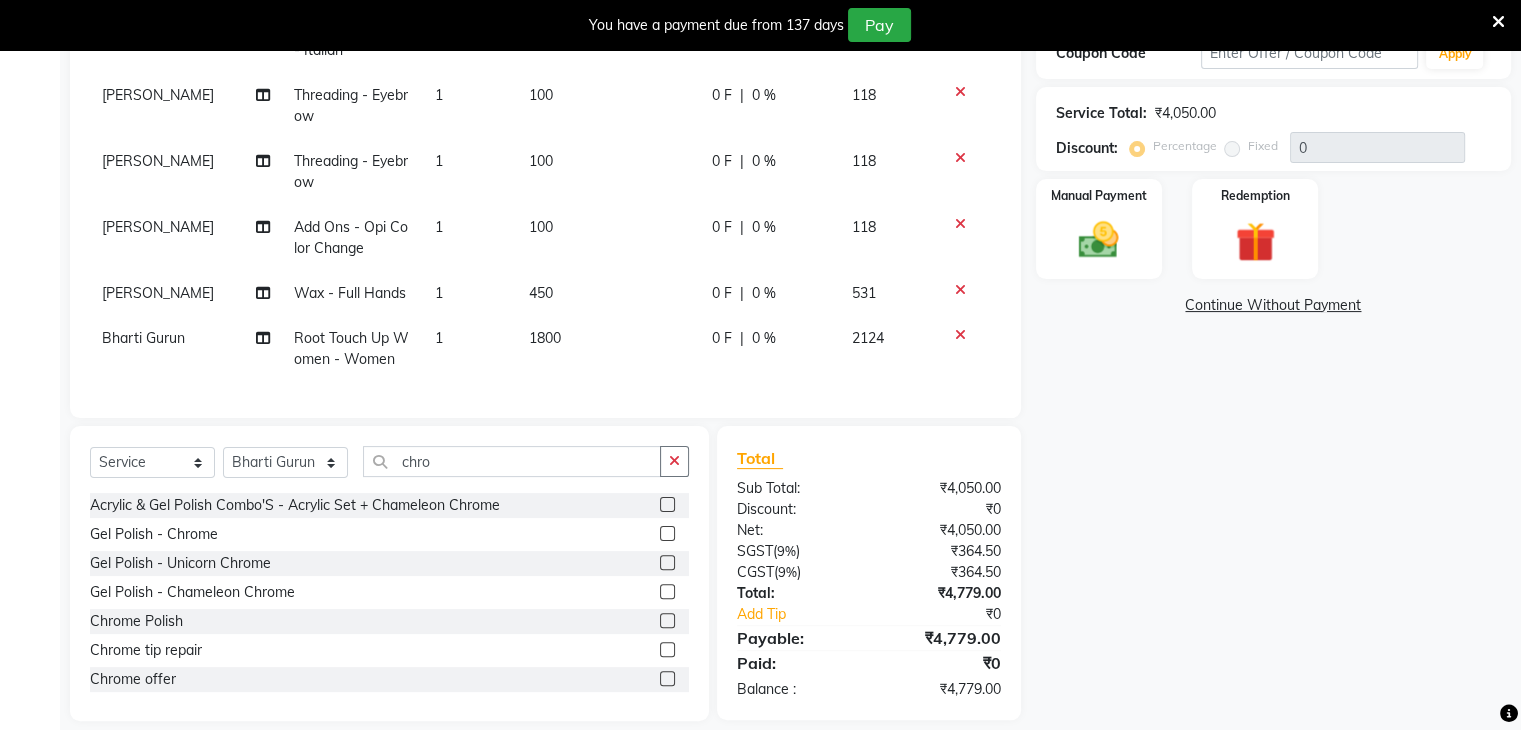 click 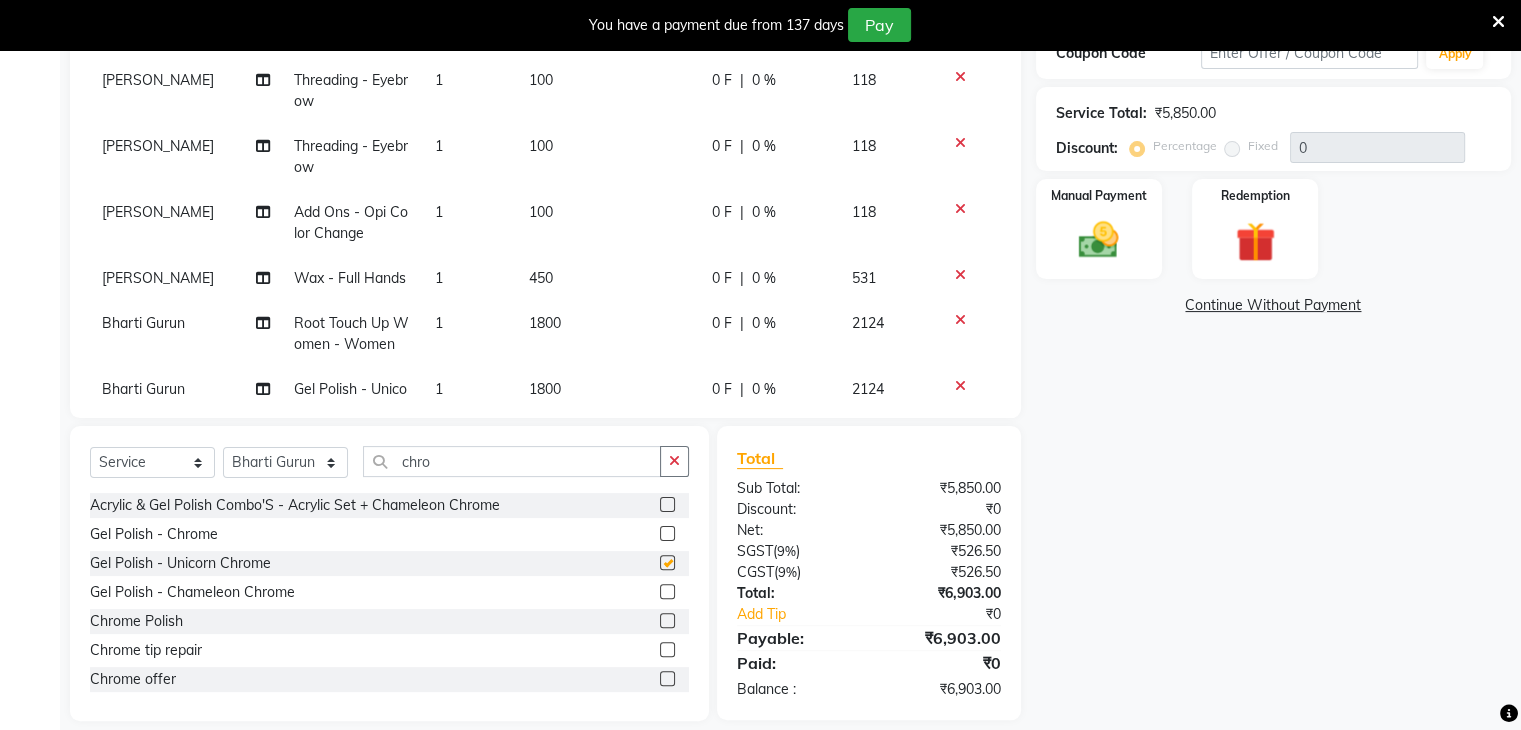 checkbox on "false" 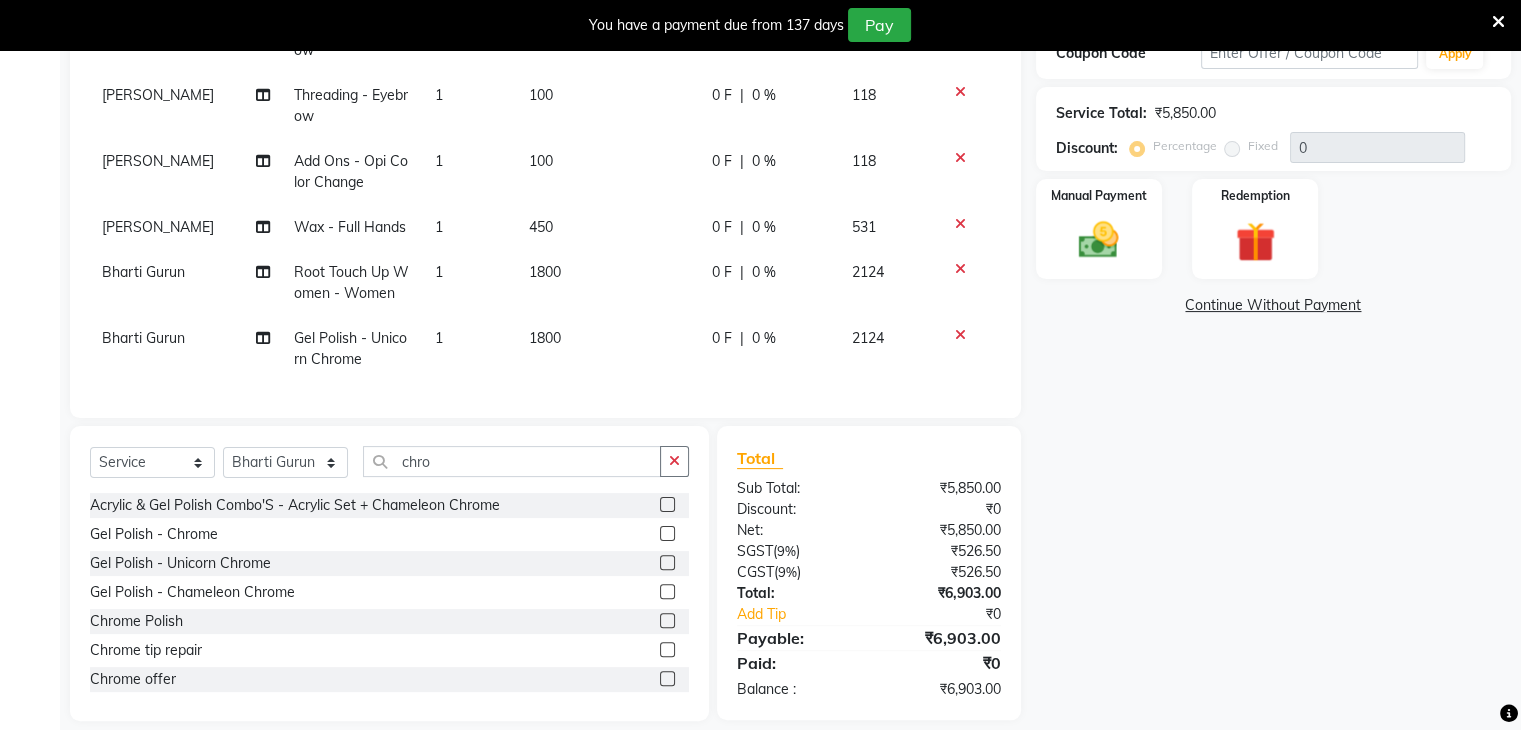 scroll, scrollTop: 164, scrollLeft: 0, axis: vertical 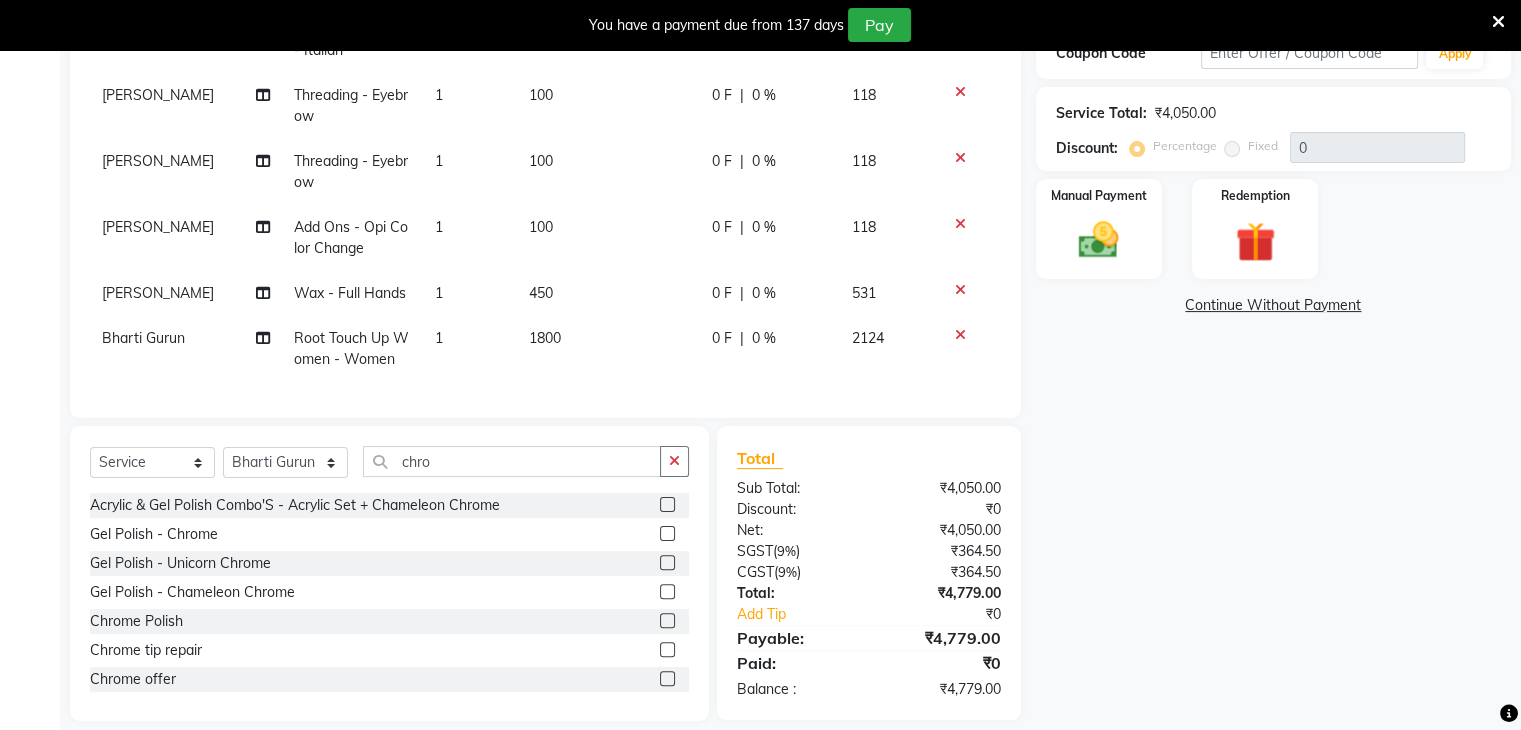 click 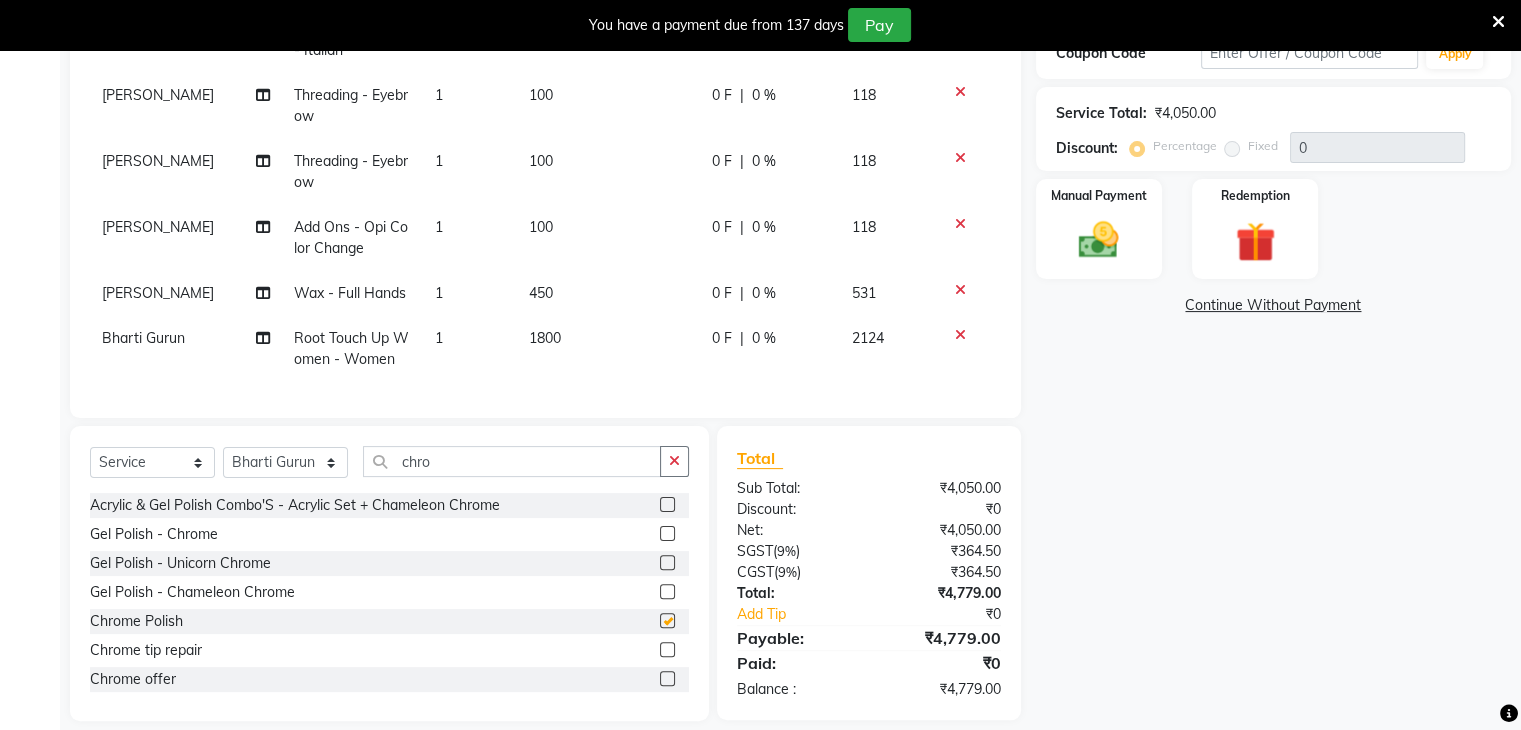 scroll, scrollTop: 144, scrollLeft: 0, axis: vertical 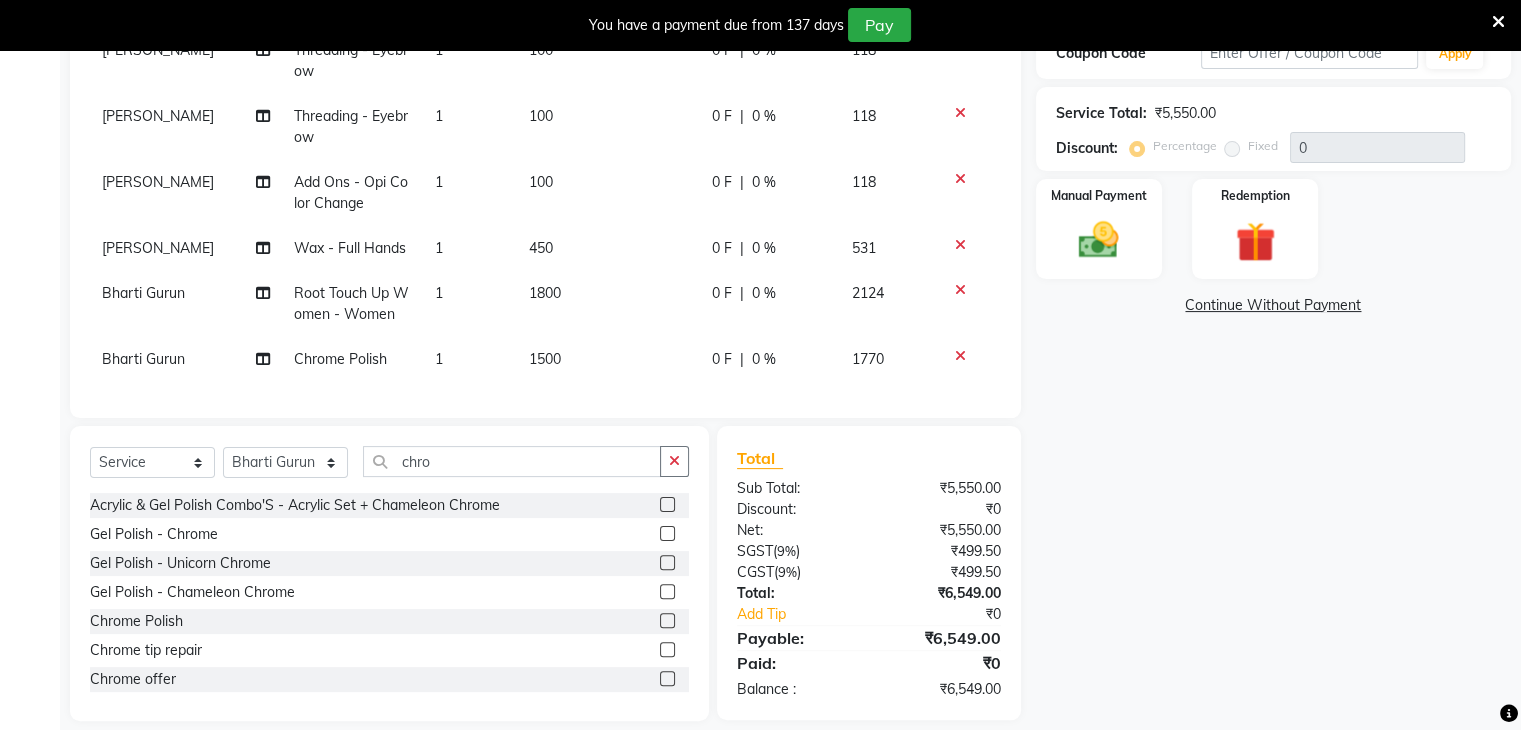checkbox on "false" 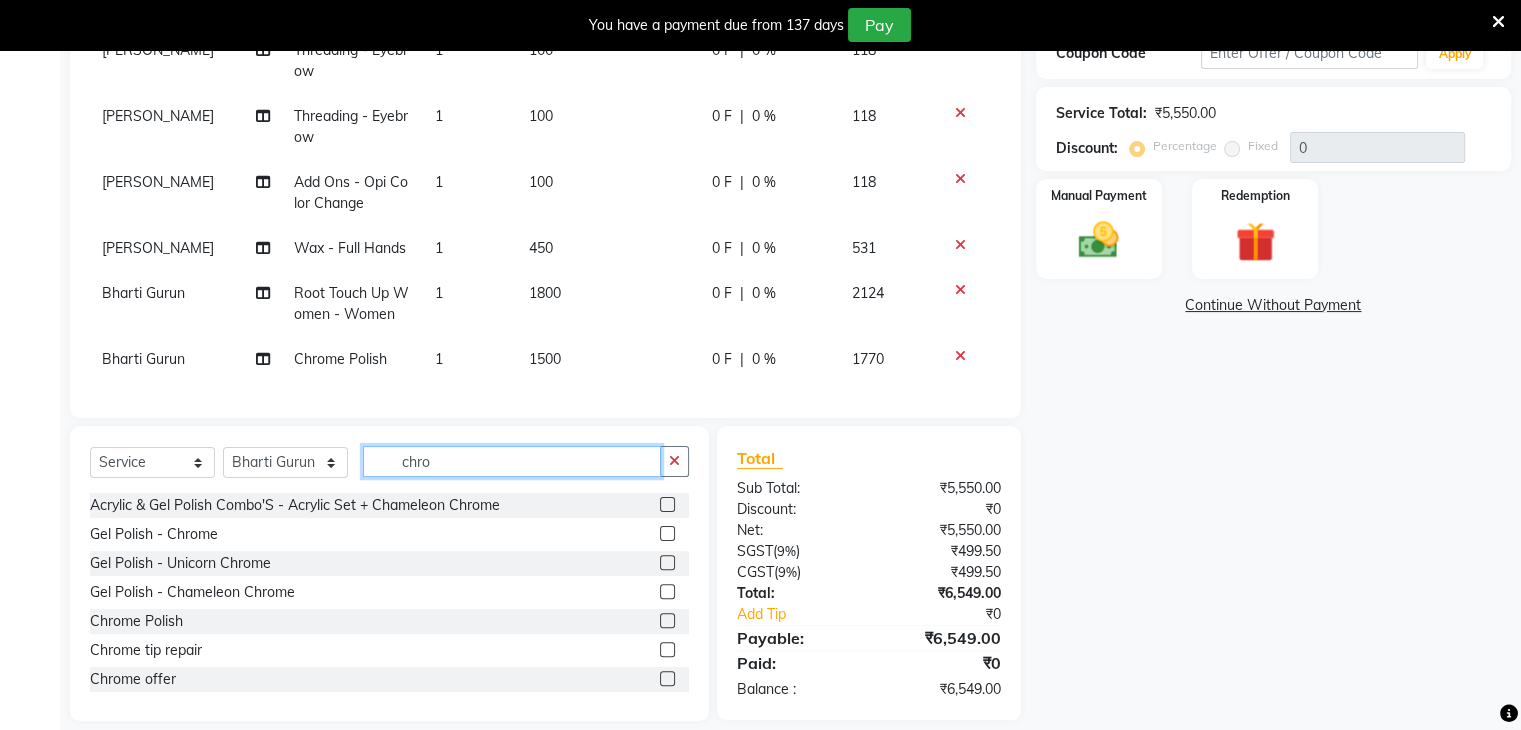 click on "chro" 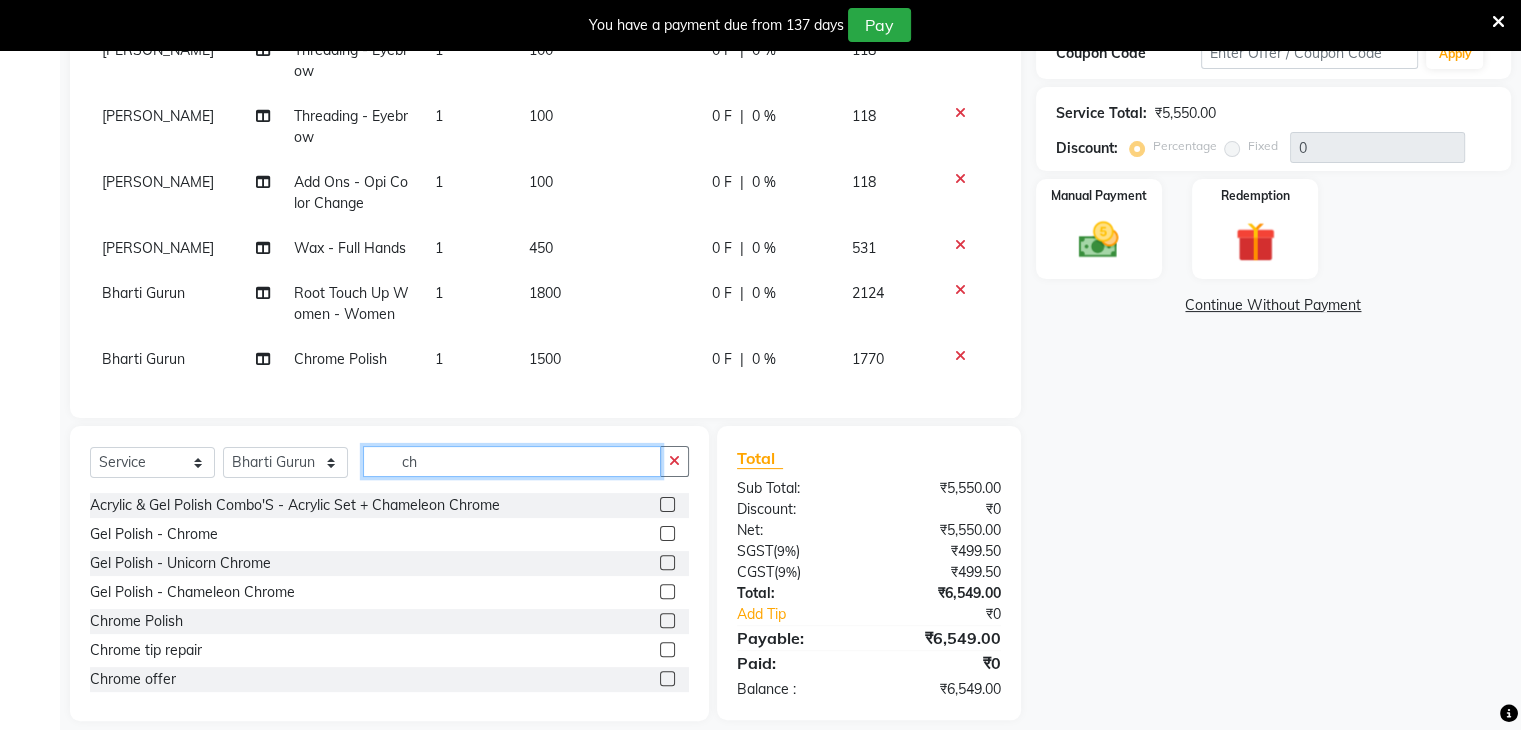 type on "c" 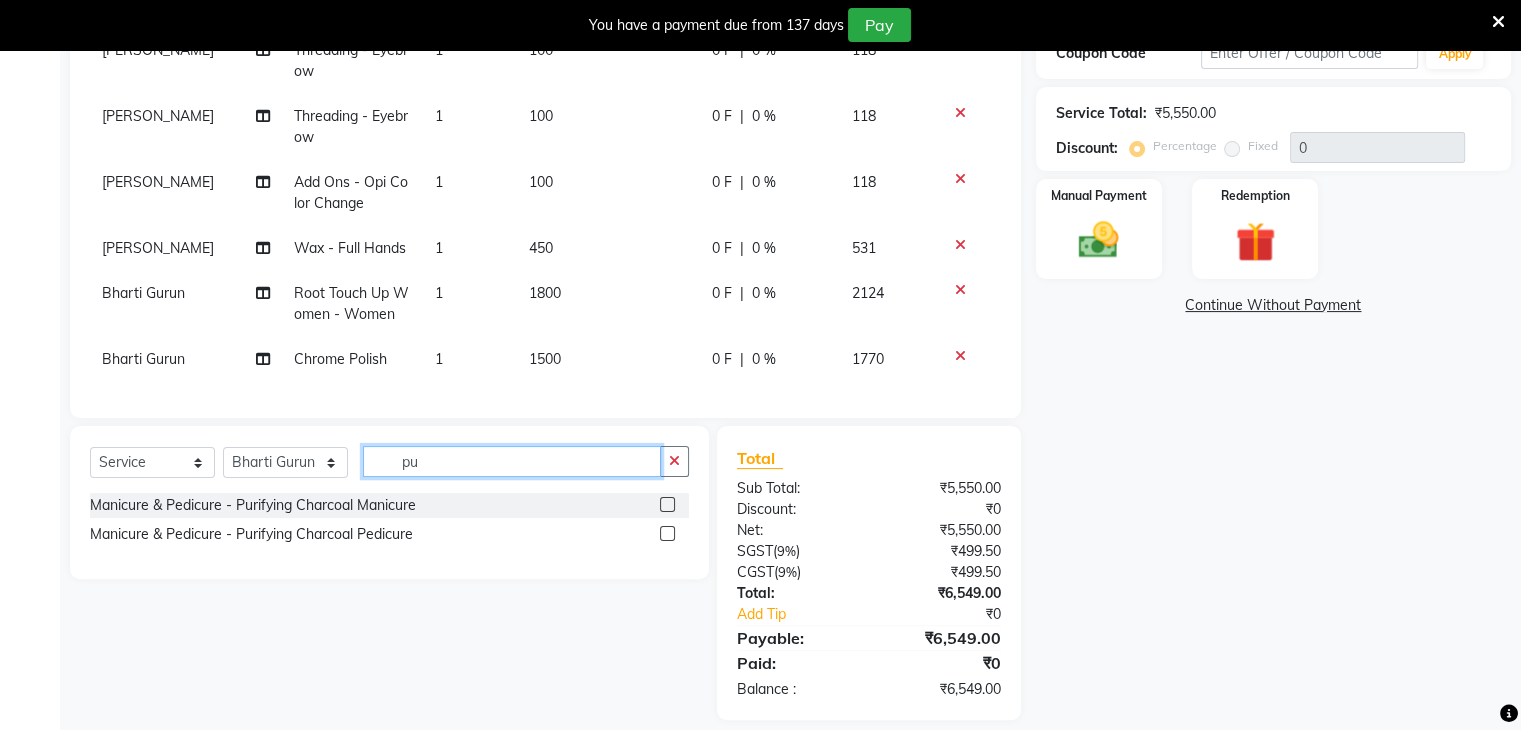type on "pu" 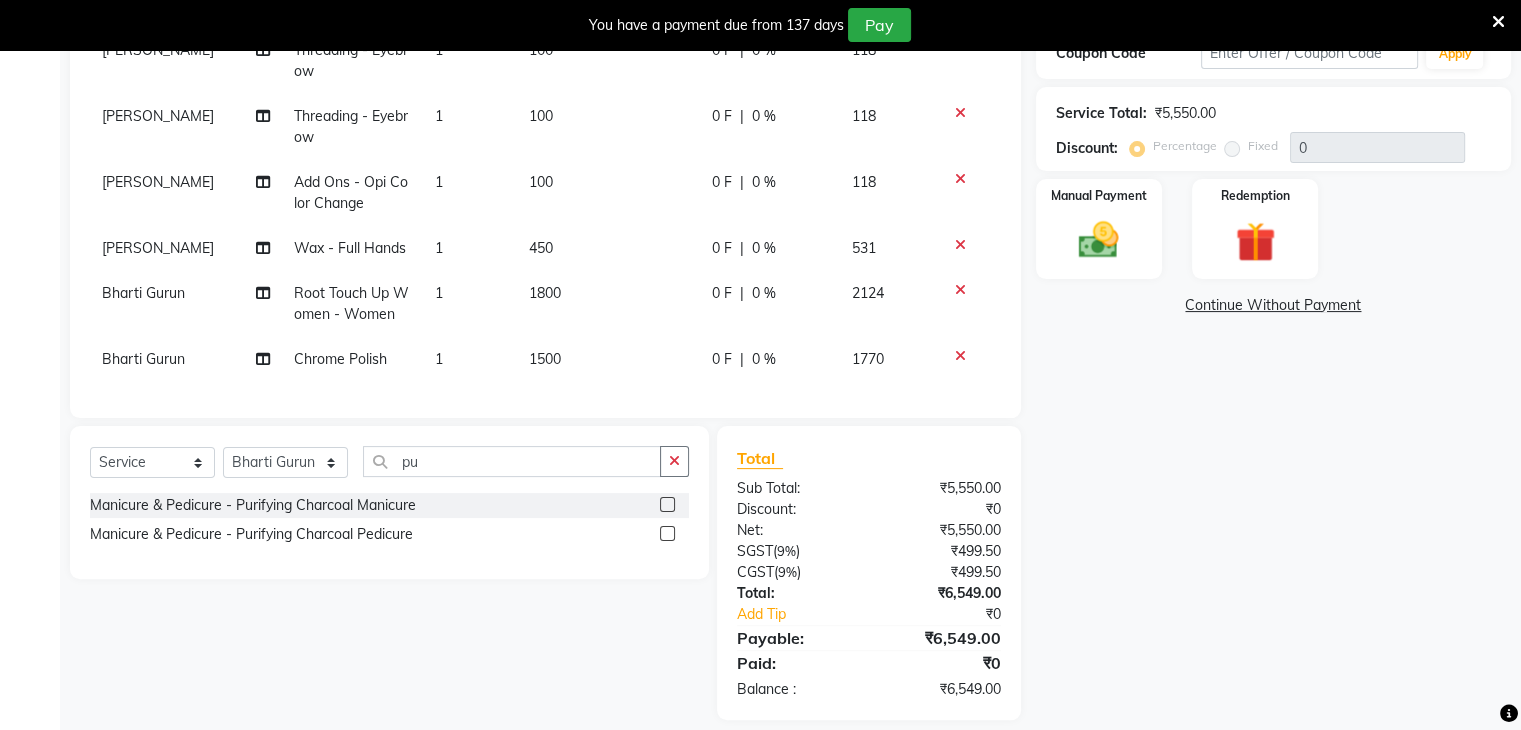 click 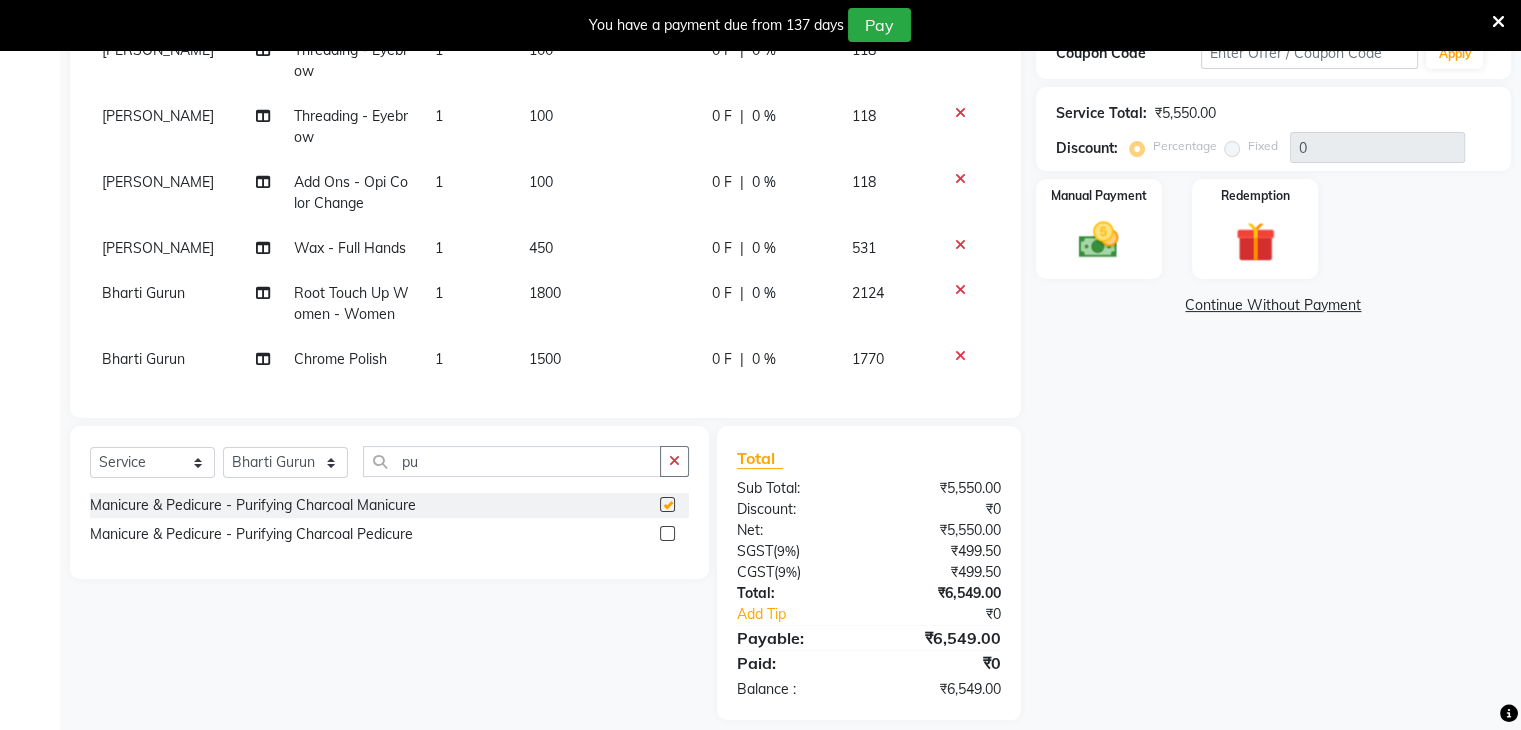 scroll, scrollTop: 164, scrollLeft: 0, axis: vertical 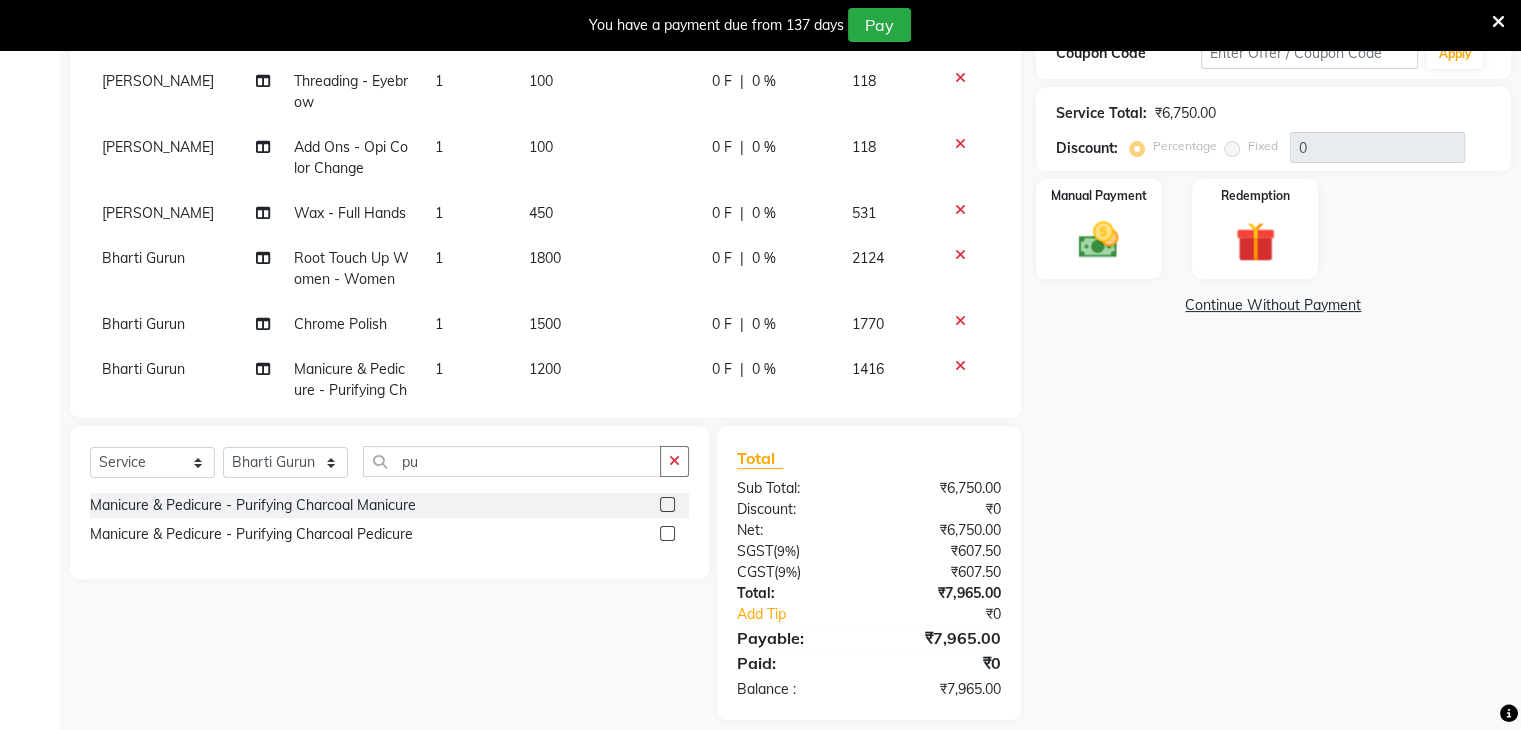 checkbox on "false" 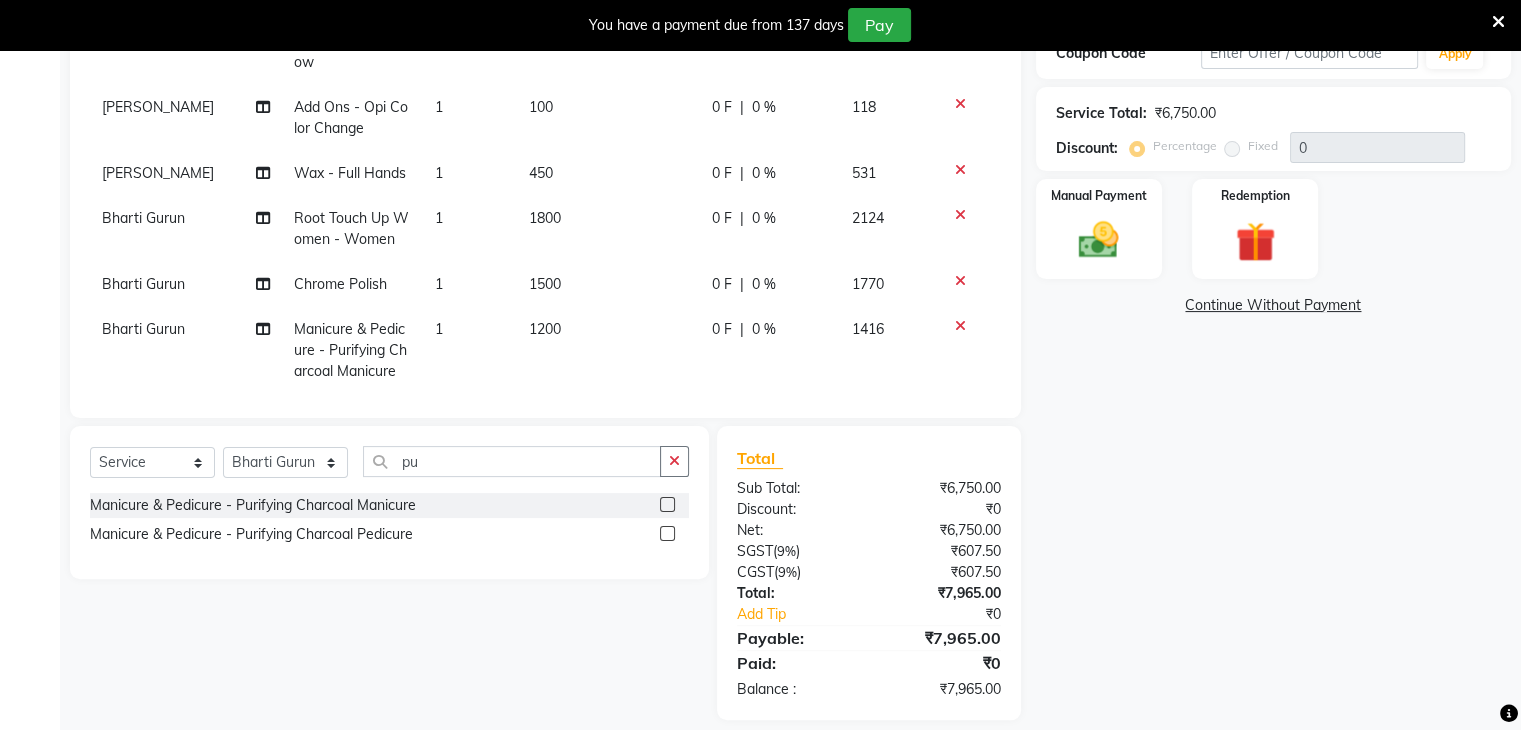 scroll, scrollTop: 231, scrollLeft: 0, axis: vertical 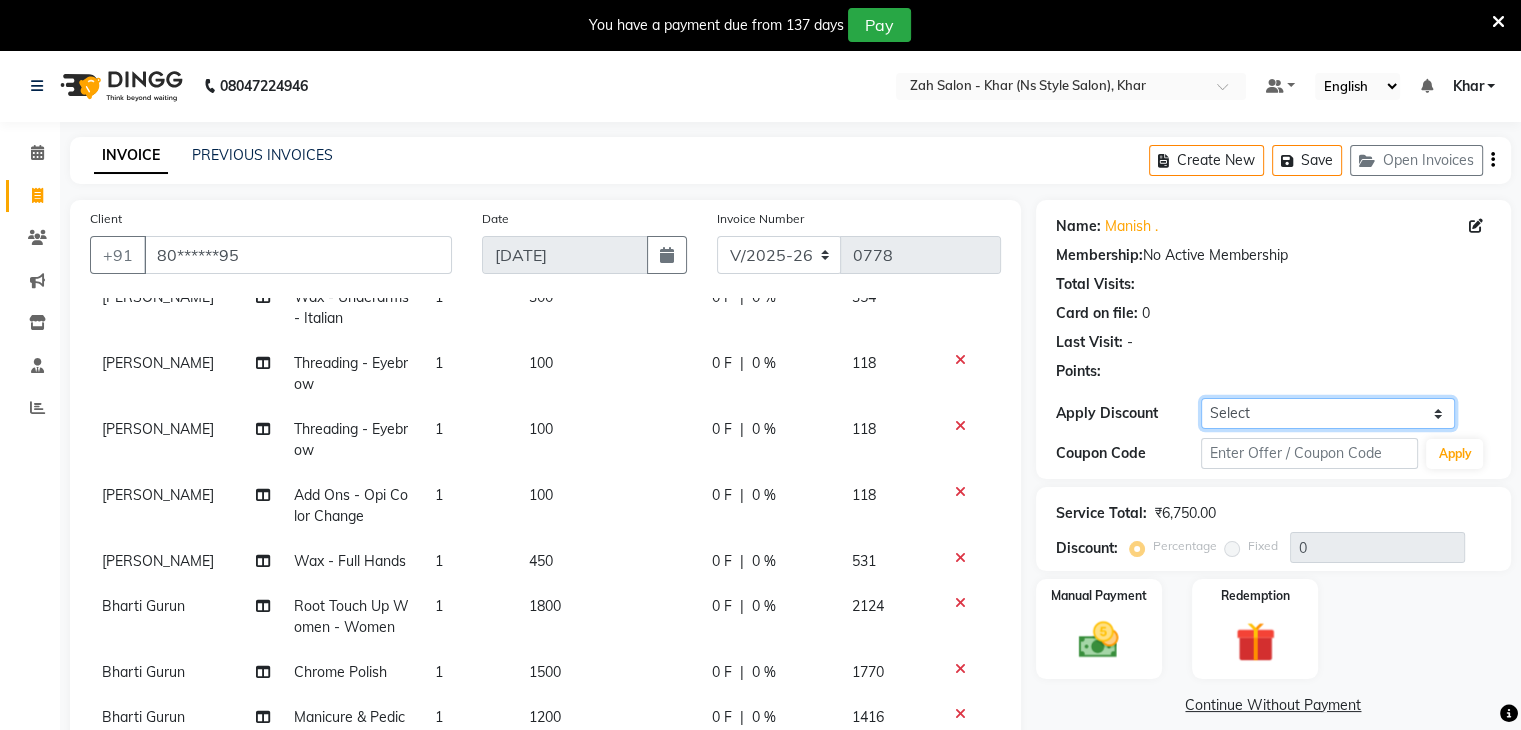 click on "Select Coupon → Daily Discount Coupon → Managers@10 Coupon → Am/bh/acct Coupon → Am/bh/acct Coupon → Manager 15 Coupon → Manager 10" 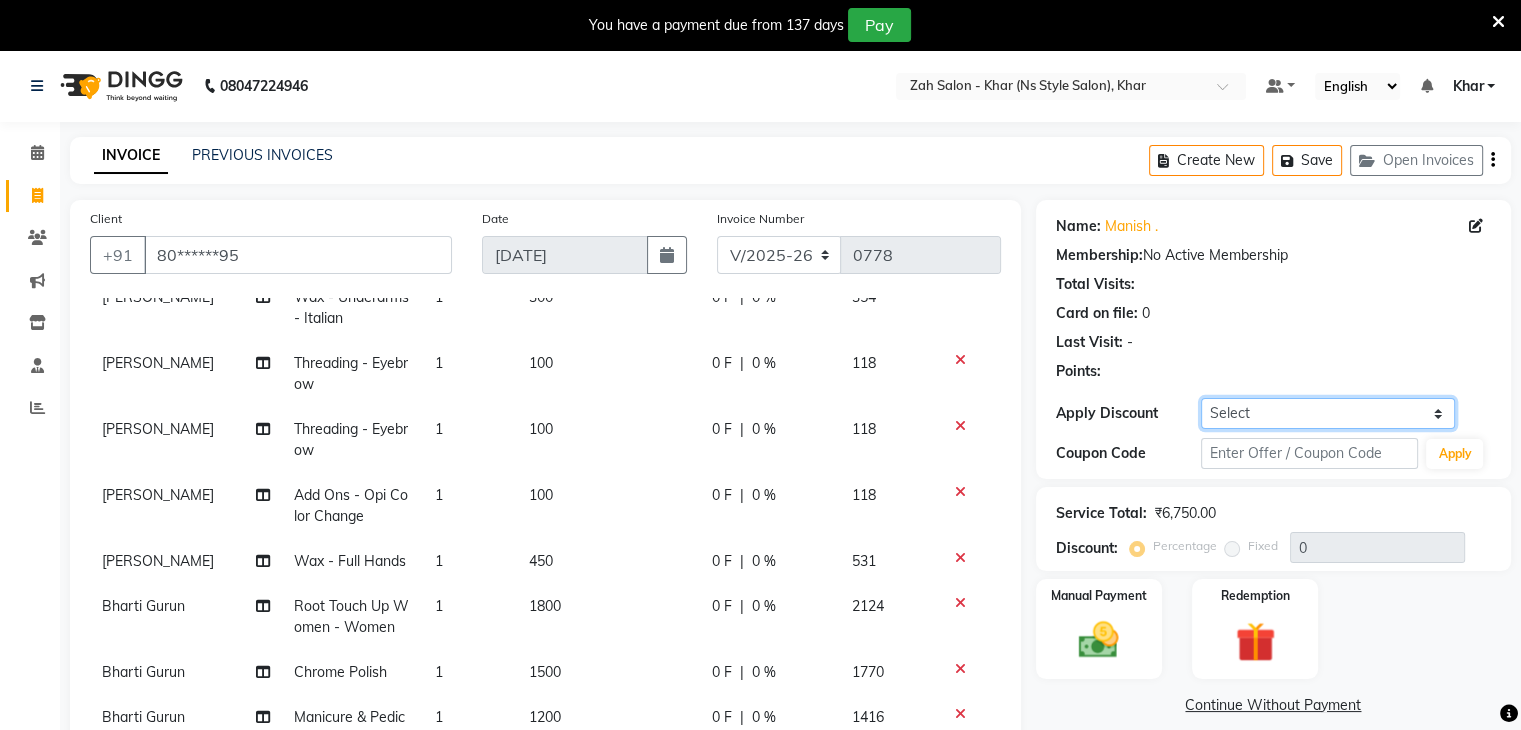 select on "1: Object" 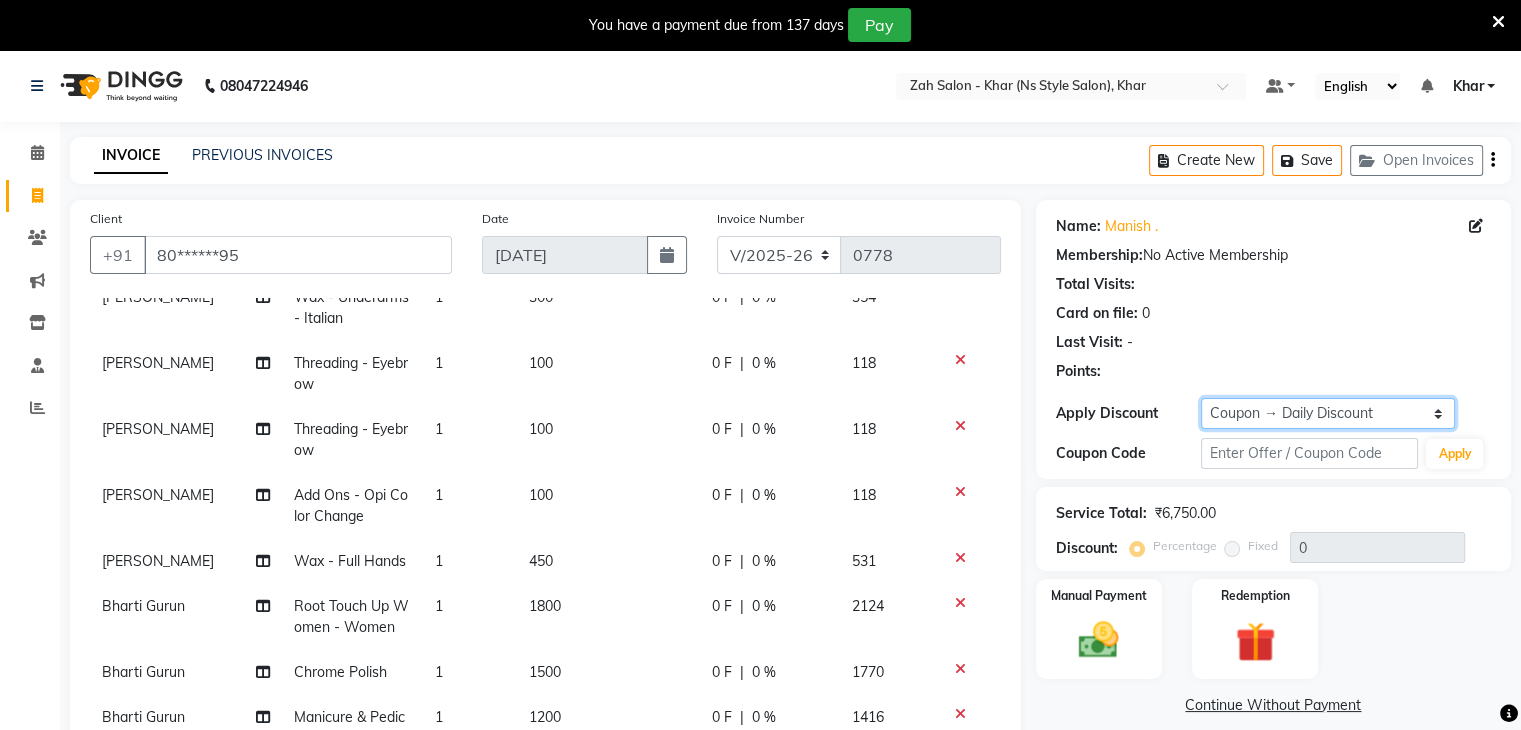 click on "Select Coupon → Daily Discount Coupon → Managers@10 Coupon → Am/bh/acct Coupon → Am/bh/acct Coupon → Manager 15 Coupon → Manager 10" 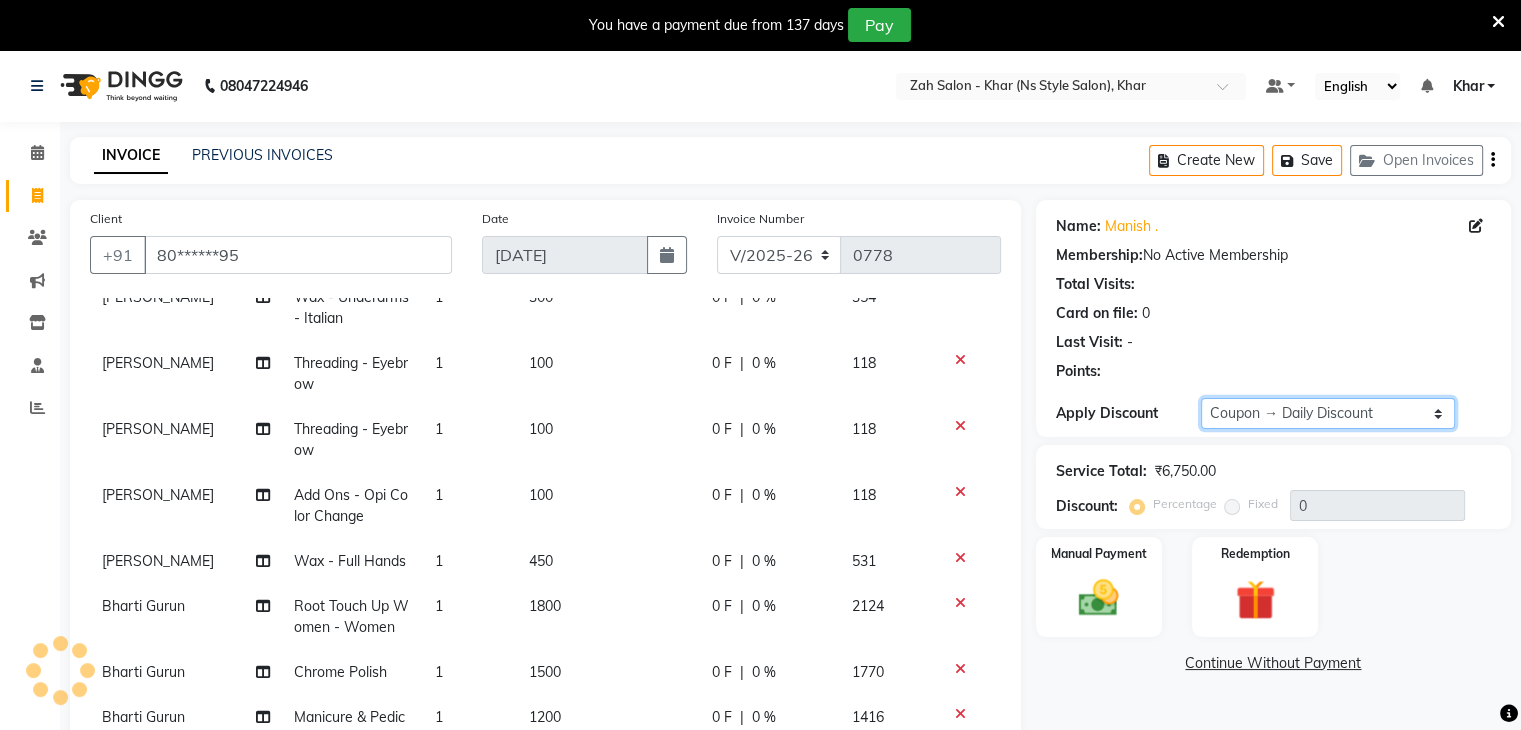 type on "10" 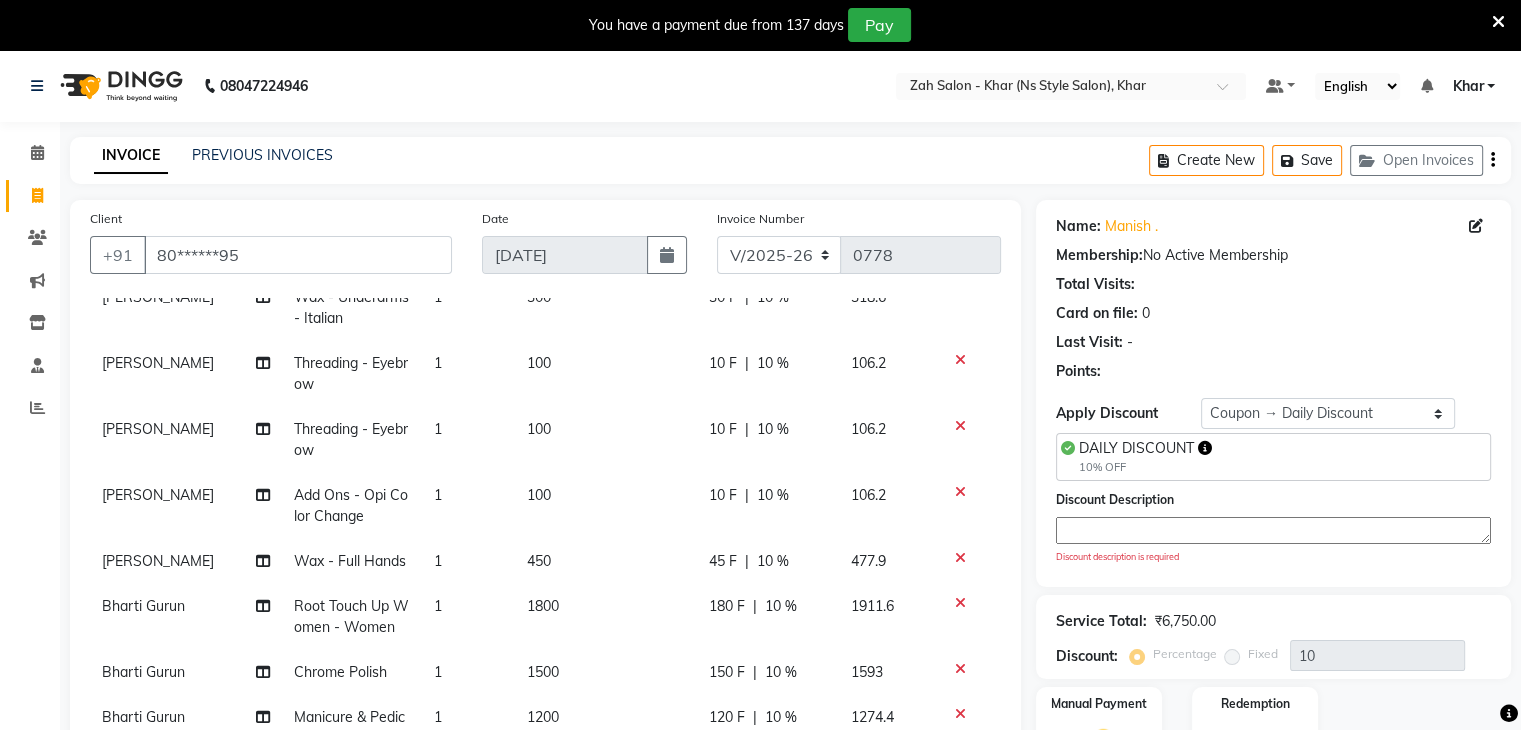 click 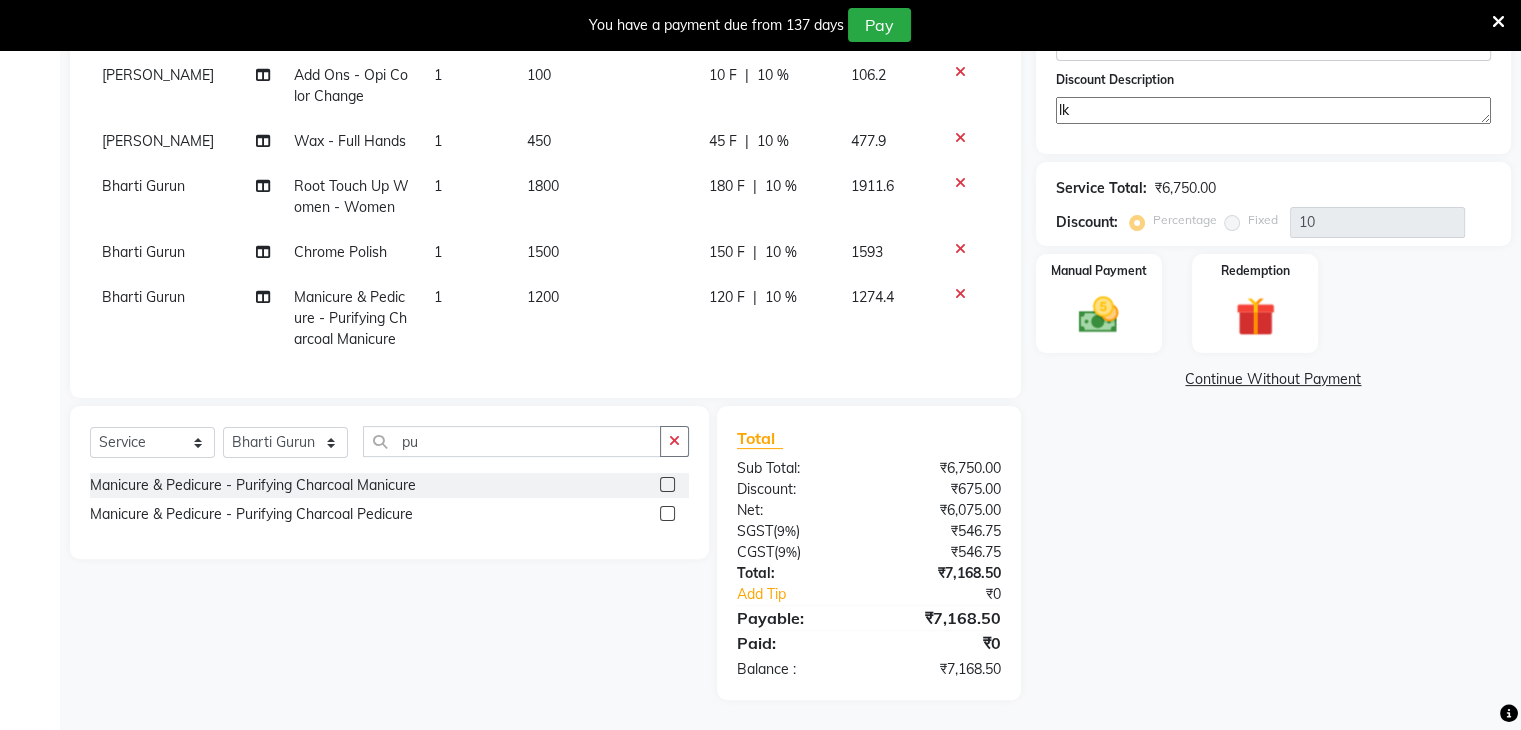 scroll, scrollTop: 420, scrollLeft: 0, axis: vertical 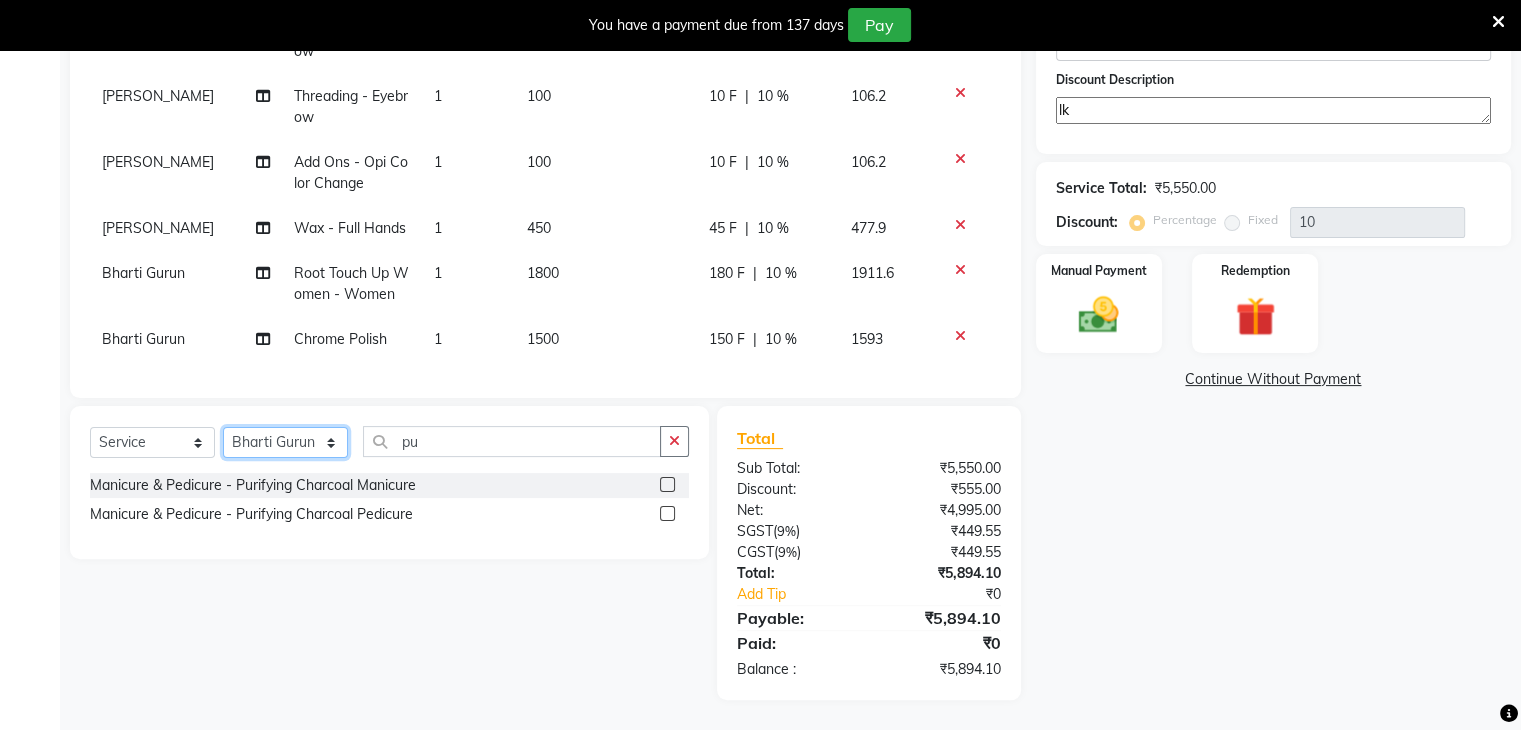 click on "Select Stylist Bharti Gurun [PERSON_NAME] [PERSON_NAME] Khar [PERSON_NAME] PAGAR [PERSON_NAME]" 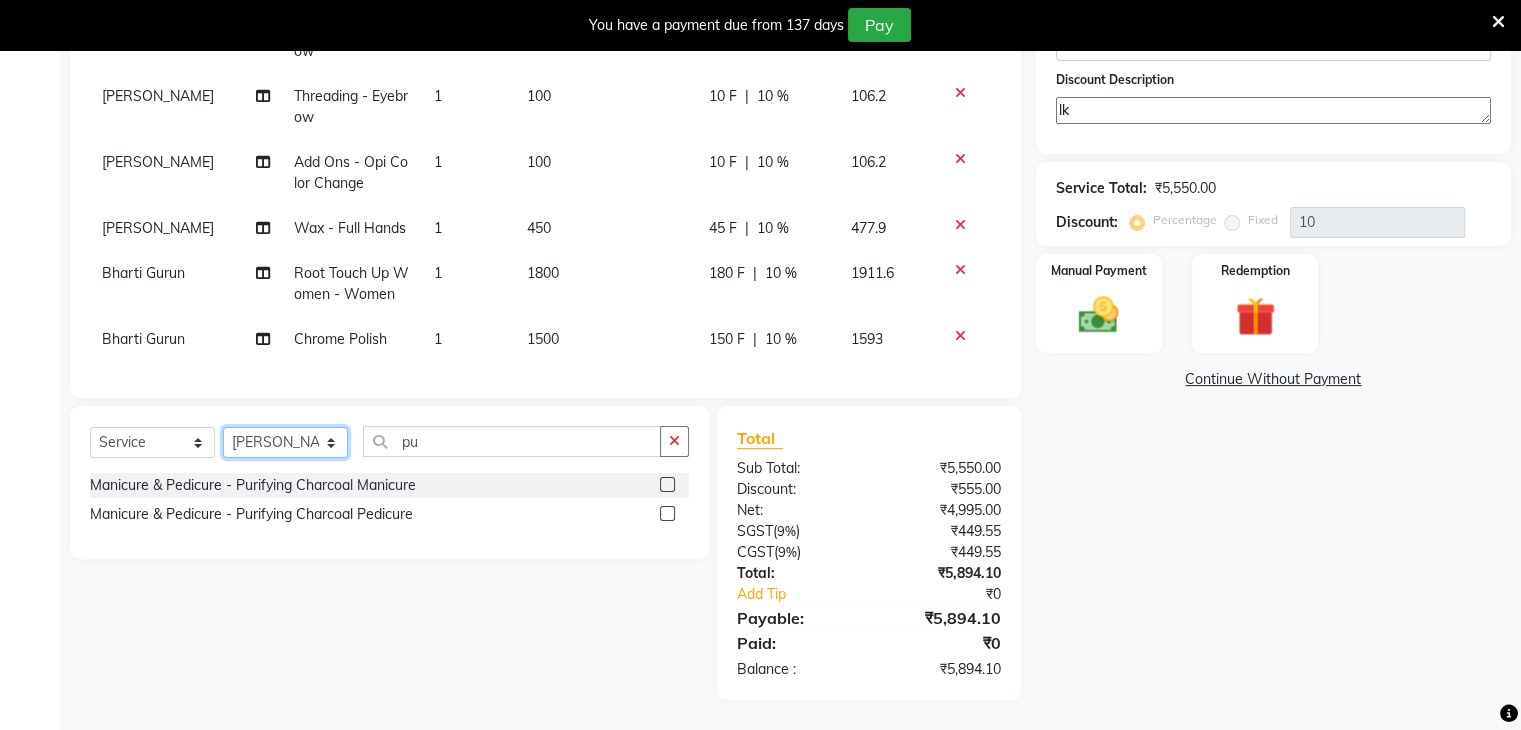 click on "Select Stylist Bharti Gurun [PERSON_NAME] [PERSON_NAME] Khar [PERSON_NAME] PAGAR [PERSON_NAME]" 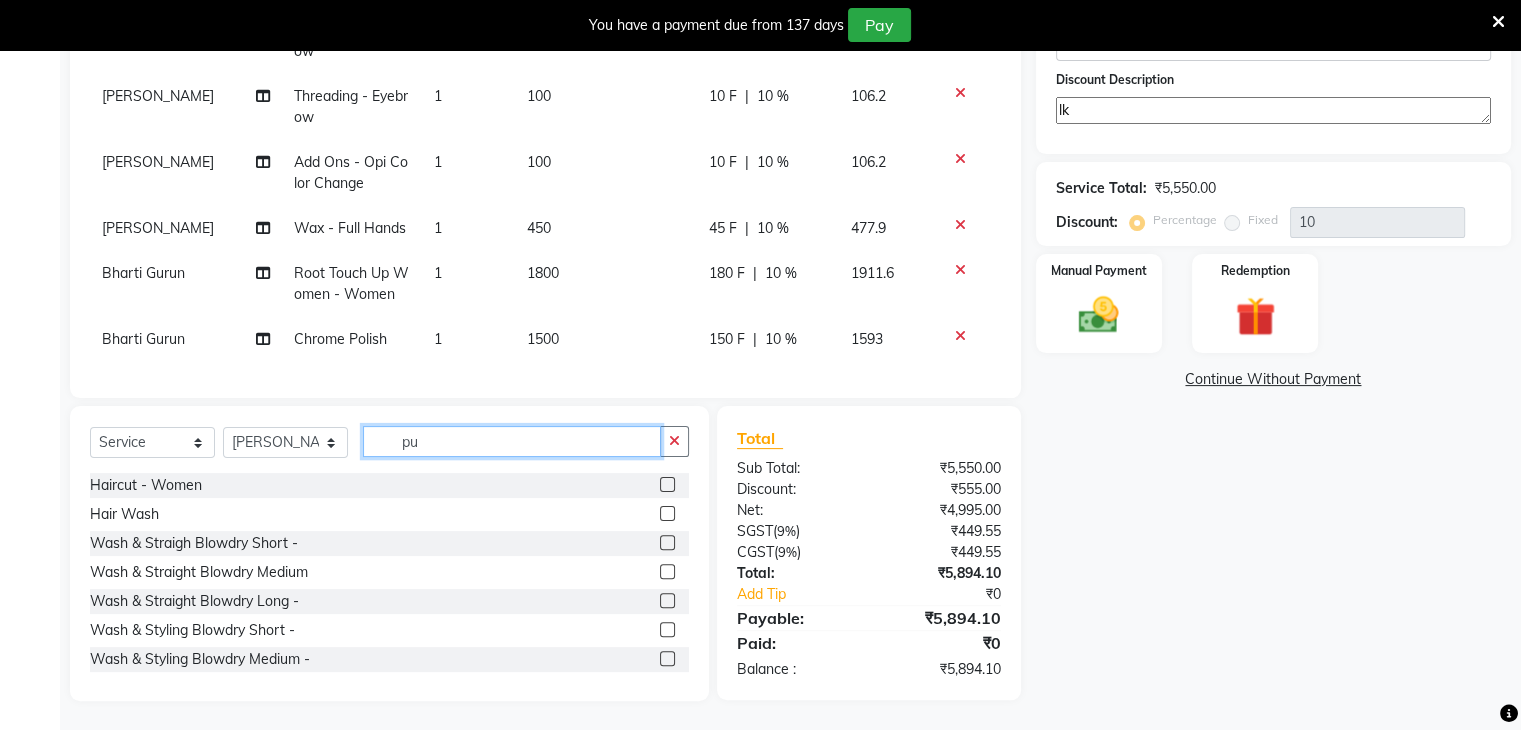 click on "pu" 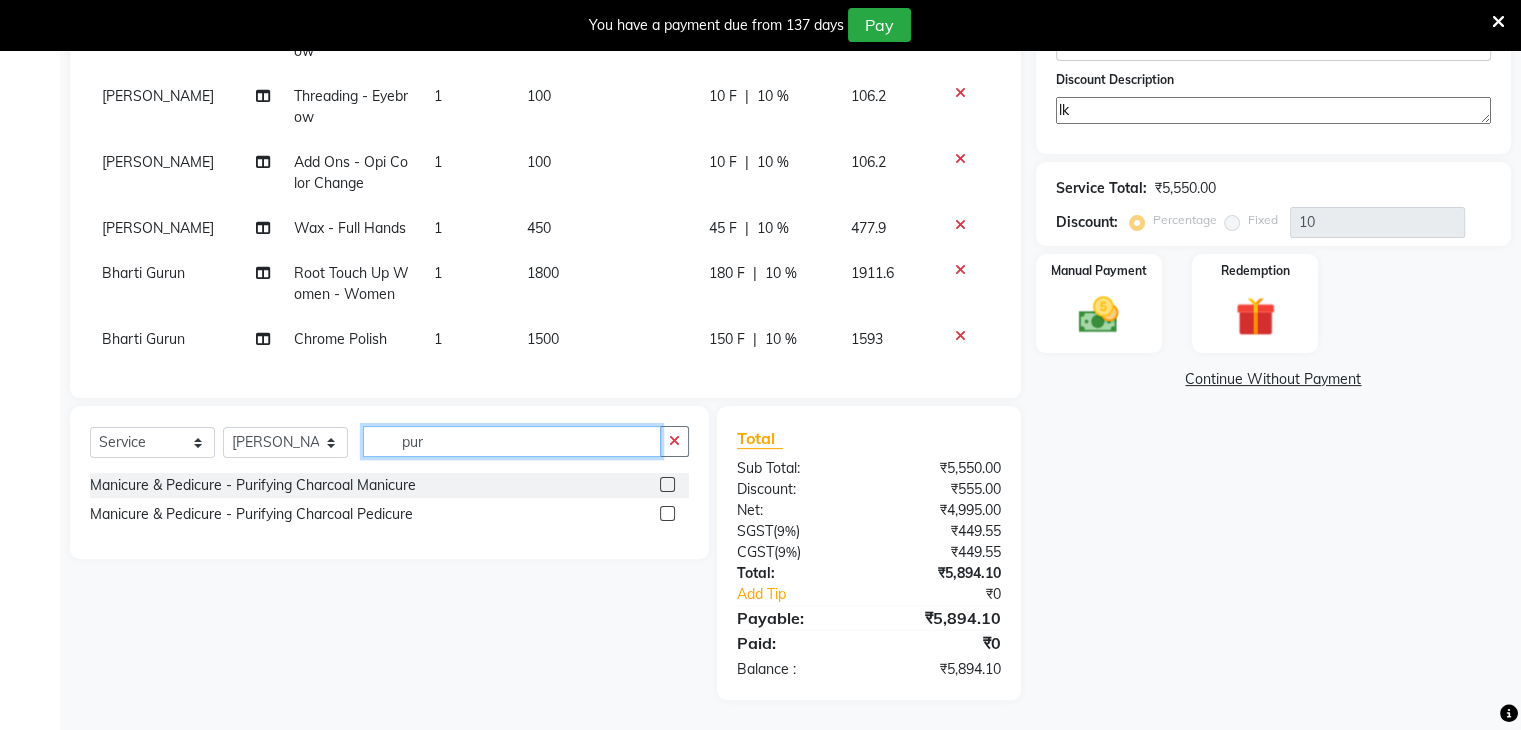 type on "pur" 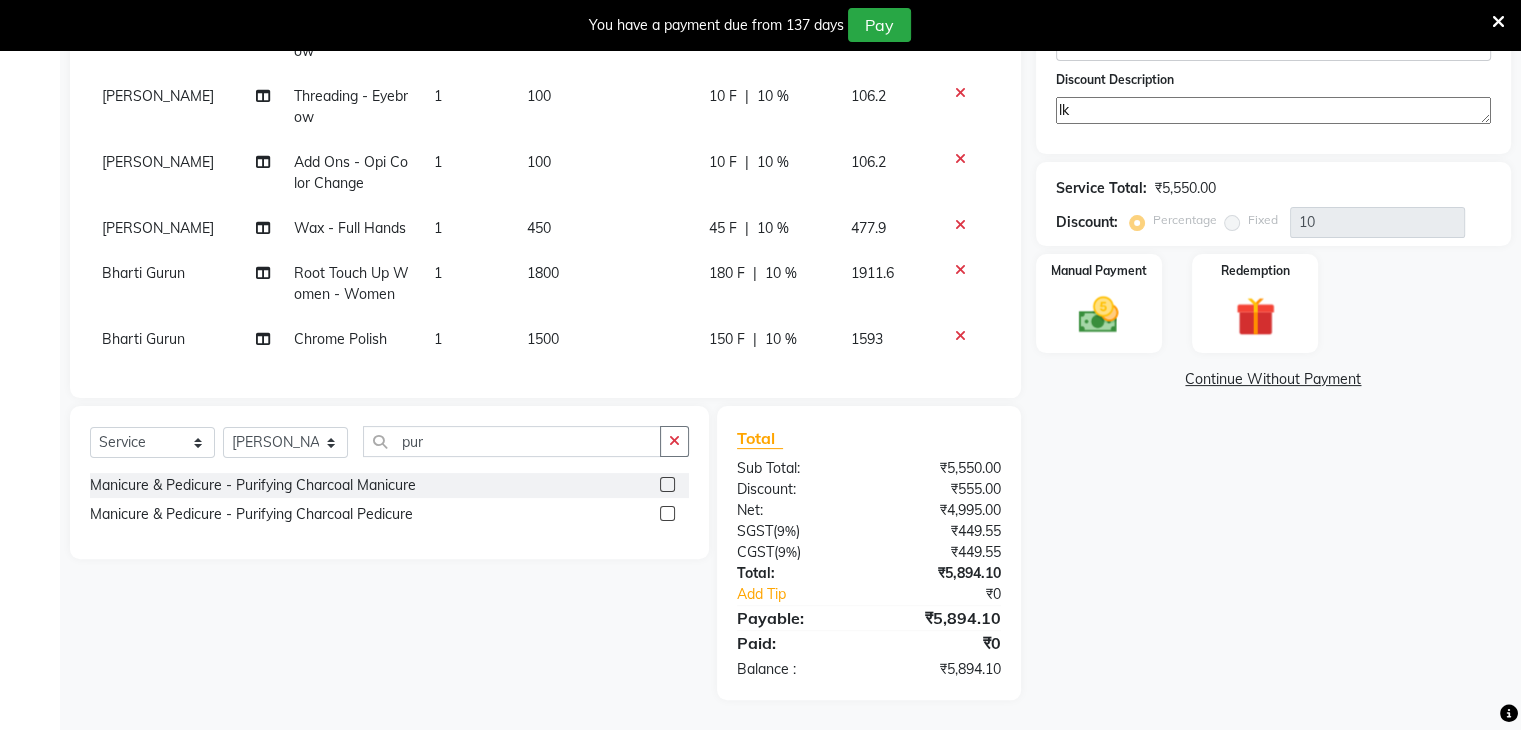 click 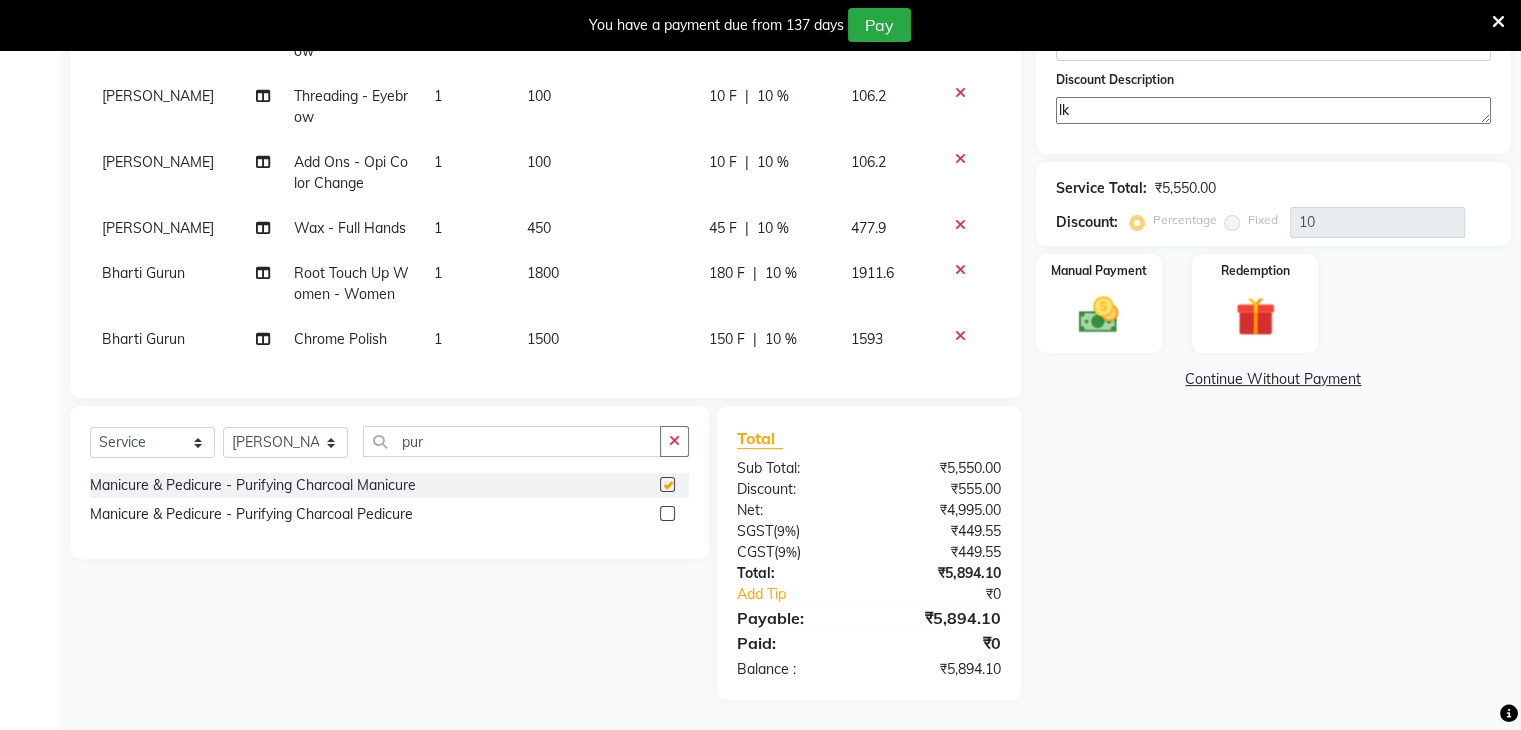 scroll, scrollTop: 231, scrollLeft: 0, axis: vertical 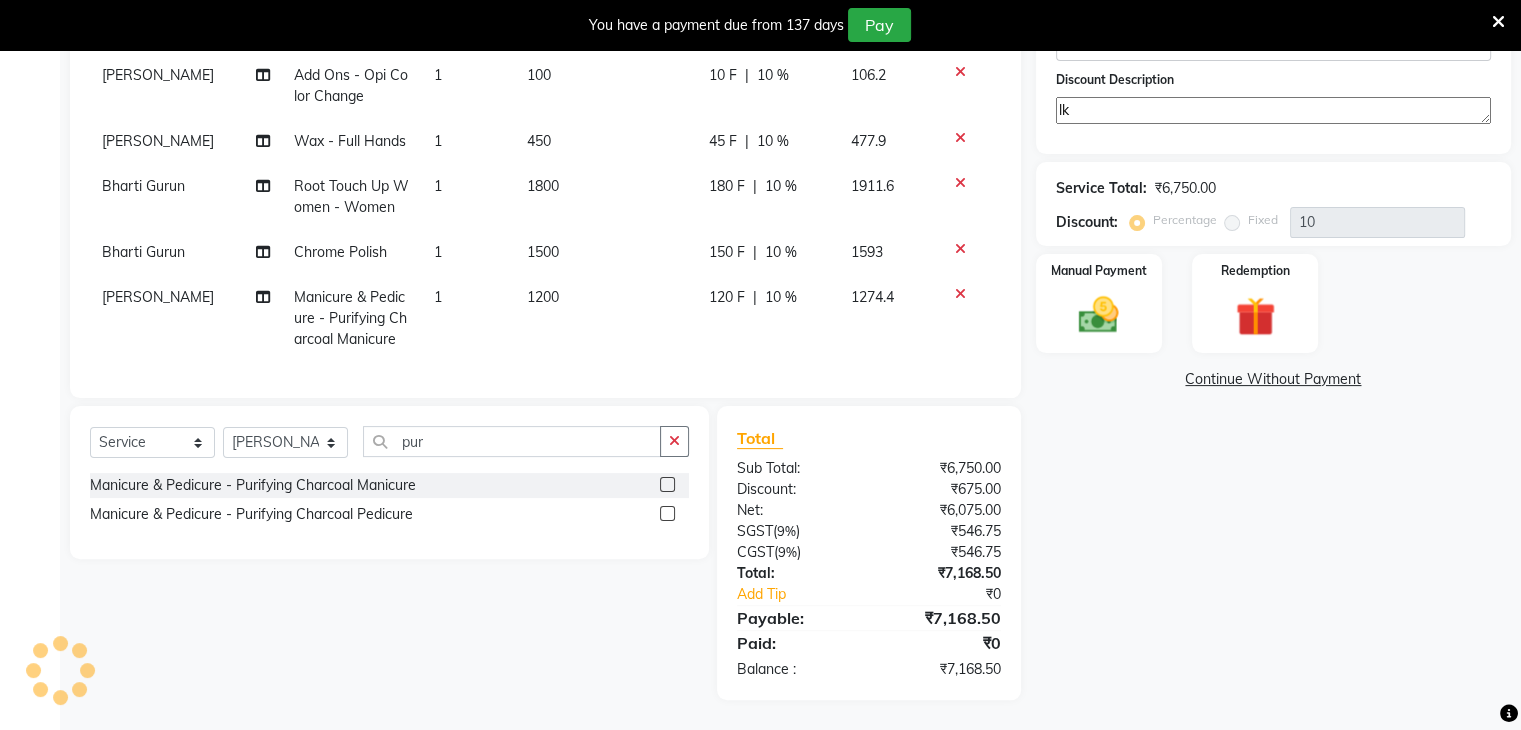 checkbox on "false" 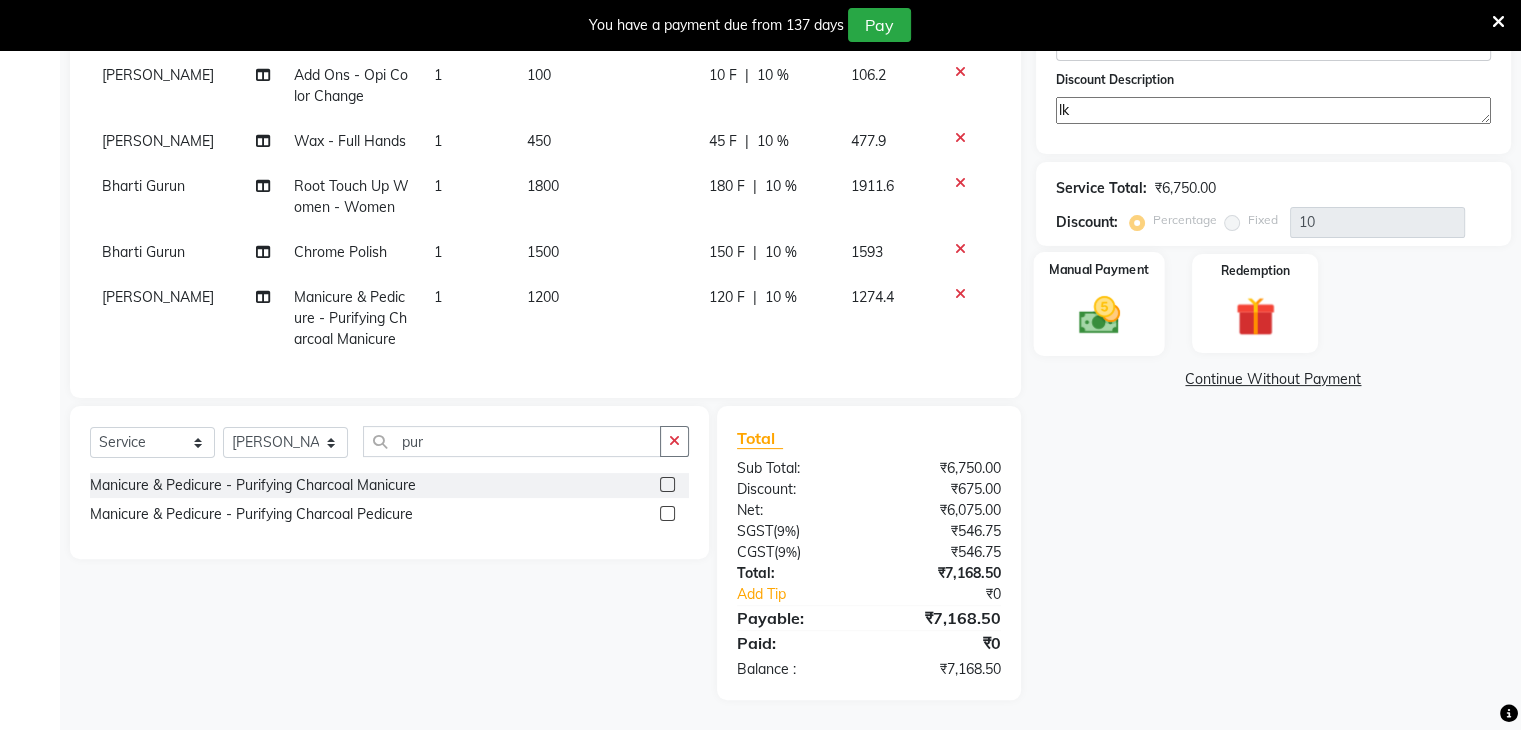 click 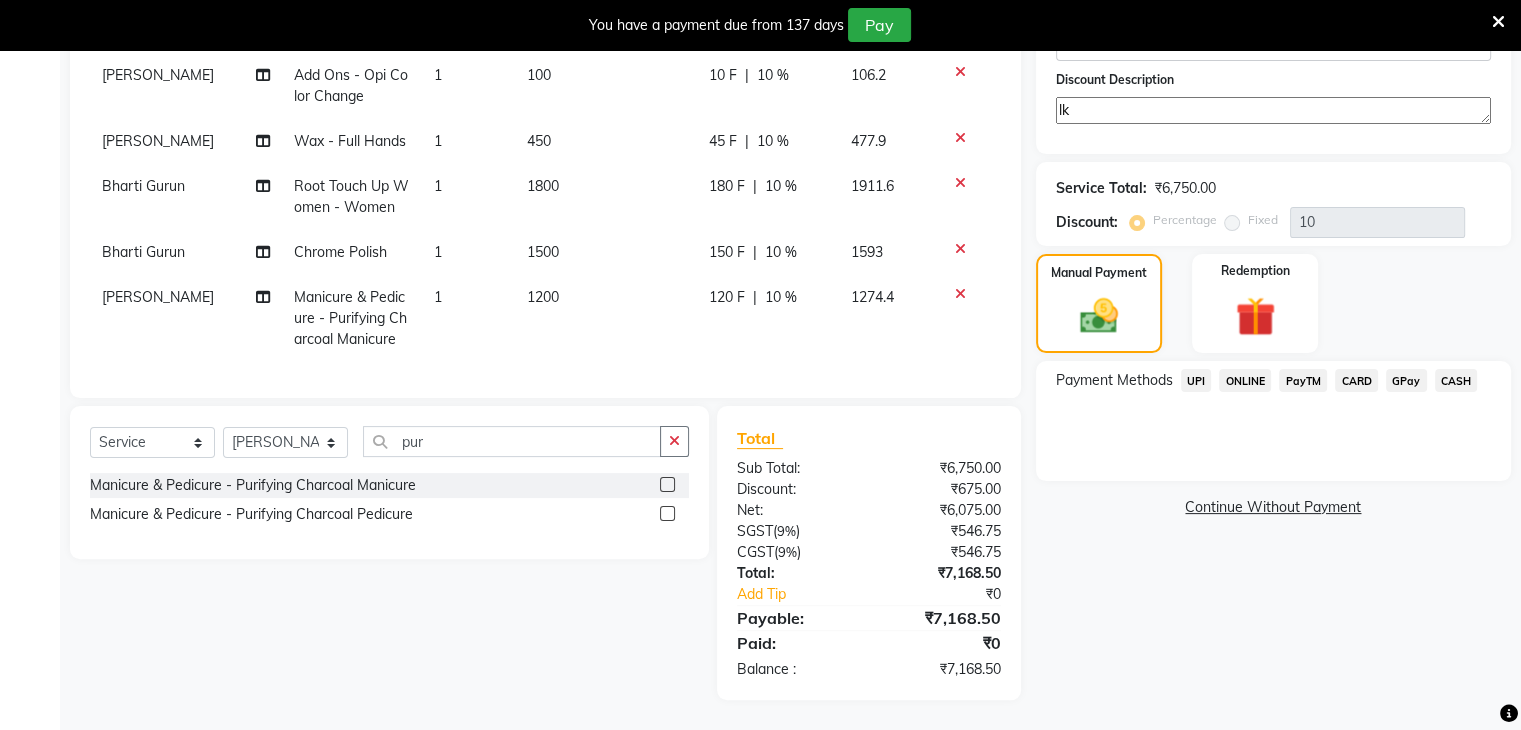 click on "CARD" 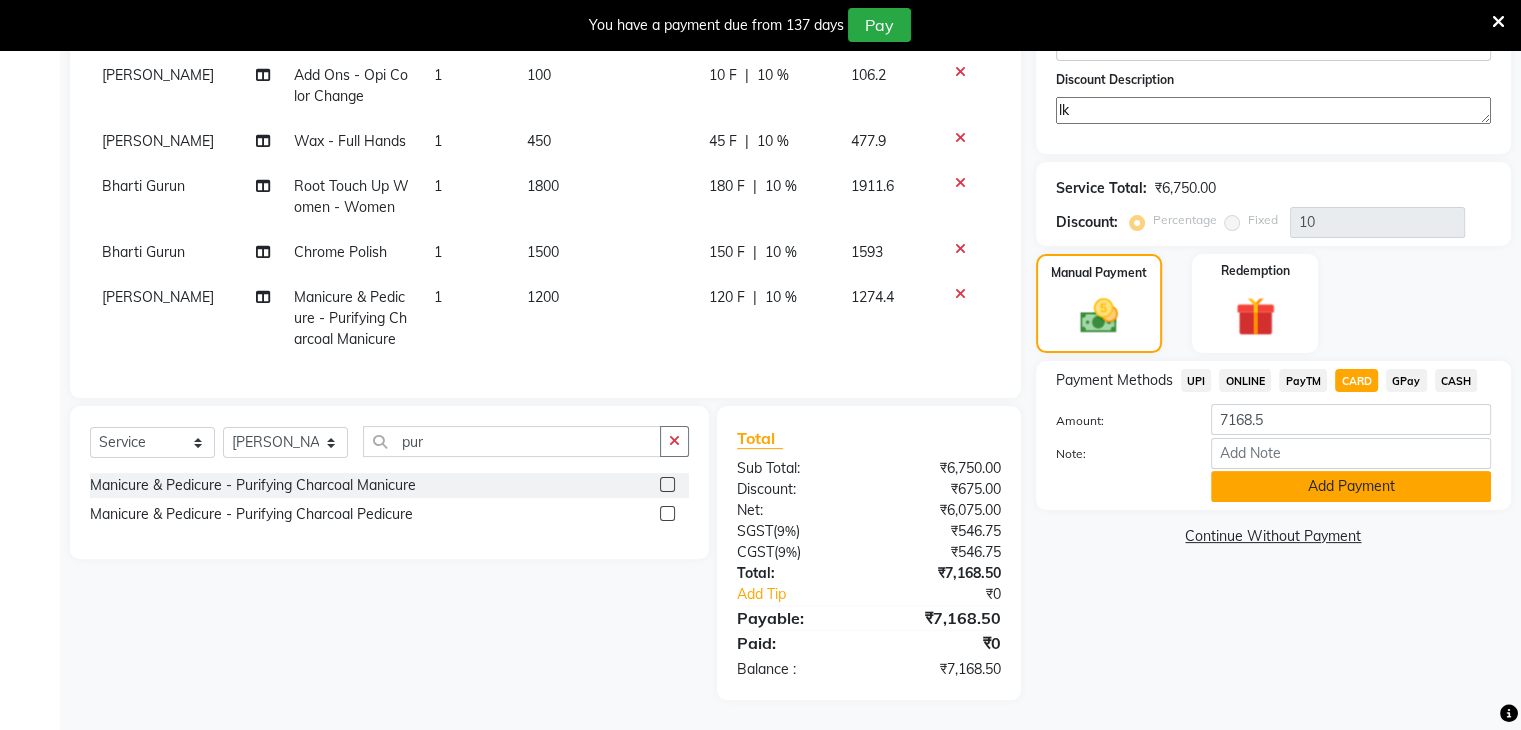 click on "Add Payment" 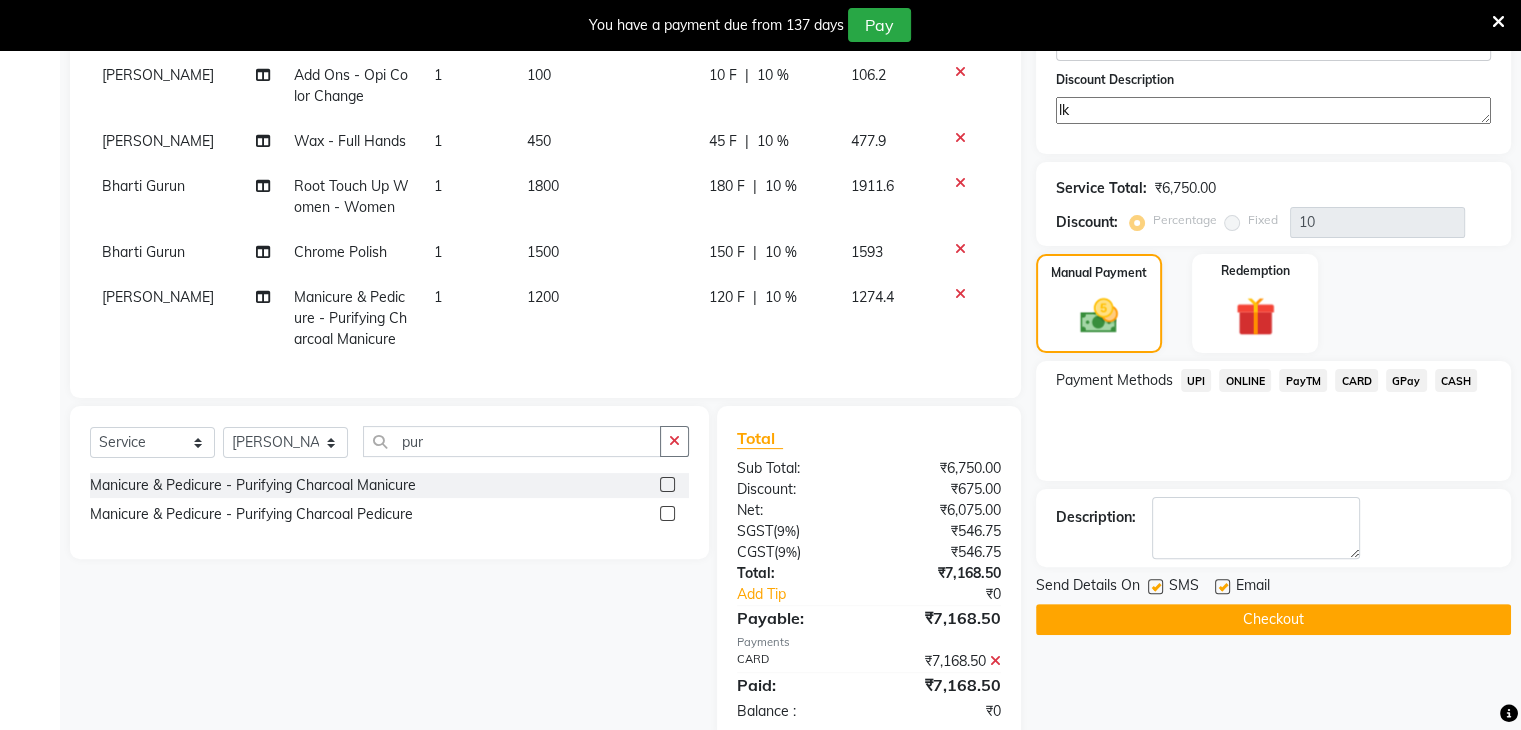click on "Checkout" 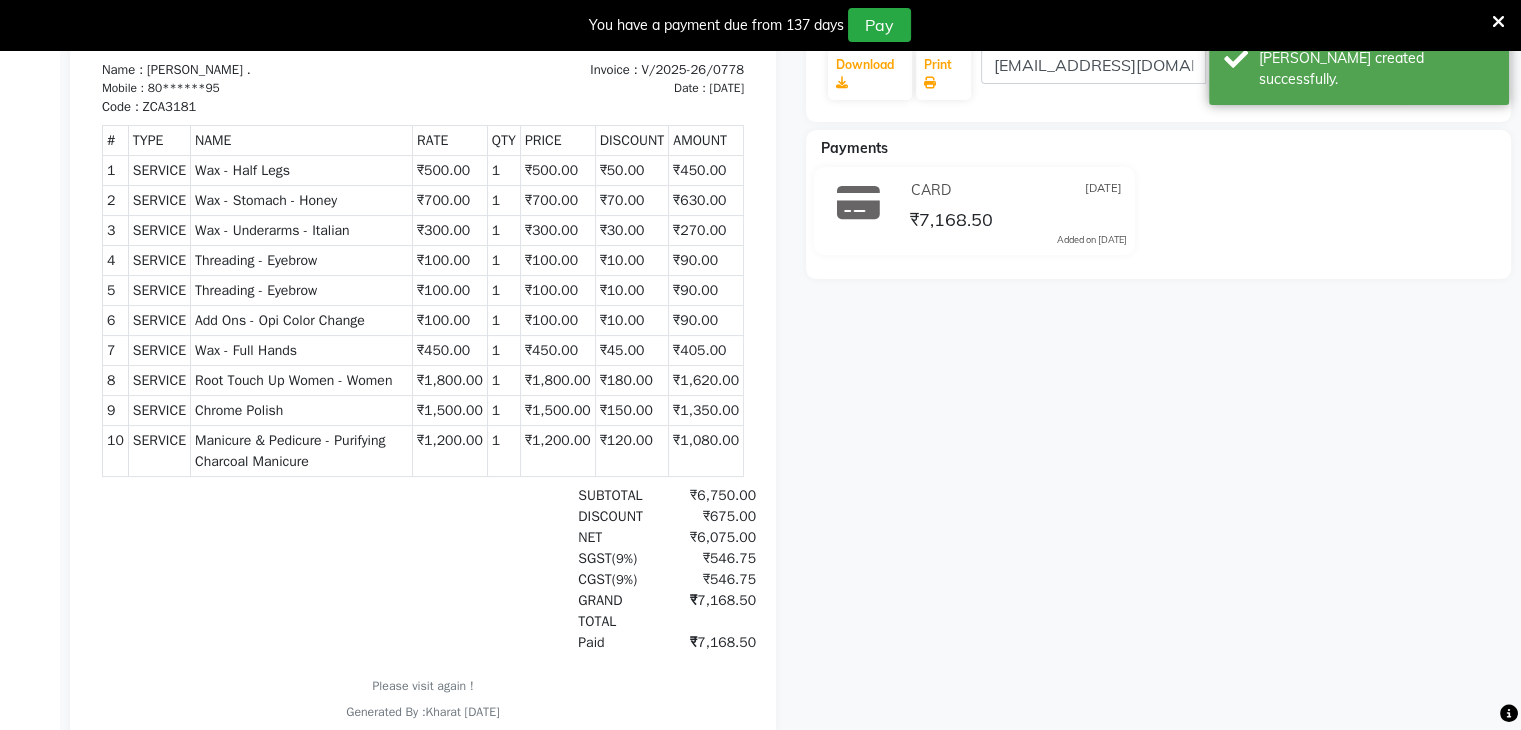 scroll, scrollTop: 0, scrollLeft: 0, axis: both 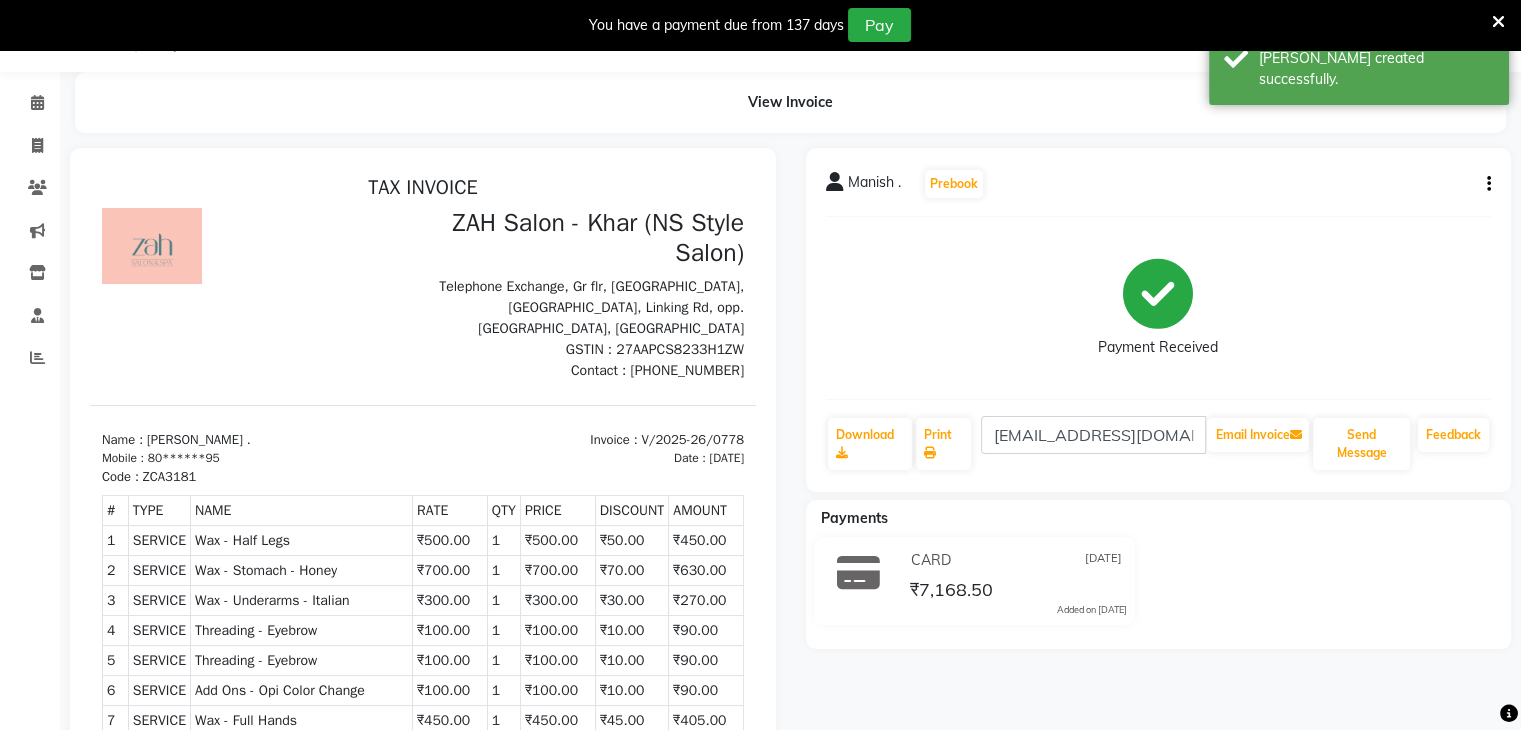 select on "5619" 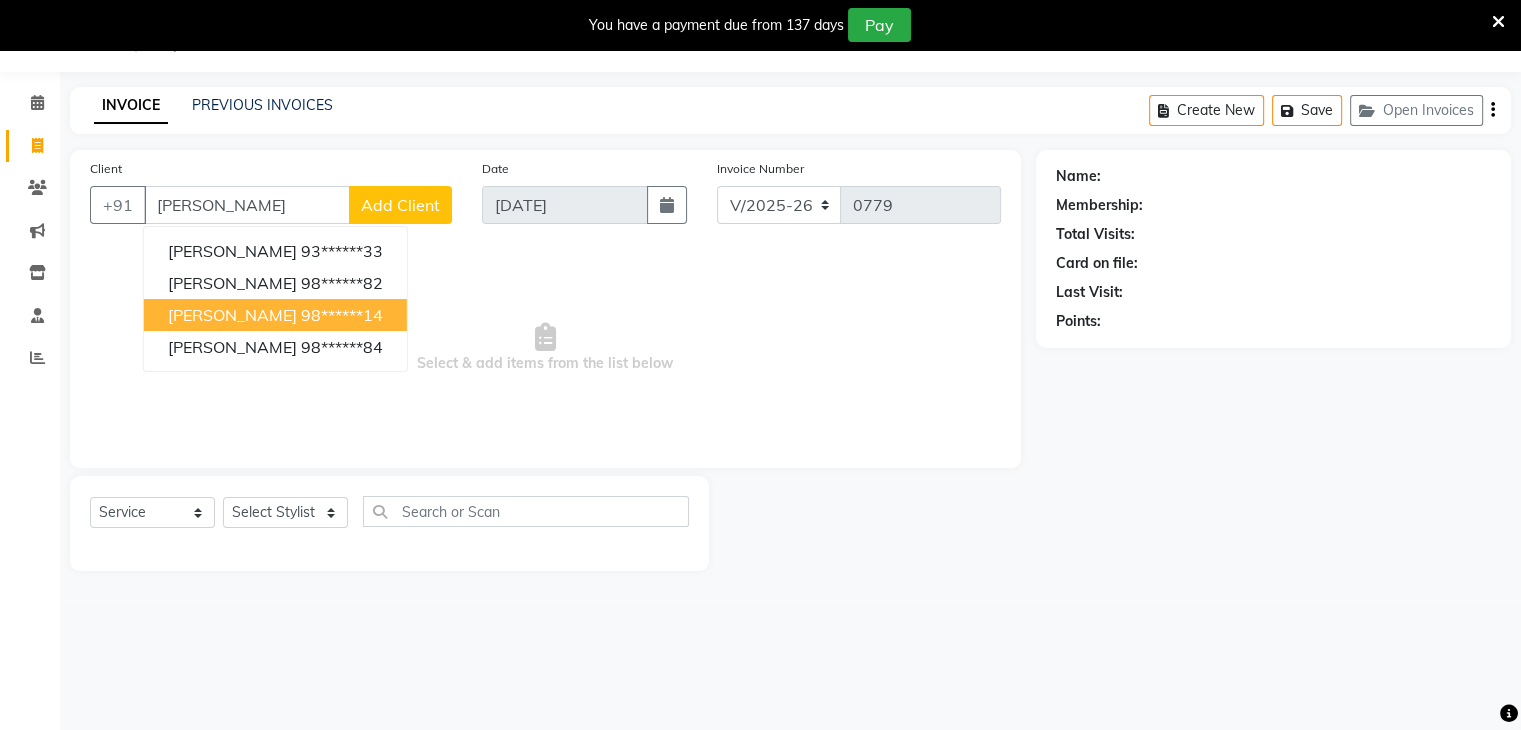 click on "[PERSON_NAME]  98******14" at bounding box center [275, 315] 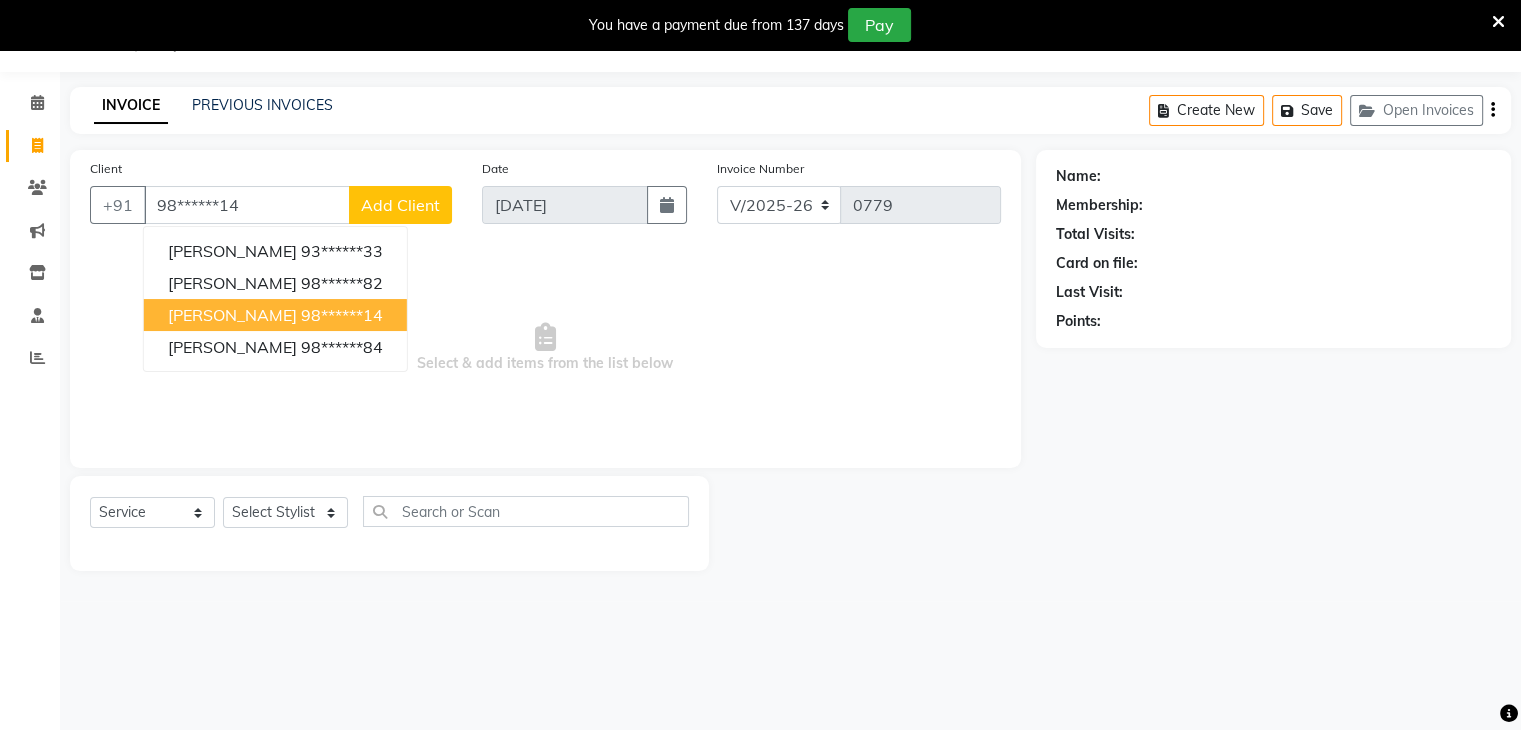 type on "98******14" 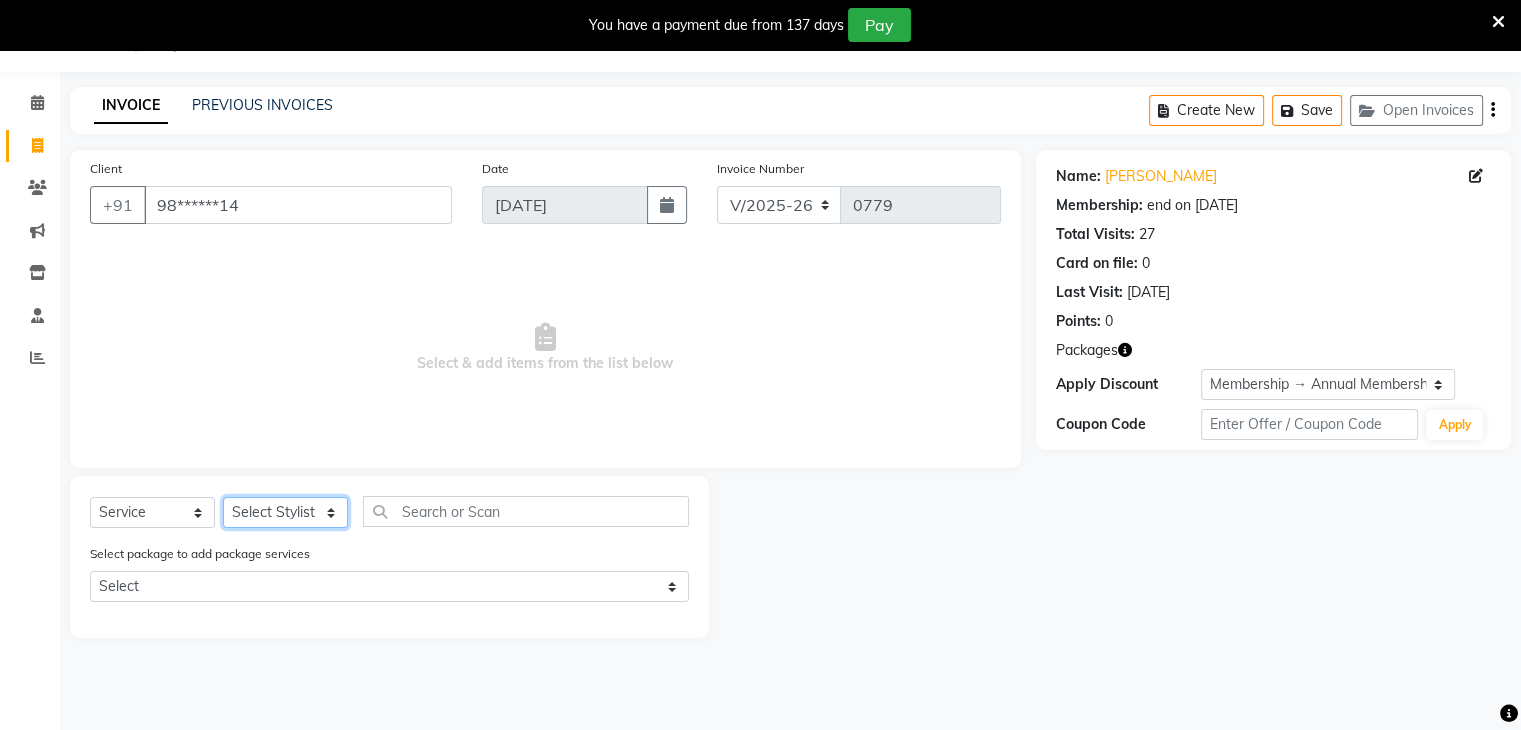 click on "Select Stylist Bharti Gurun [PERSON_NAME] [PERSON_NAME] Khar [PERSON_NAME] PAGAR [PERSON_NAME]" 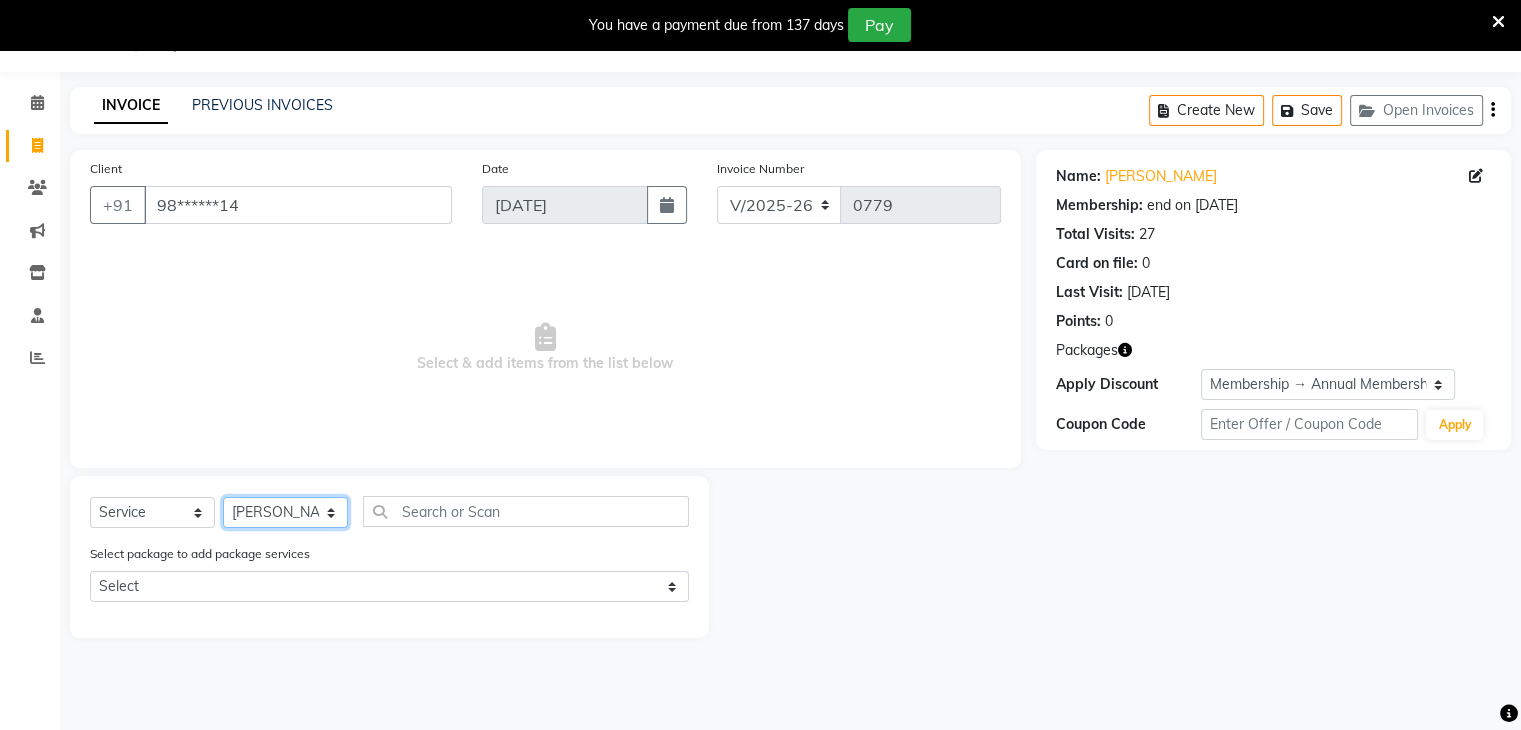 click on "Select Stylist Bharti Gurun [PERSON_NAME] [PERSON_NAME] Khar [PERSON_NAME] PAGAR [PERSON_NAME]" 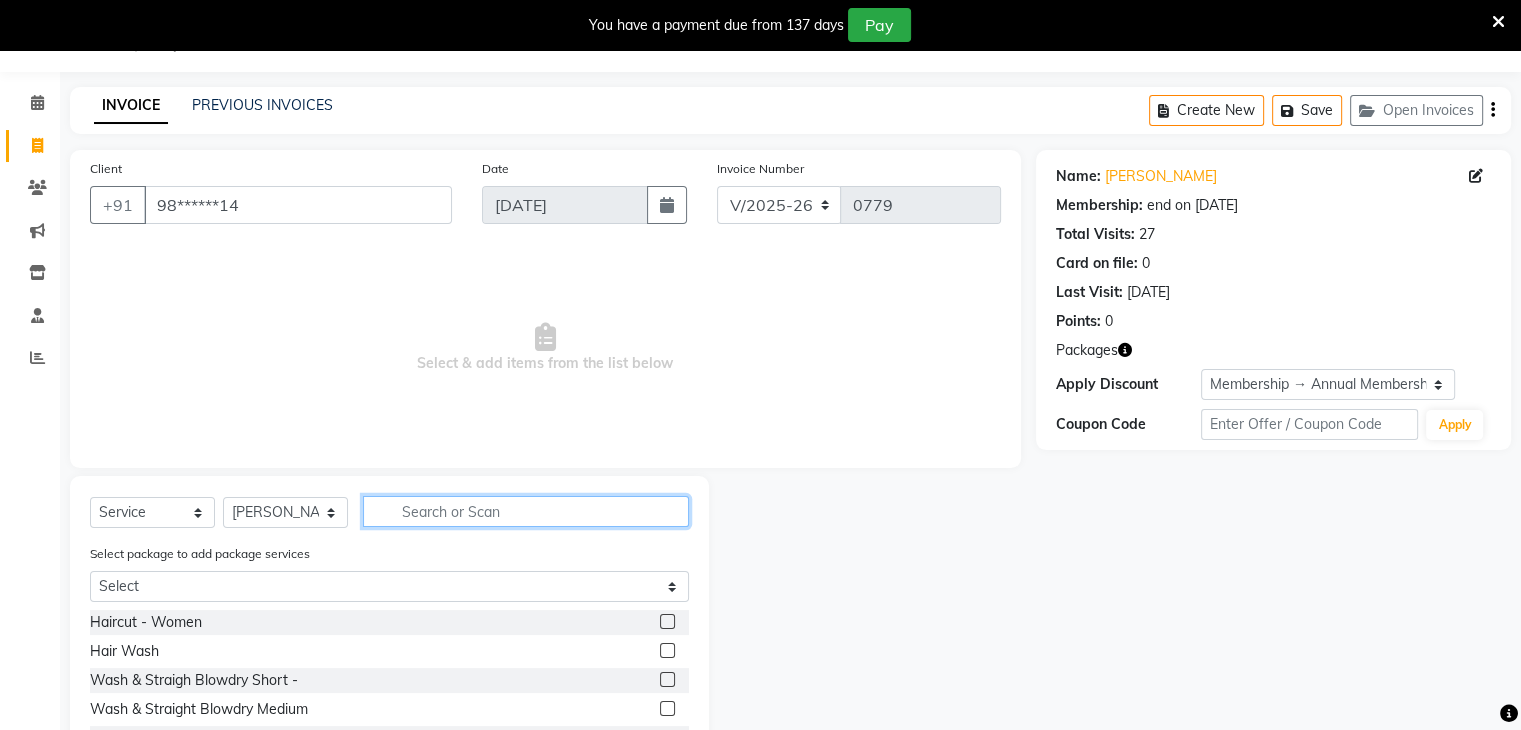 click 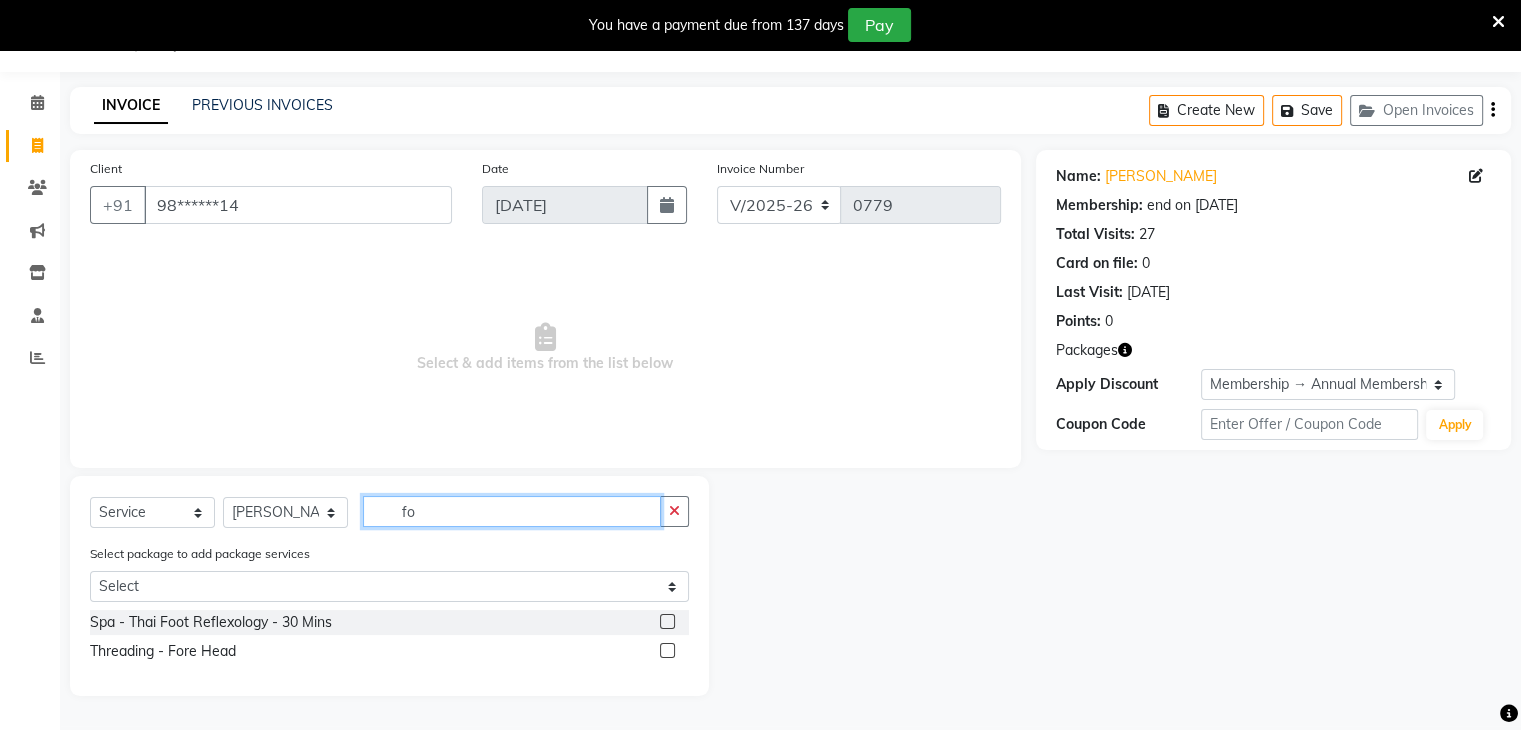 type on "f" 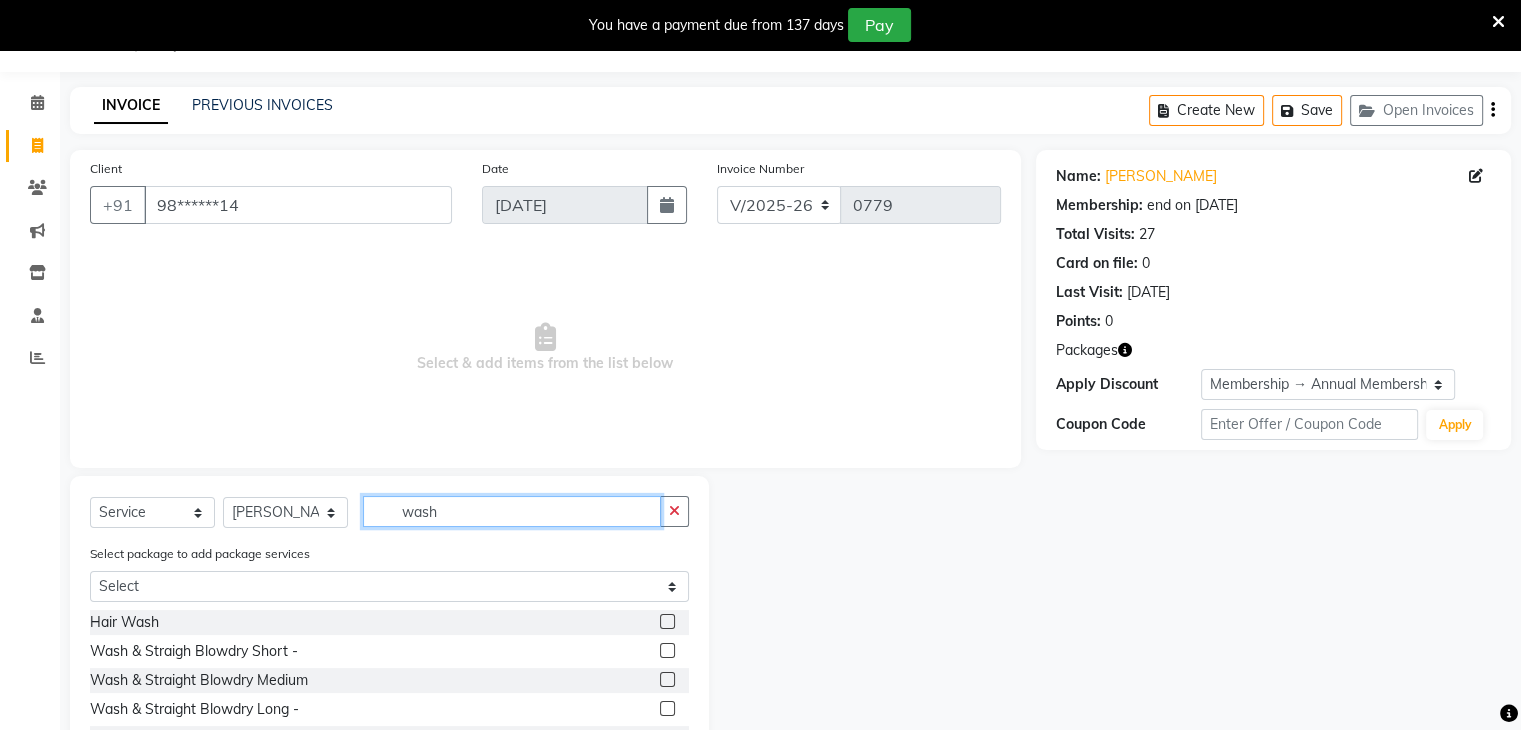 type on "wash" 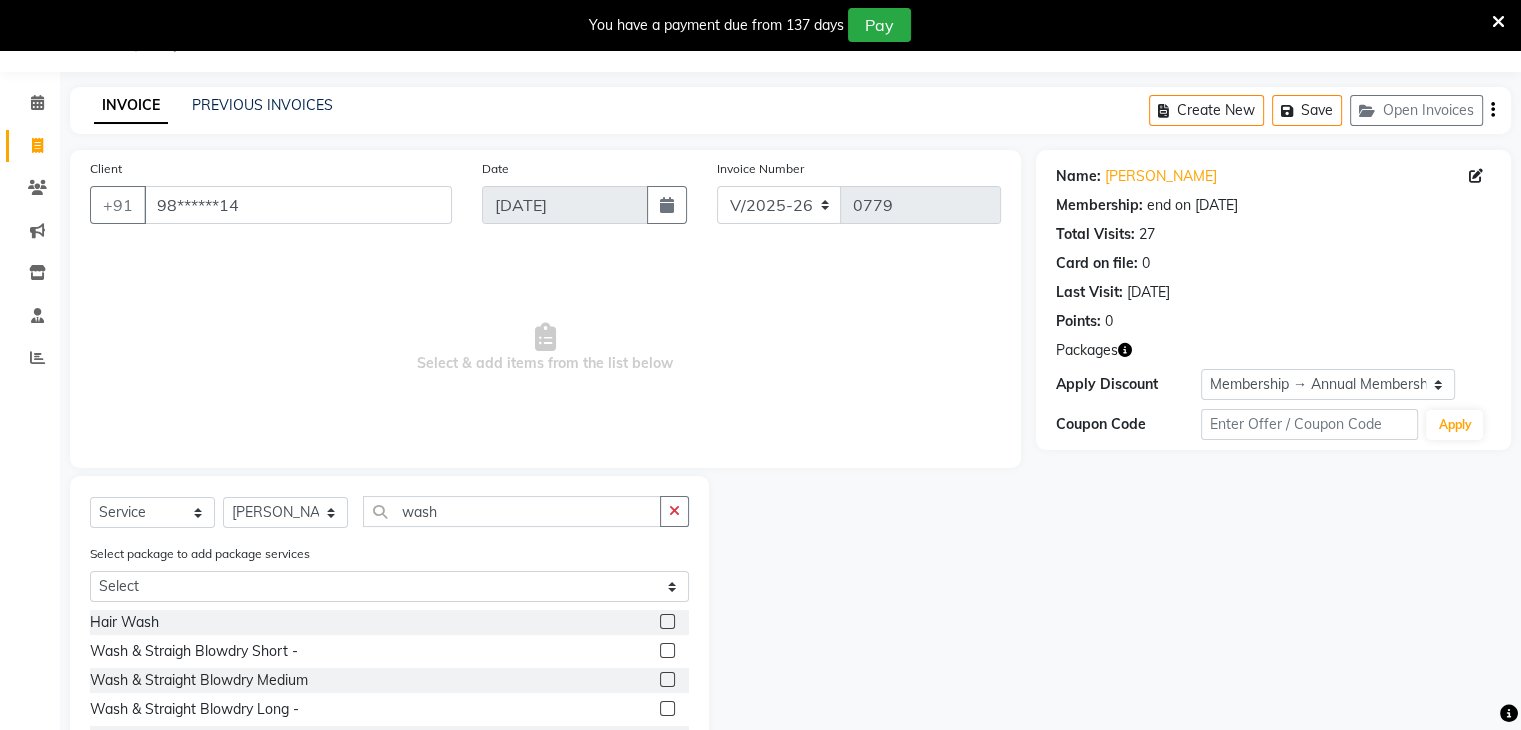 click 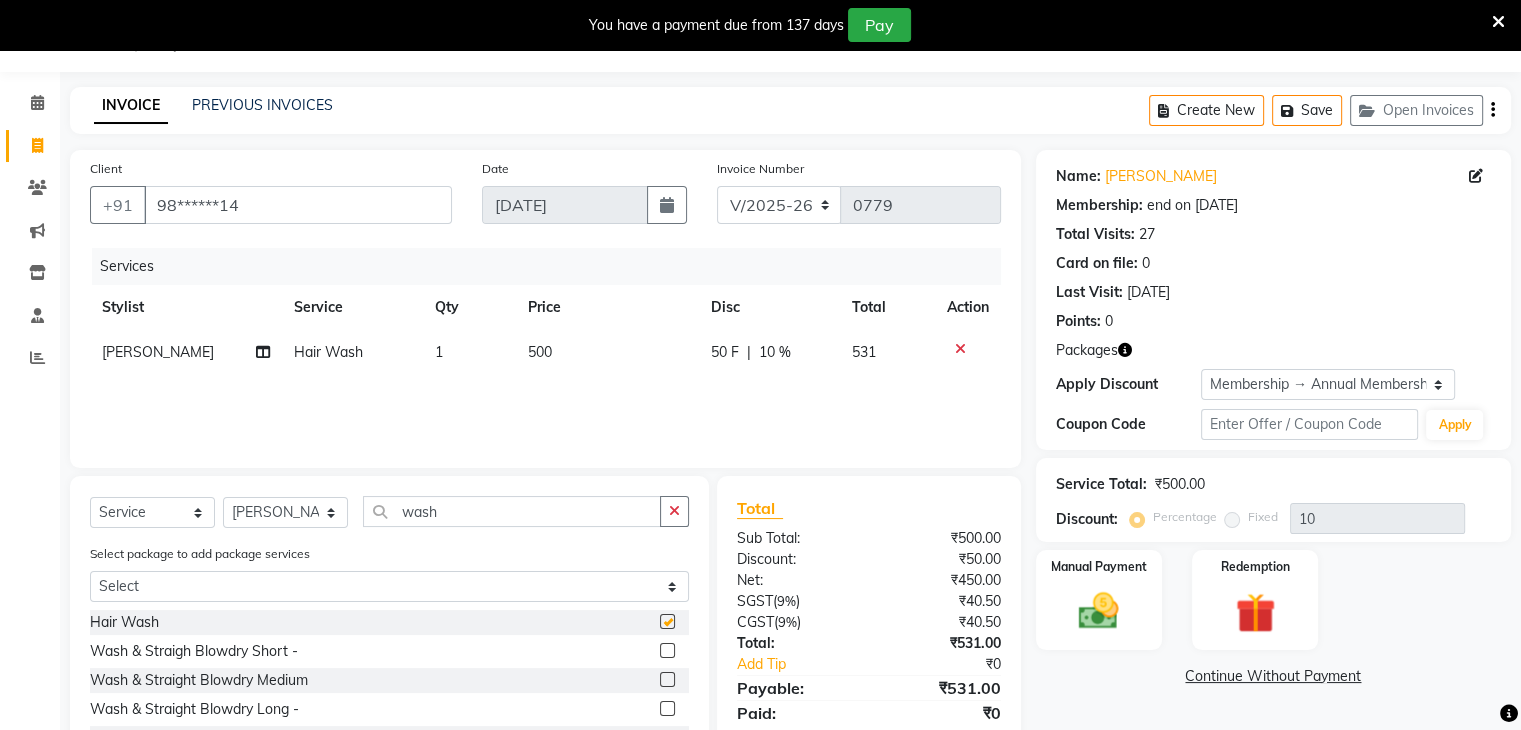 checkbox on "false" 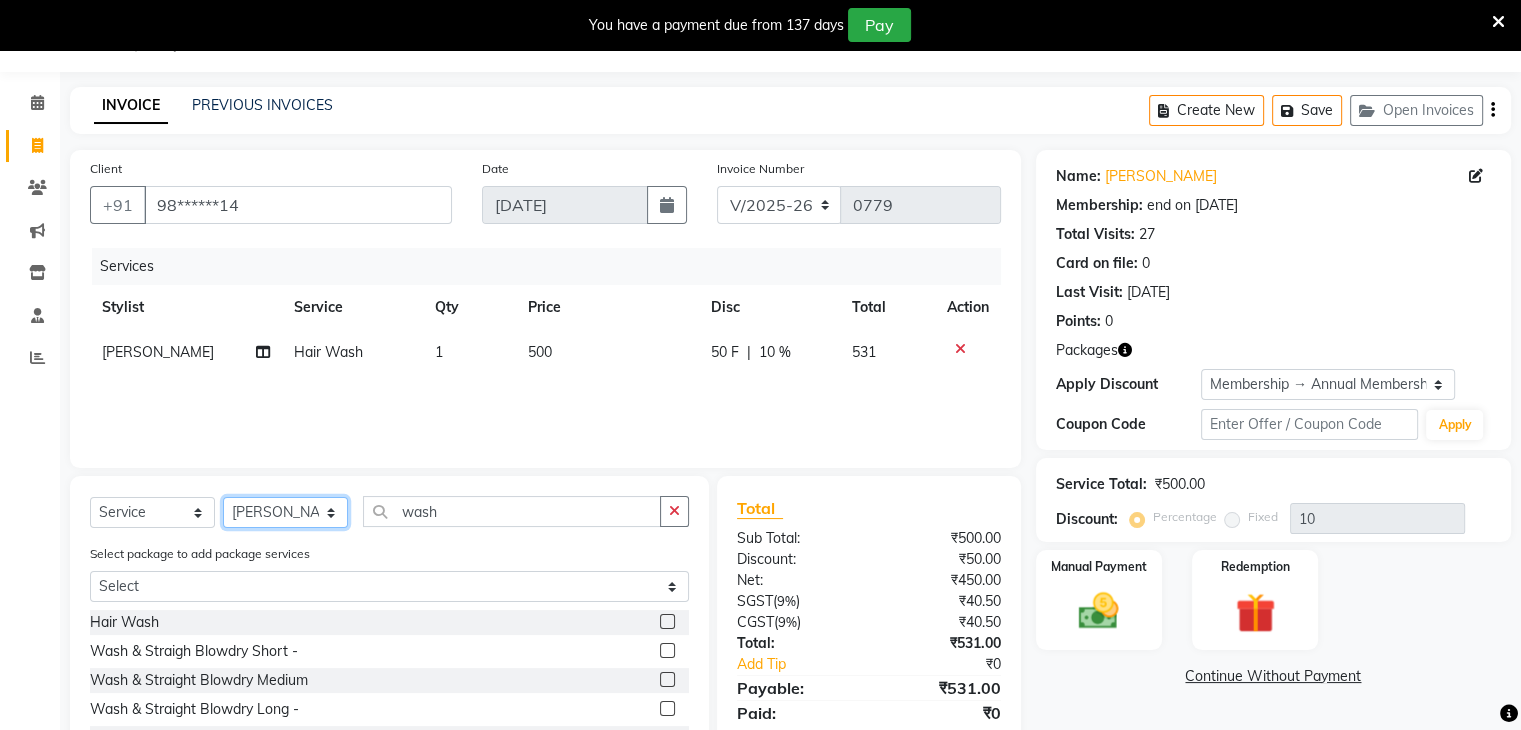 click on "Select Stylist Bharti Gurun [PERSON_NAME] [PERSON_NAME] Khar [PERSON_NAME] PAGAR [PERSON_NAME]" 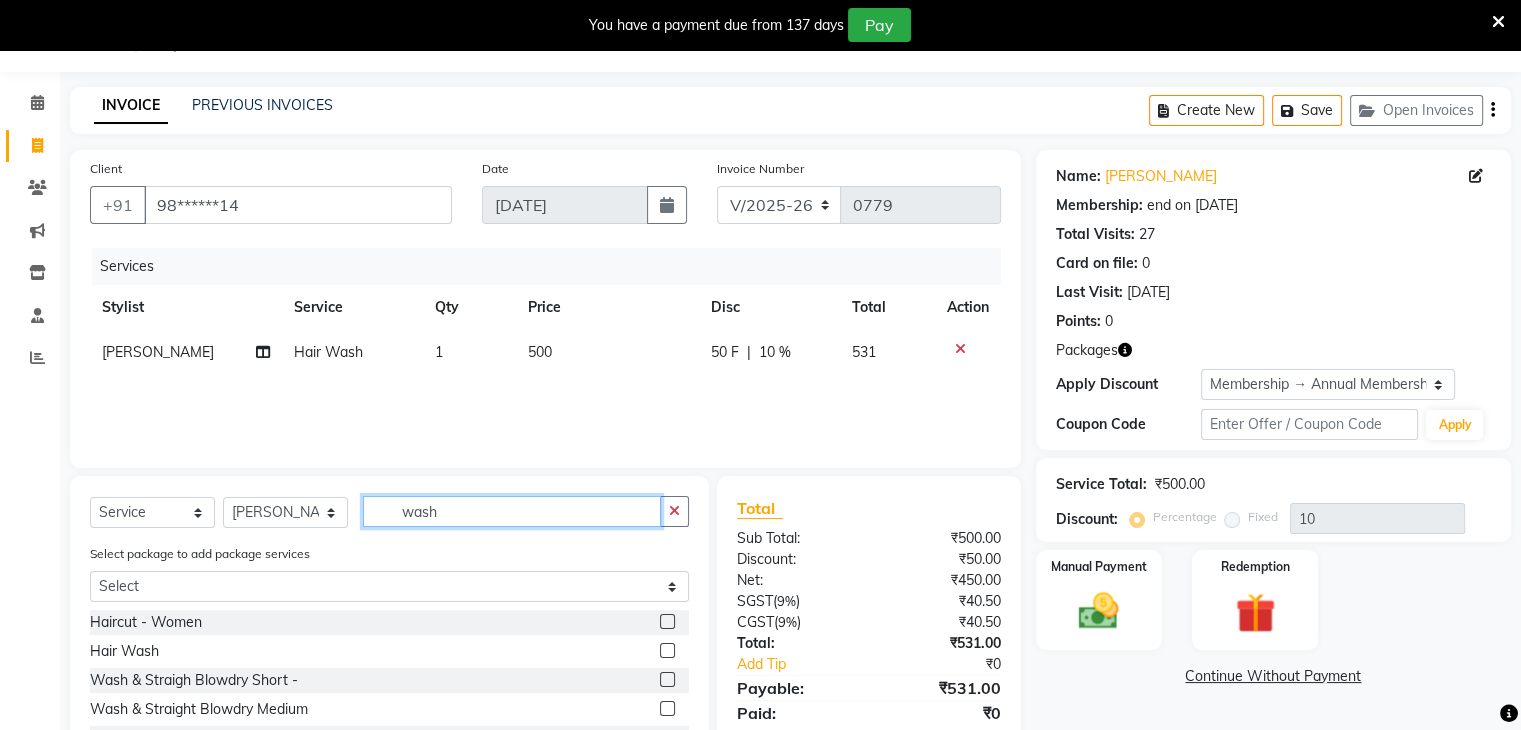 click on "wash" 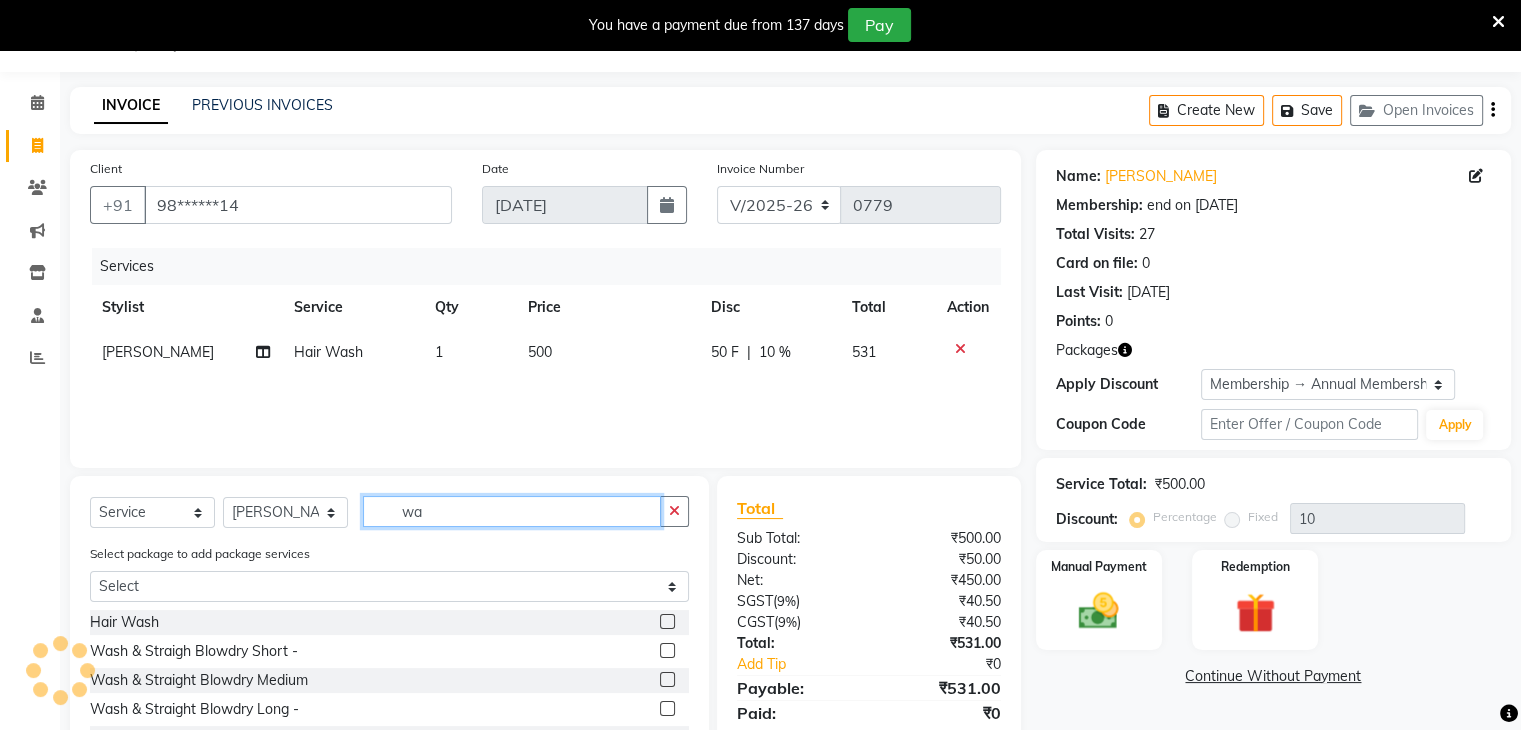 type on "w" 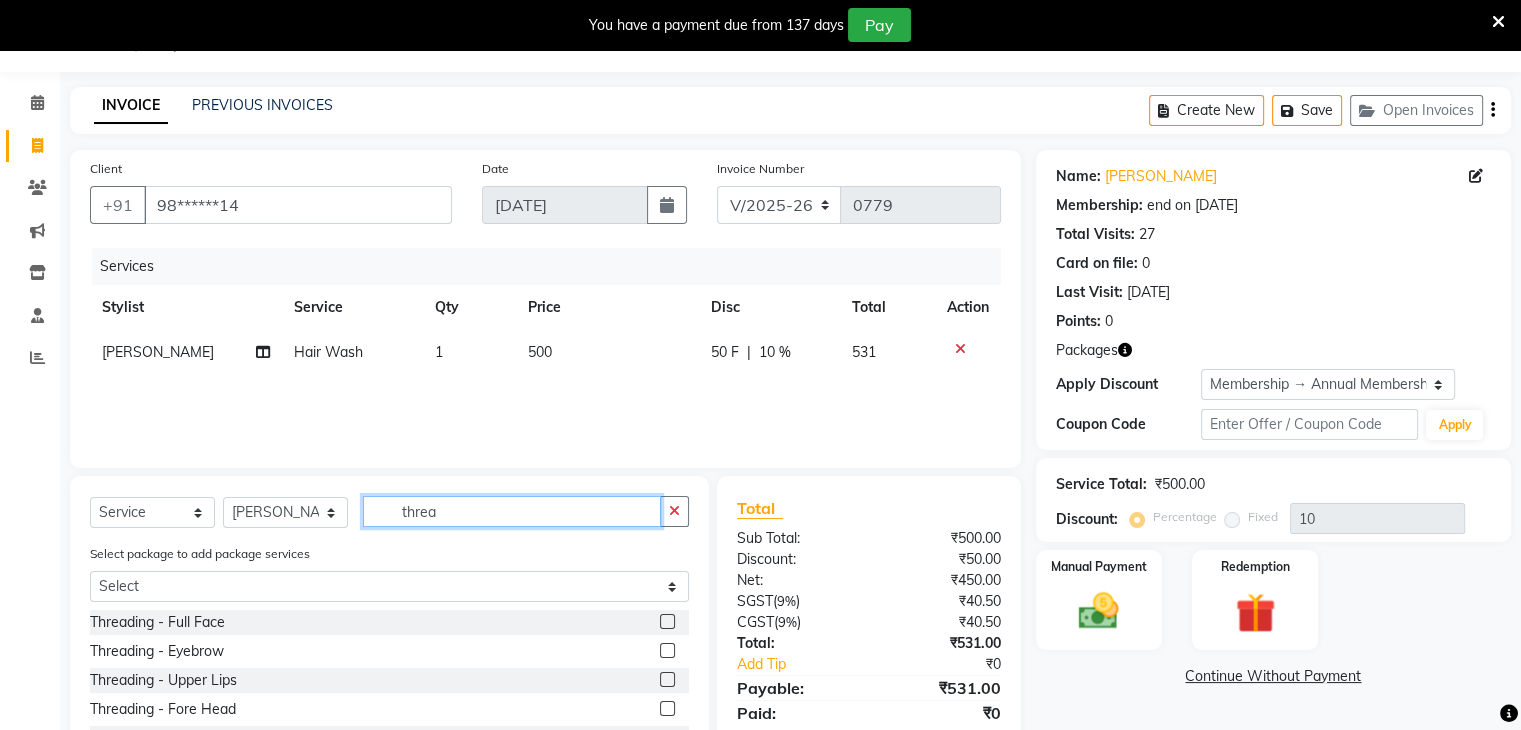 type on "threa" 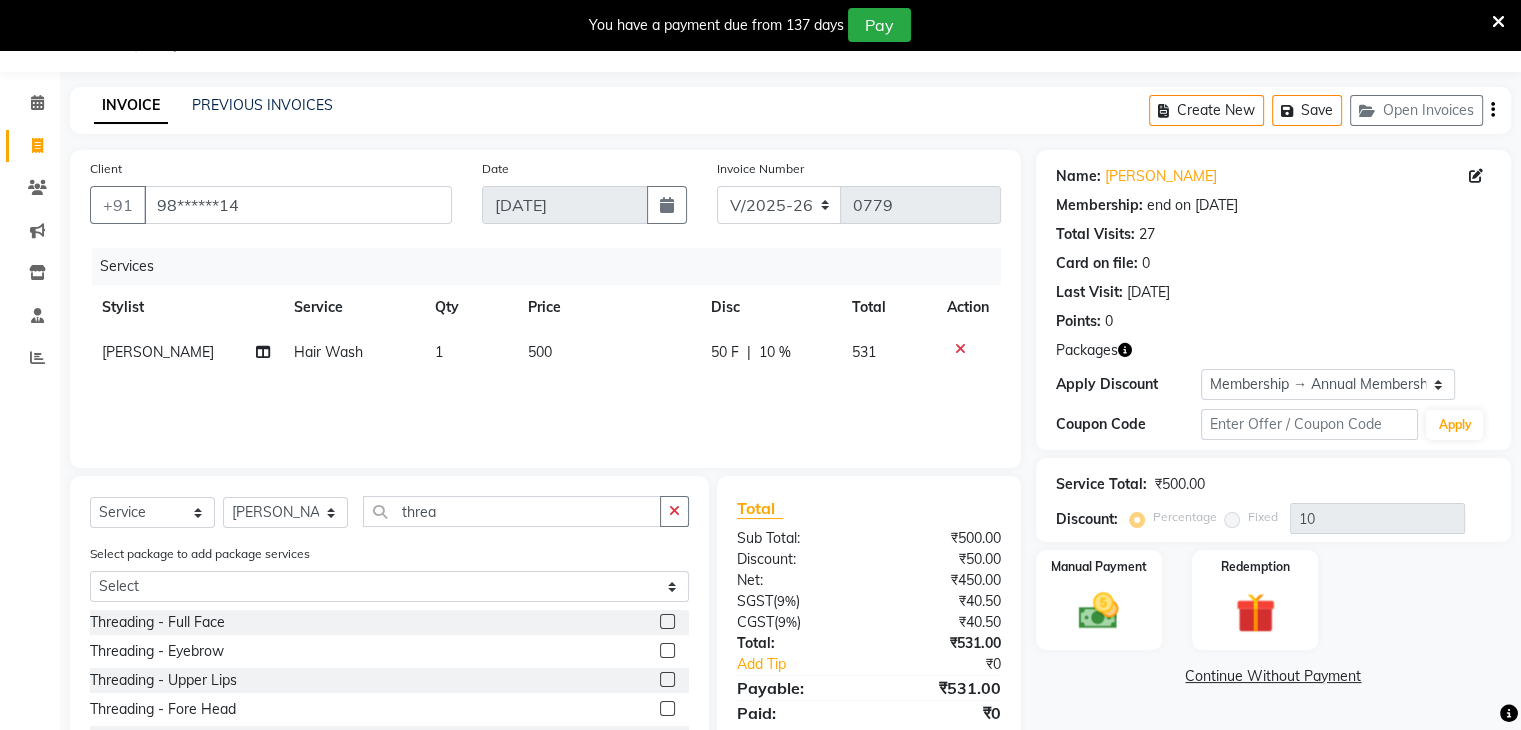 click 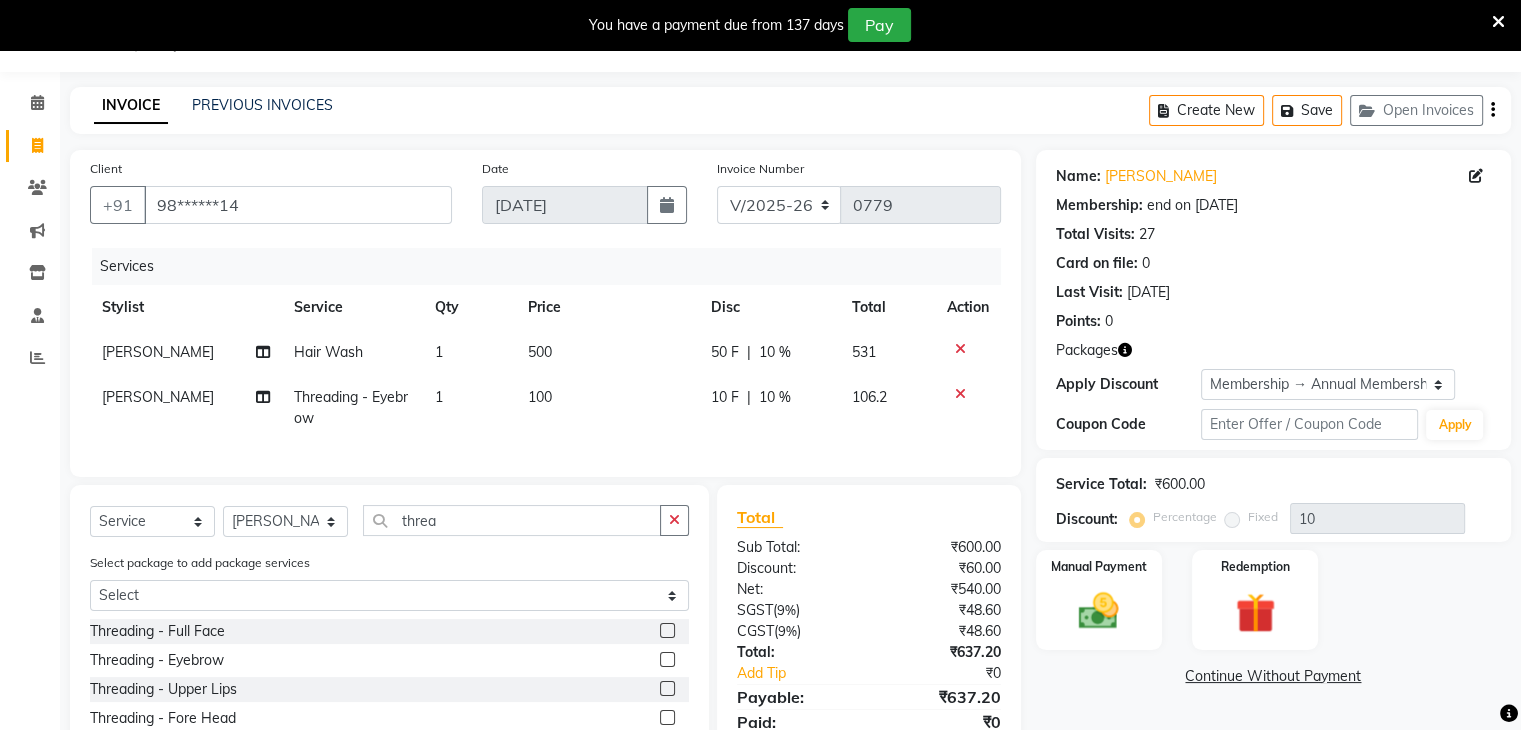 click 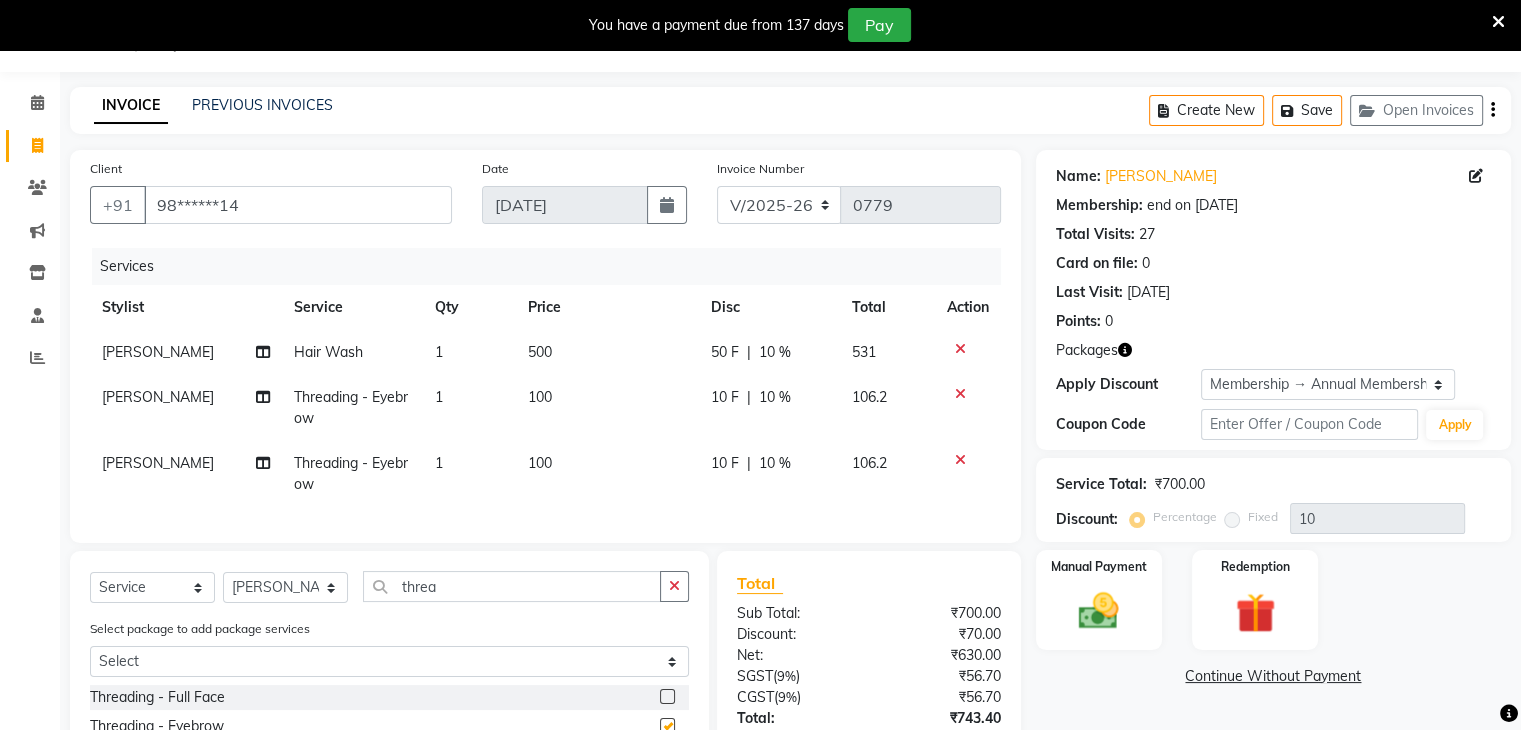 checkbox on "false" 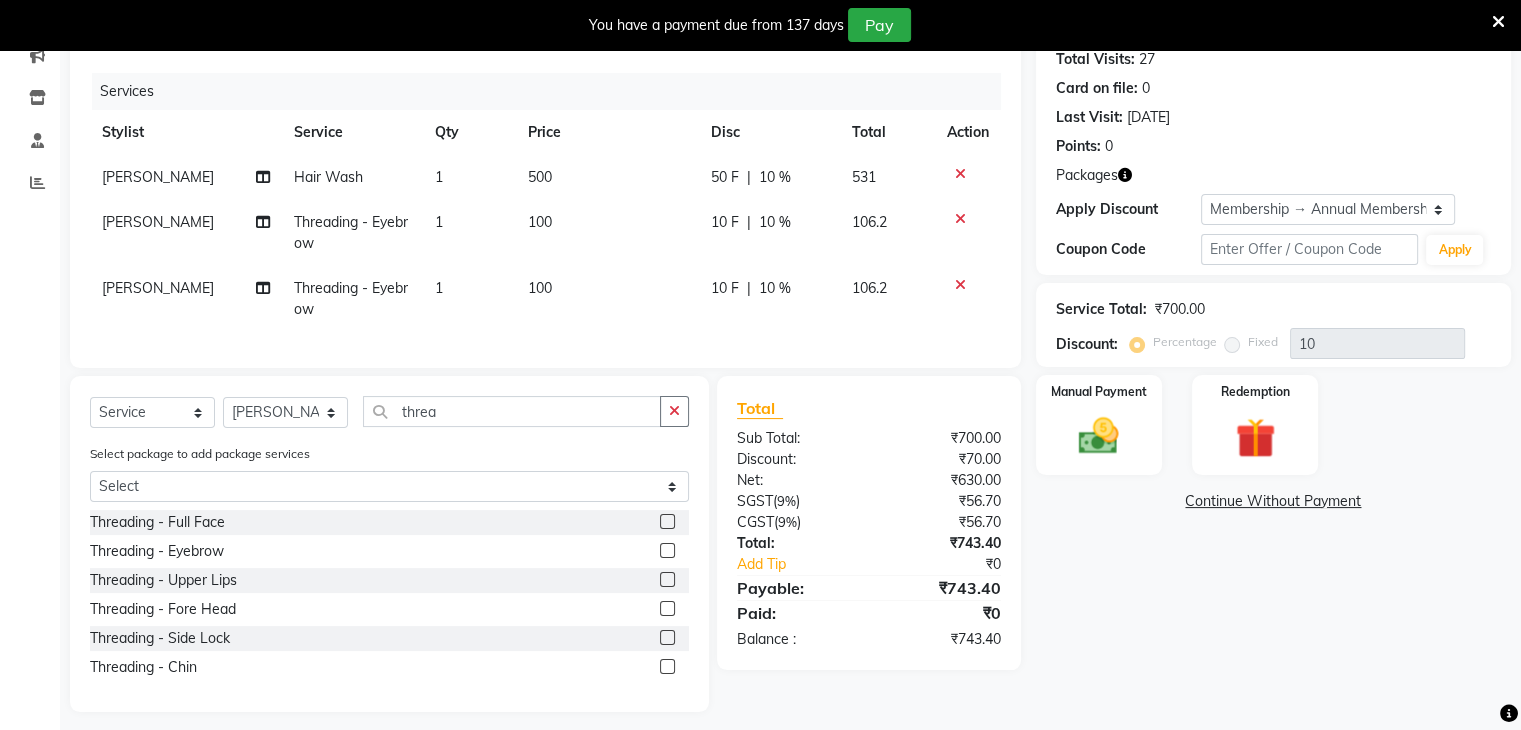 scroll, scrollTop: 250, scrollLeft: 0, axis: vertical 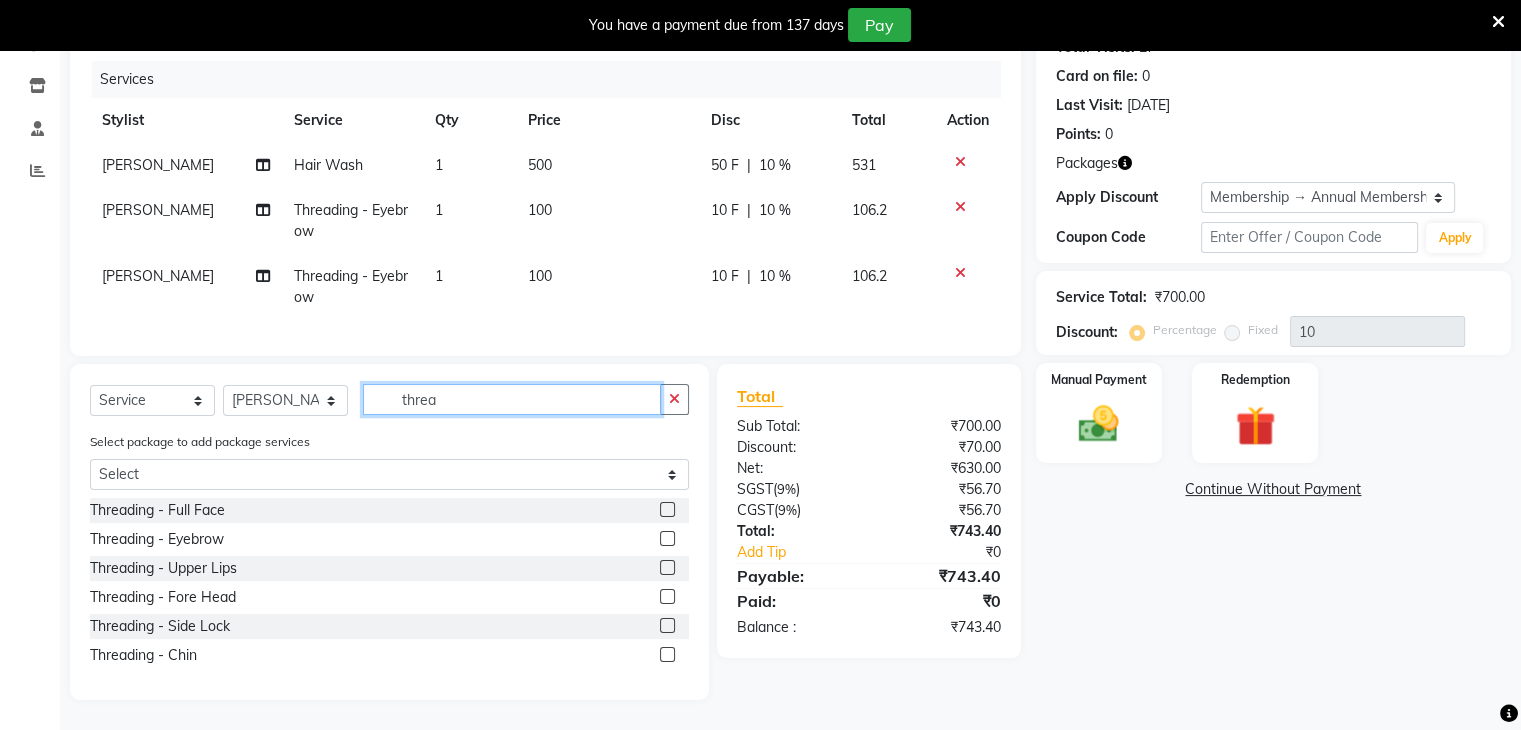 click on "threa" 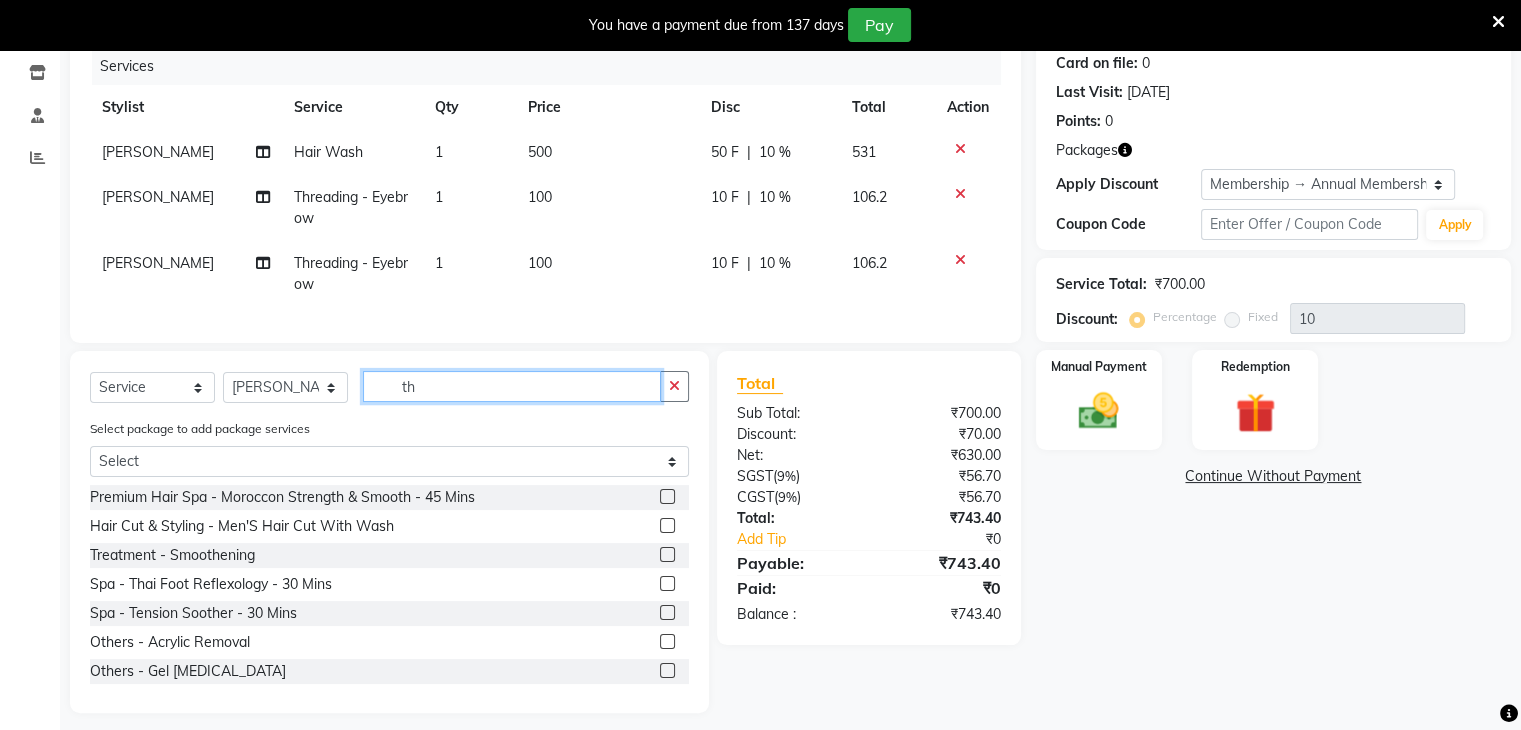 type on "t" 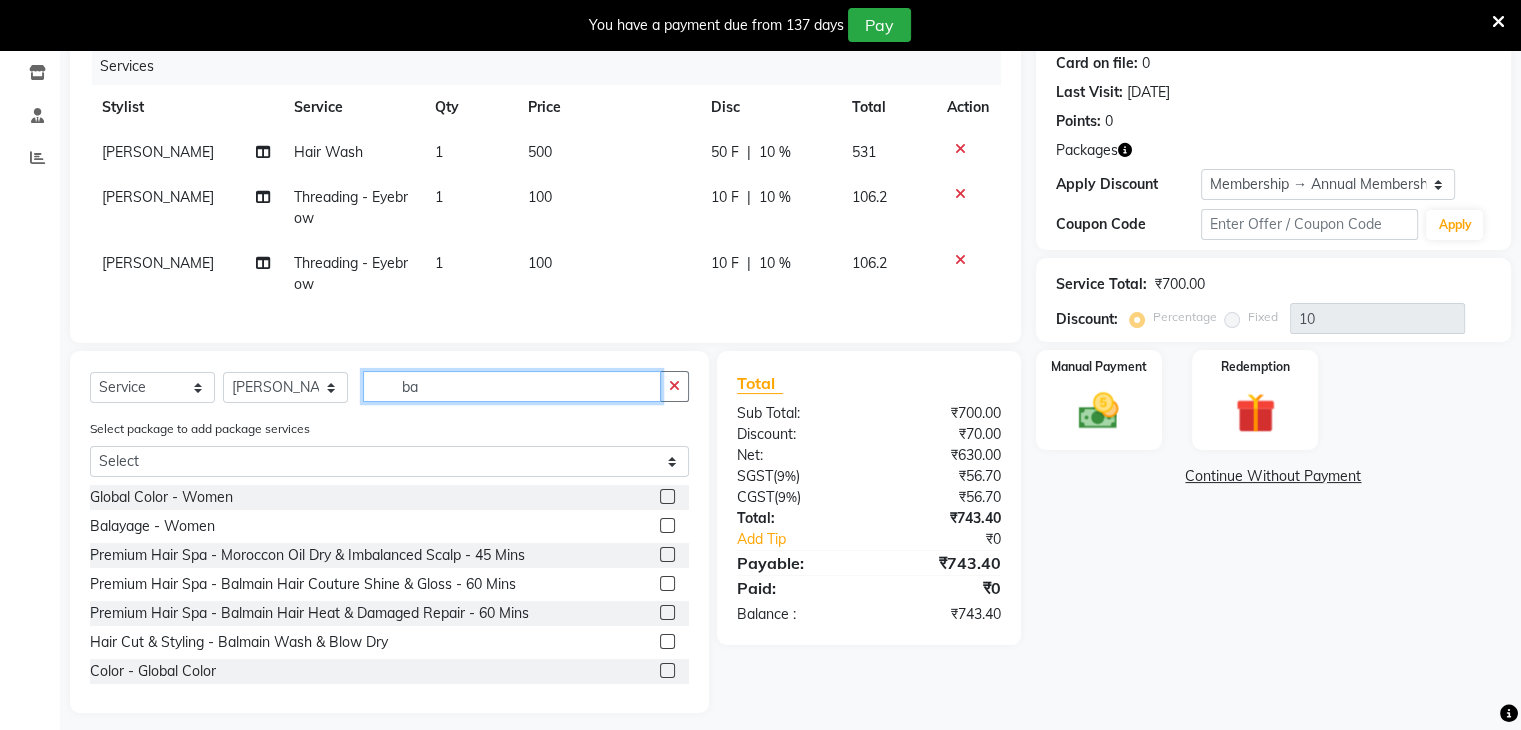 type on "b" 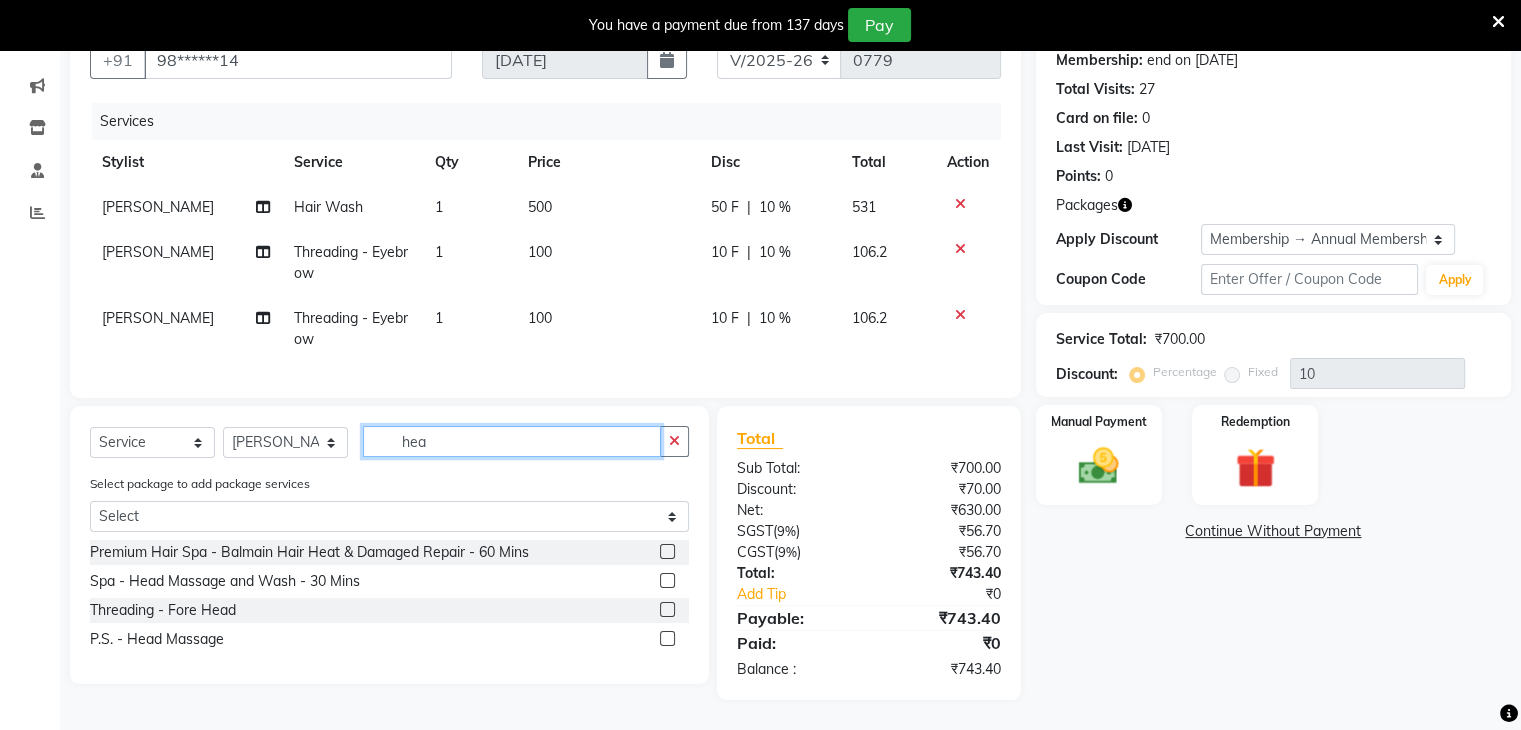 scroll, scrollTop: 211, scrollLeft: 0, axis: vertical 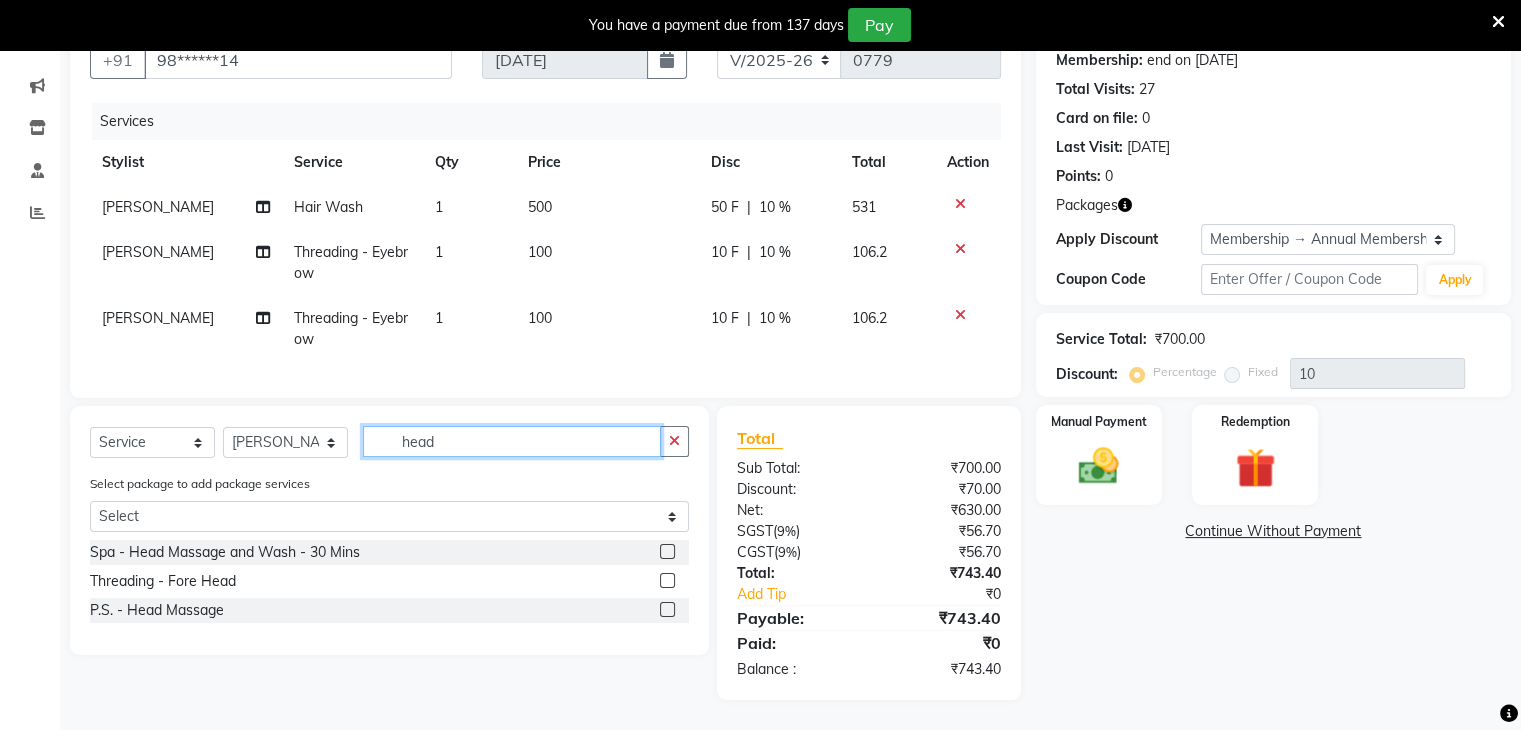 type on "head" 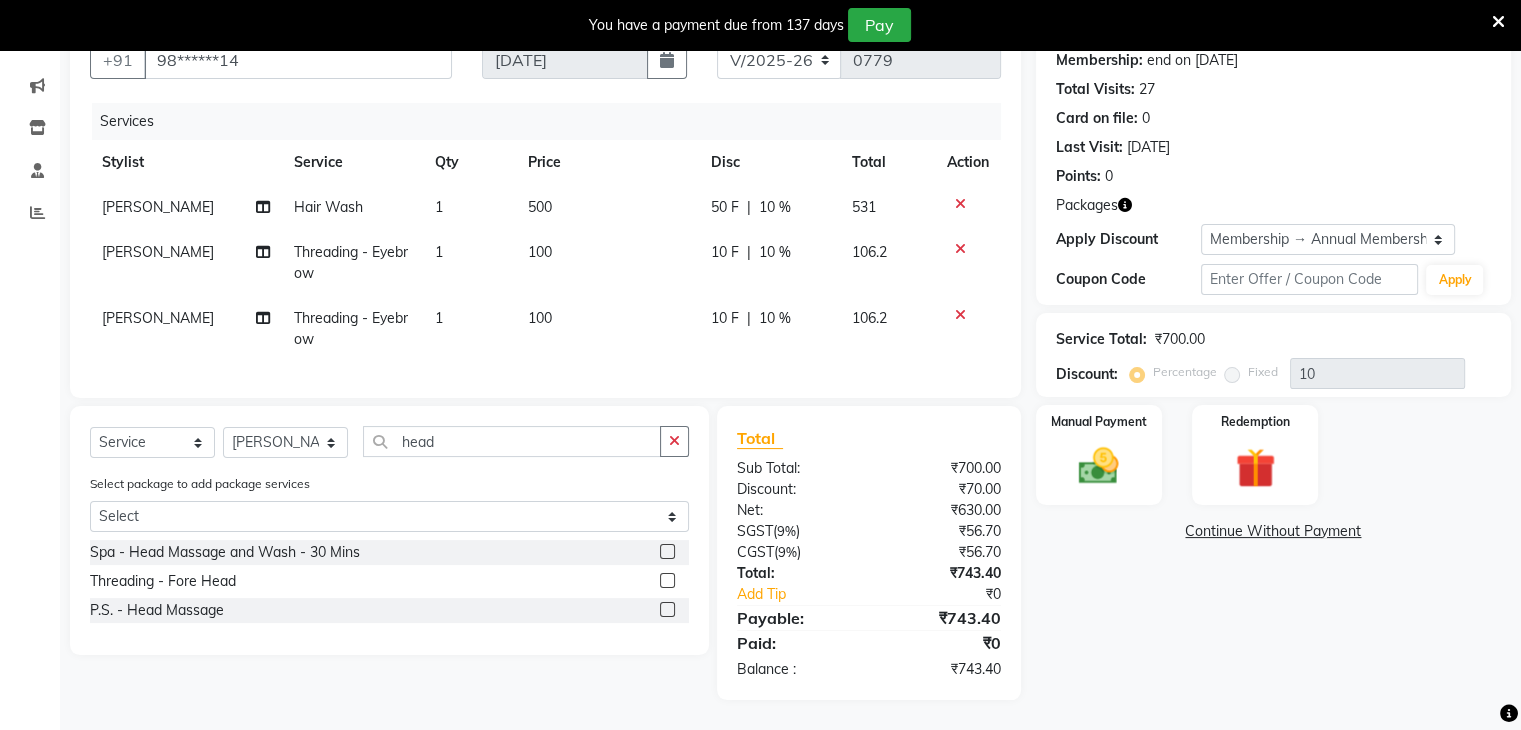 click 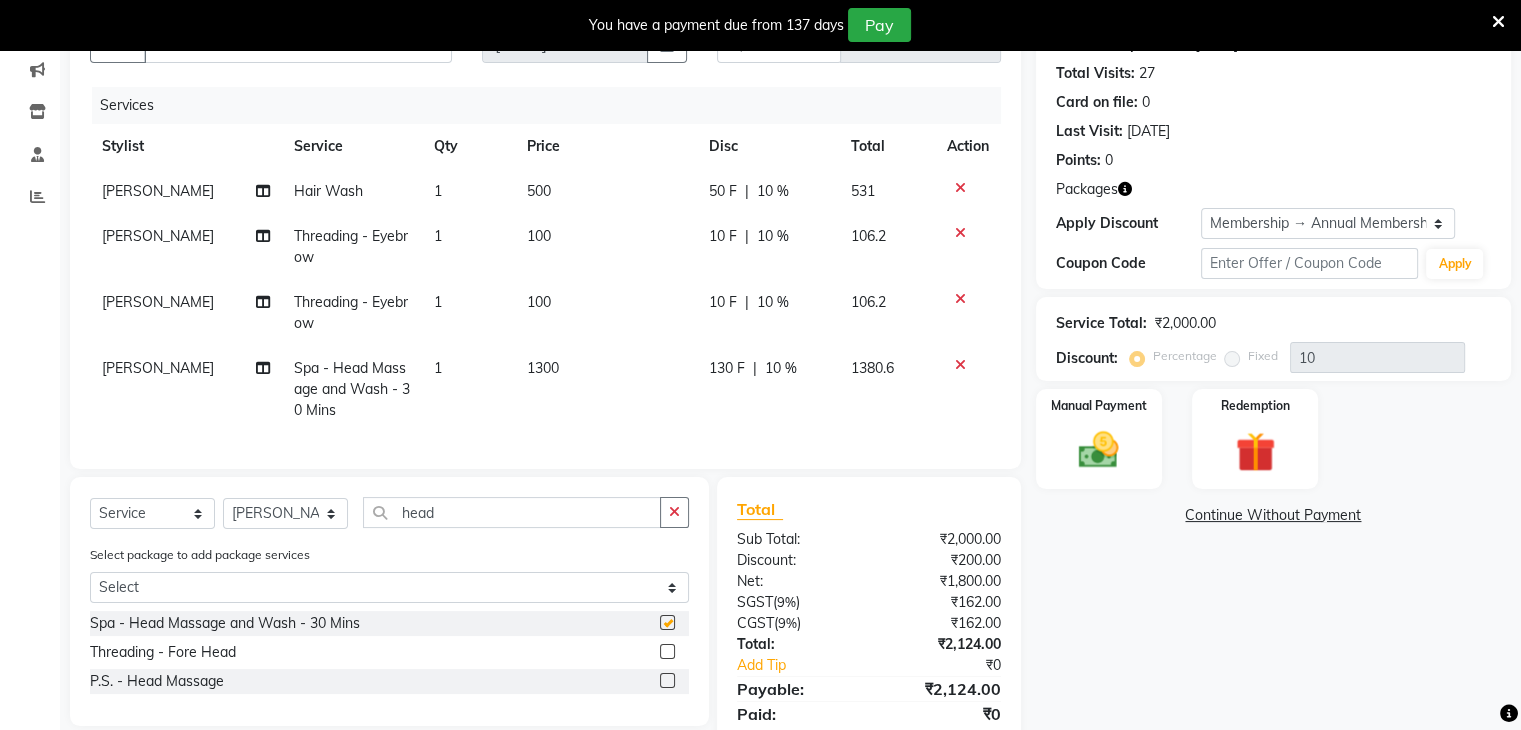 checkbox on "false" 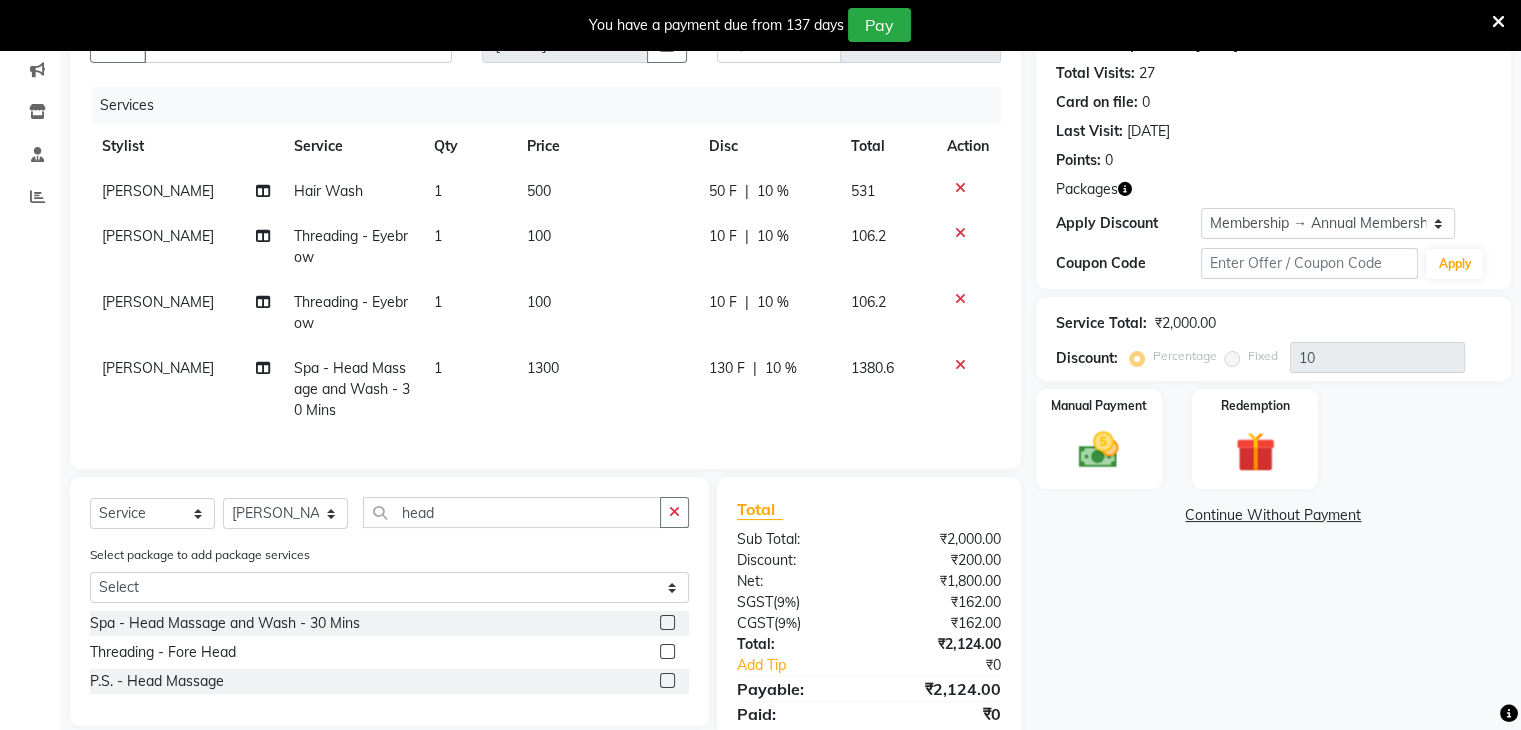click 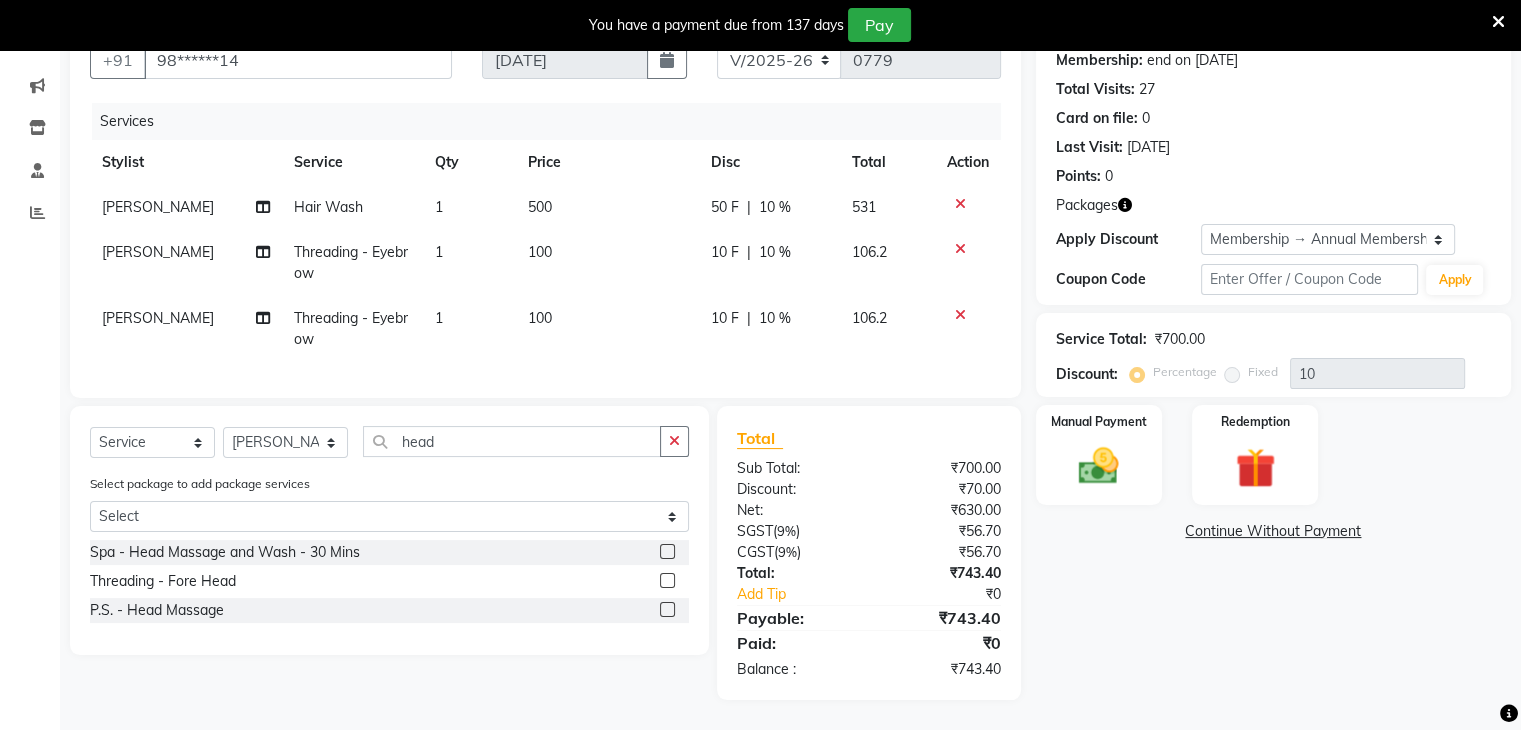 click 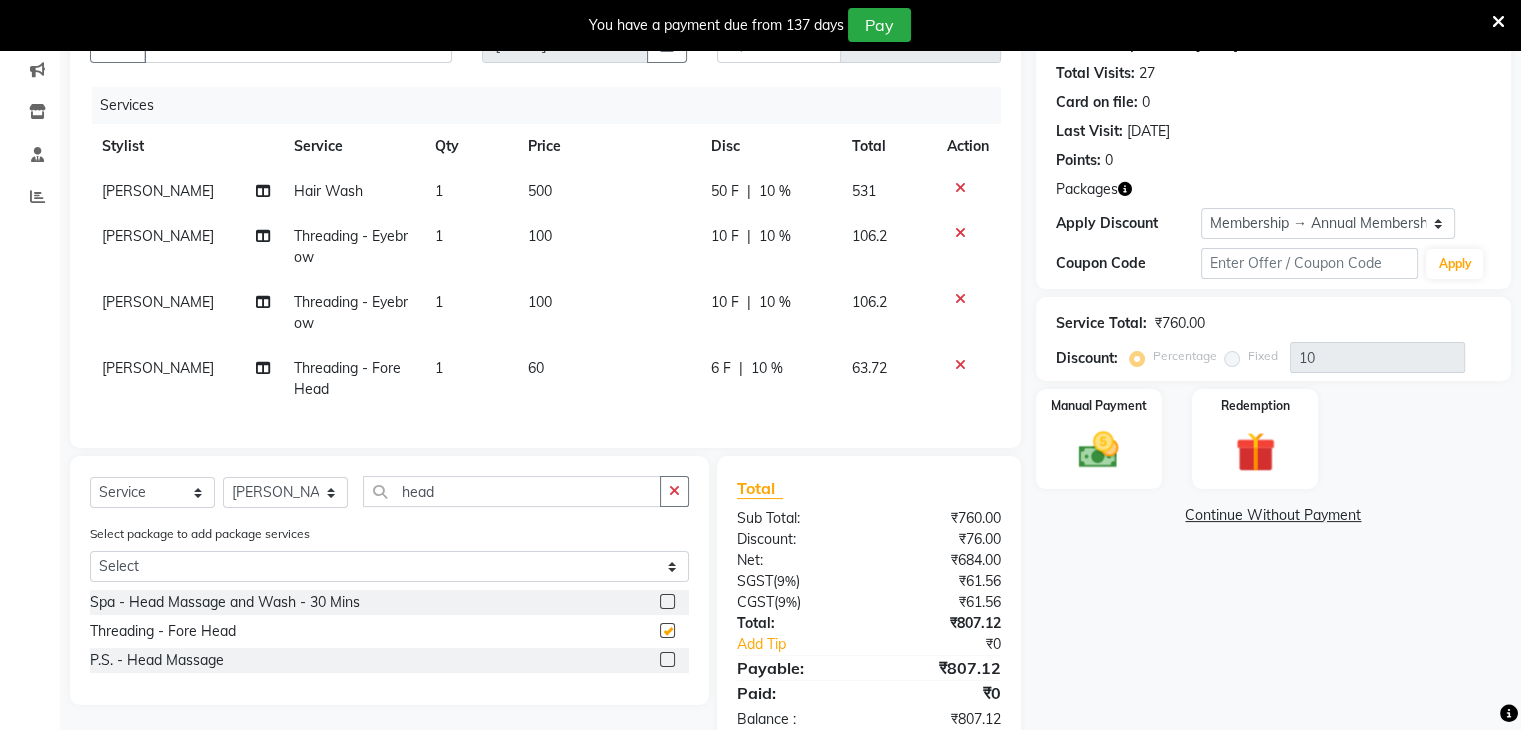 checkbox on "false" 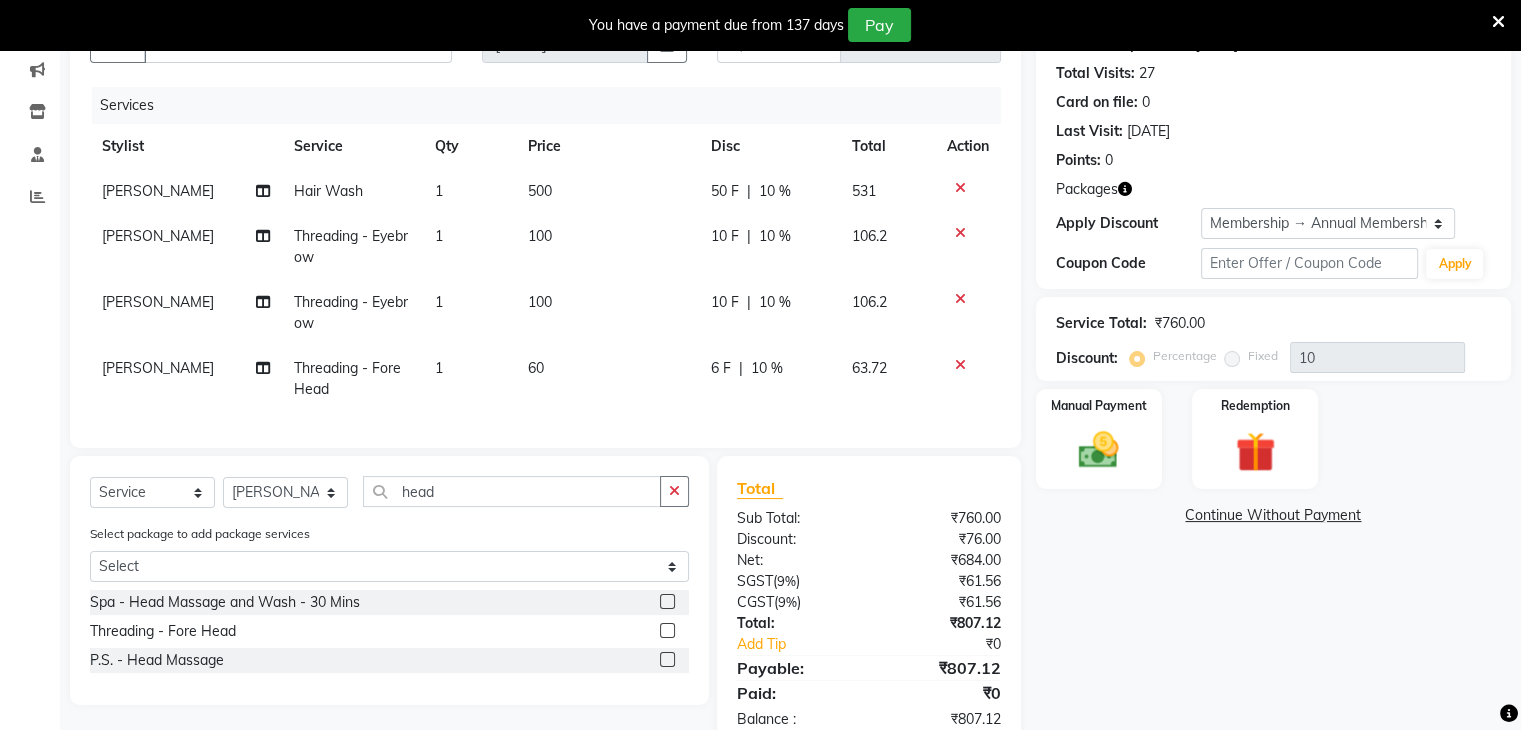 click 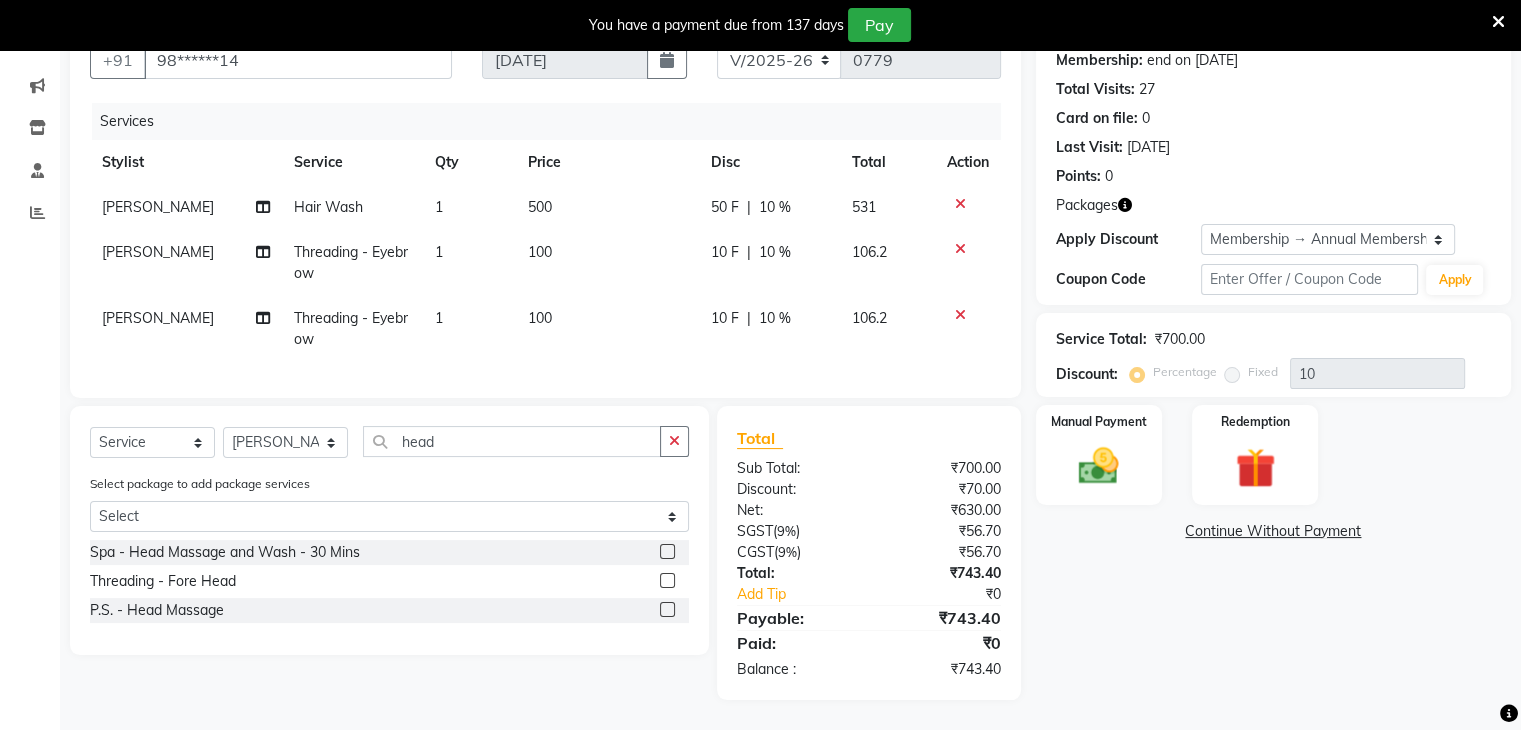 click 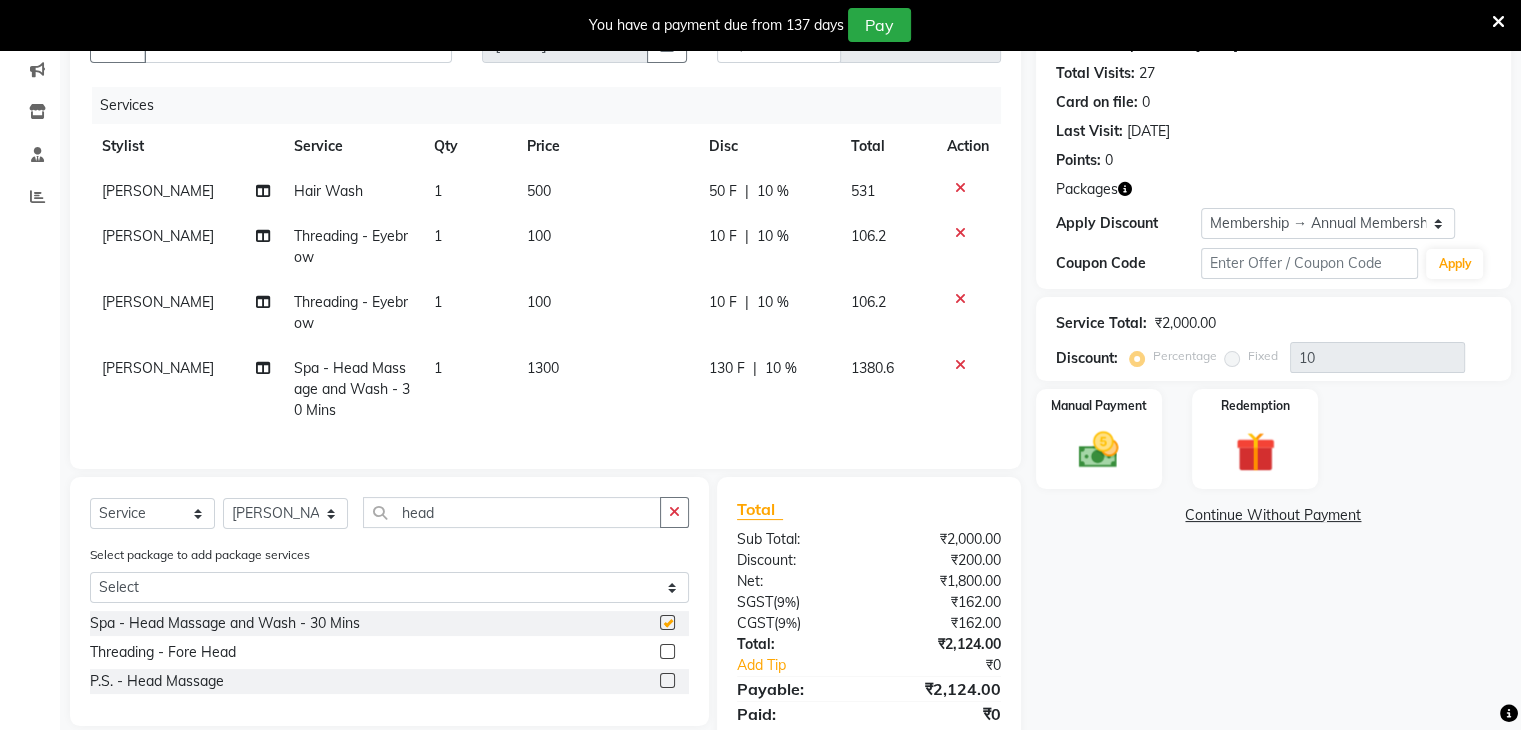 checkbox on "false" 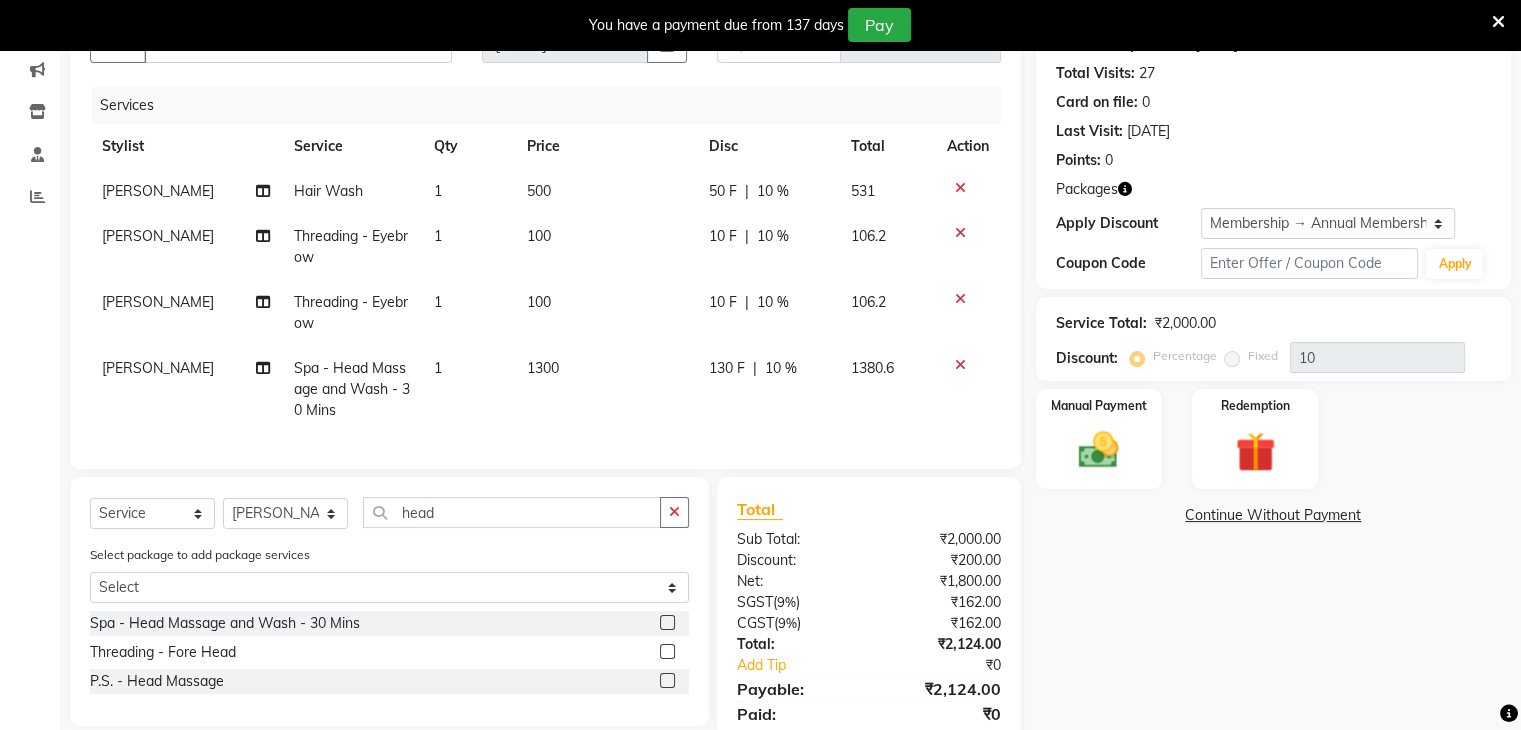 click 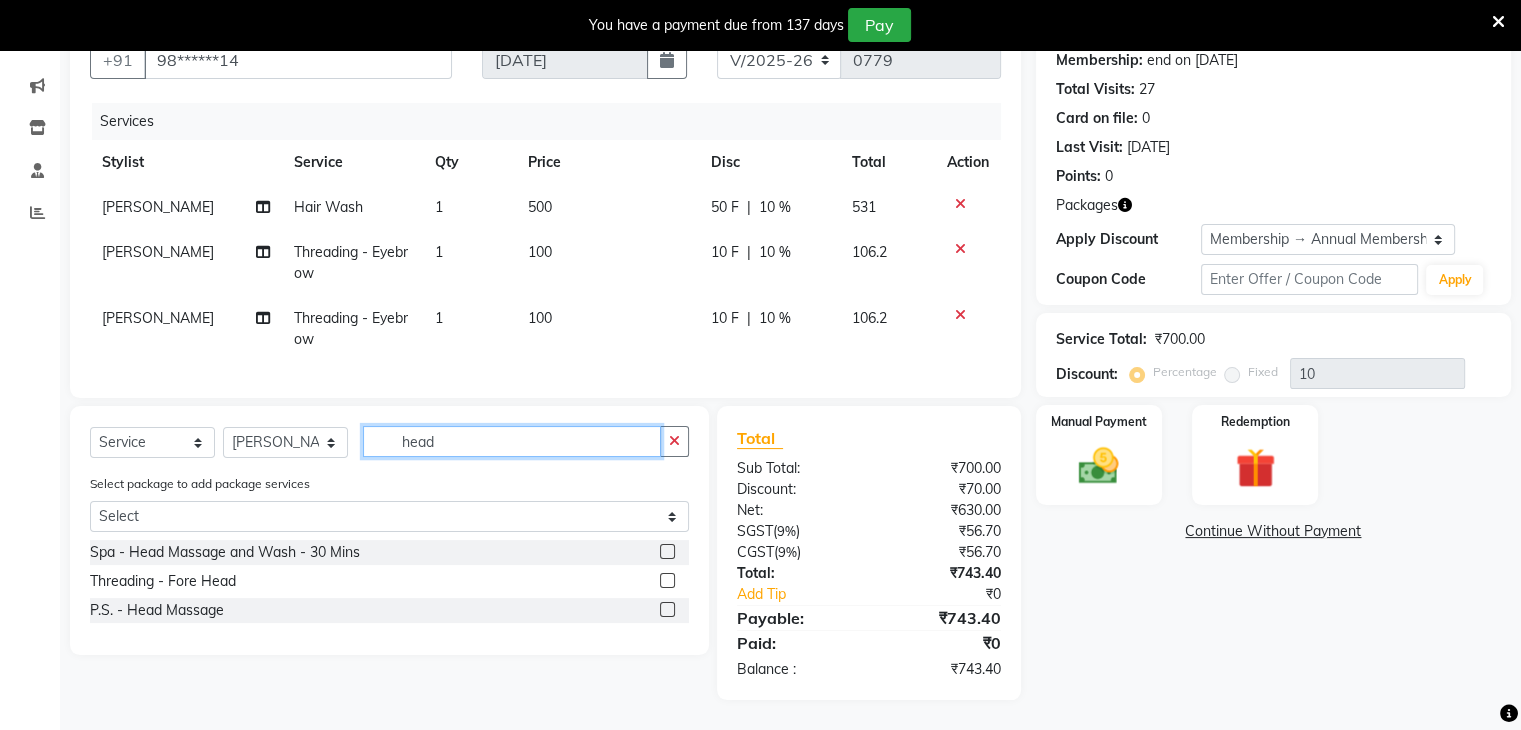 click on "head" 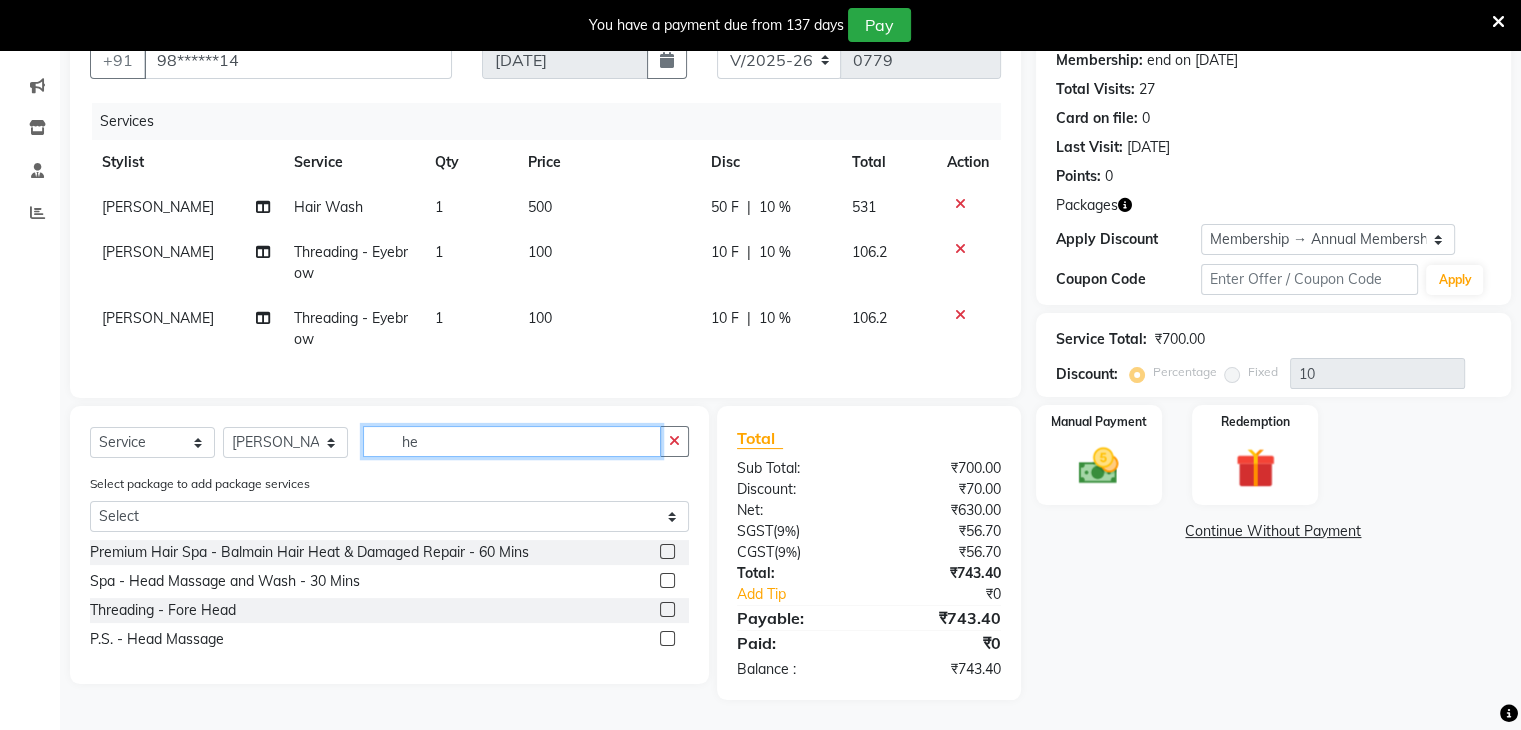 type on "h" 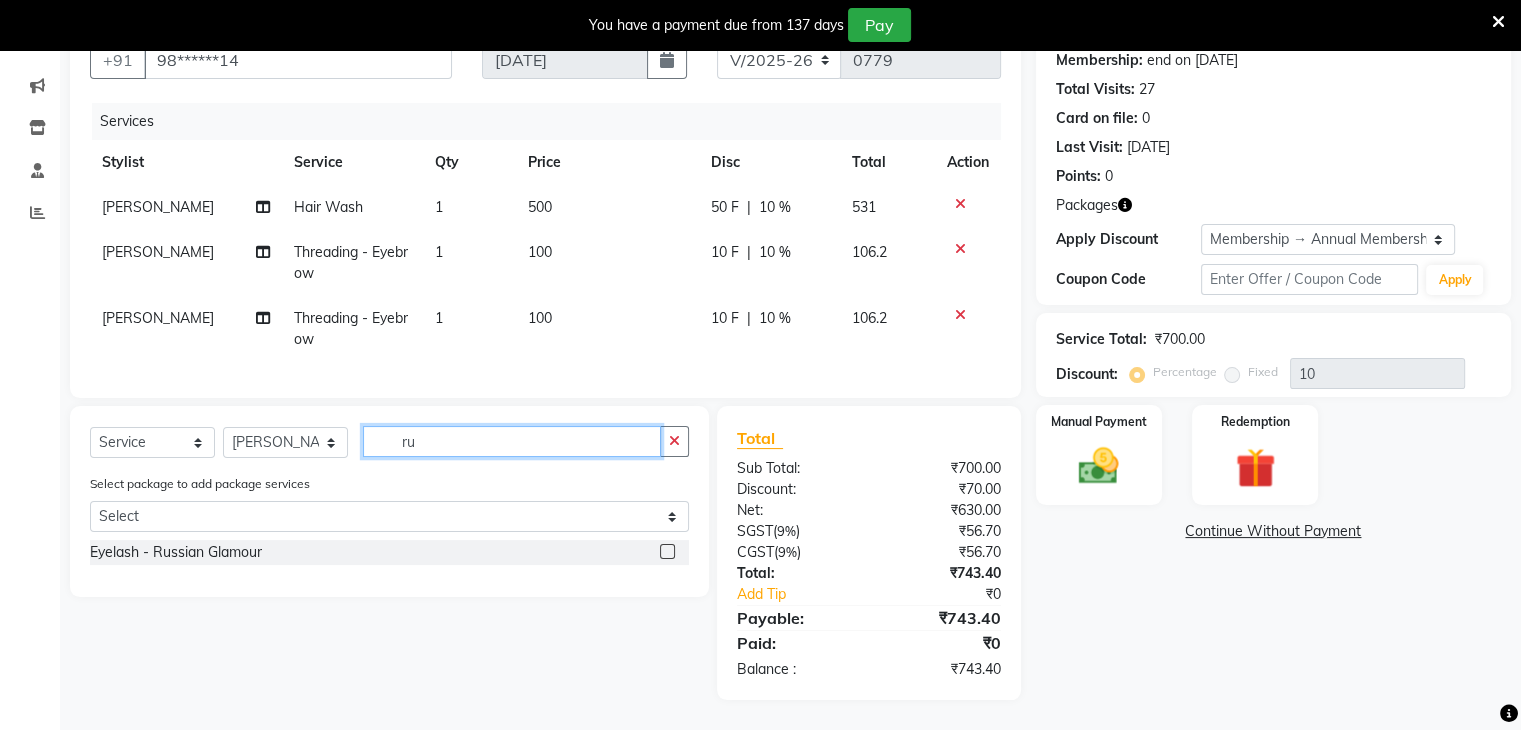 type on "r" 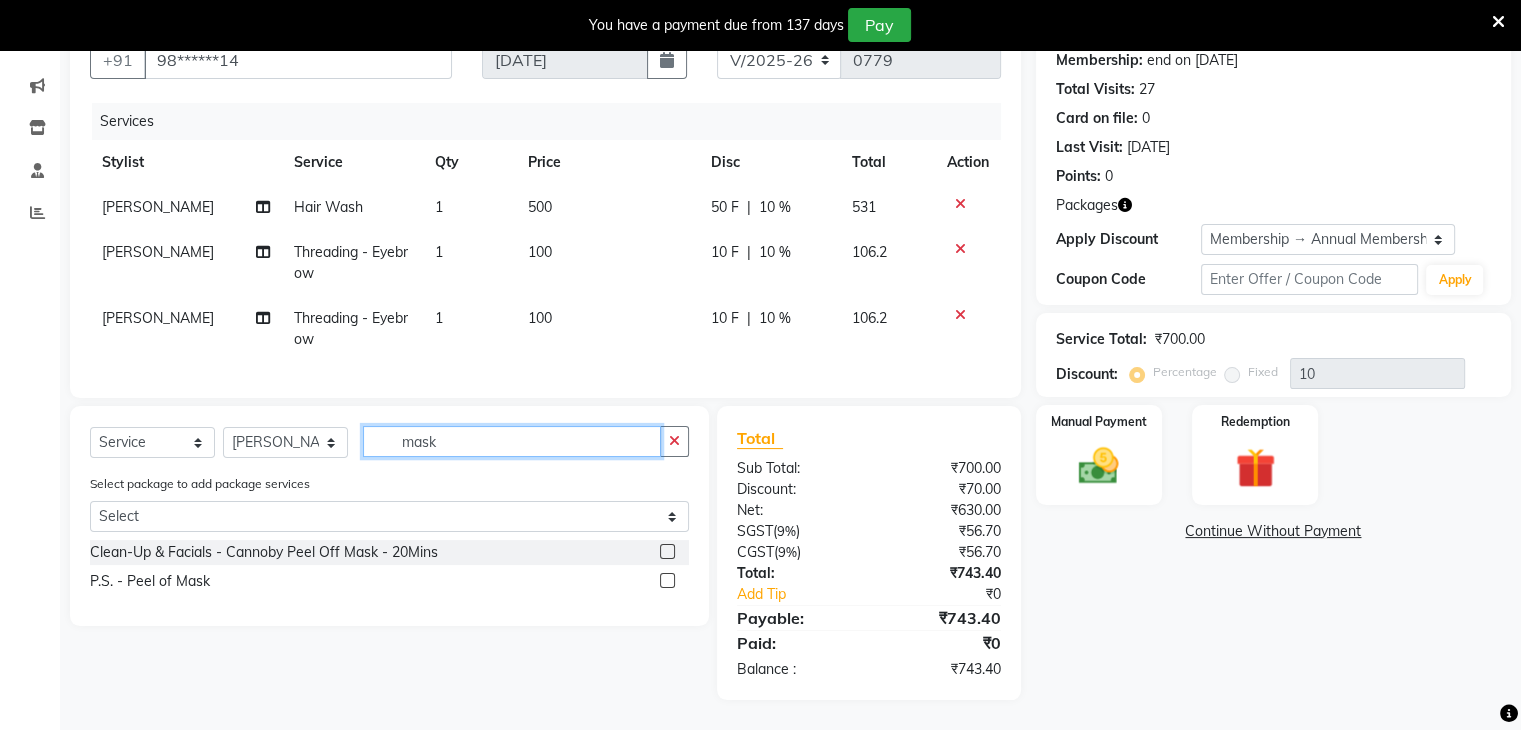 type on "mask" 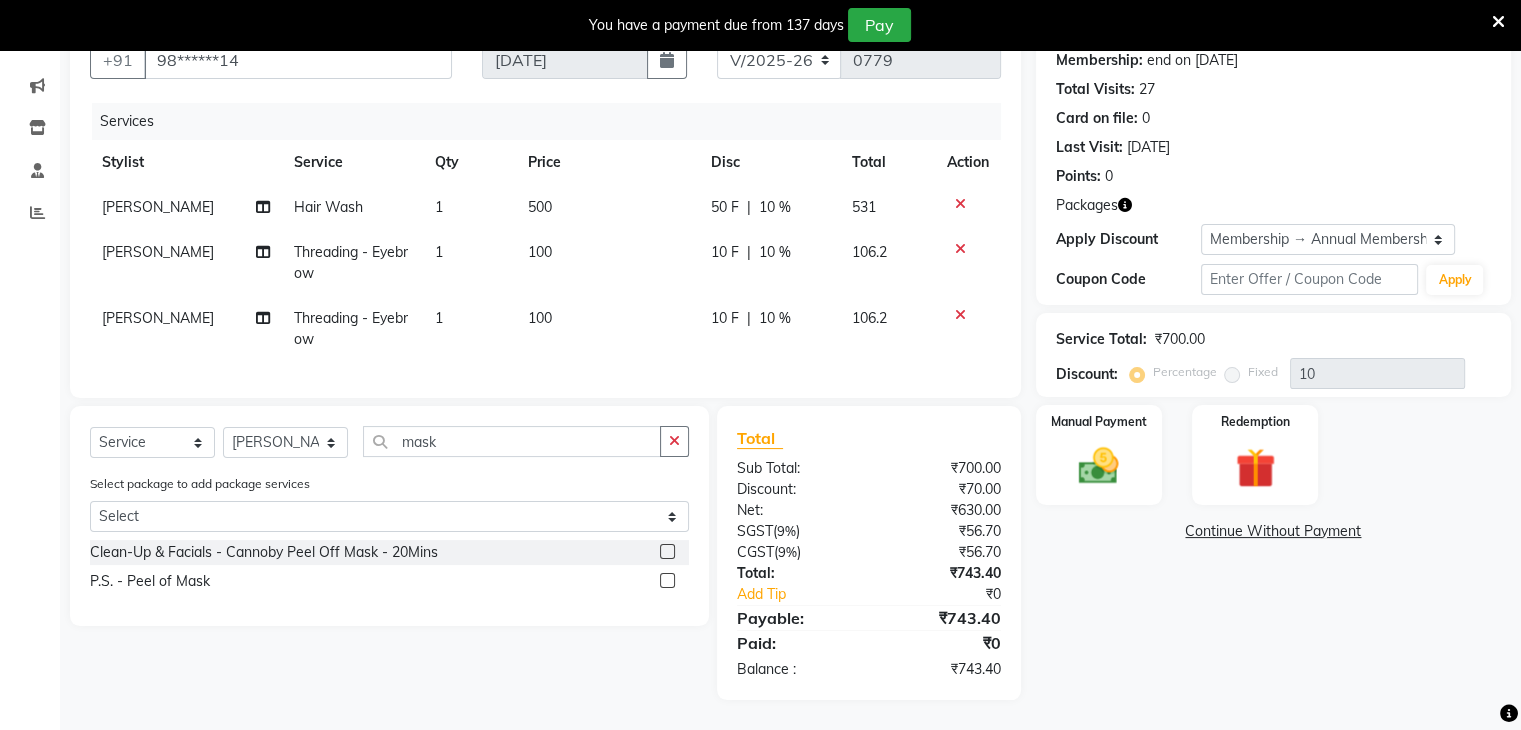 click 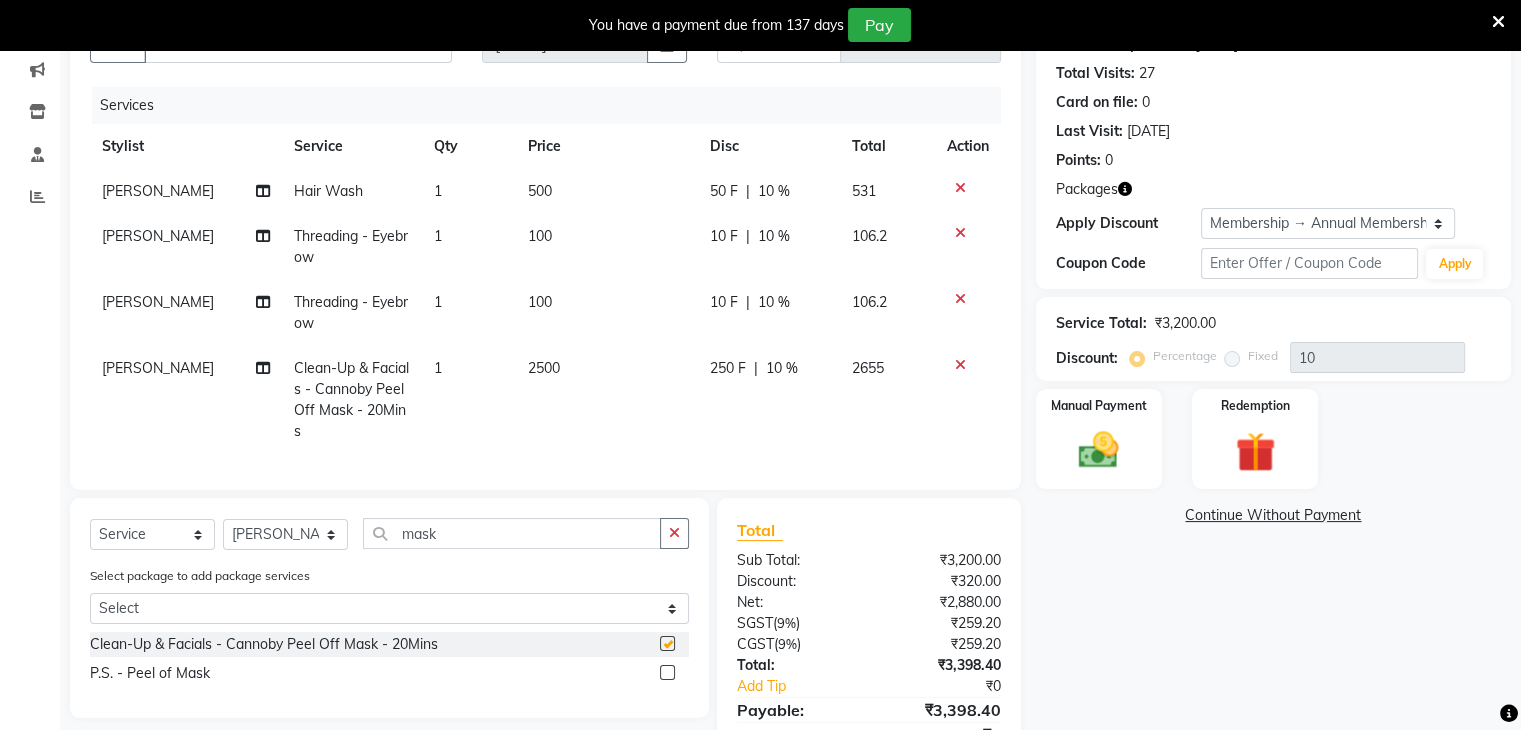 checkbox on "false" 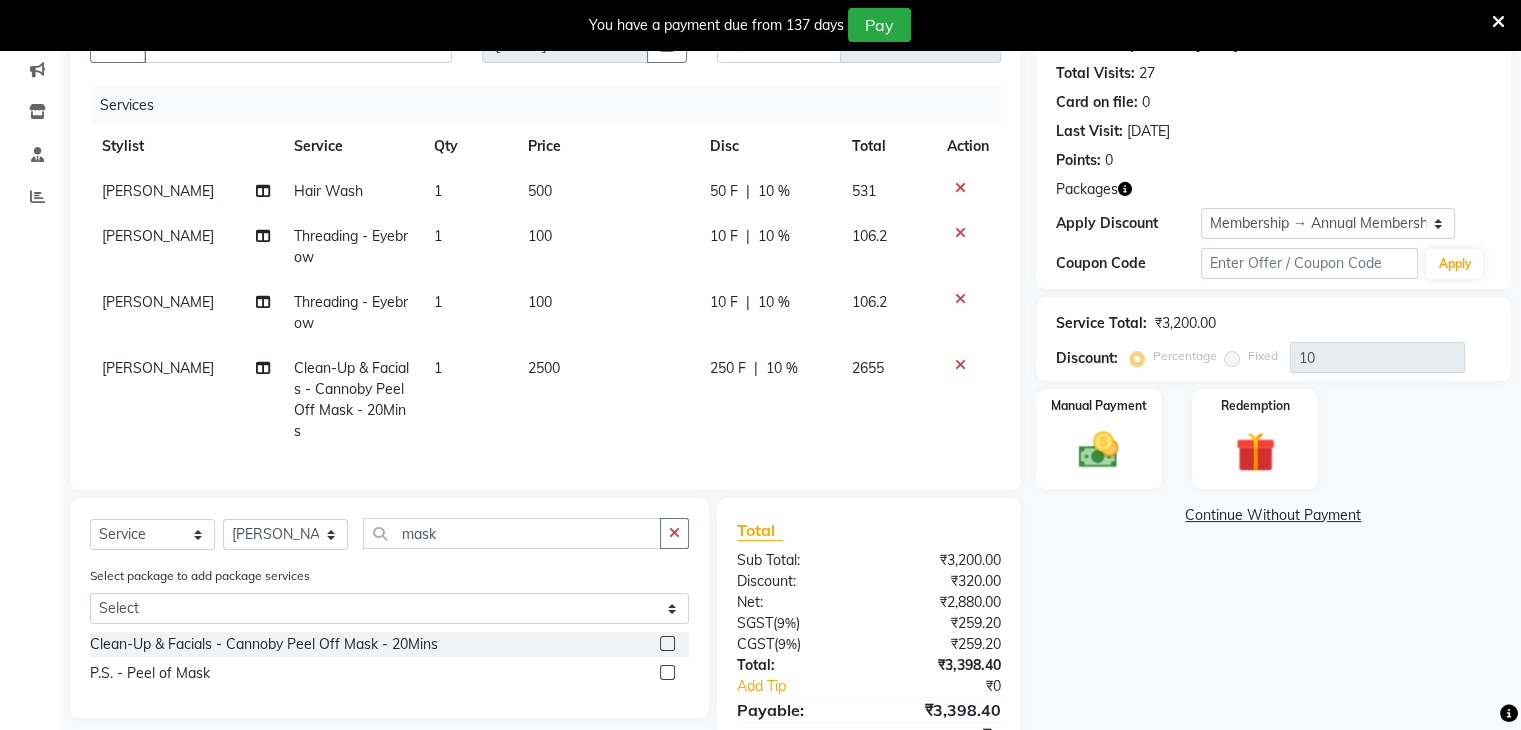 click 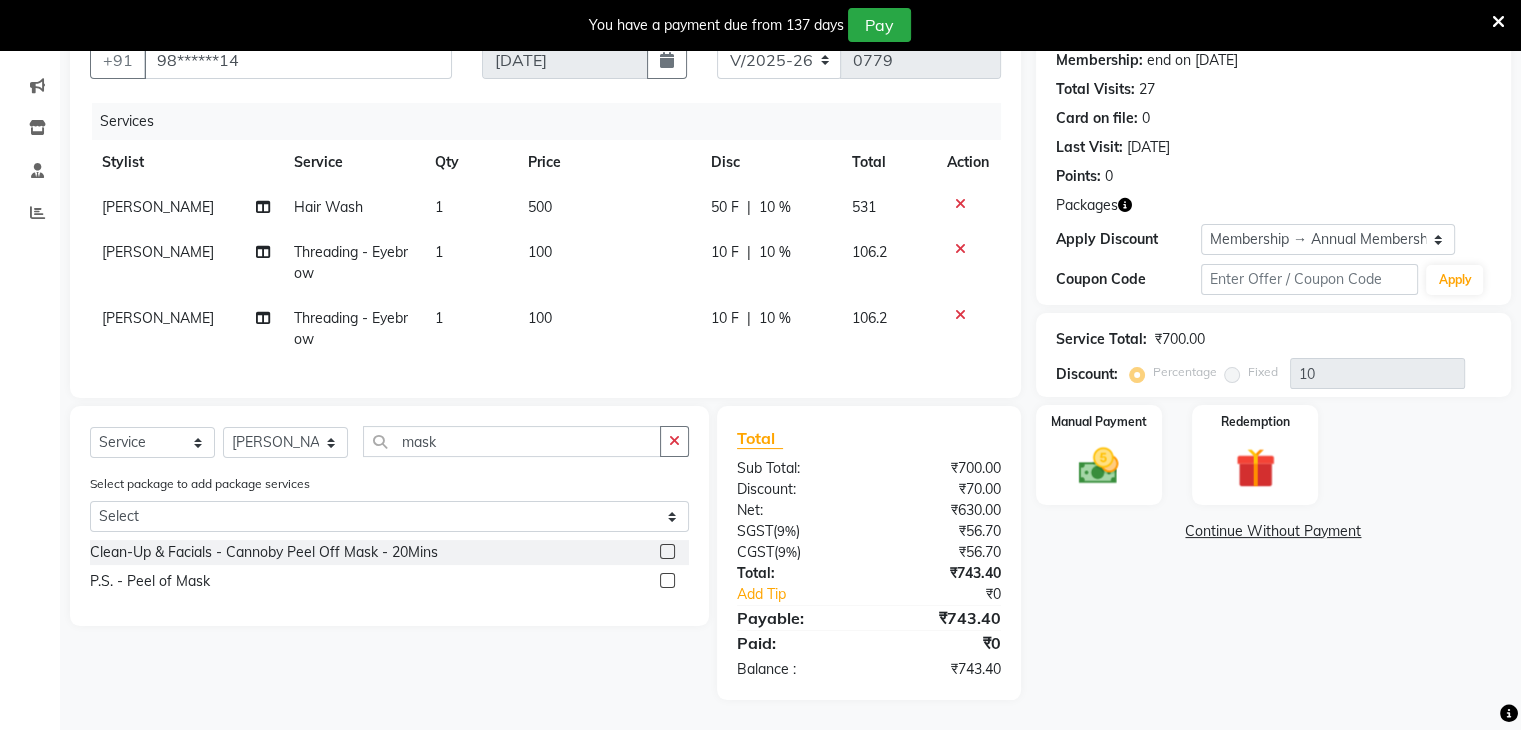 click 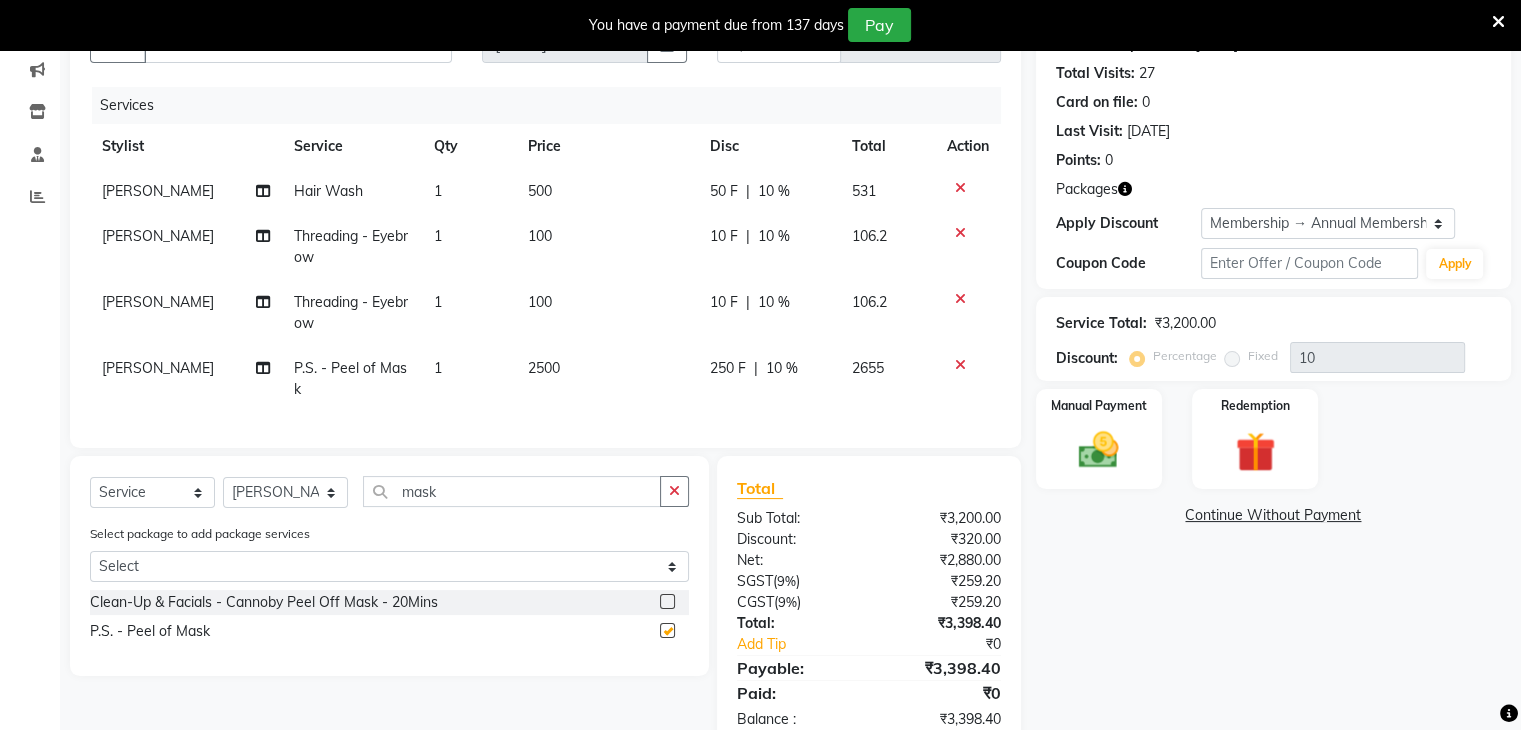 checkbox on "false" 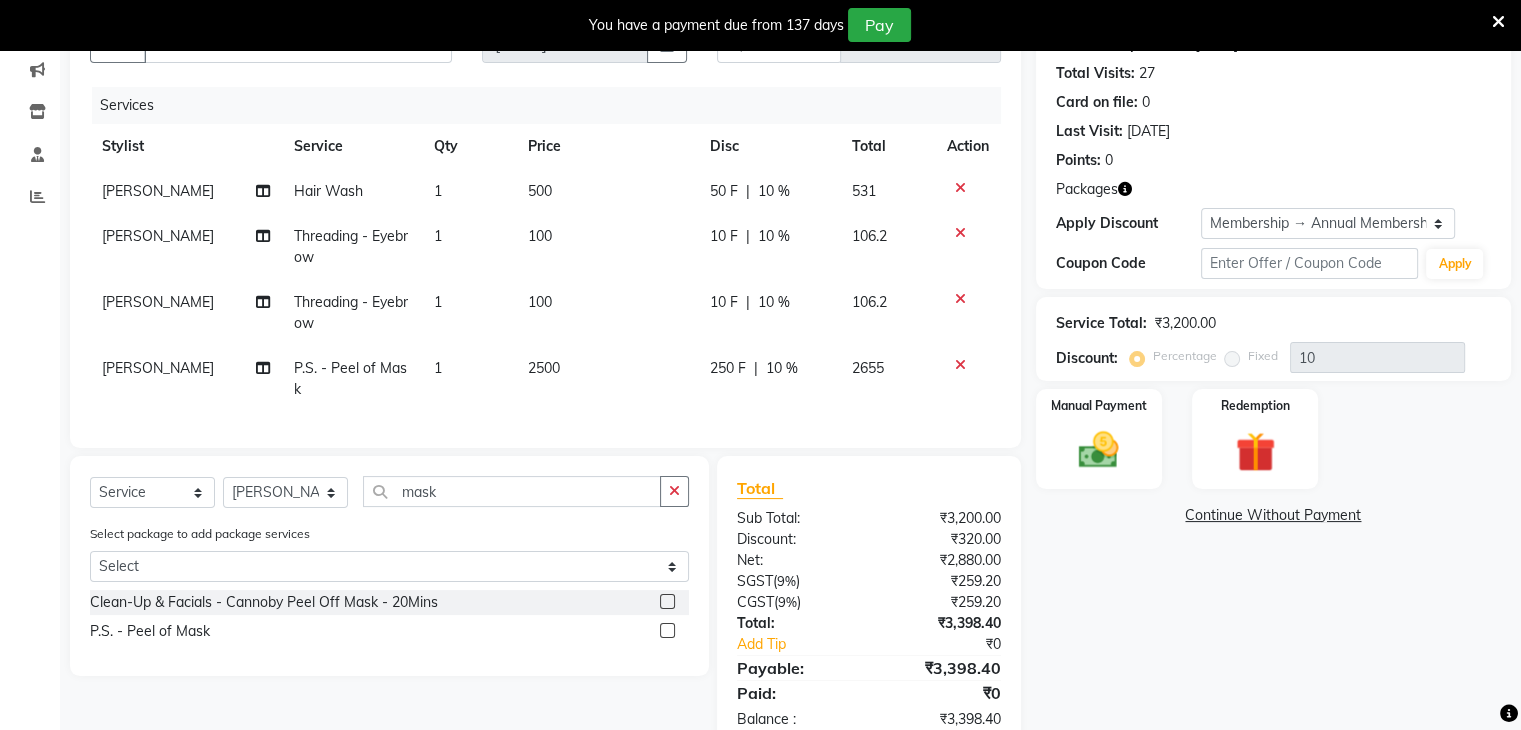 click 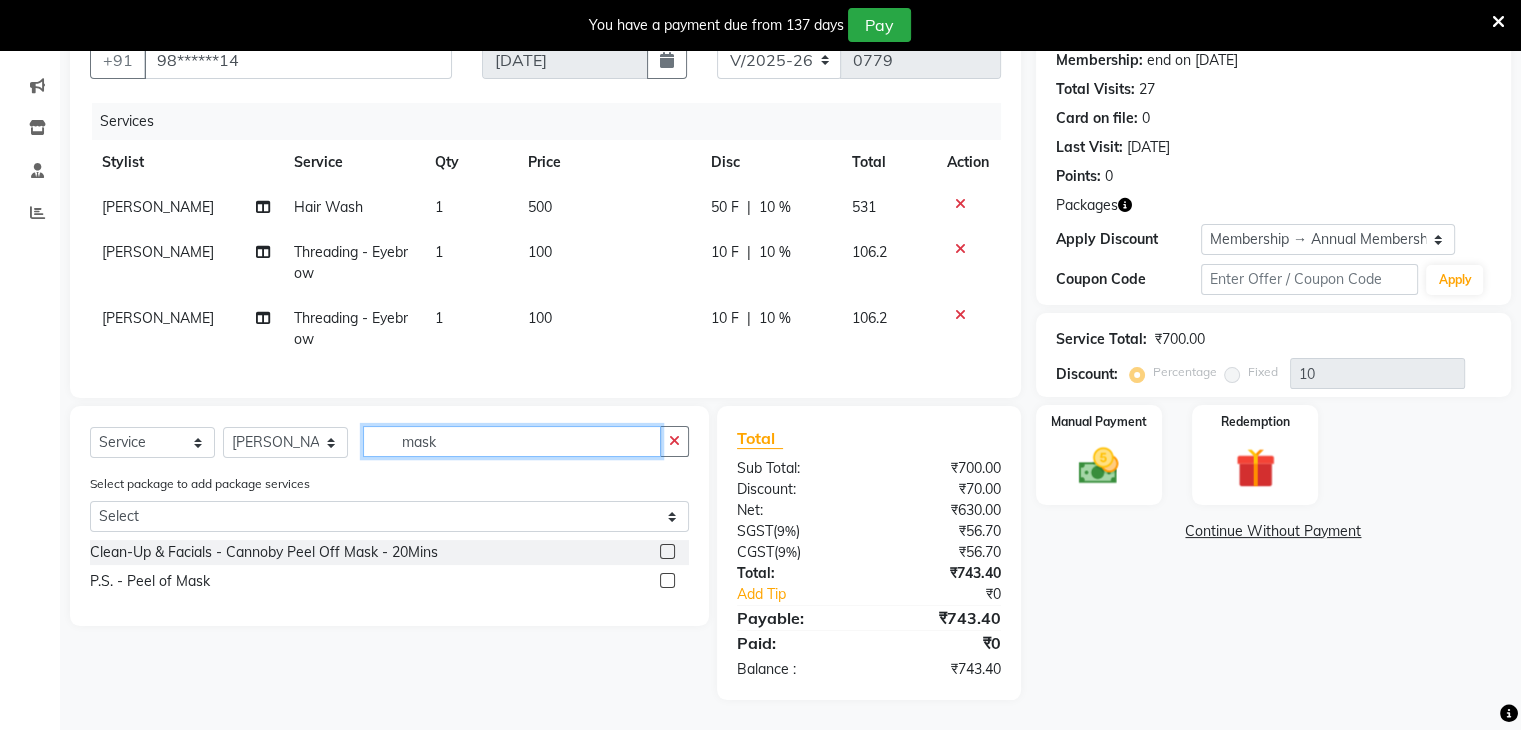 click on "mask" 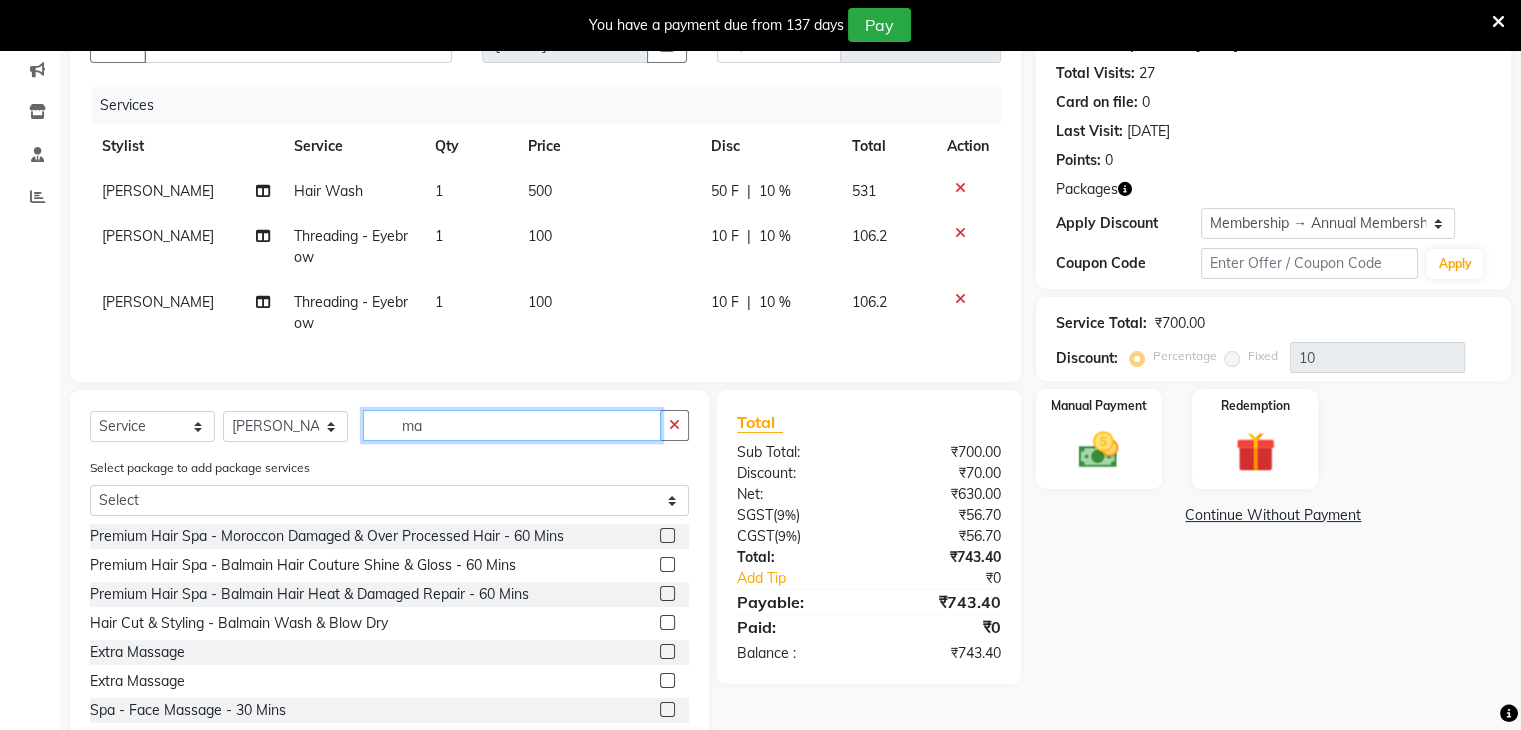 type on "m" 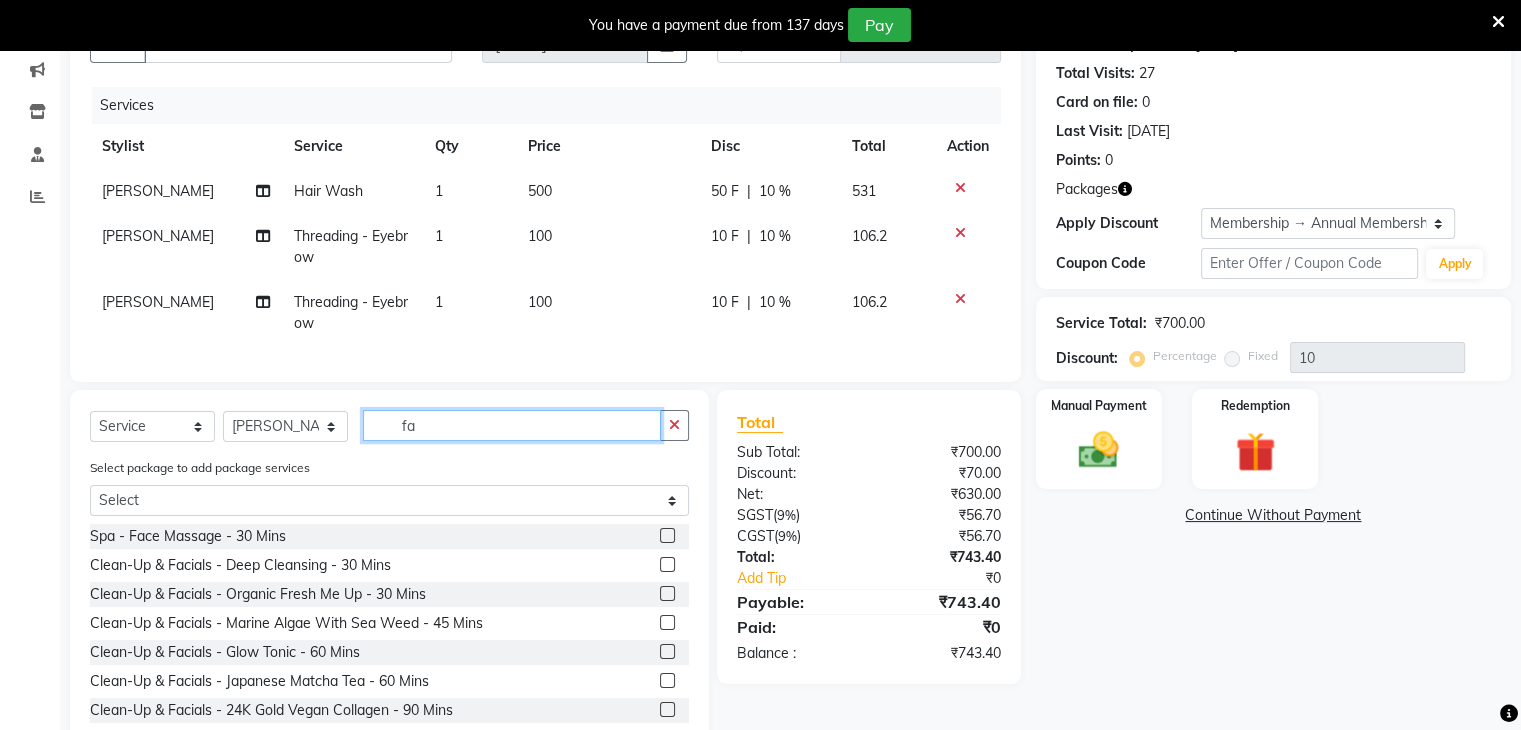 type on "f" 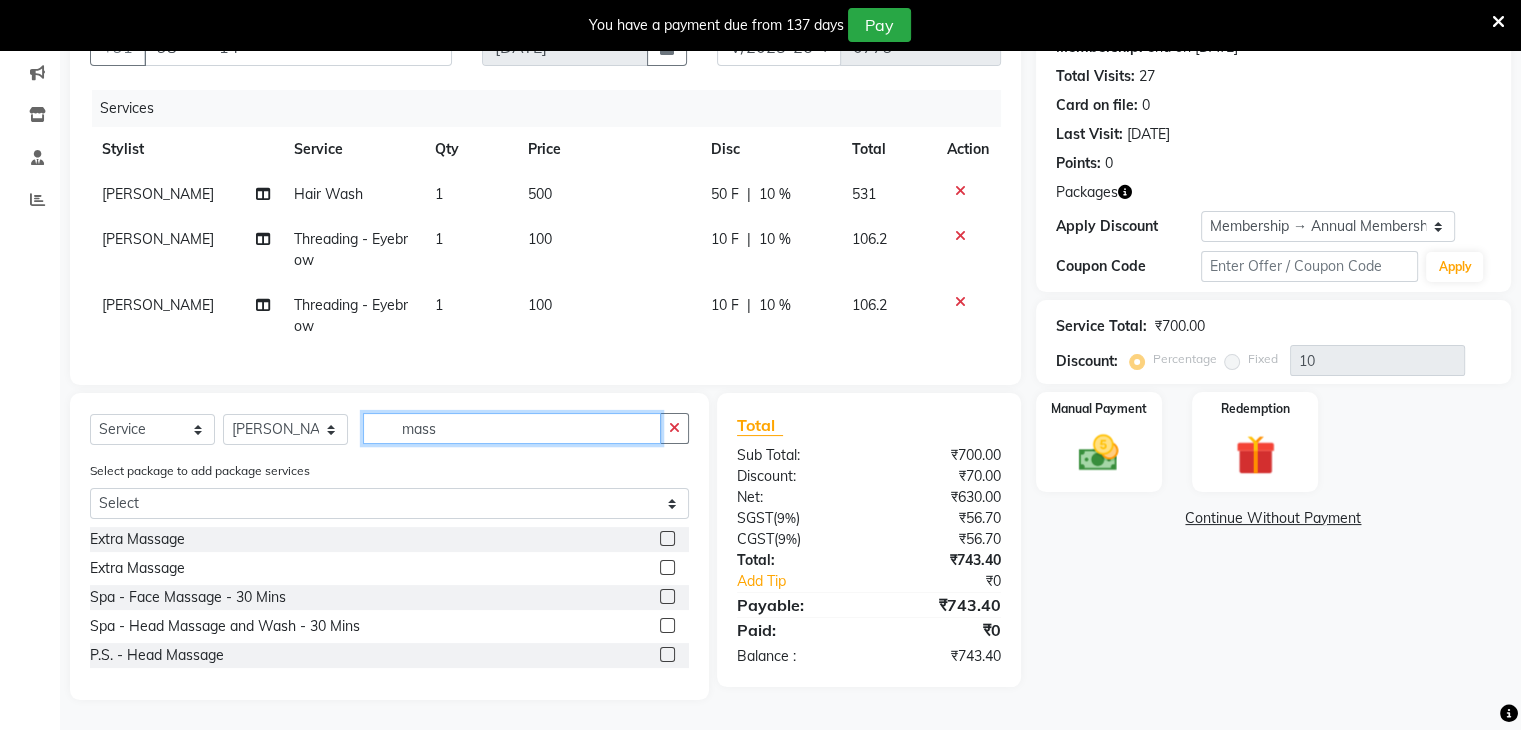 type on "mass" 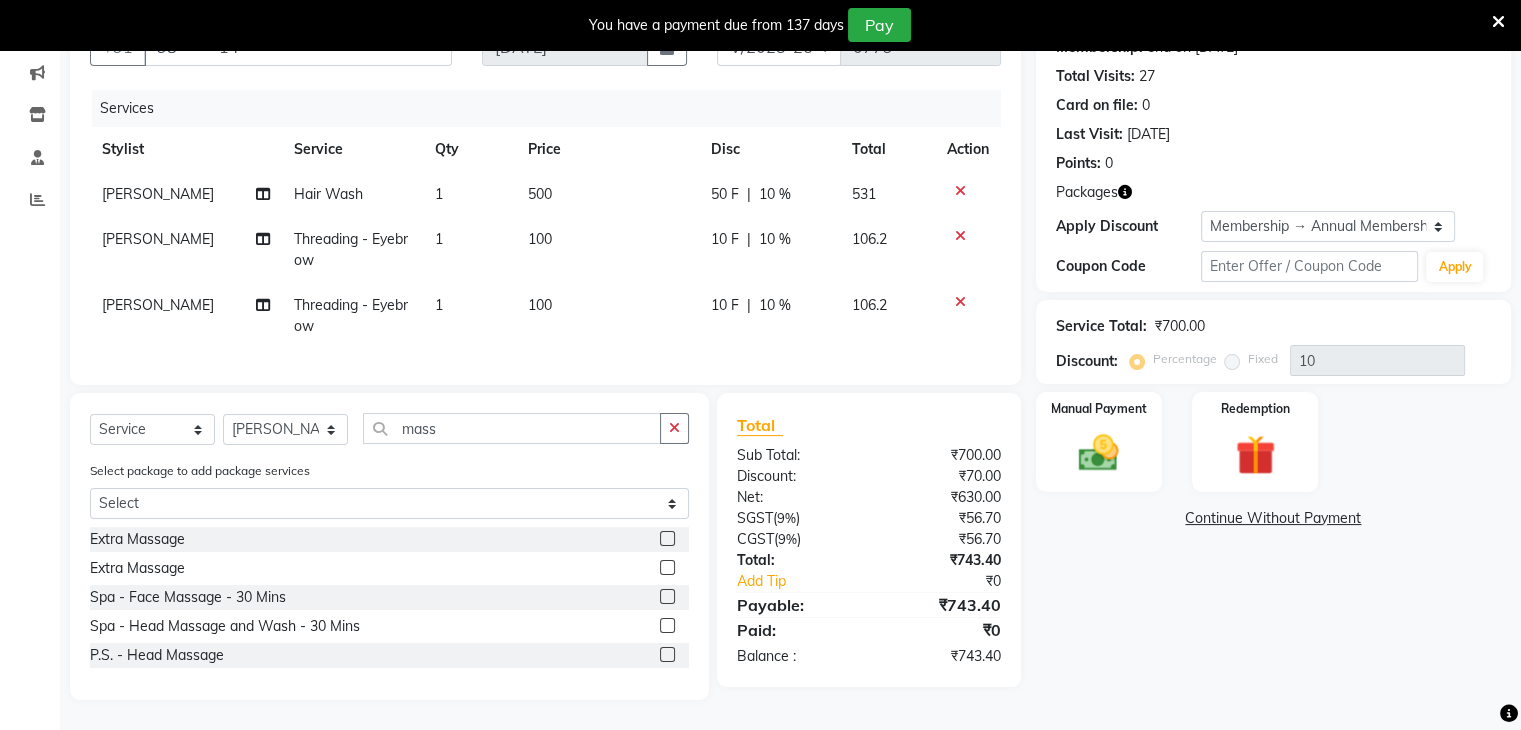 click 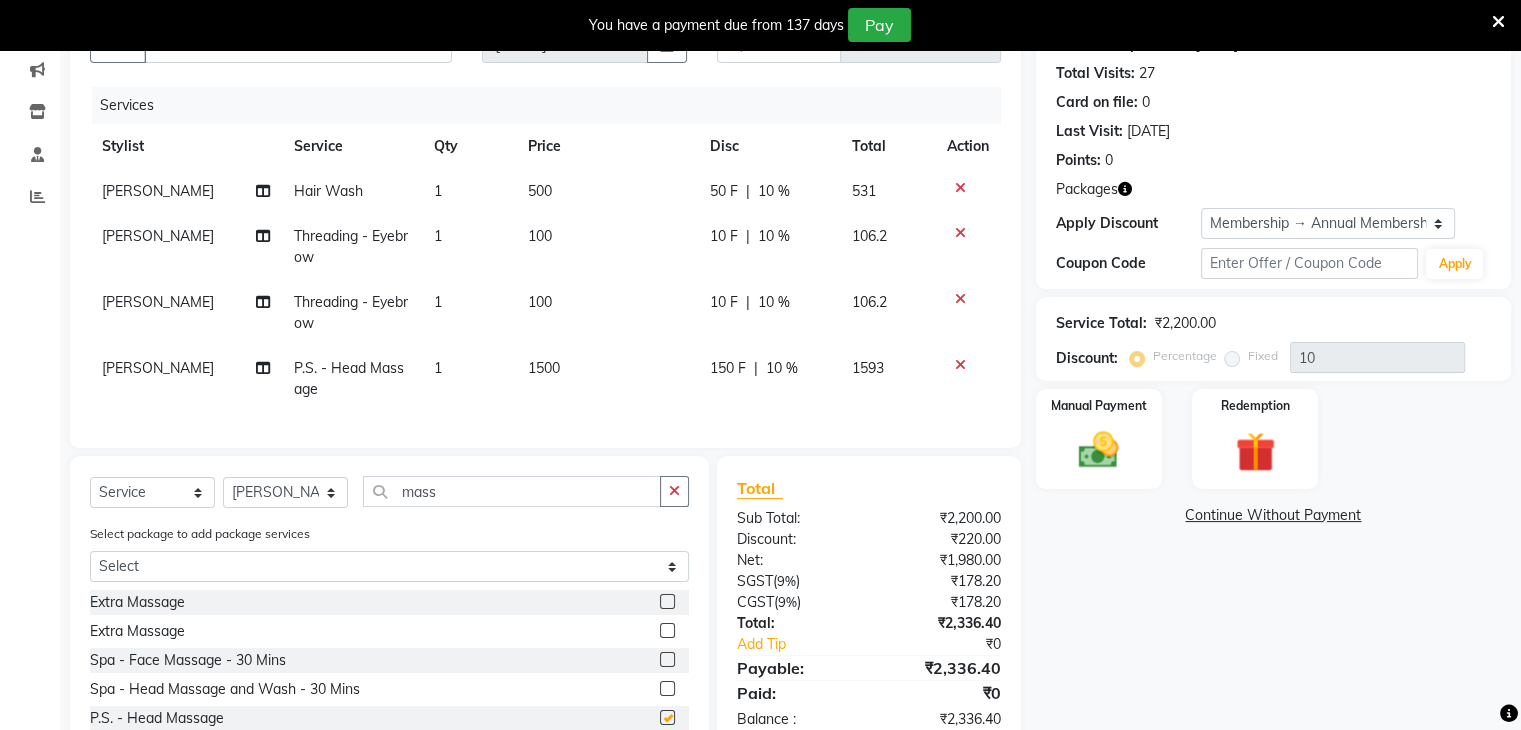 checkbox on "false" 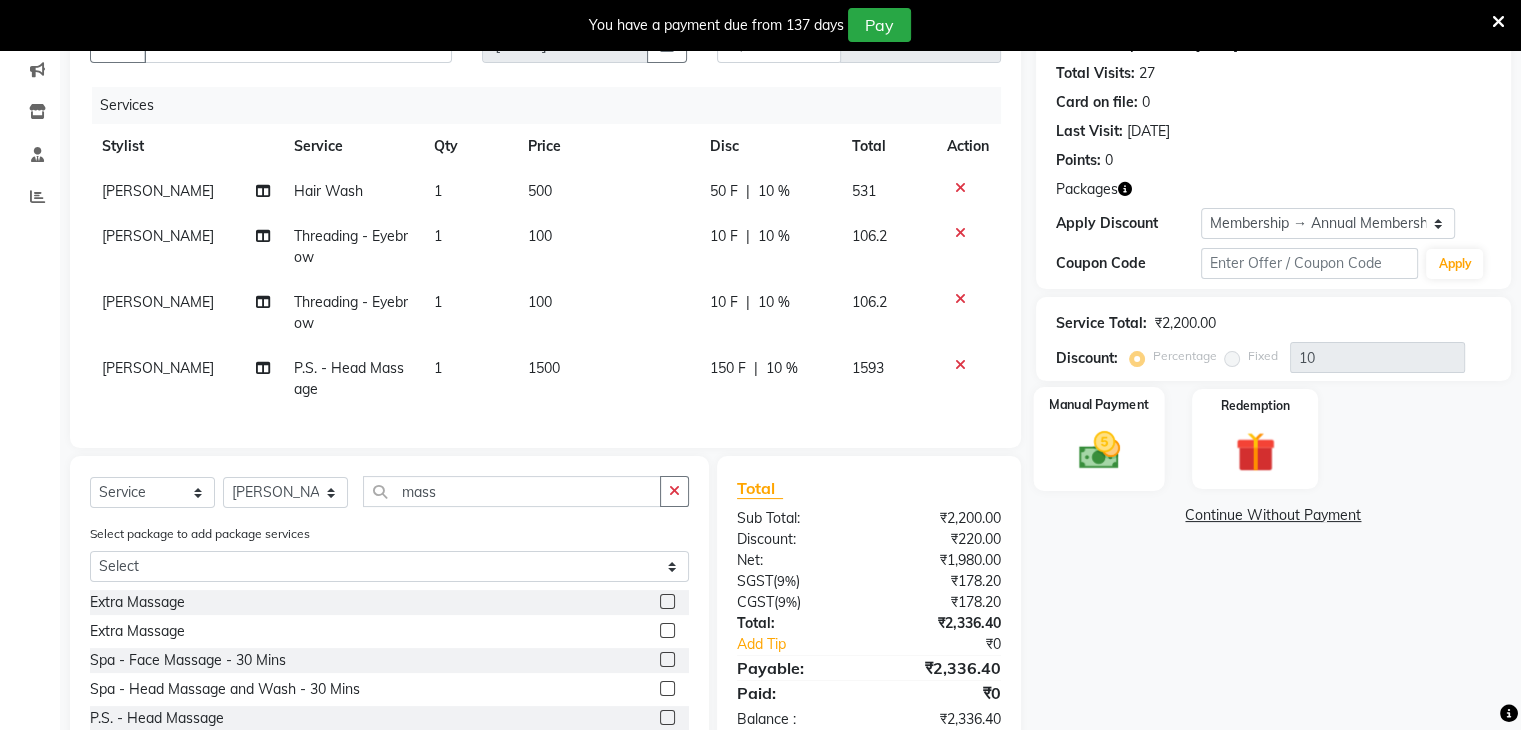 click 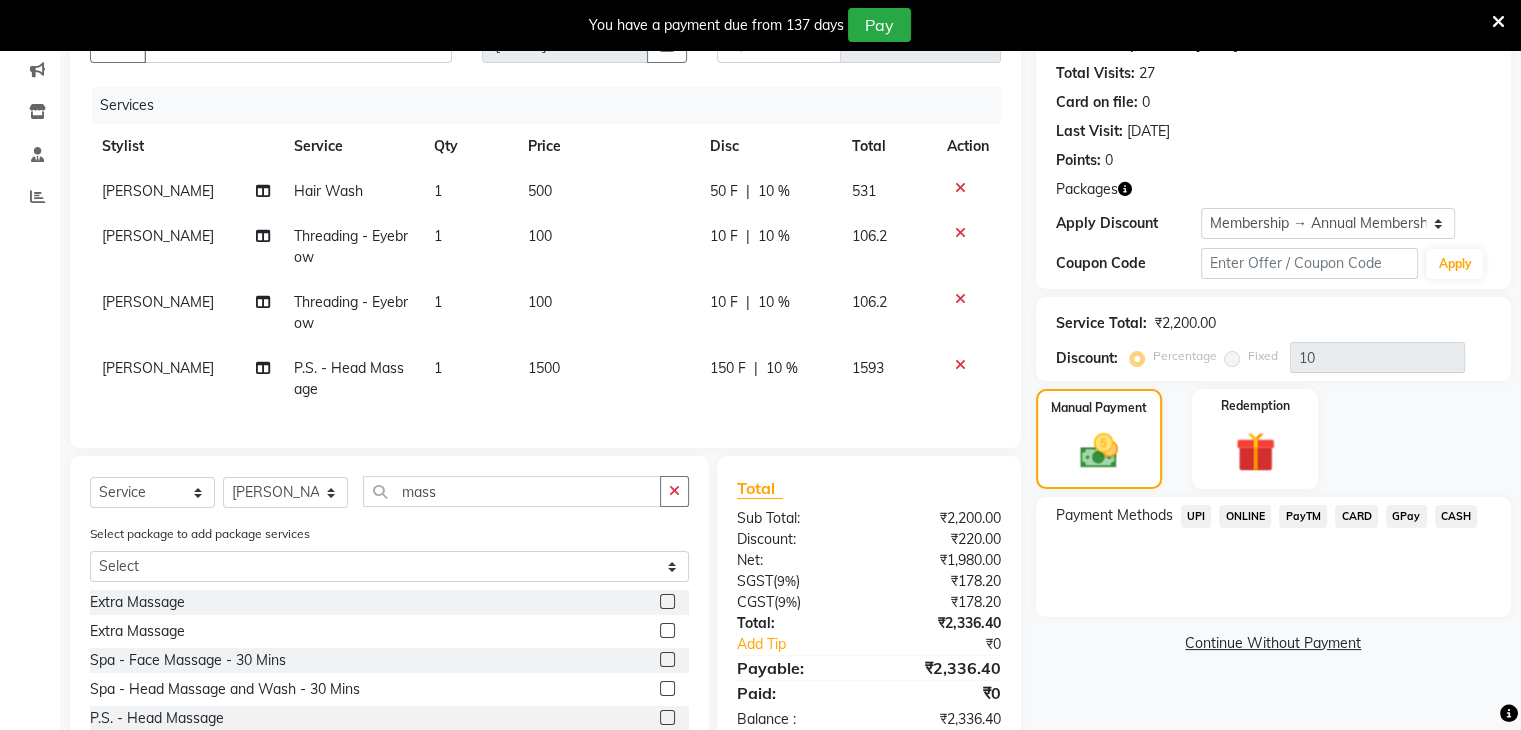 click on "CASH" 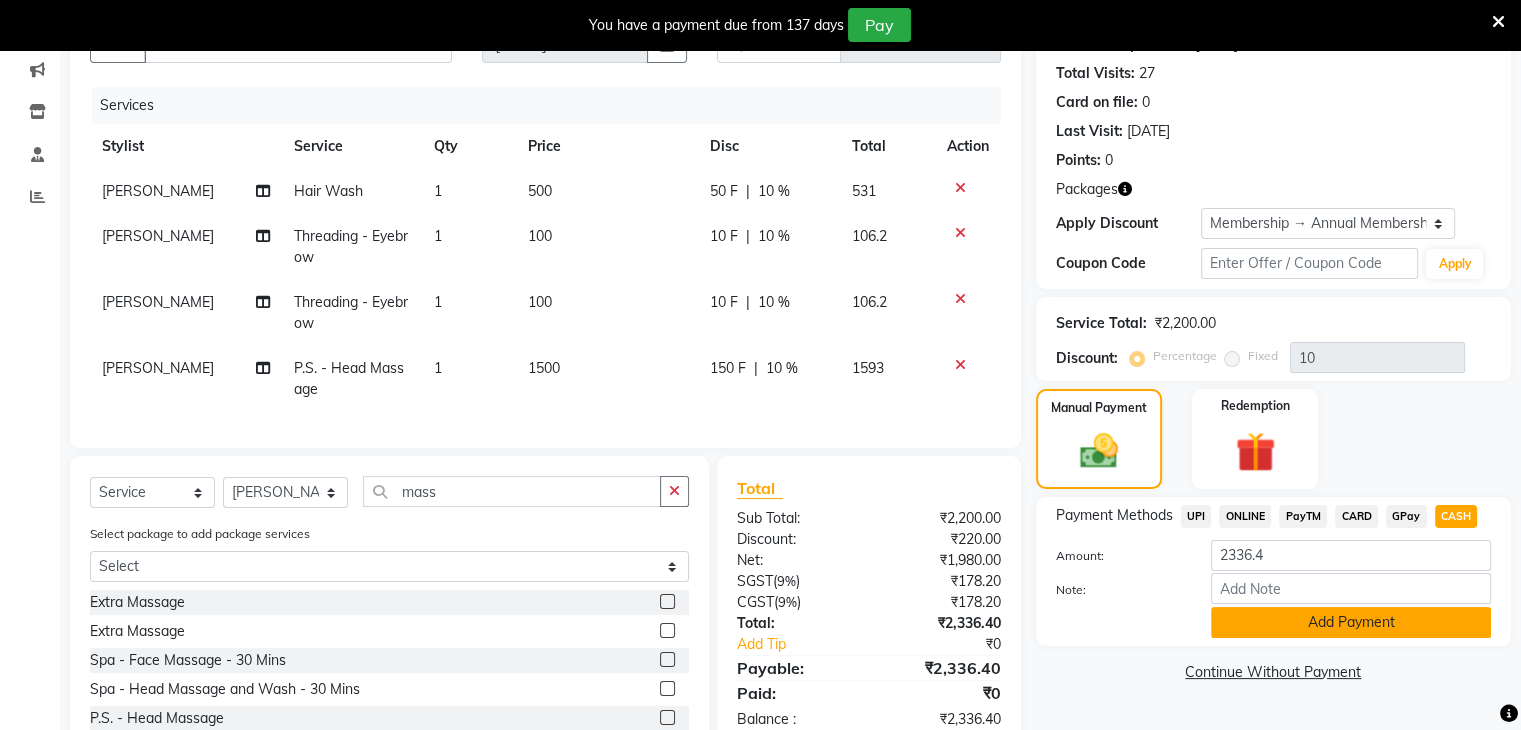 click on "Add Payment" 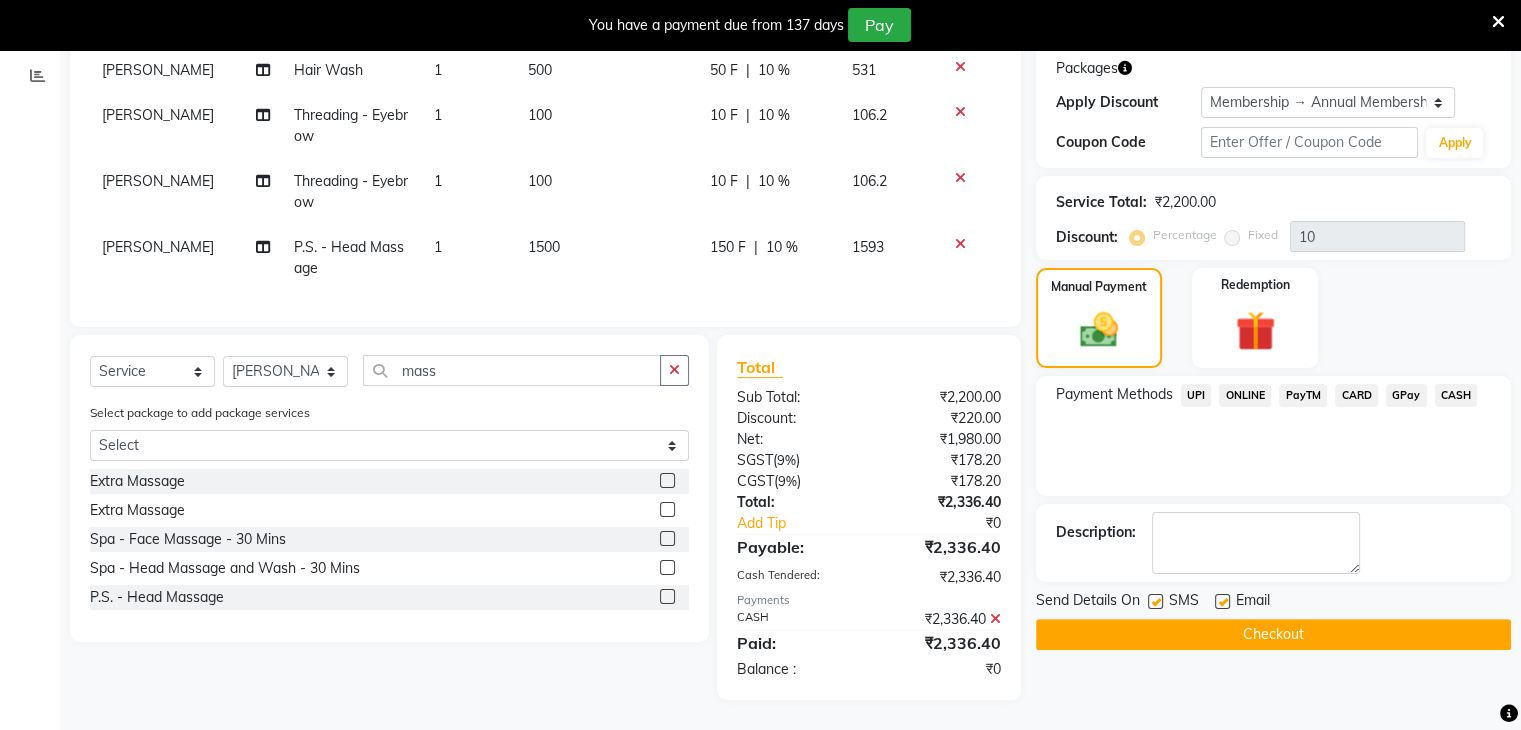 scroll, scrollTop: 348, scrollLeft: 0, axis: vertical 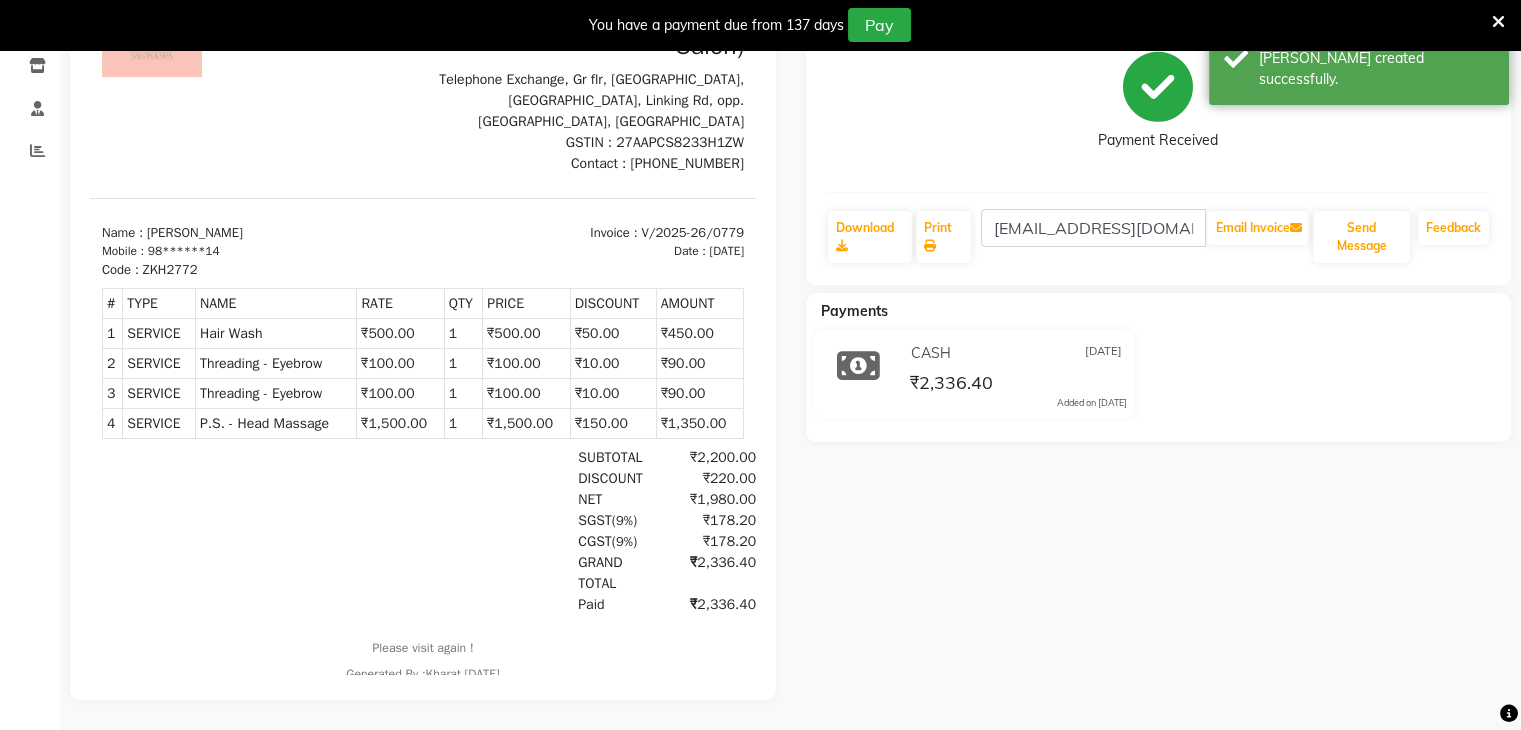 select on "5619" 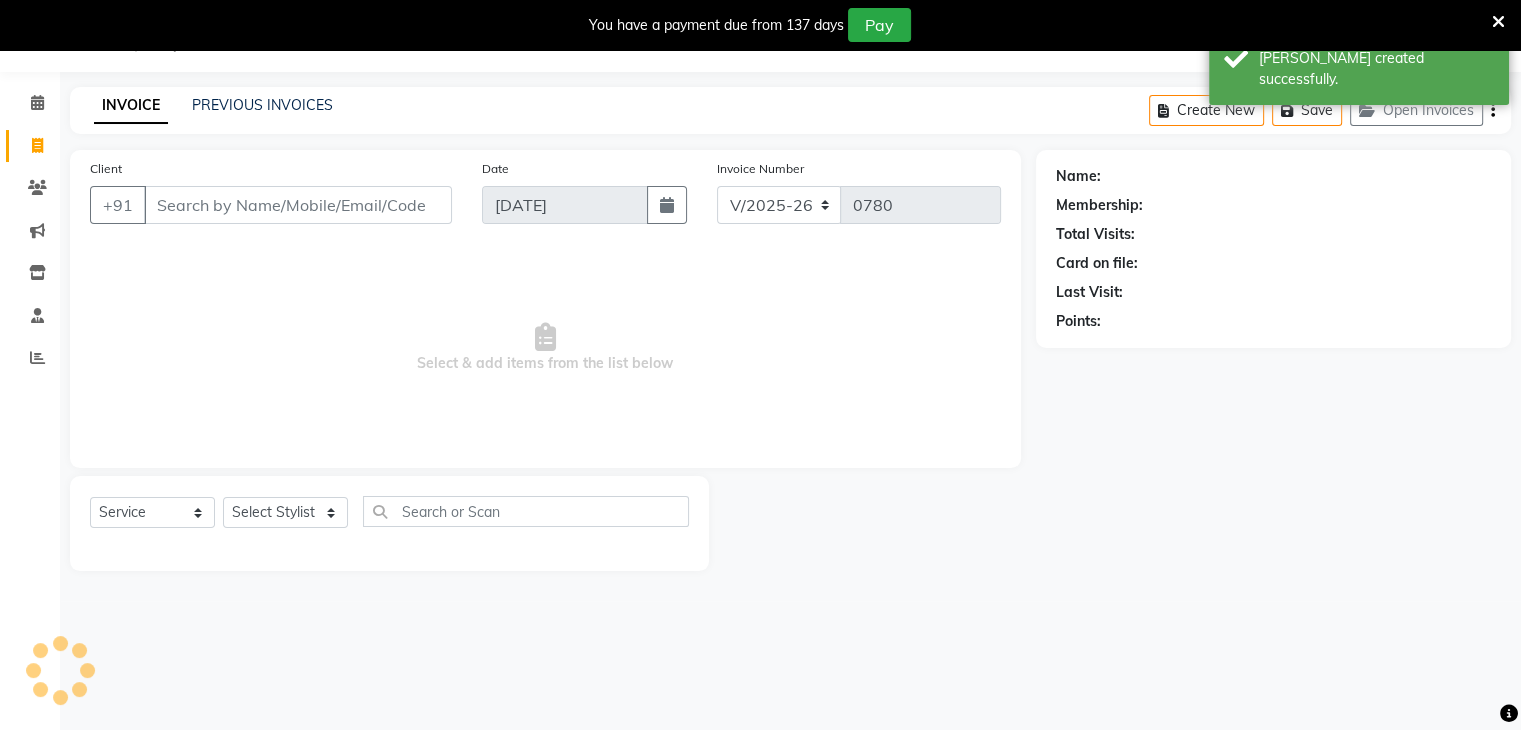scroll, scrollTop: 50, scrollLeft: 0, axis: vertical 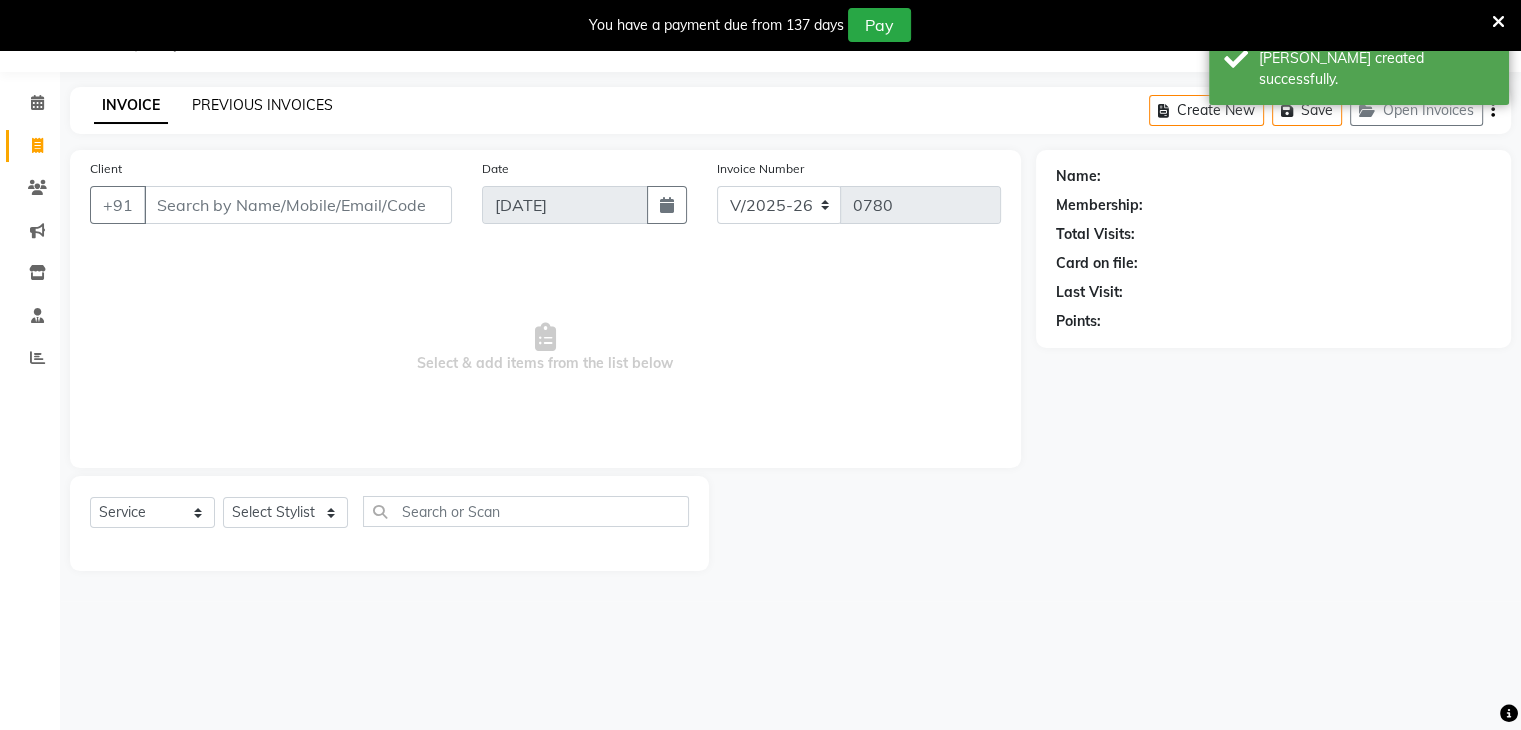 click on "PREVIOUS INVOICES" 